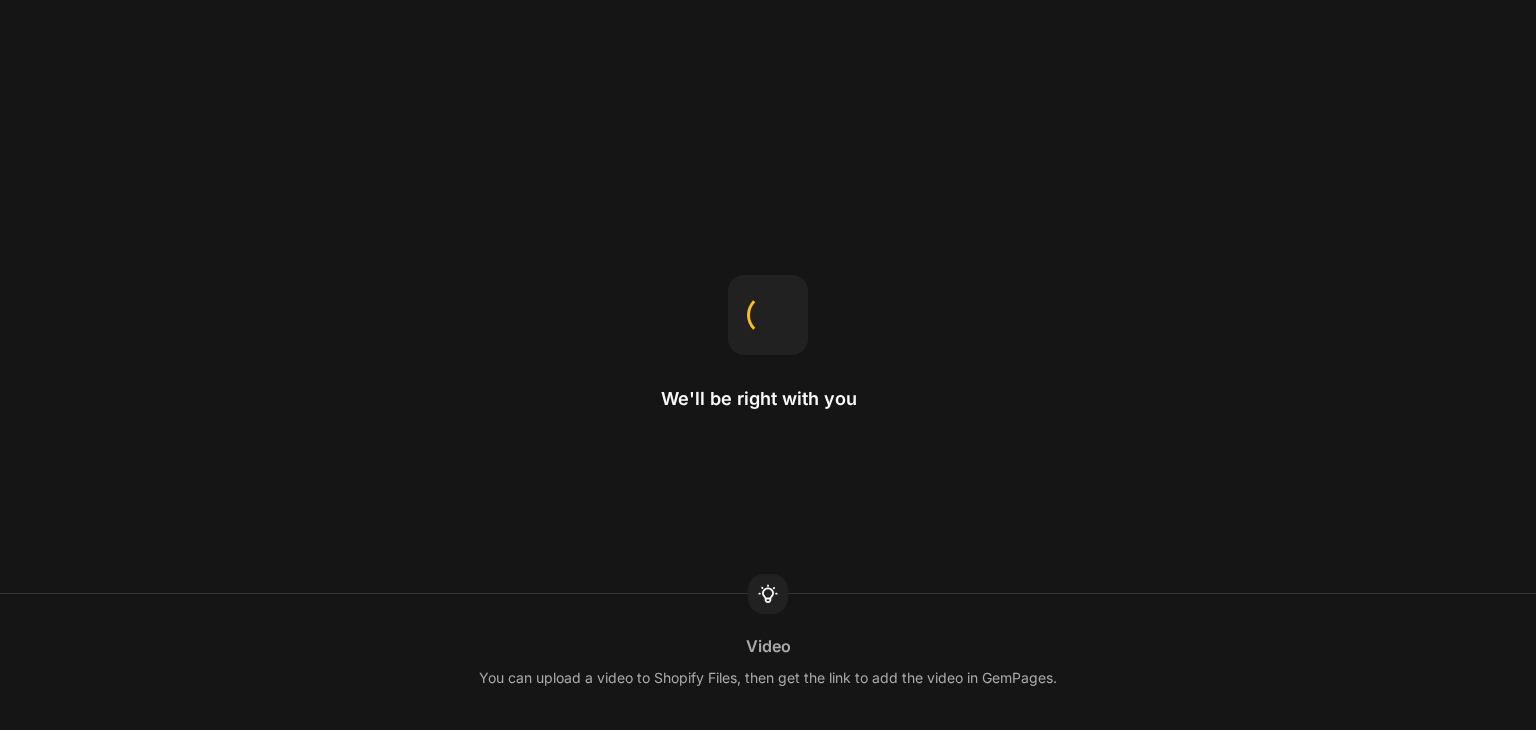 scroll, scrollTop: 0, scrollLeft: 0, axis: both 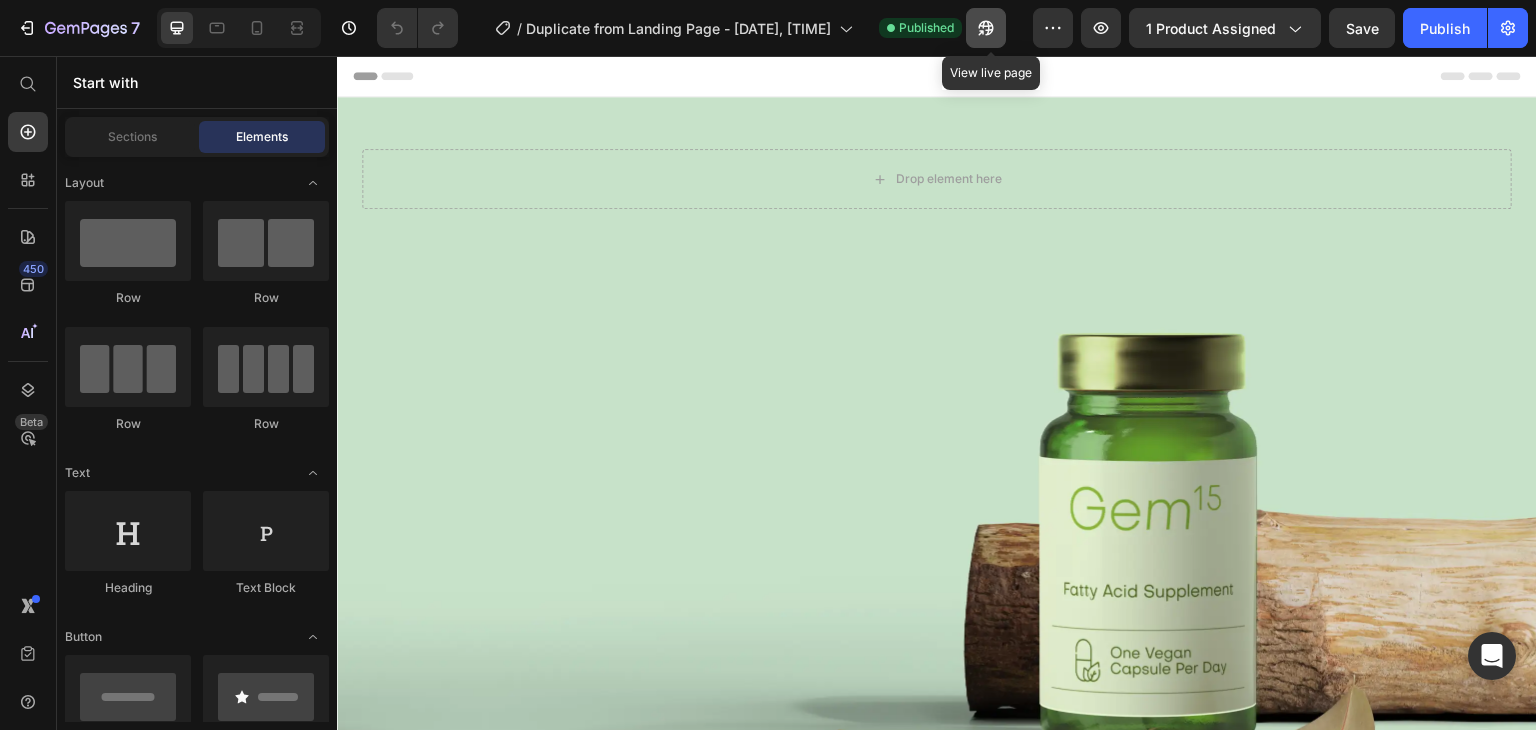 click 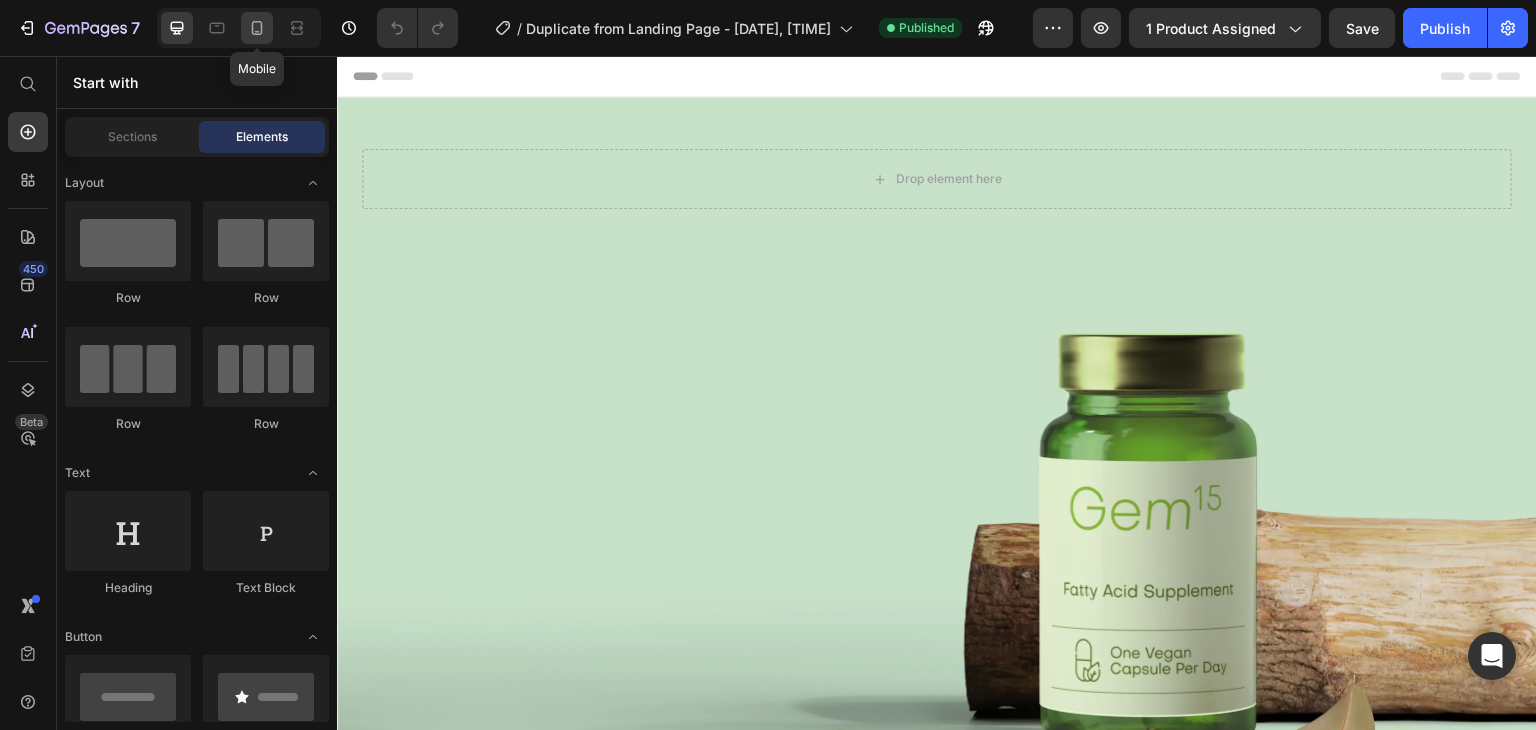 click 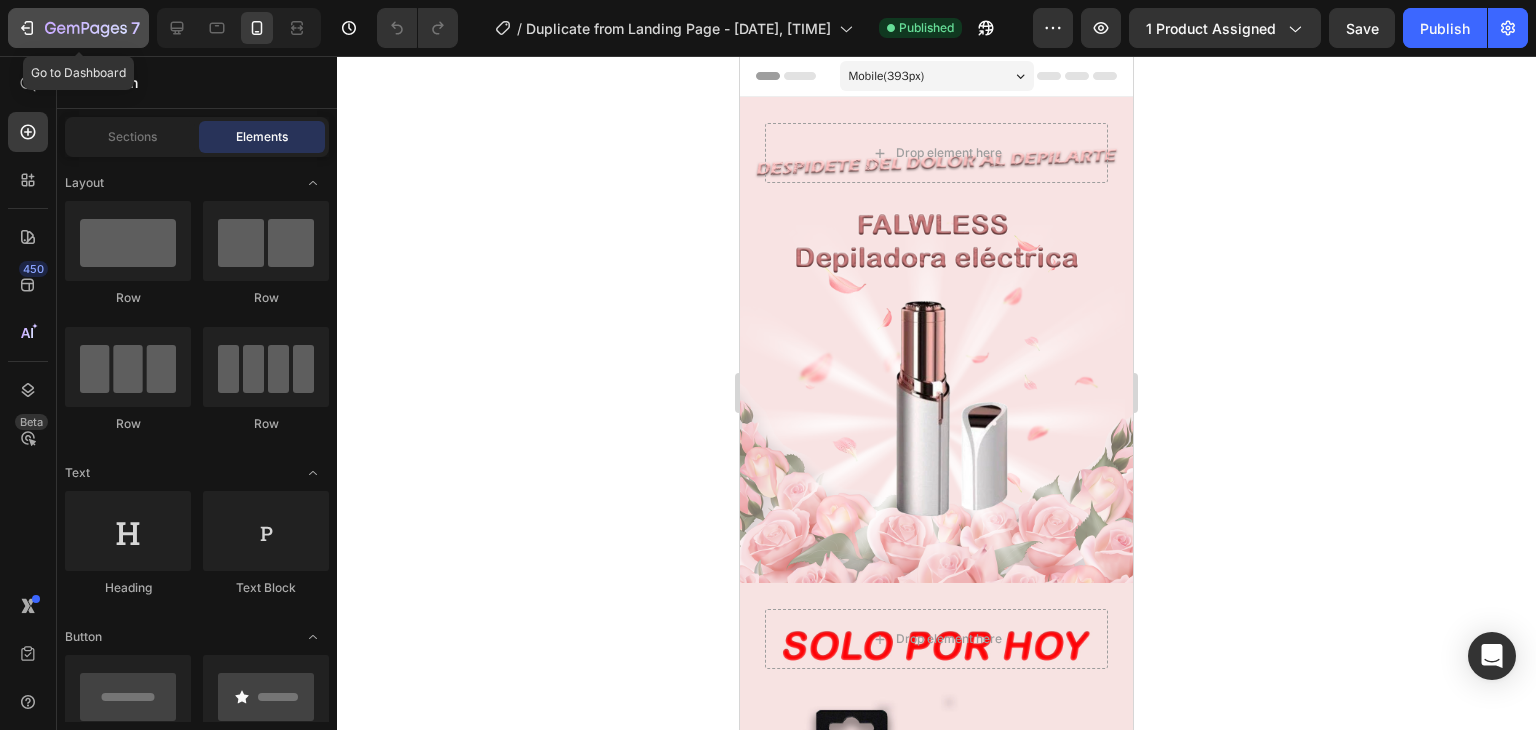 click on "7" at bounding box center [78, 28] 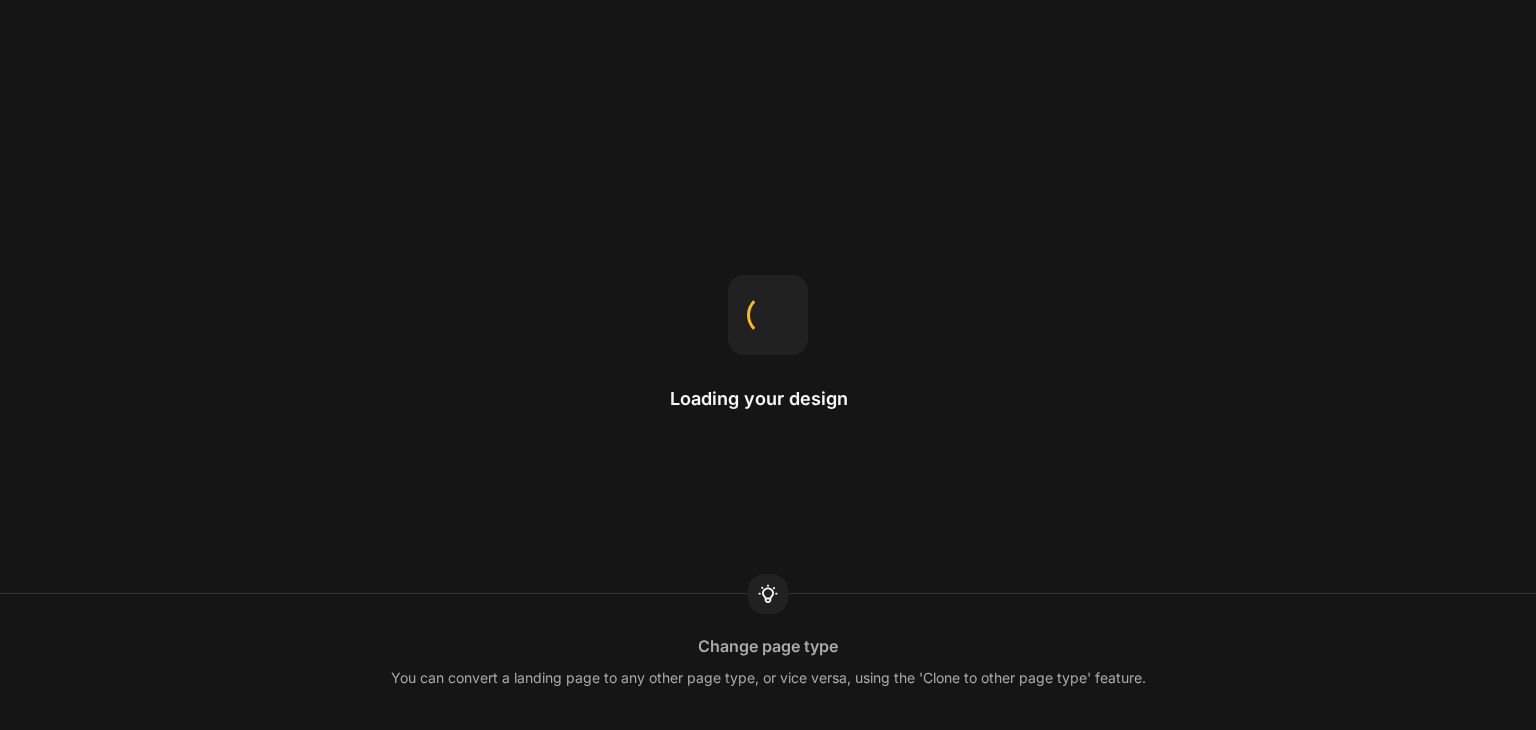 scroll, scrollTop: 0, scrollLeft: 0, axis: both 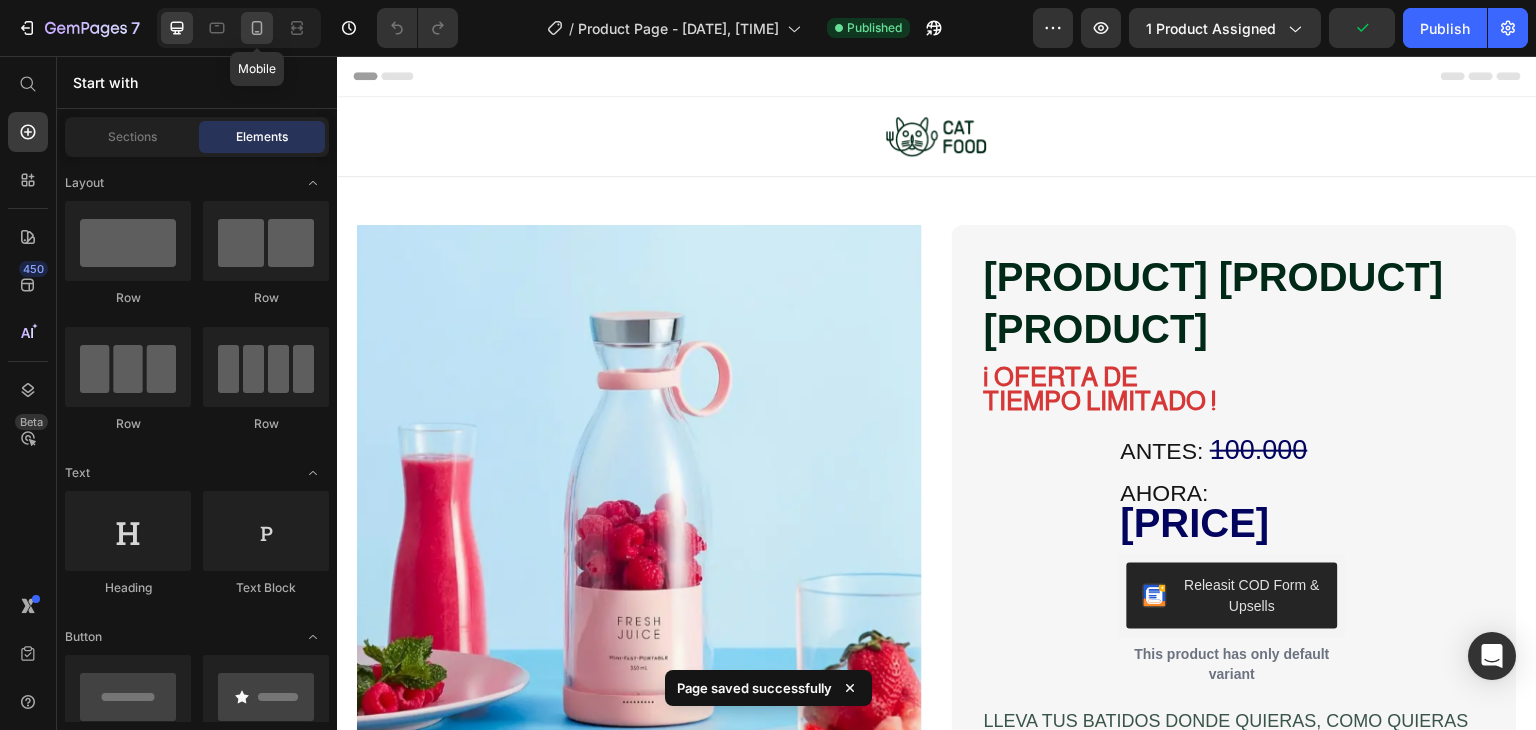 click 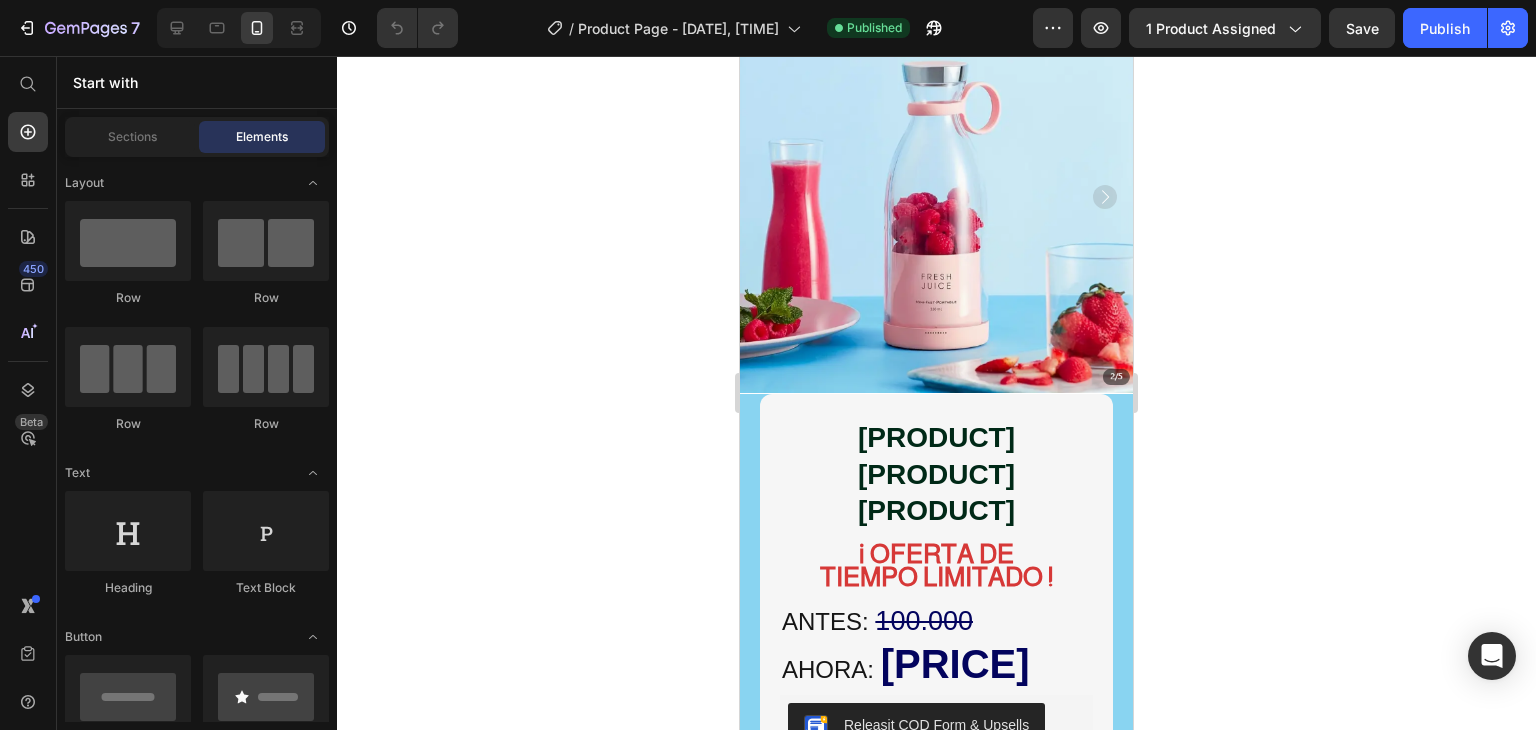 scroll, scrollTop: 0, scrollLeft: 0, axis: both 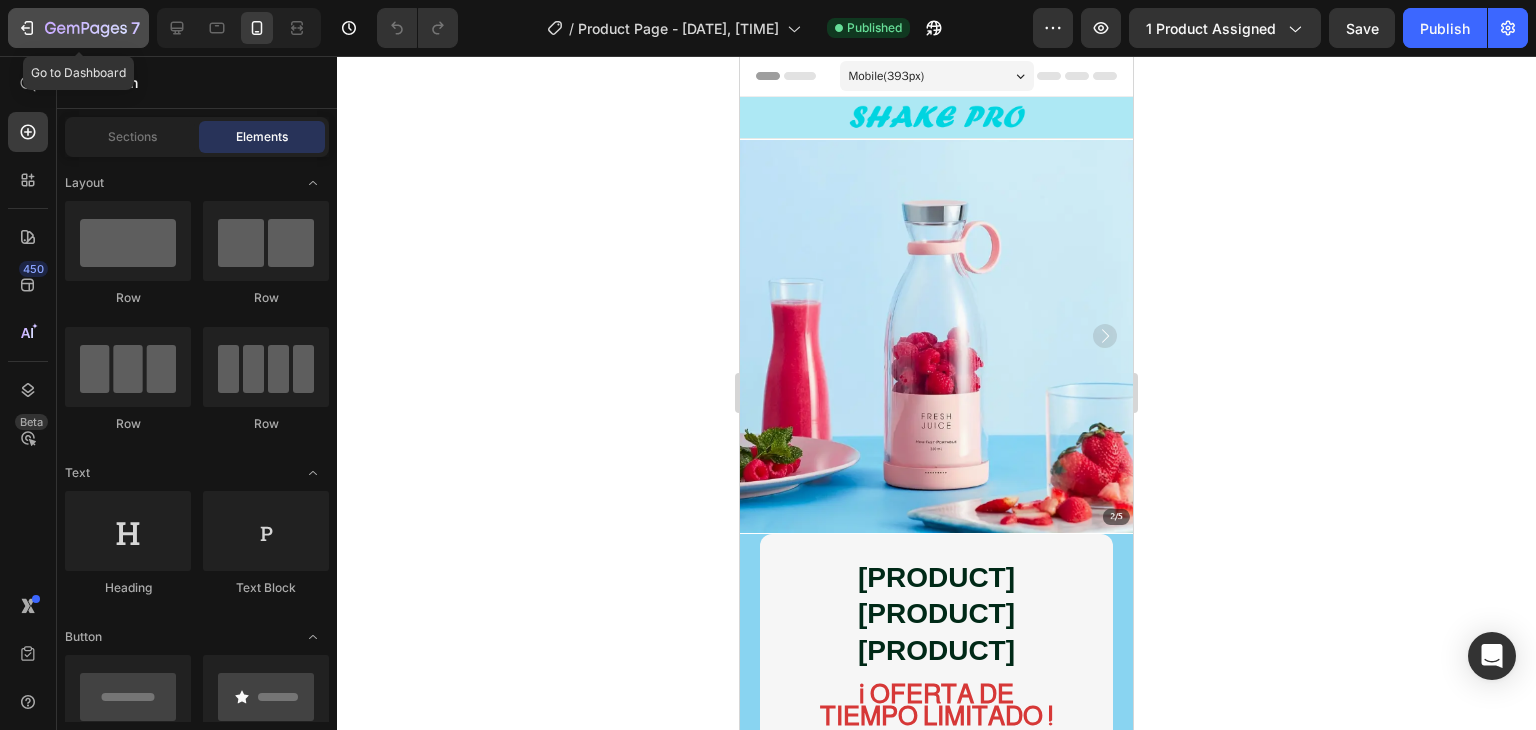 click 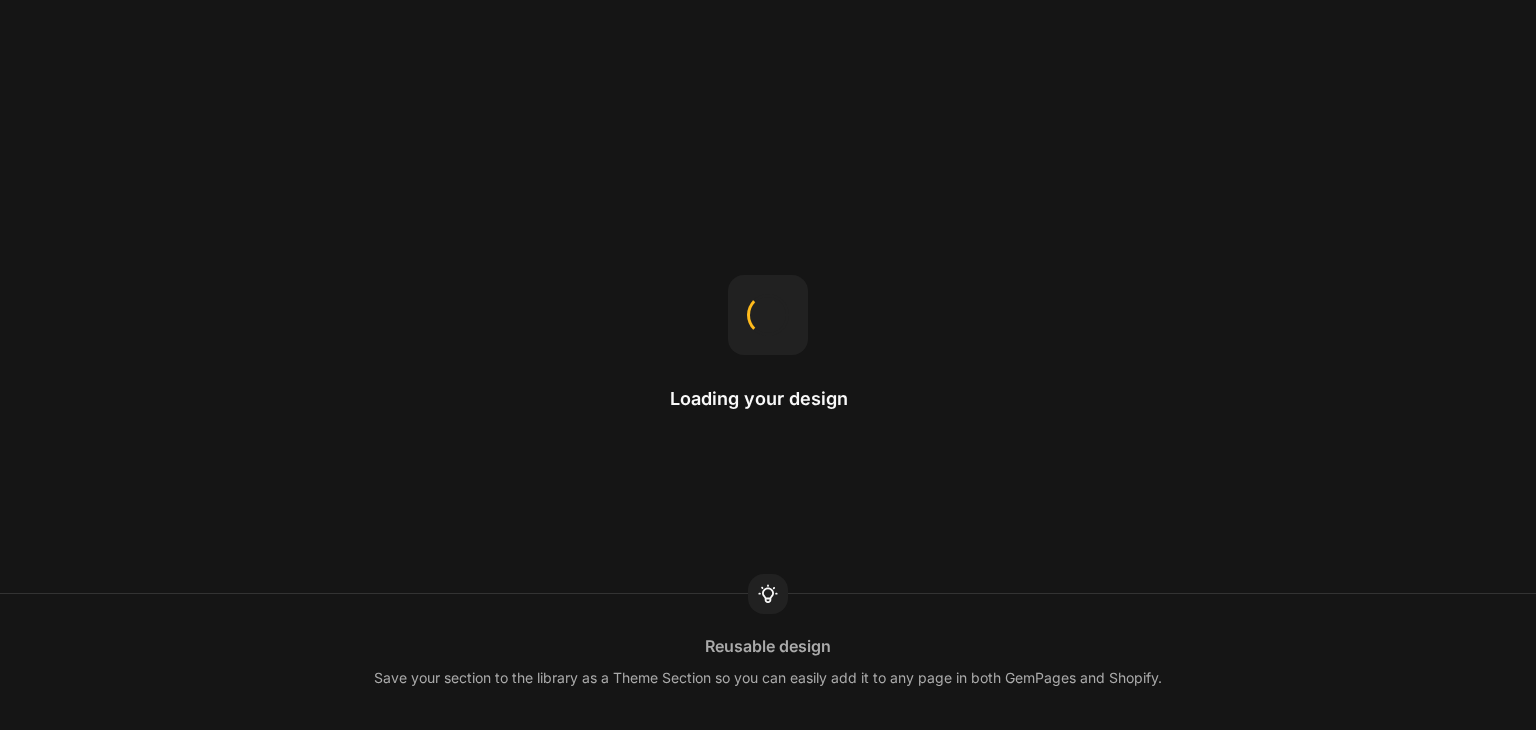 scroll, scrollTop: 0, scrollLeft: 0, axis: both 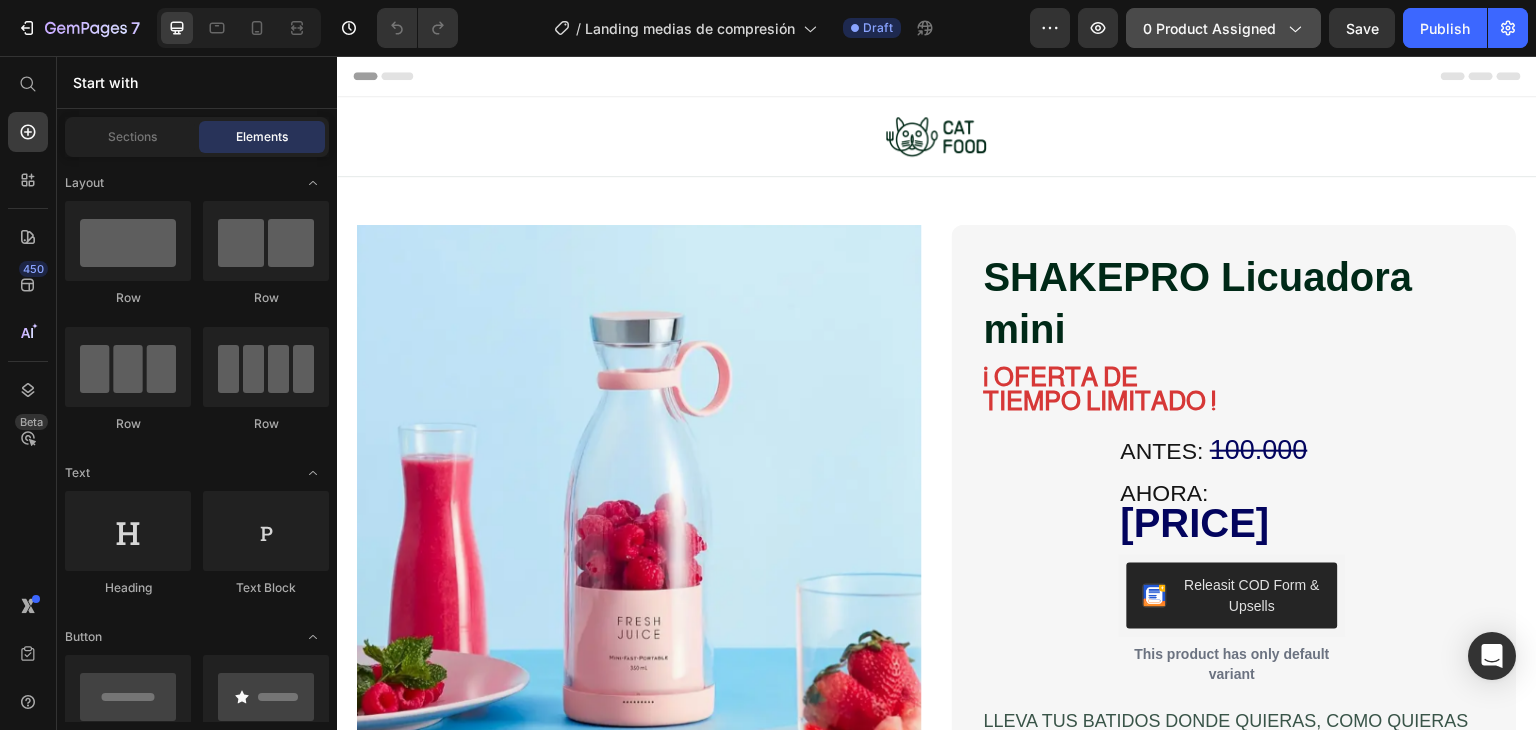 click on "0 product assigned" 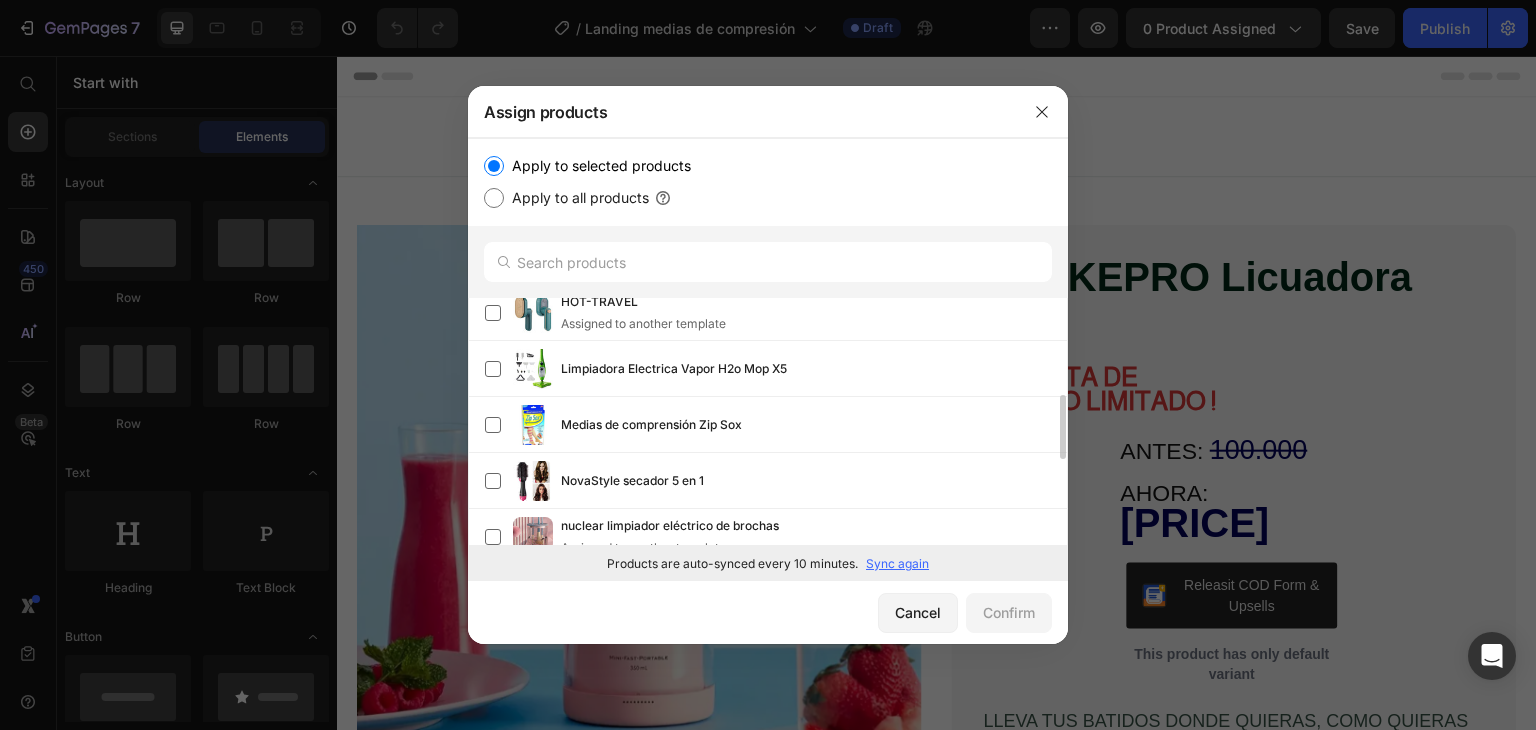 scroll, scrollTop: 355, scrollLeft: 0, axis: vertical 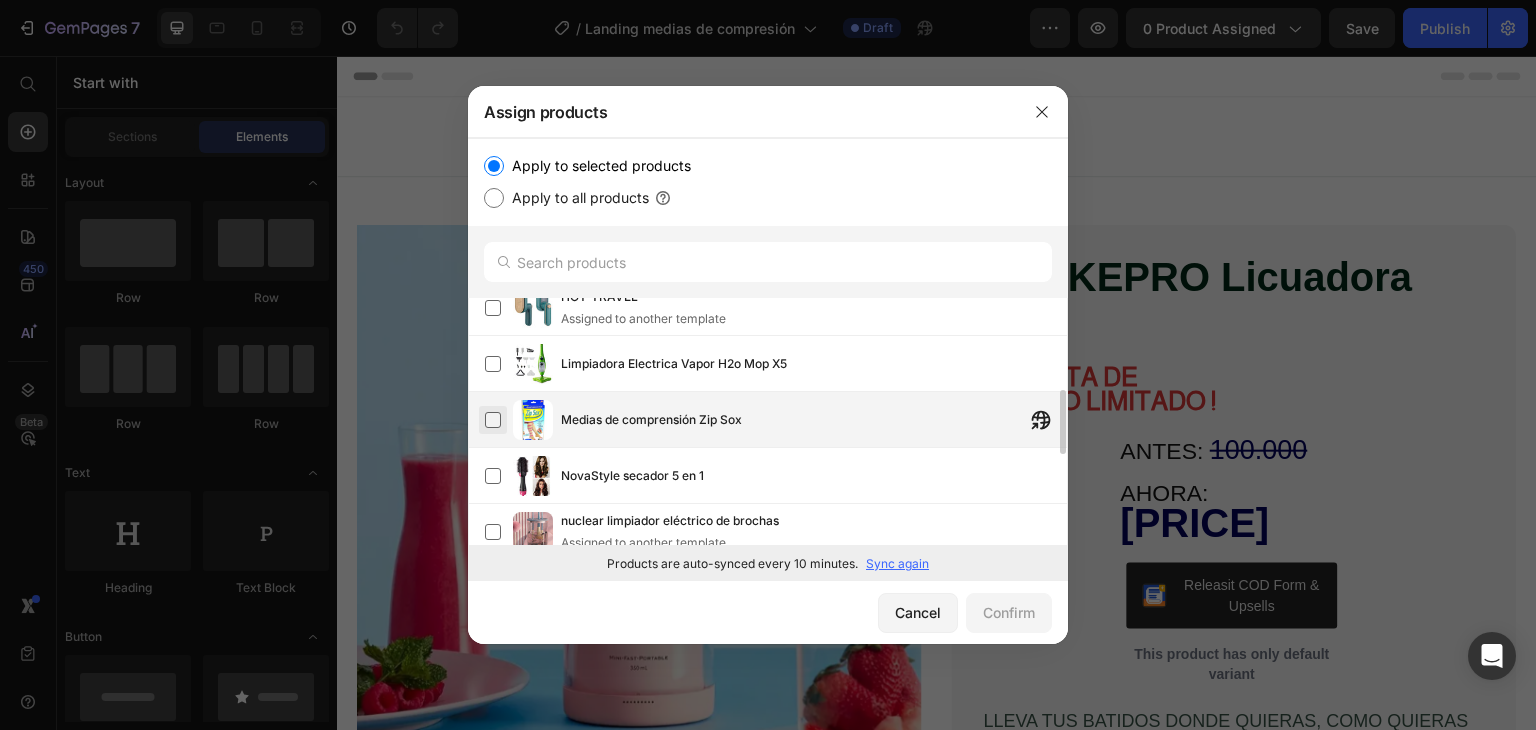 click at bounding box center [493, 420] 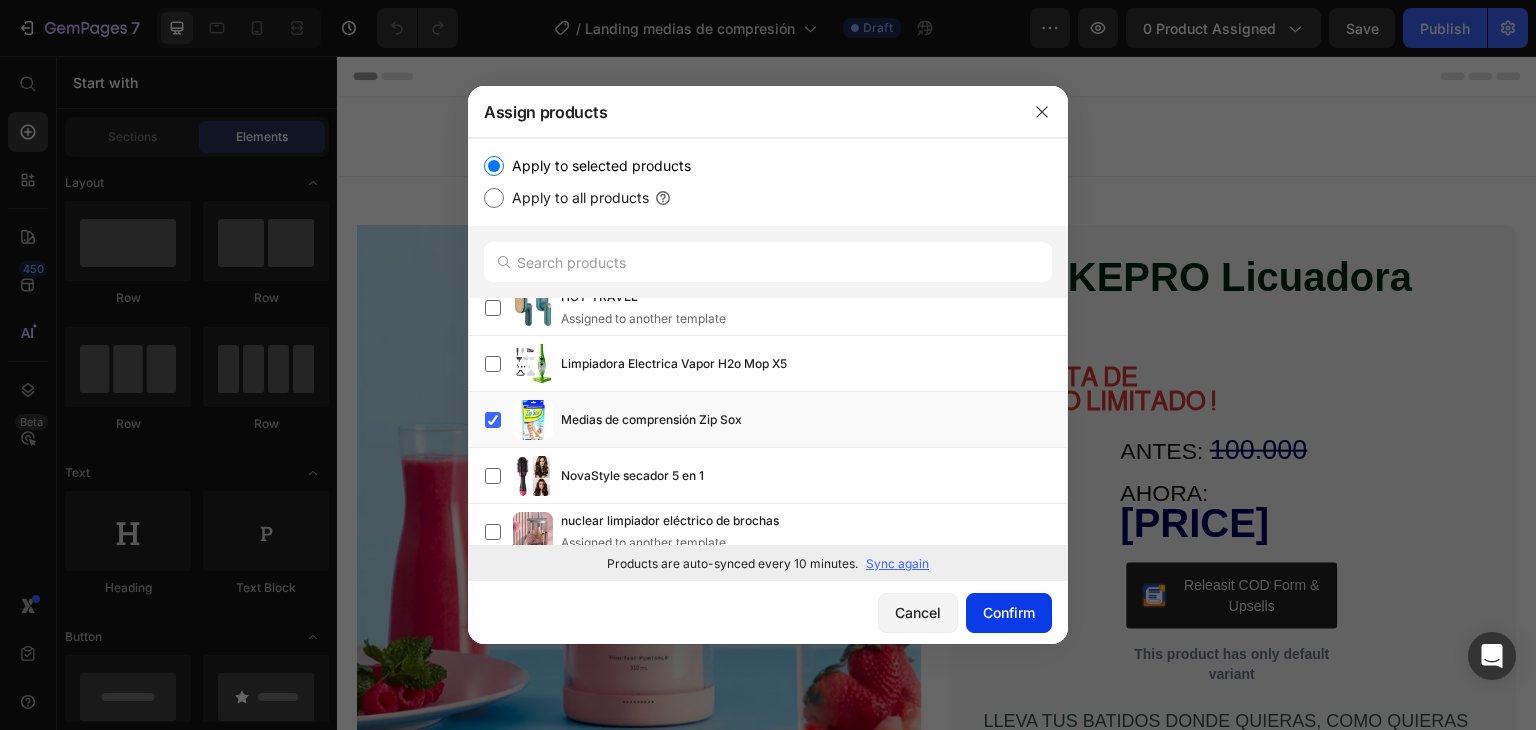 click on "Confirm" at bounding box center (1009, 612) 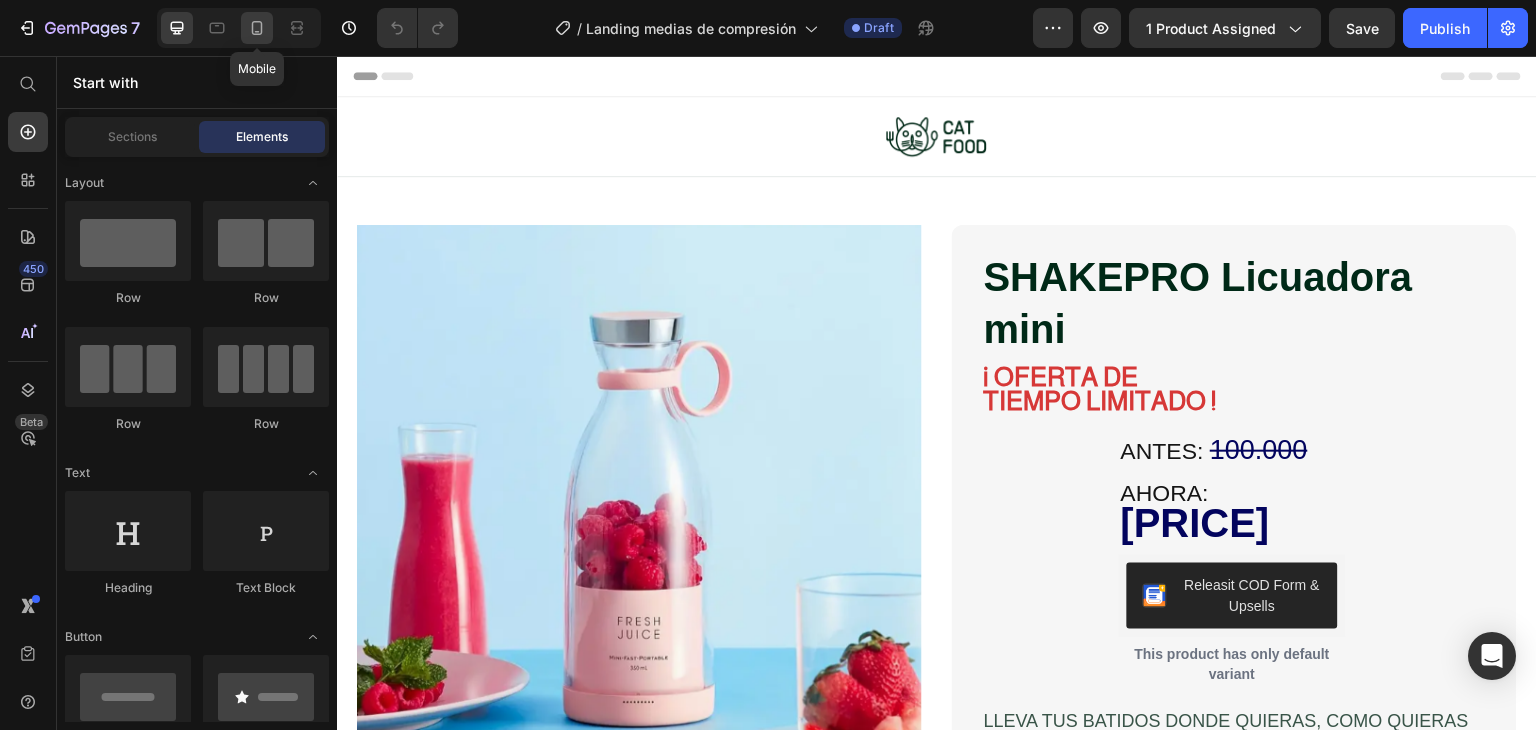 click 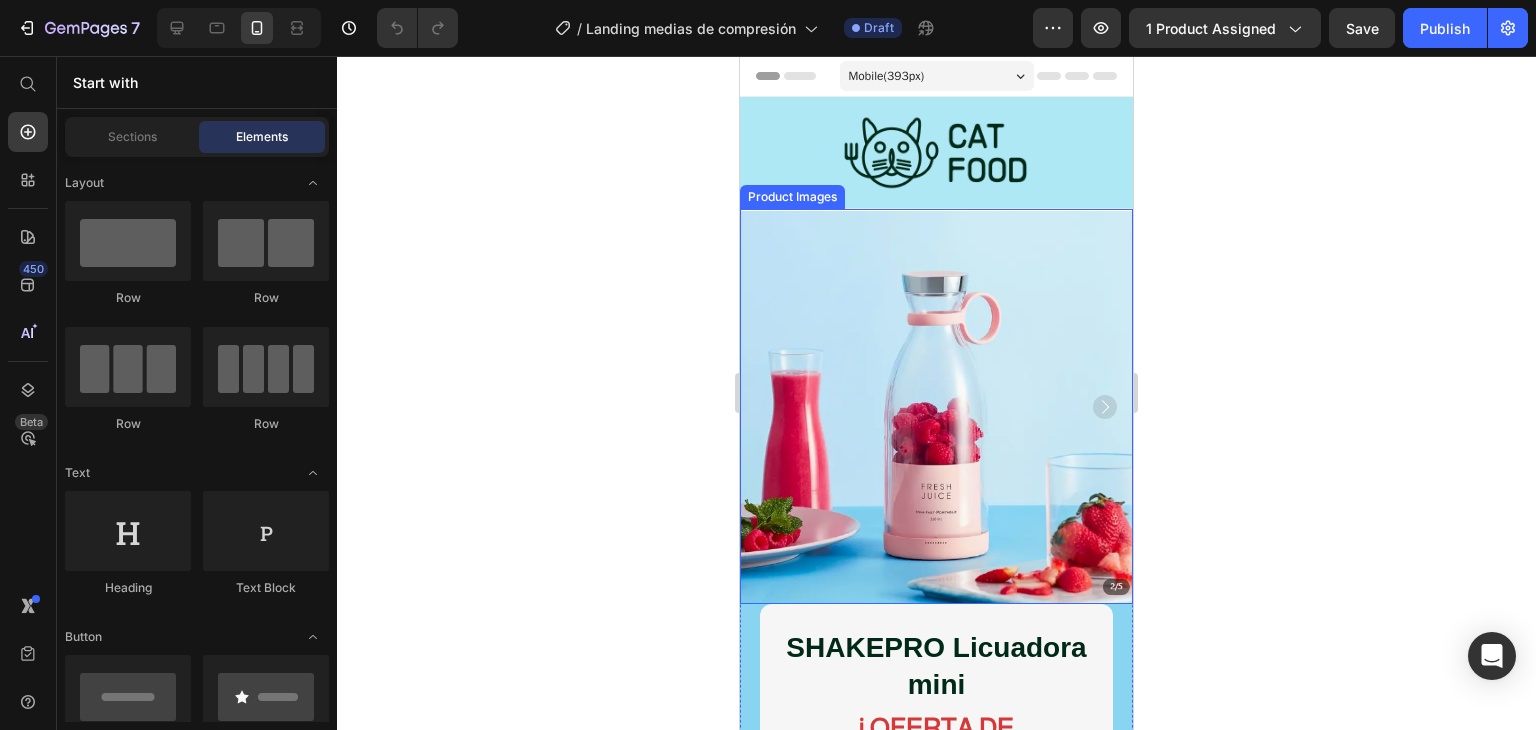 scroll, scrollTop: 278, scrollLeft: 0, axis: vertical 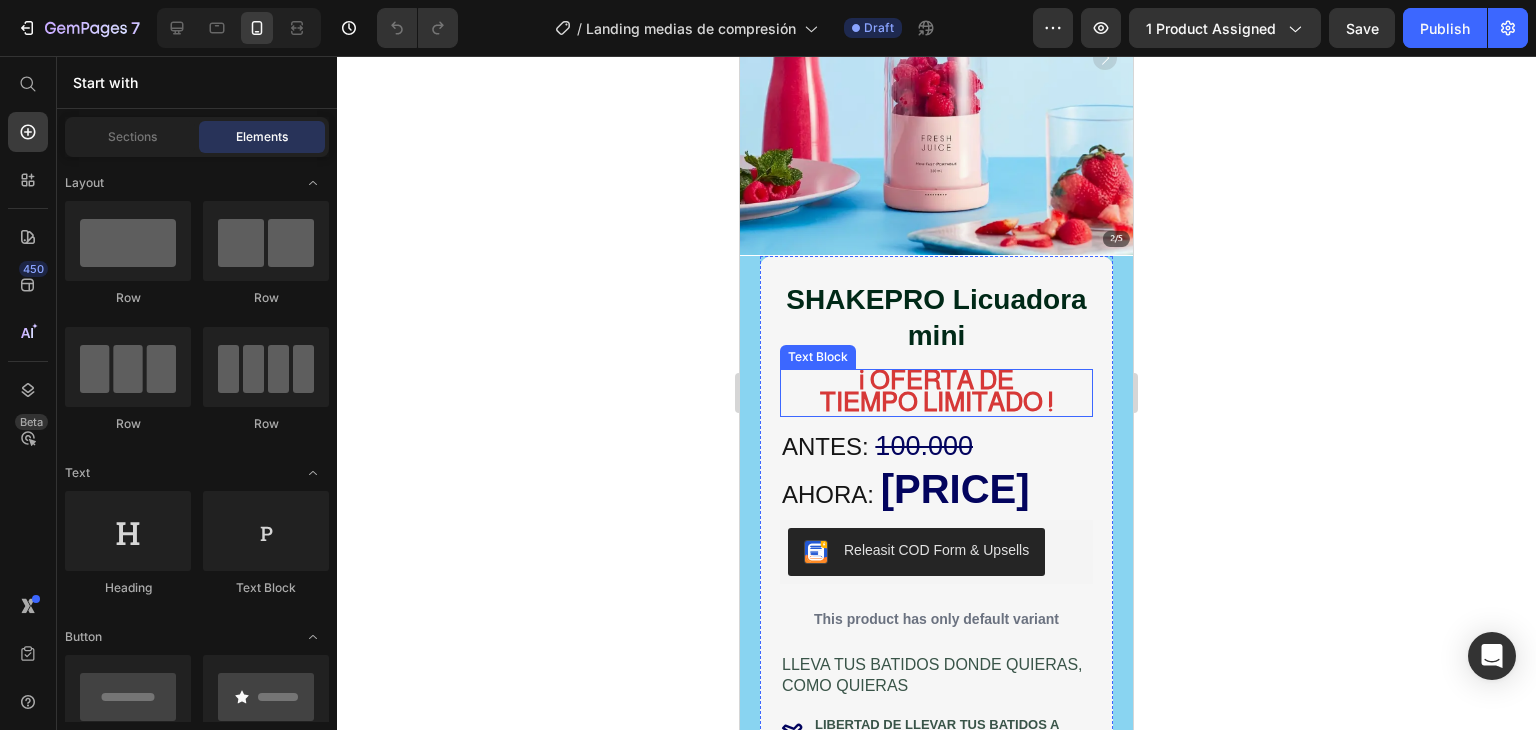 click on "TIEMPO LIMITADO !" at bounding box center [936, 401] 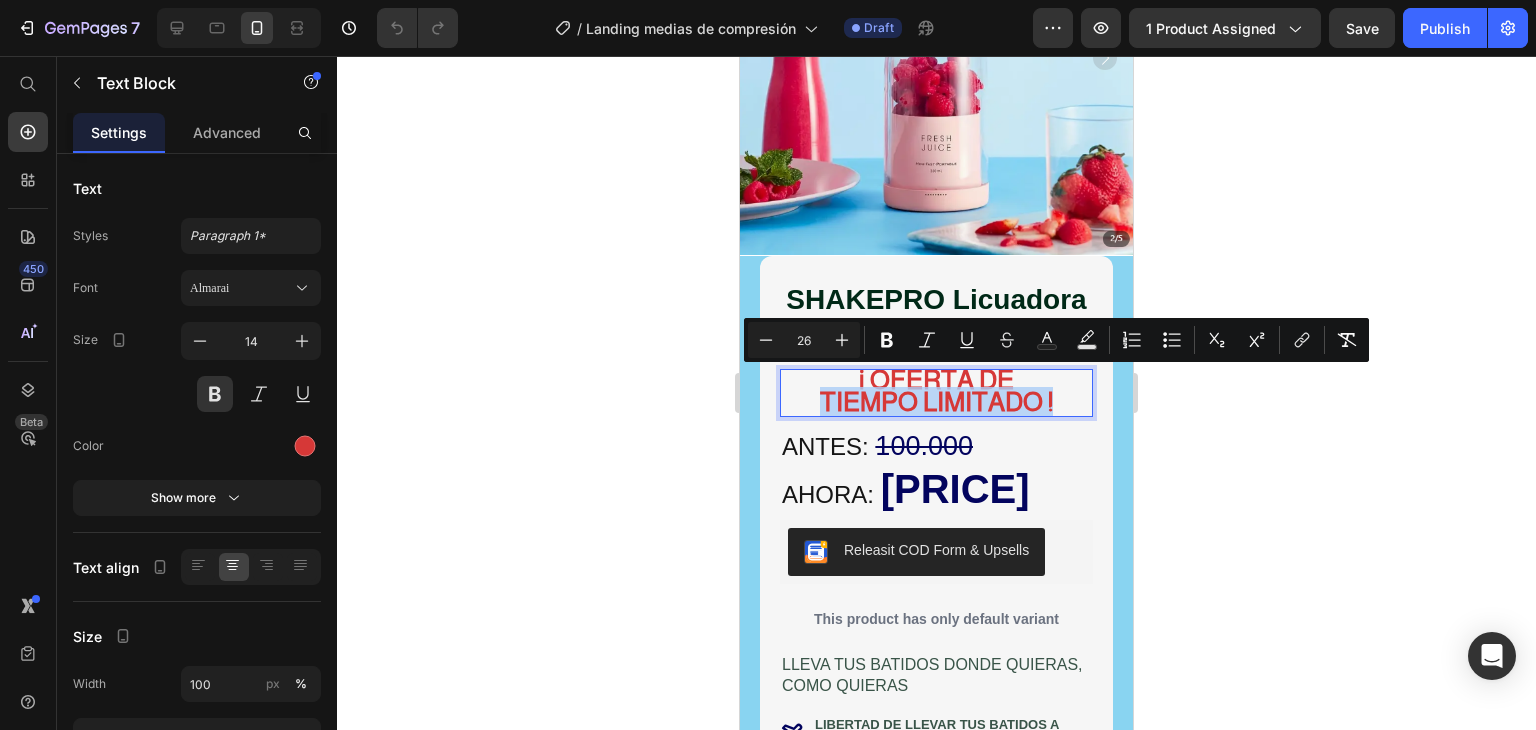 click on "TIEMPO LIMITADO !" at bounding box center [936, 401] 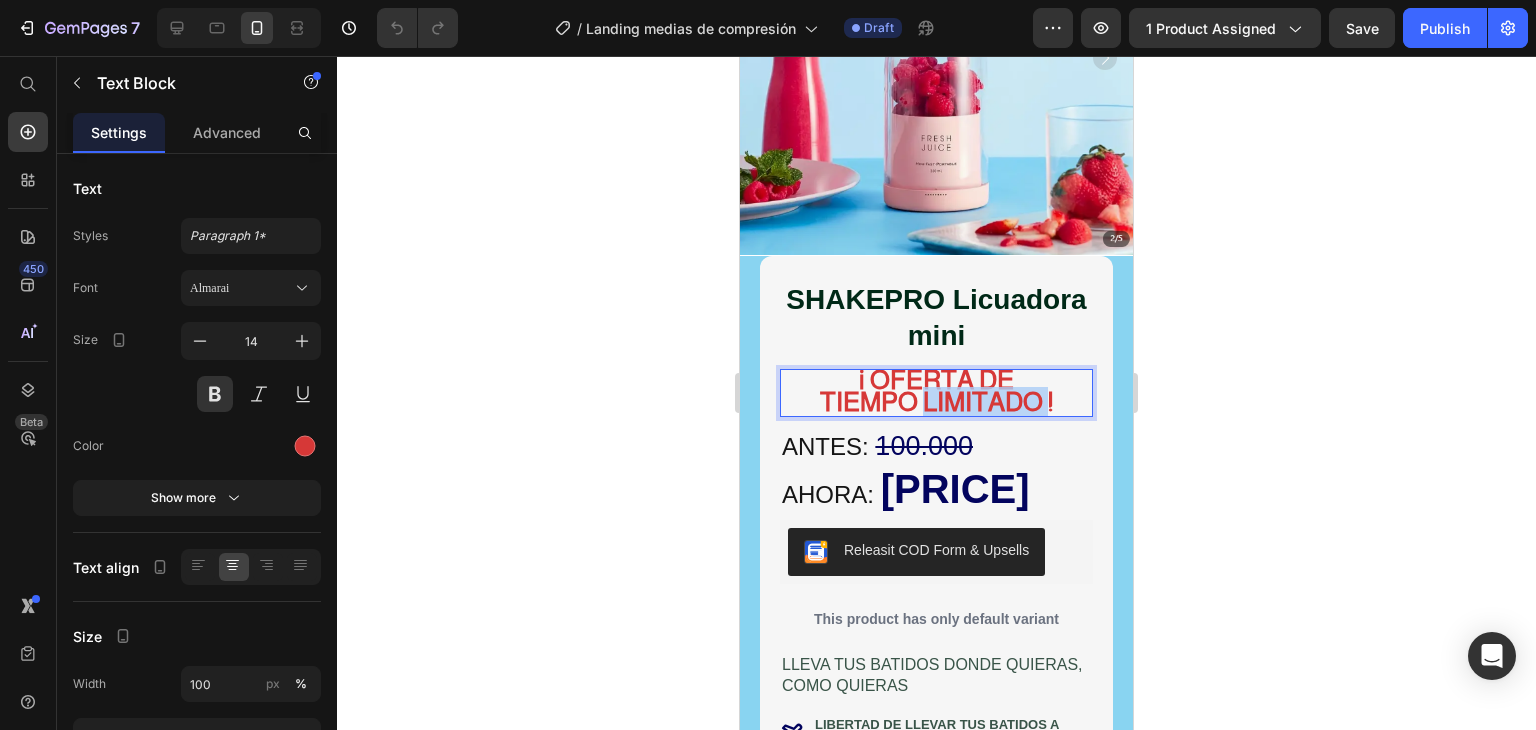 click on "TIEMPO LIMITADO !" at bounding box center [936, 401] 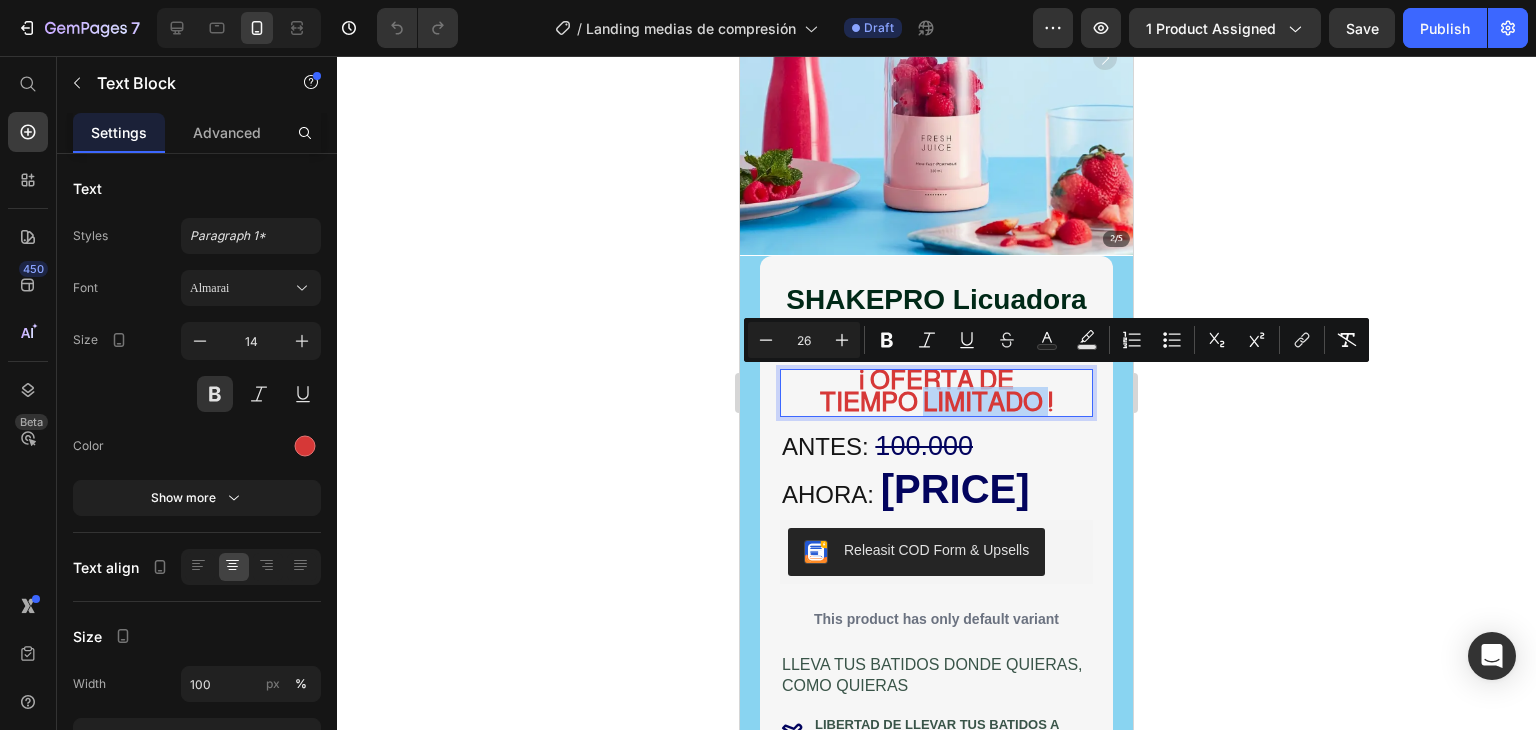 click on "TIEMPO LIMITADO !" at bounding box center (936, 401) 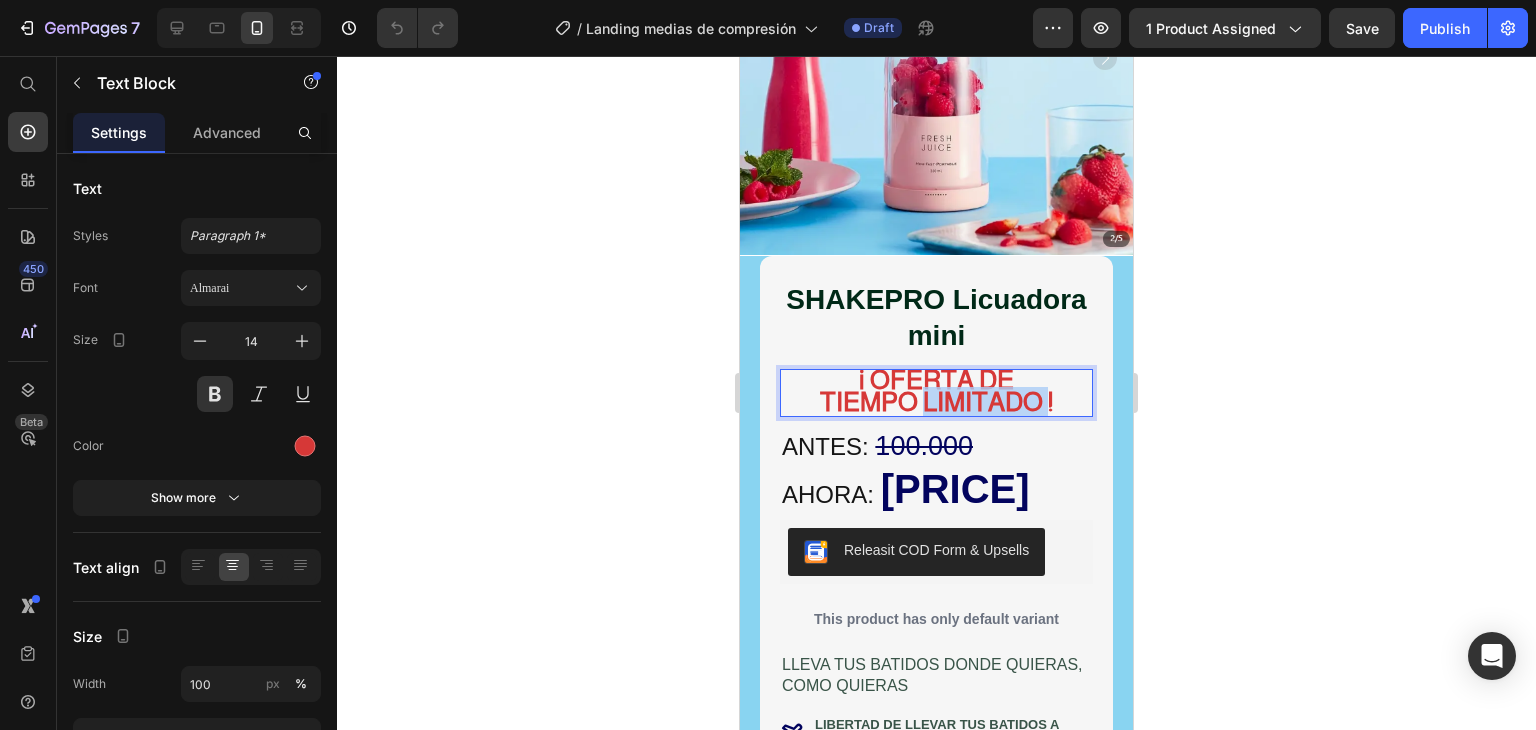 click on "TIEMPO LIMITADO !" at bounding box center (936, 401) 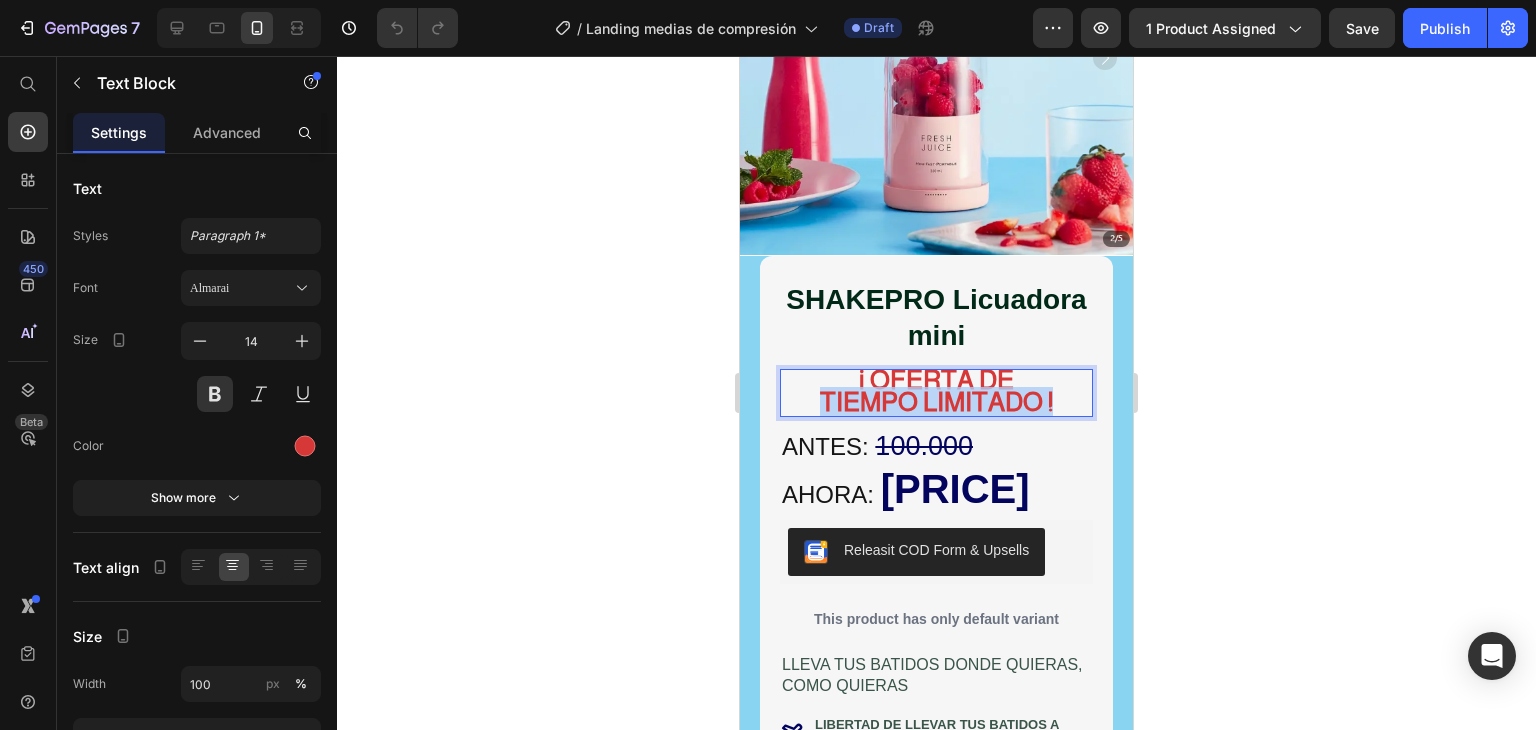 click on "TIEMPO LIMITADO !" at bounding box center (936, 401) 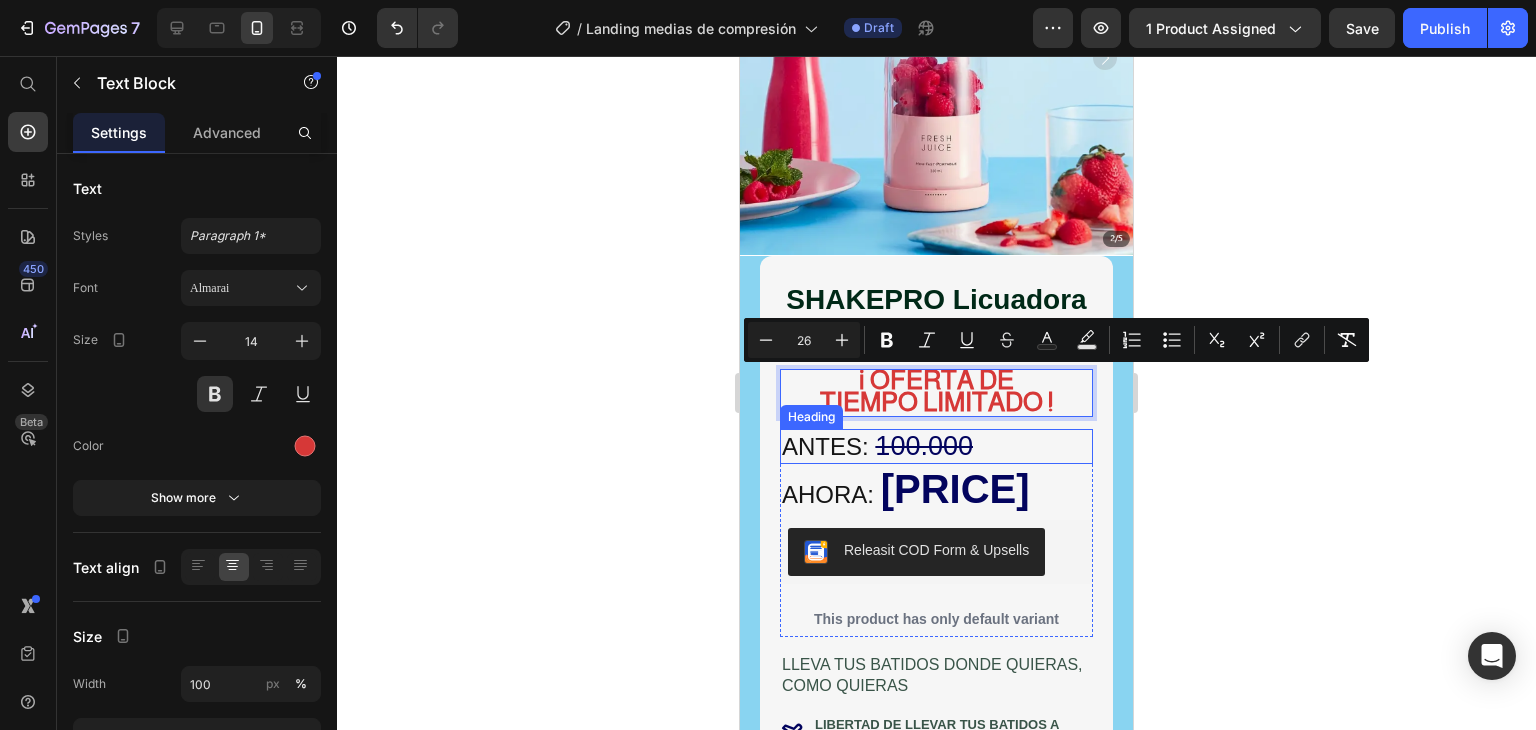 click on "ANTES:   100.000" at bounding box center [936, 446] 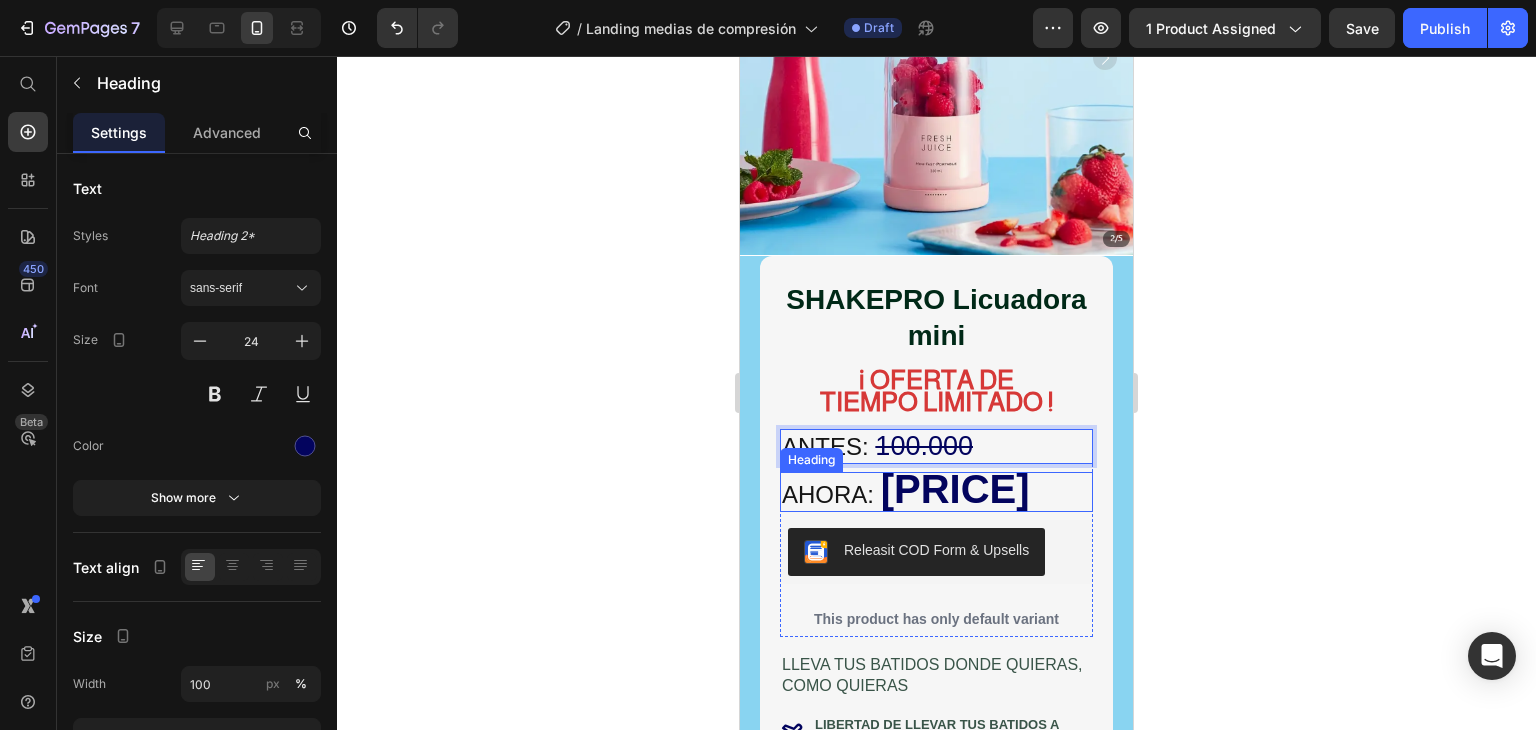 click on "AHORA:" at bounding box center [828, 494] 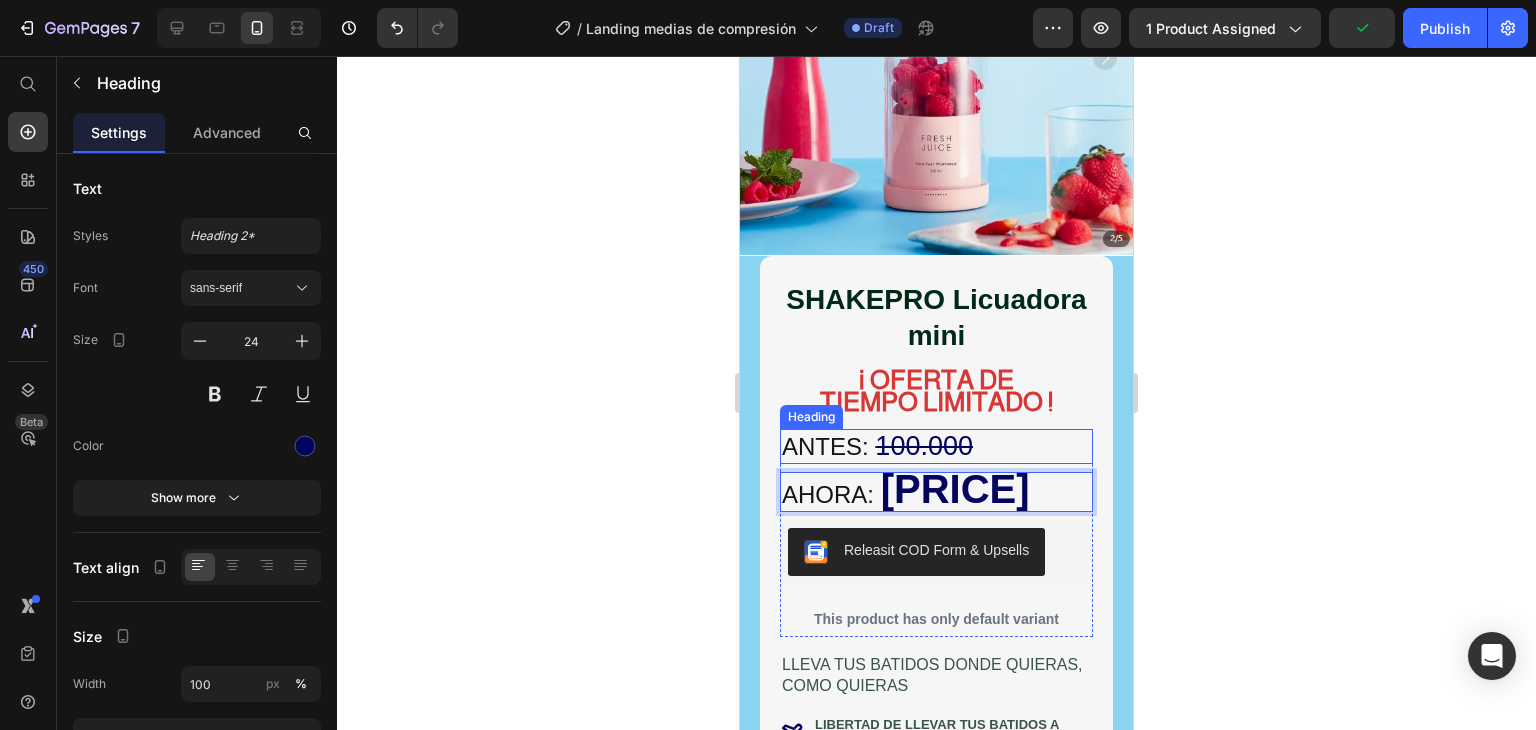 drag, startPoint x: 873, startPoint y: 470, endPoint x: 876, endPoint y: 417, distance: 53.08484 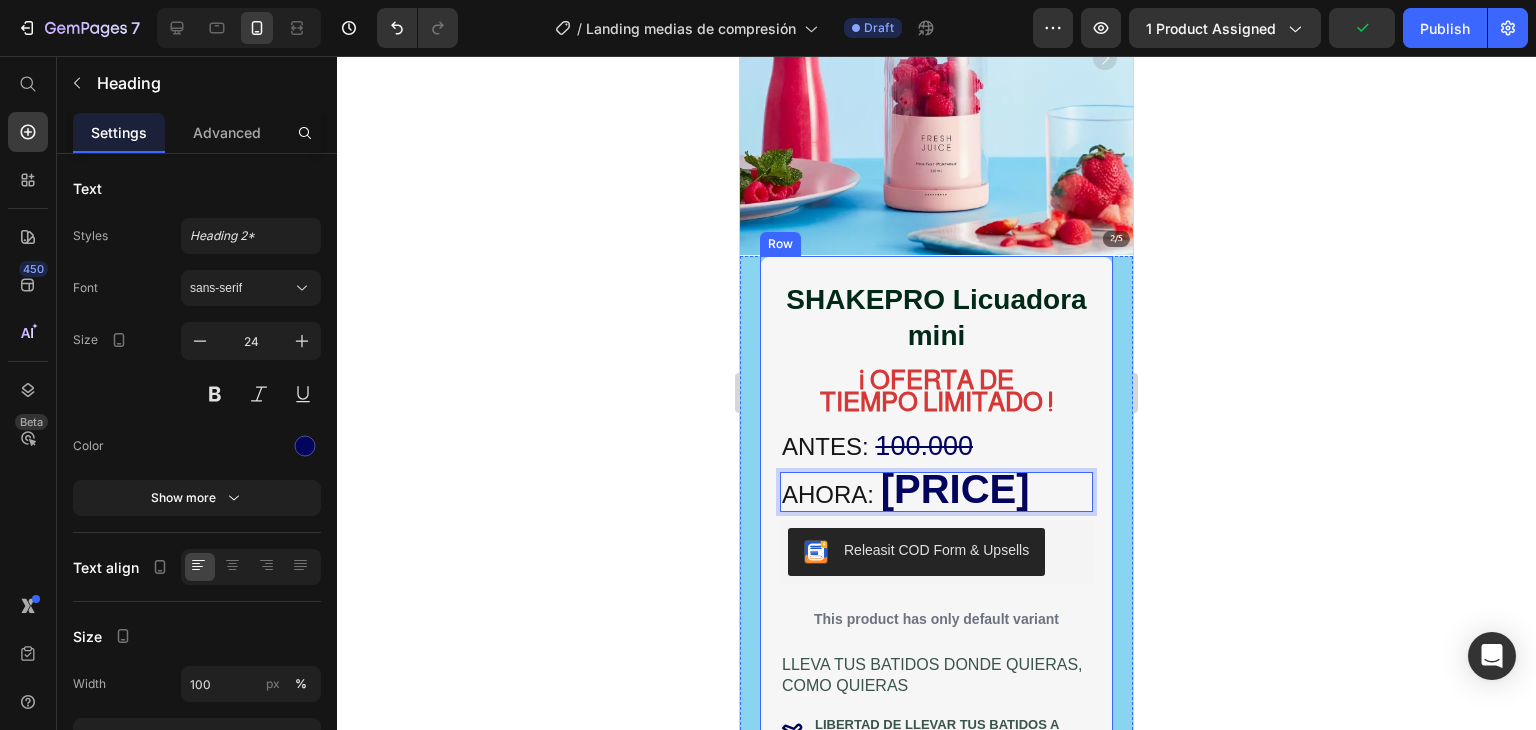 click on "SHAKEPRO Licuadora mini Product Title i OFERTA DE  TIEMPO LIMITADO ! Text Block ⁠⁠⁠⁠⁠⁠⁠ ANTES:   100.000 Heading AHORA:   78.500 Heading   8 Releasit COD Form & Upsells Releasit COD Form & Upsells This product has only default variant Product Variants & Swatches Row LLEVA TUS BATIDOS DONDE QUIERAS, COMO QUIERAS Text Block
Icon LIBERTAD DE LLEVAR TUS BATIDOS A CUALQUIER LUGAR Text Block Row
Icon AHORRA TIEMPO Y DINERO Text Block Row
Icon ENERGIA PARA TODO EL DIA Text Block Row
Icon DISEÑO EFICIENTE Y MODERNO Text Block Row
Icon CERO ESTRES AL LIMPIAR Text Block Row Row" at bounding box center [936, 602] 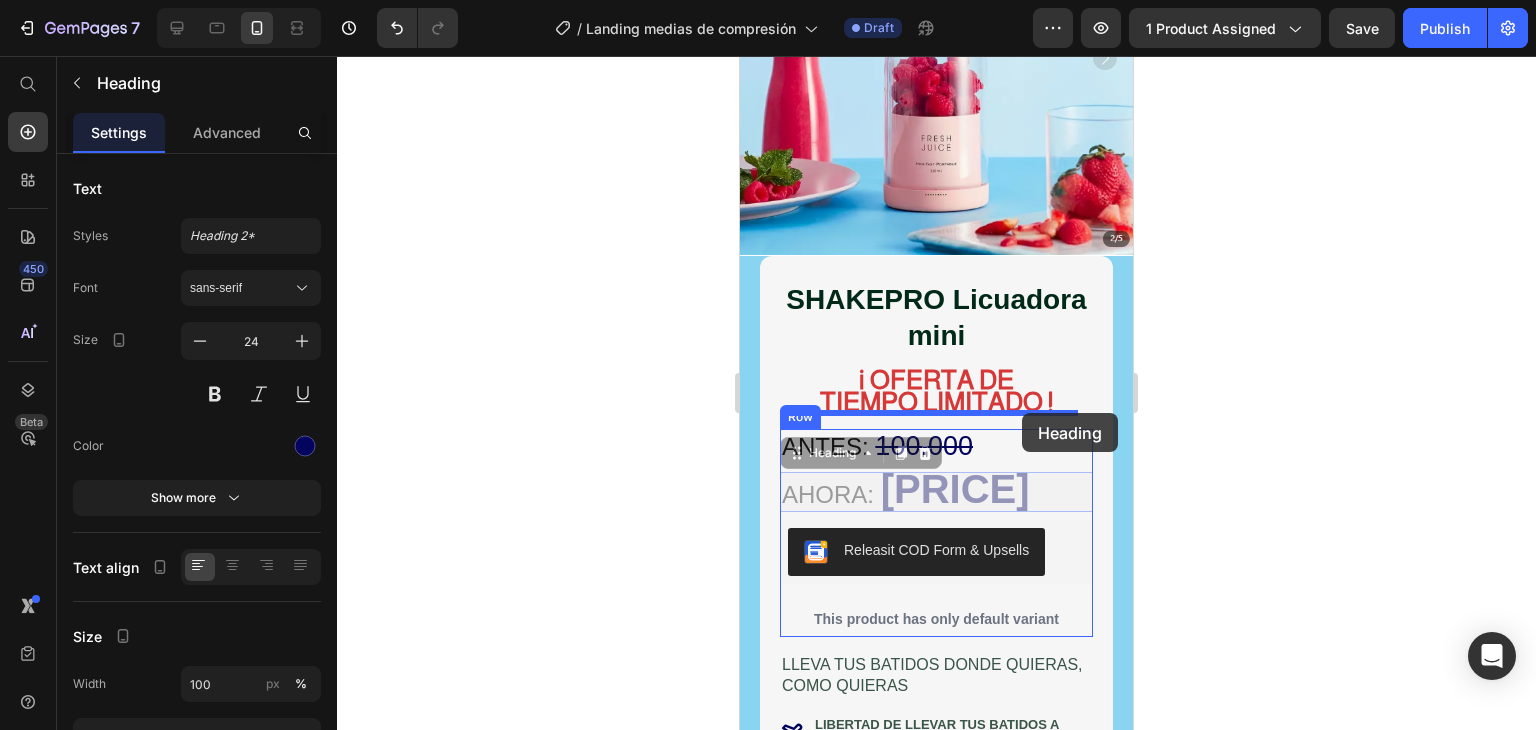 drag, startPoint x: 1026, startPoint y: 462, endPoint x: 1022, endPoint y: 413, distance: 49.162994 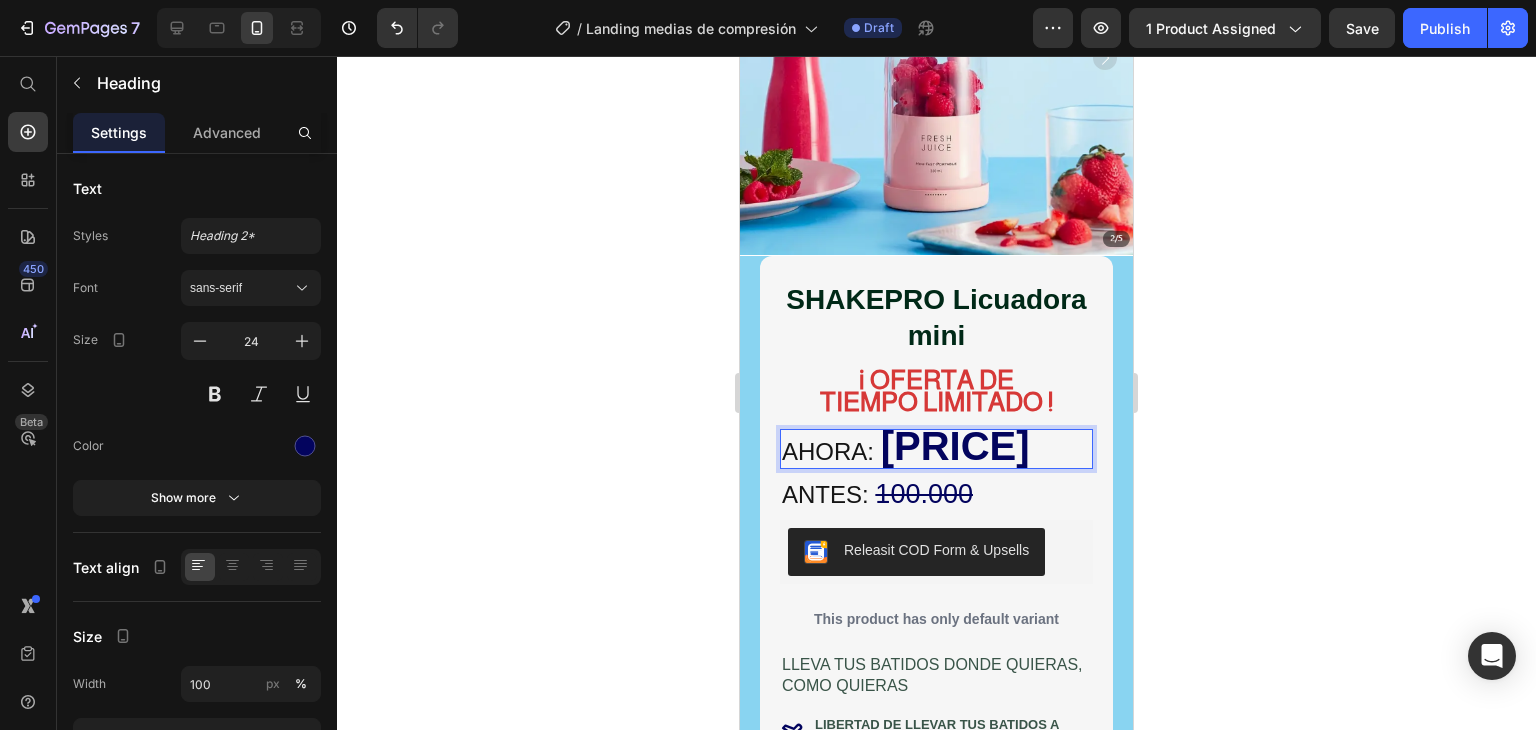 click on "AHORA:" at bounding box center (828, 451) 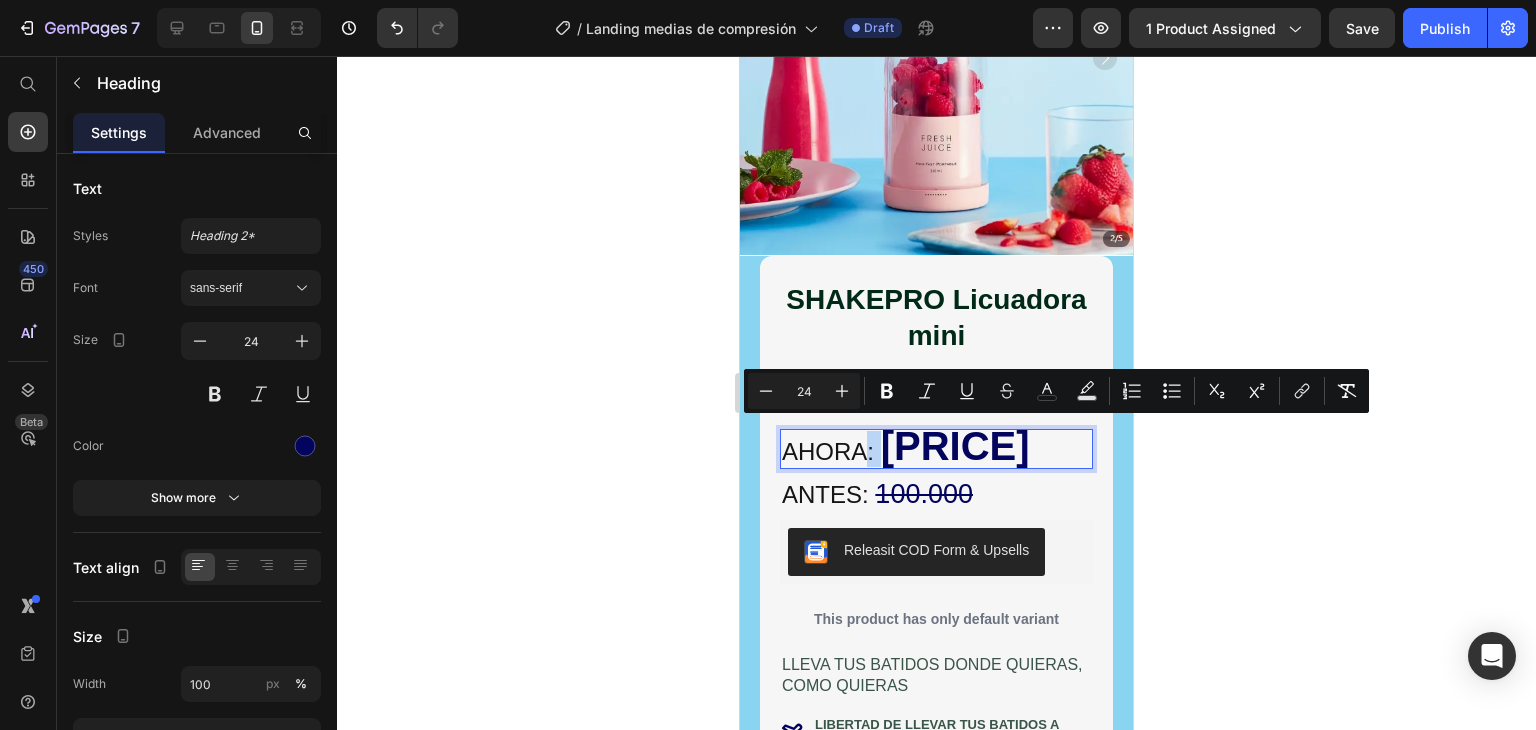 click on "AHORA:" at bounding box center (828, 451) 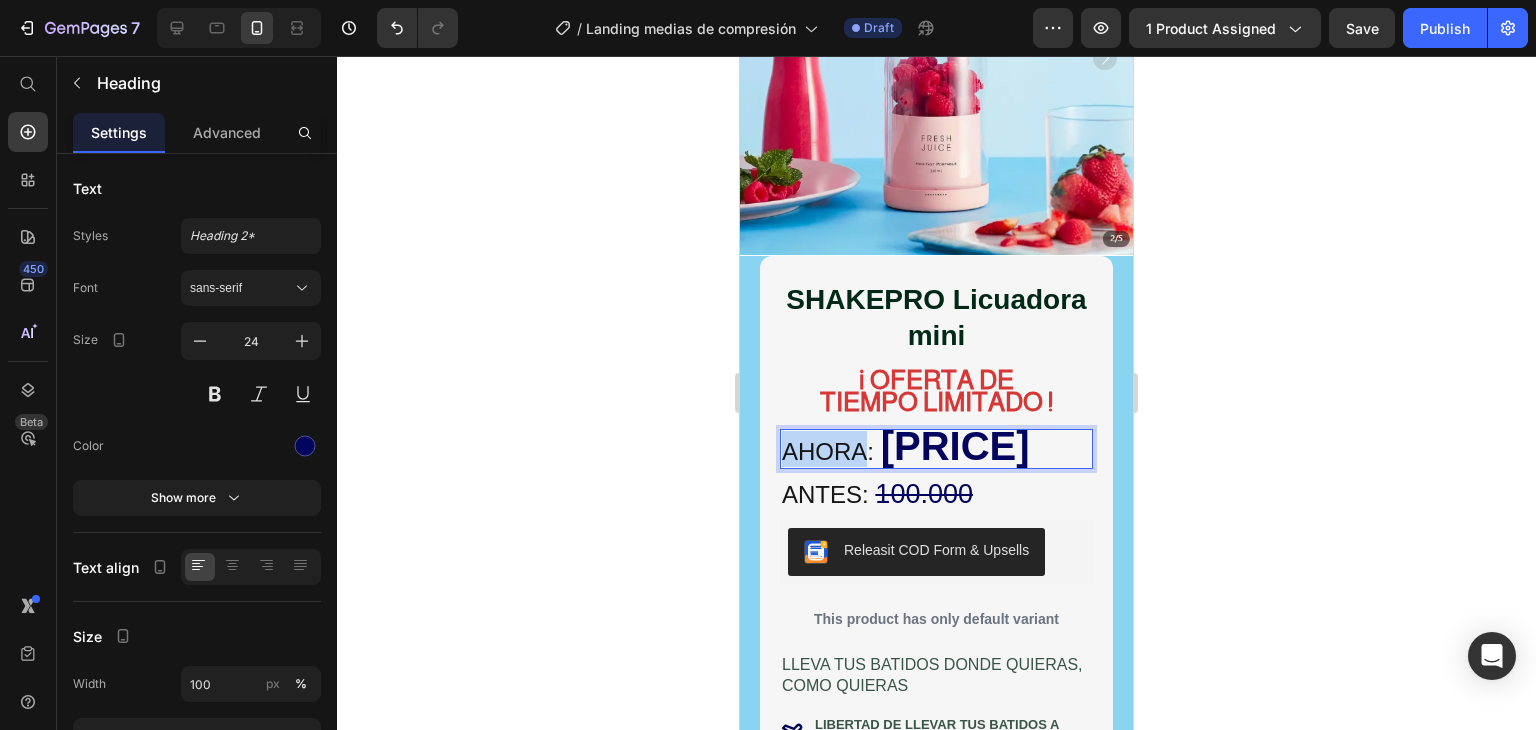 drag, startPoint x: 866, startPoint y: 436, endPoint x: 787, endPoint y: 441, distance: 79.15807 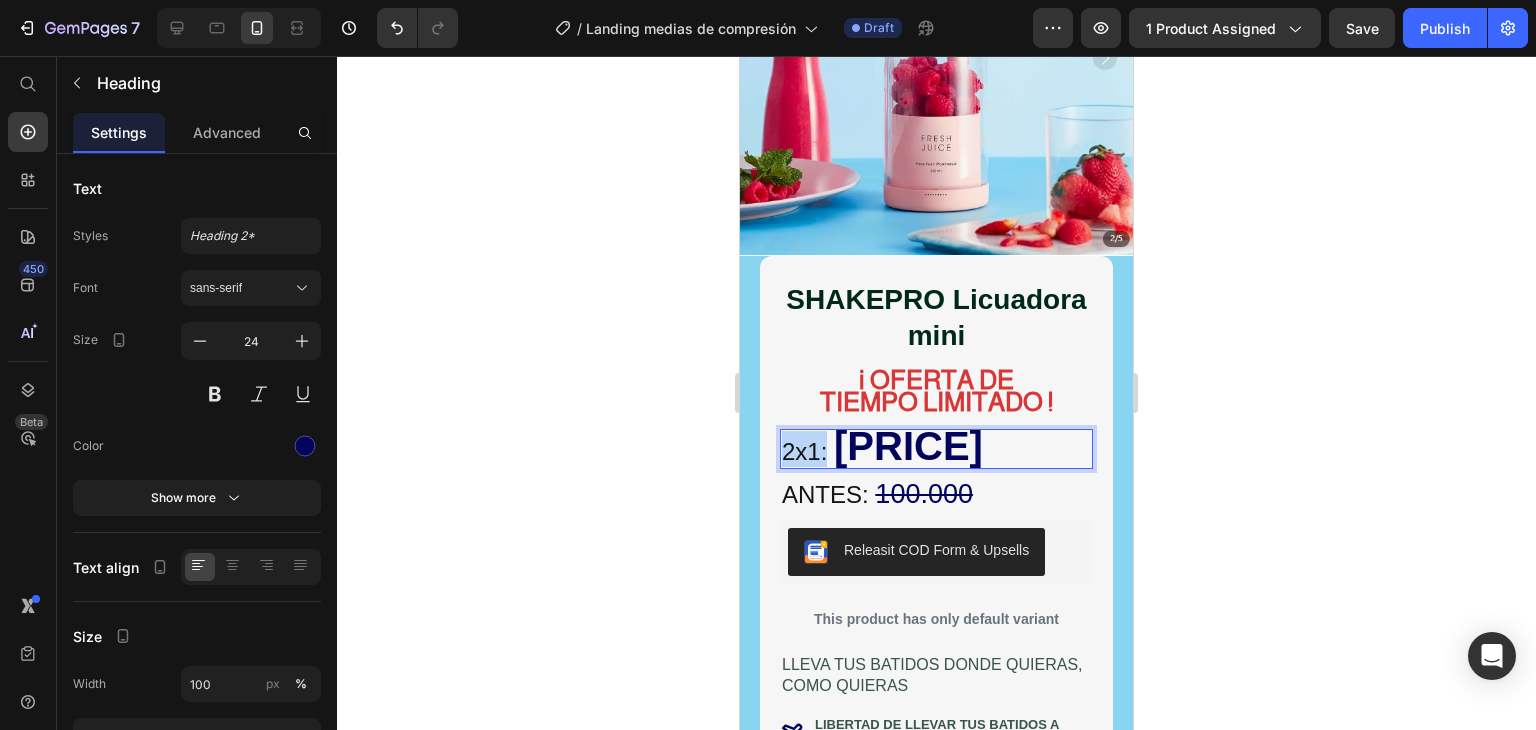 drag, startPoint x: 827, startPoint y: 438, endPoint x: 781, endPoint y: 438, distance: 46 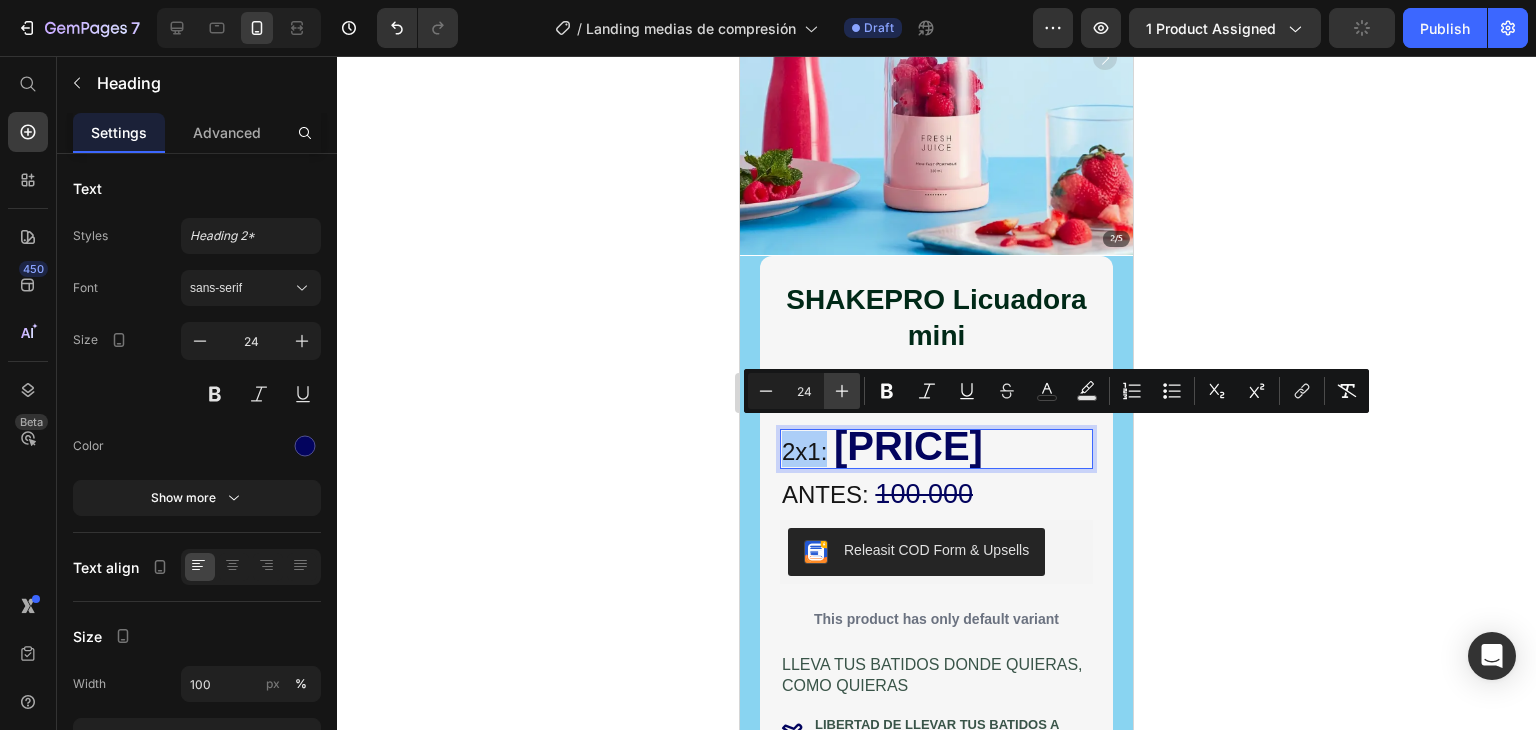 click 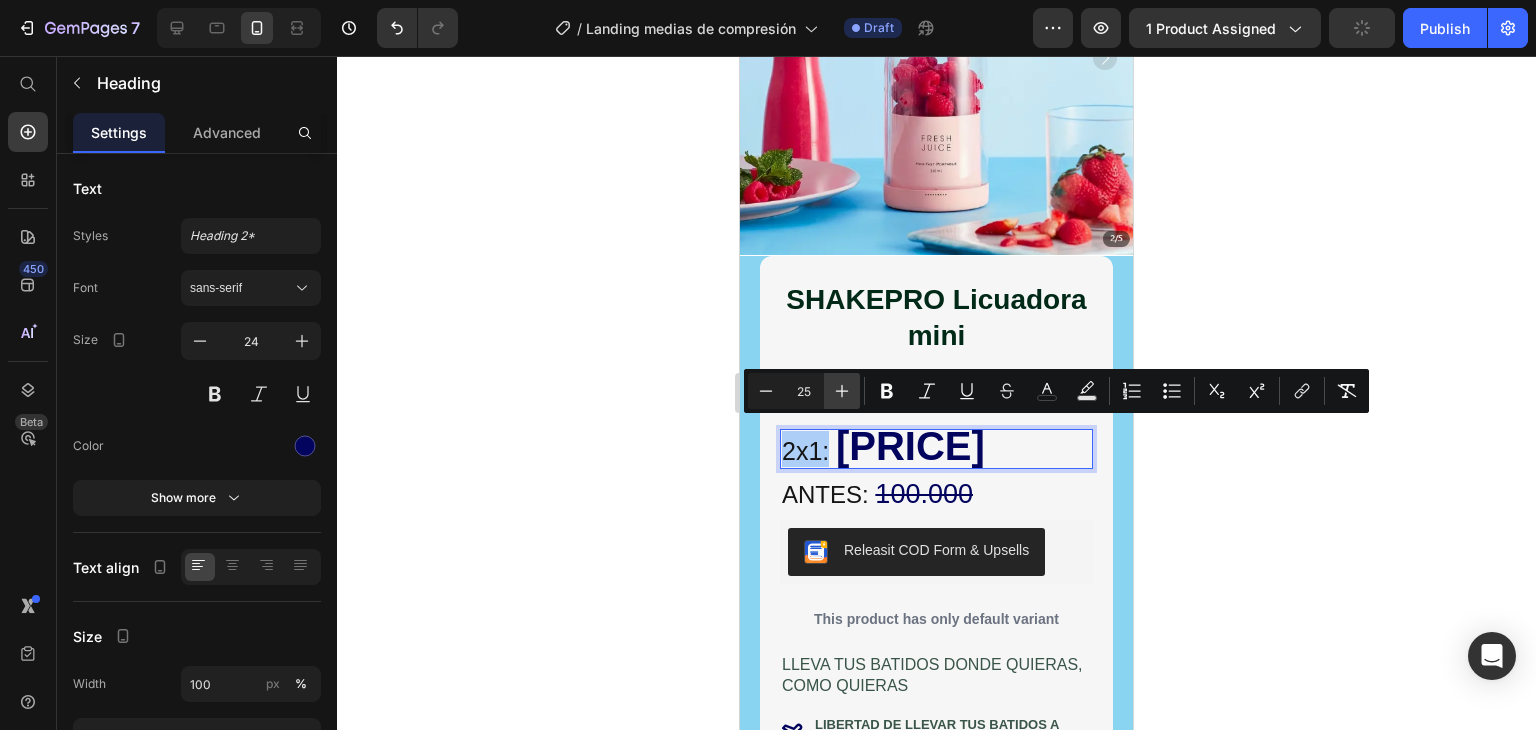 click 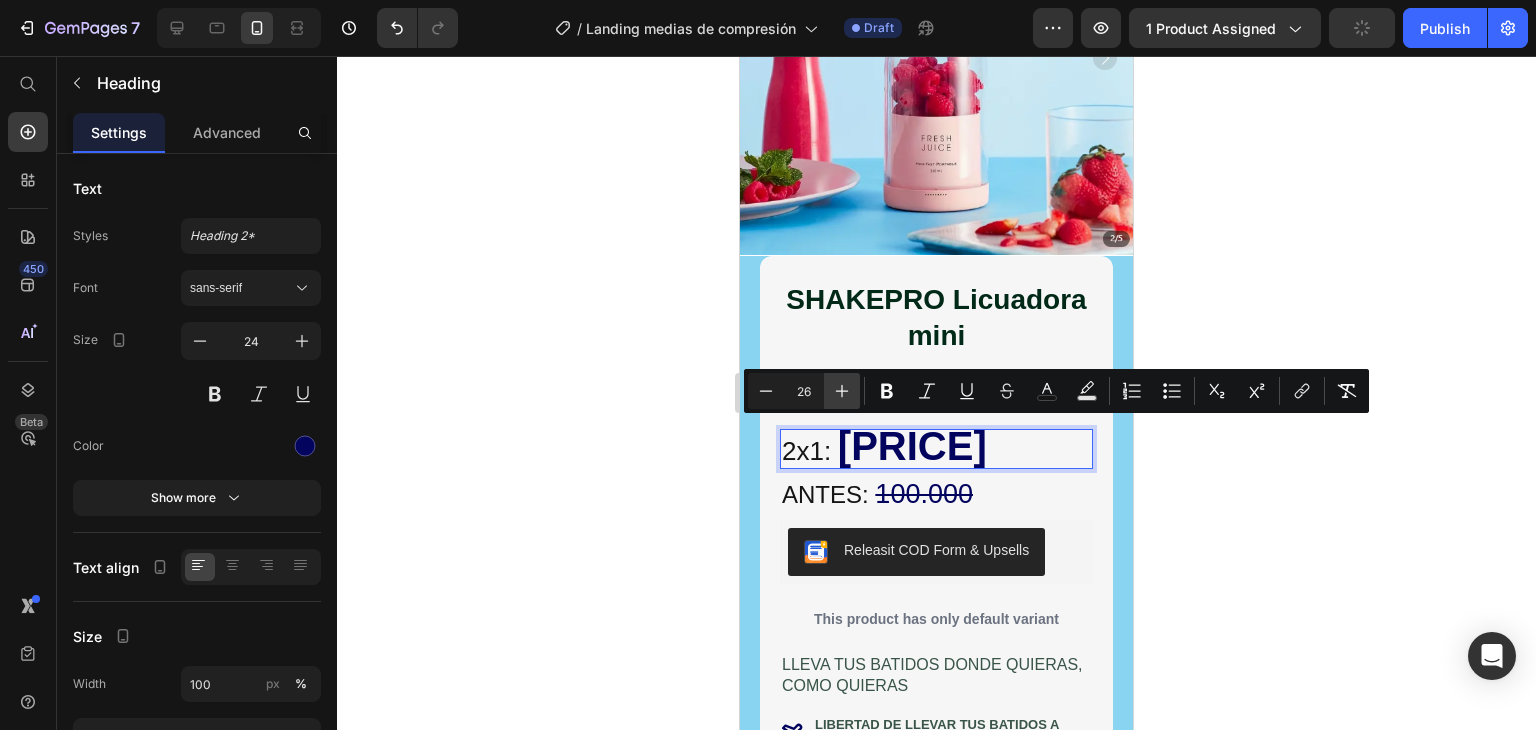 click 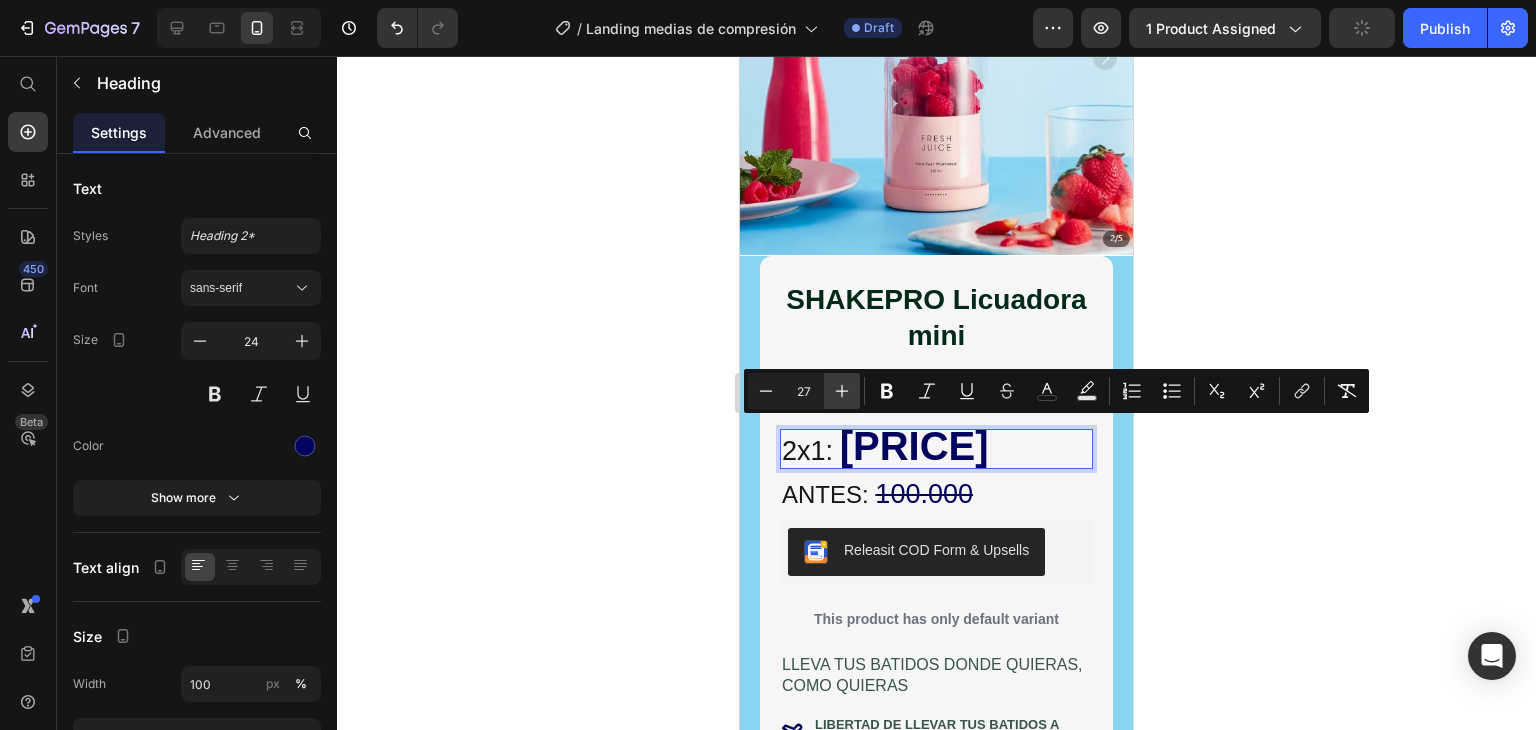 click 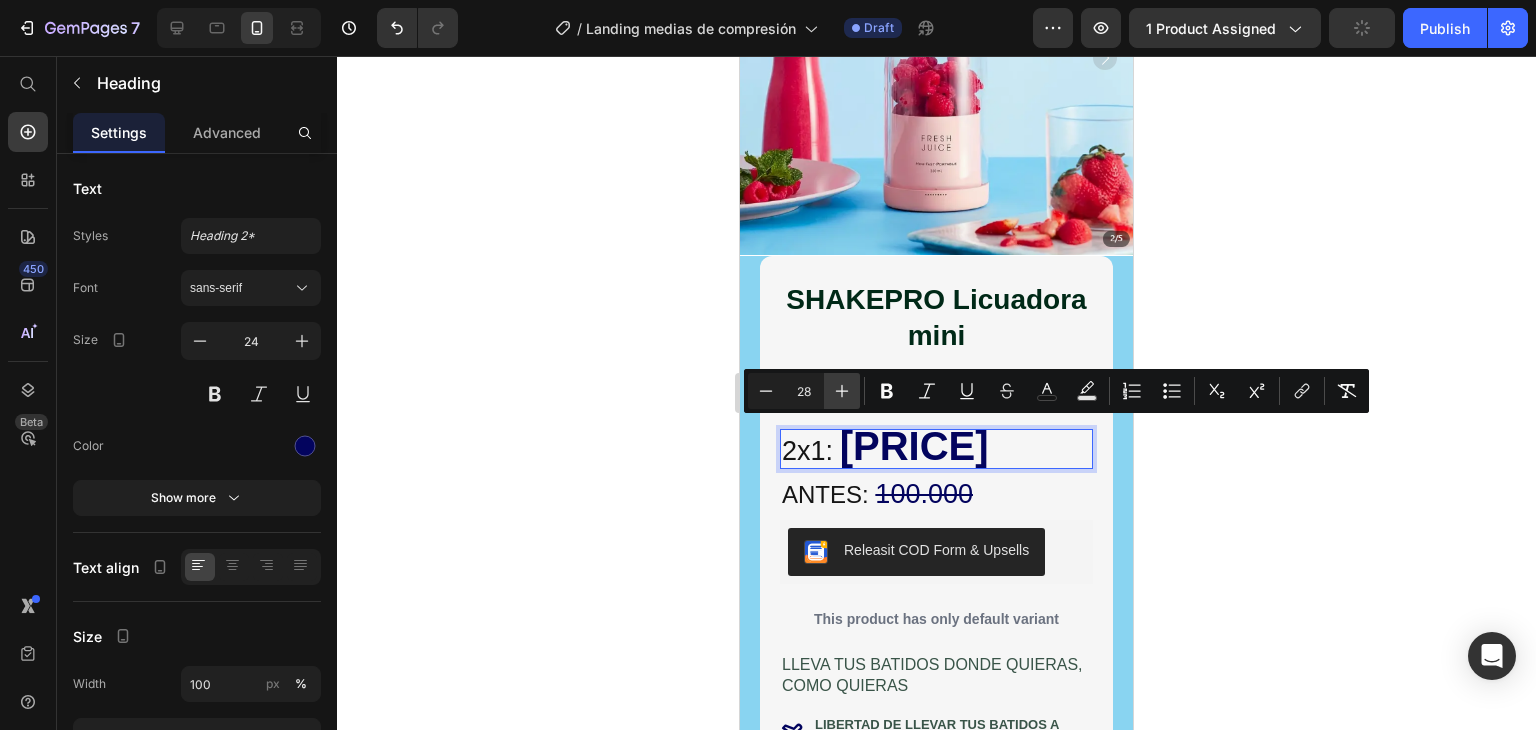 click 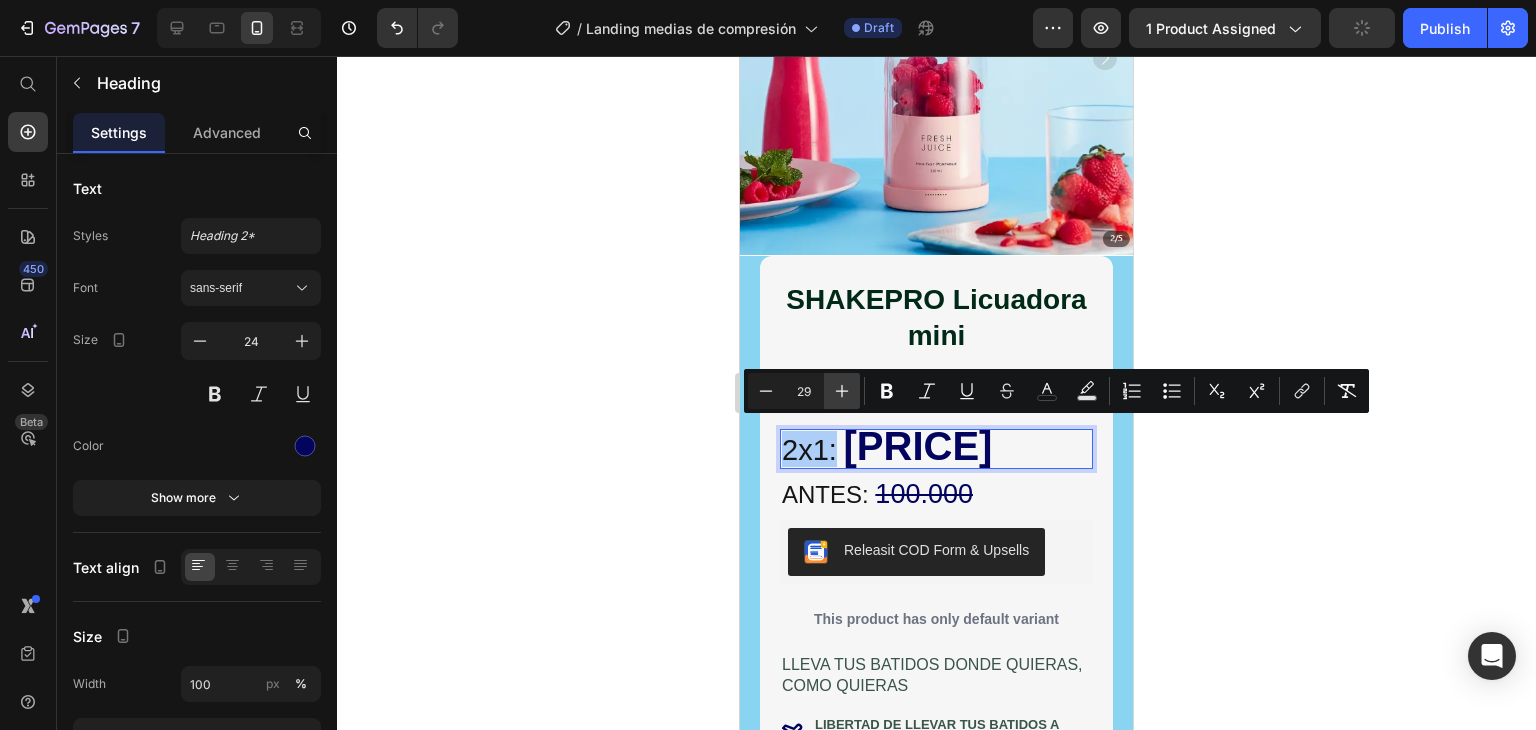 click 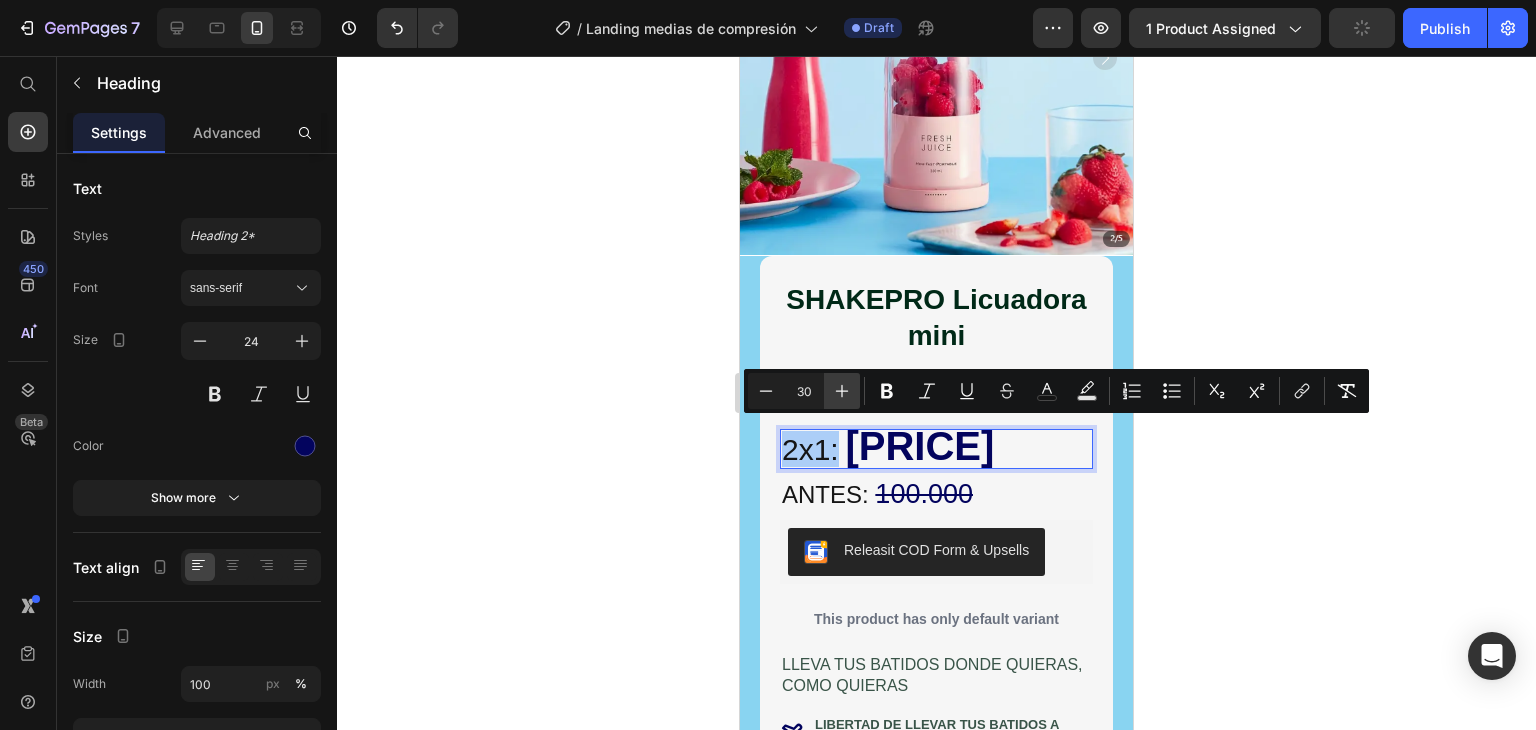click 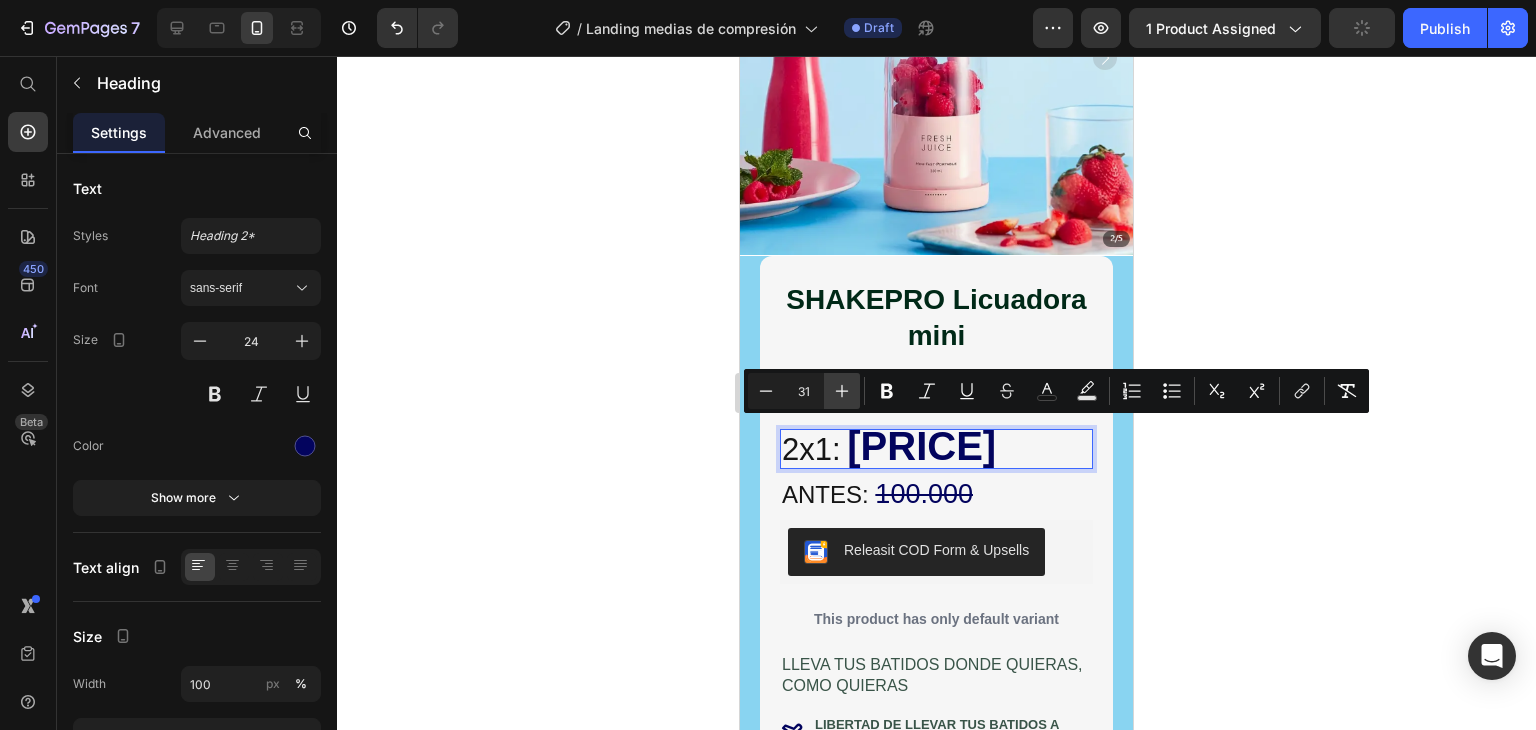 click 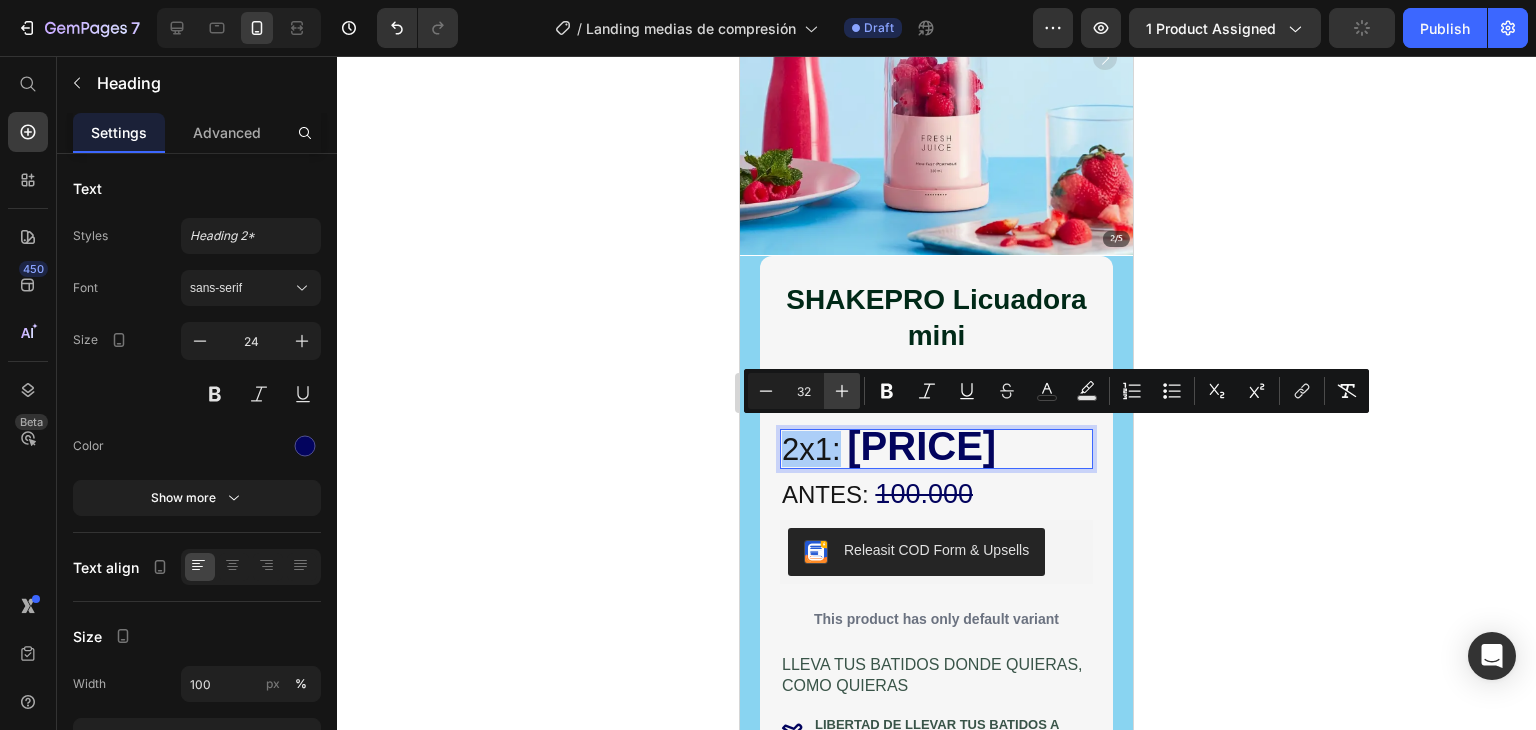 click 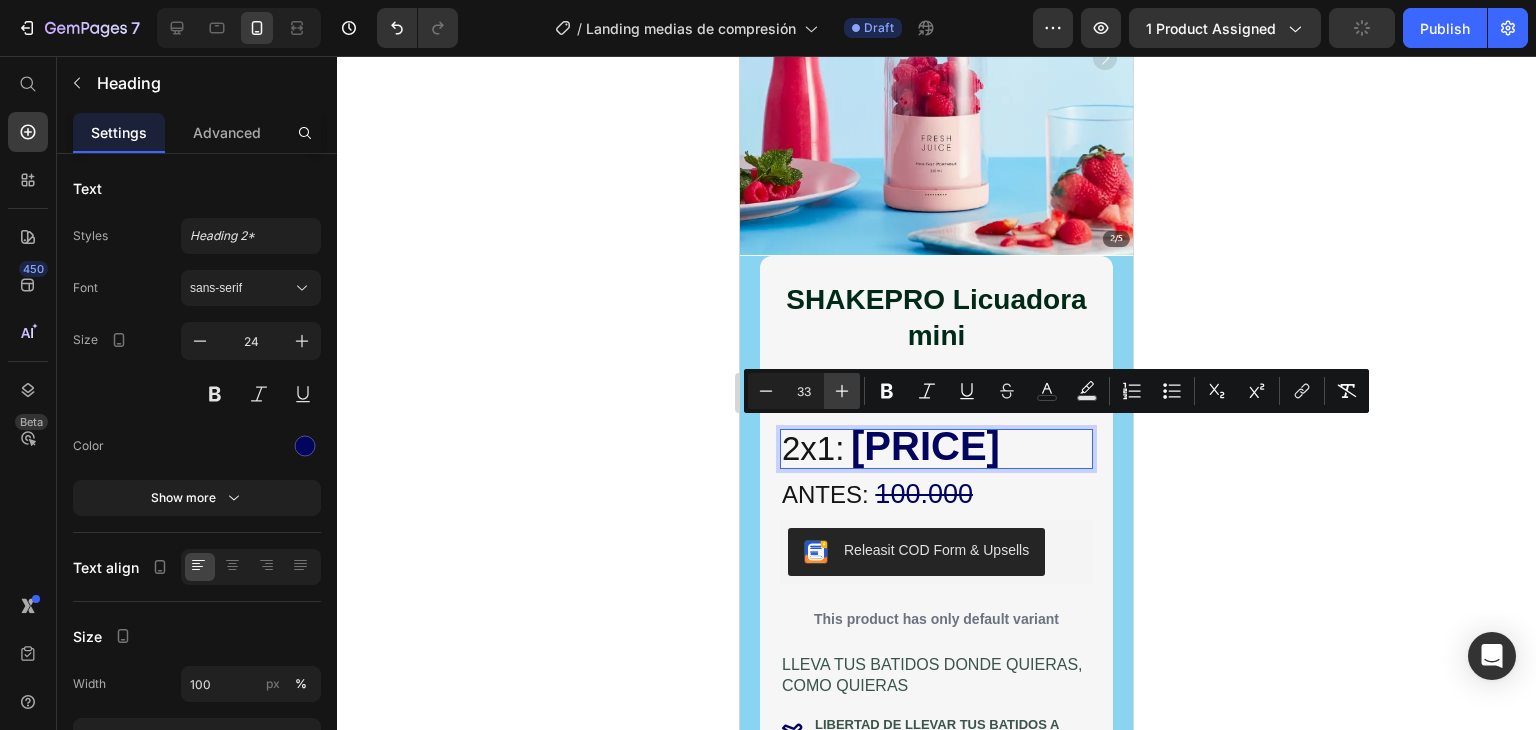 click 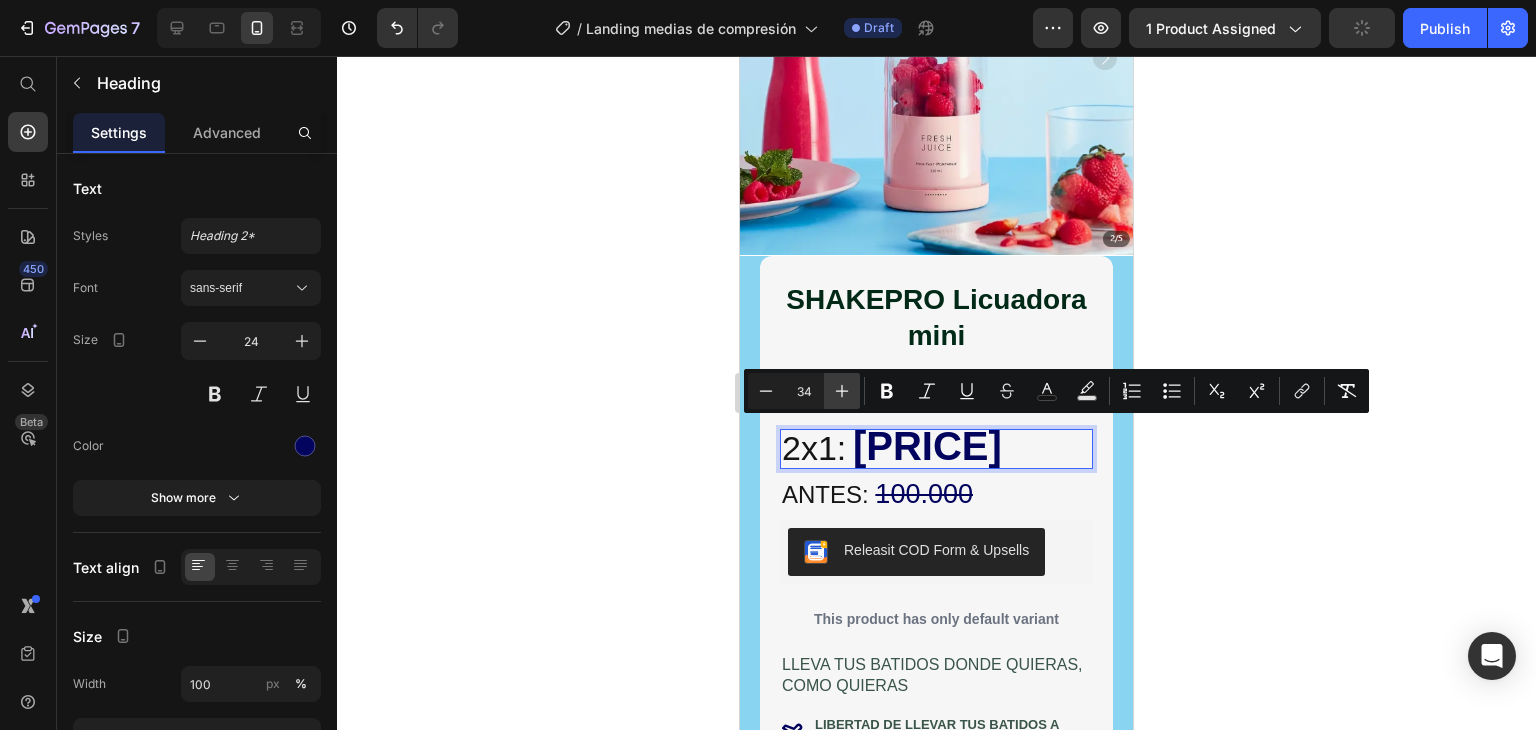 click 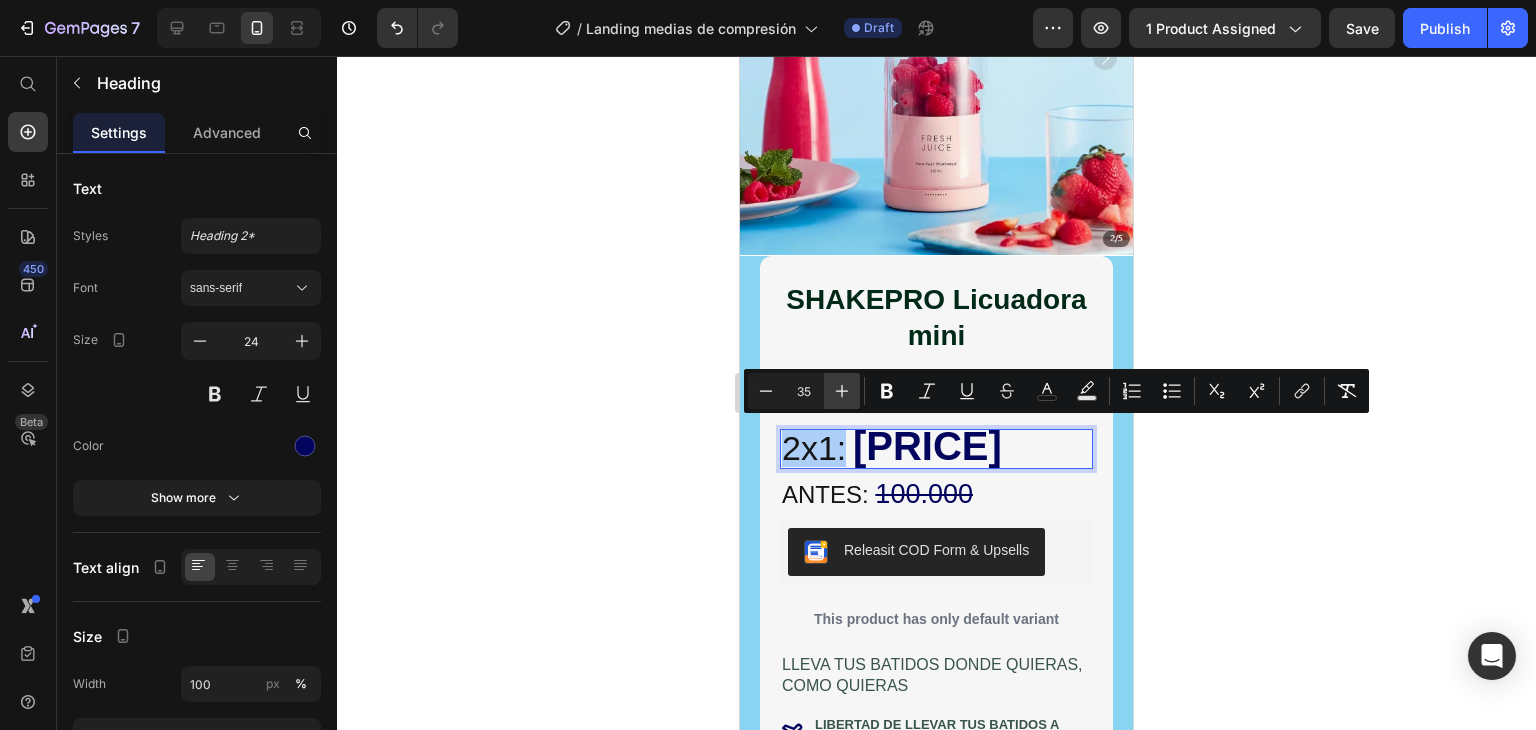 click 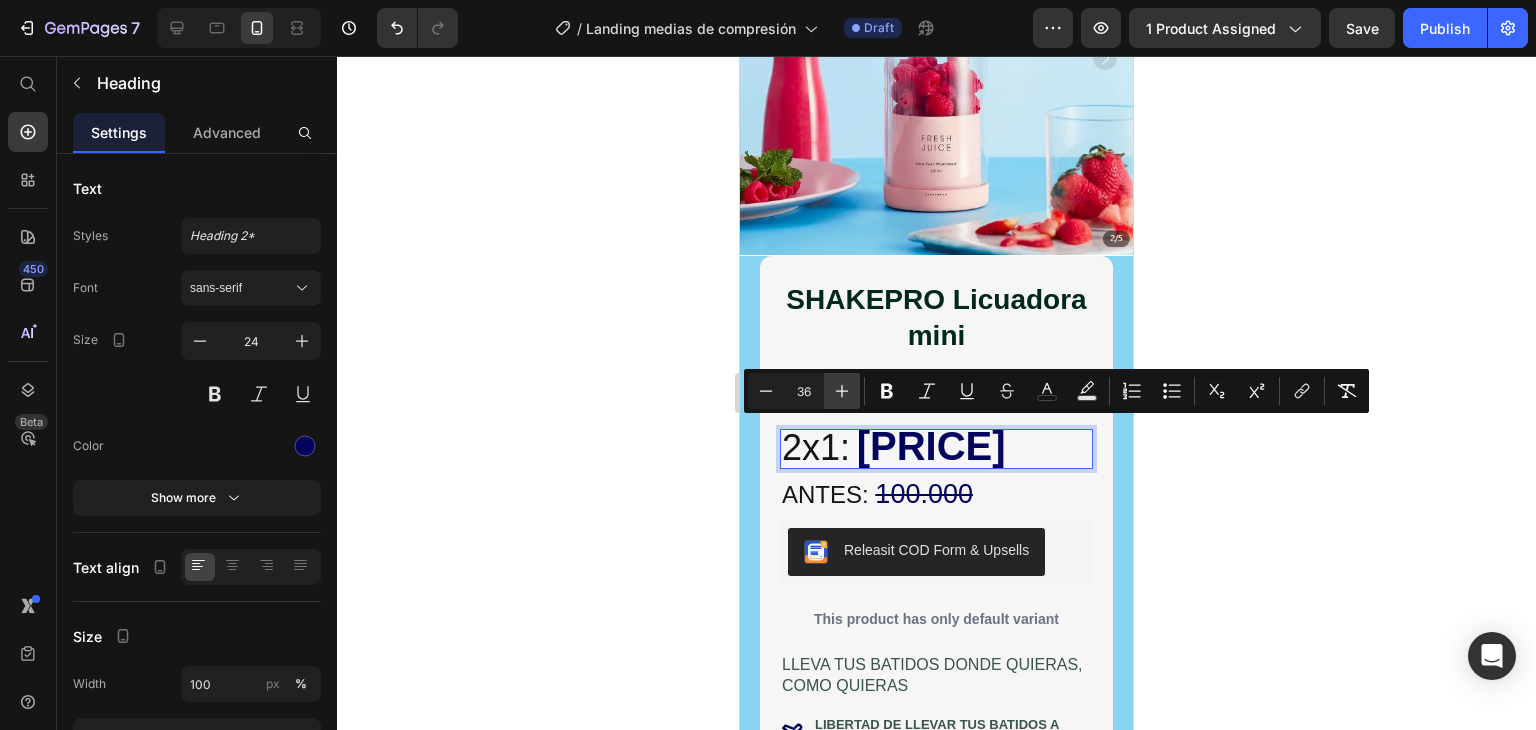 click 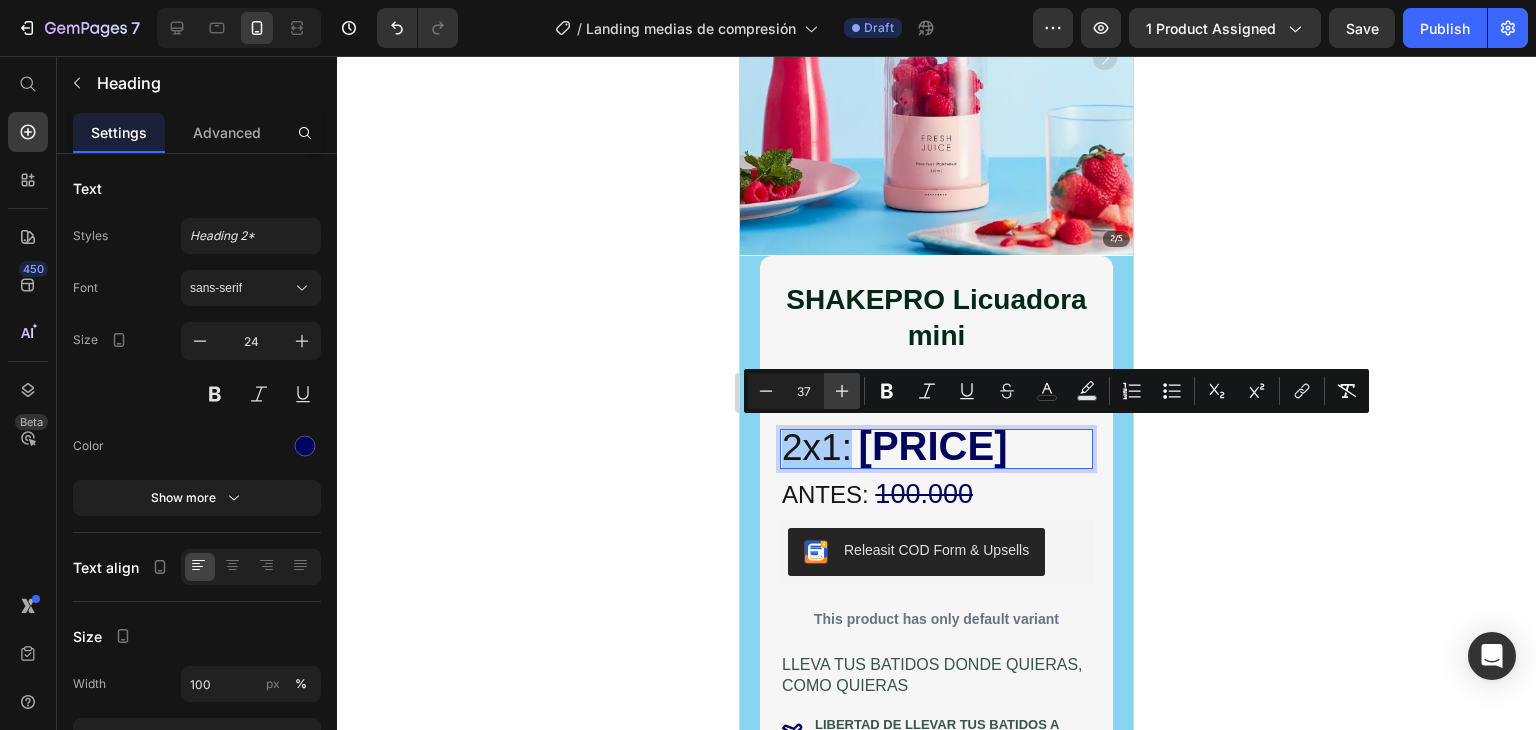 click 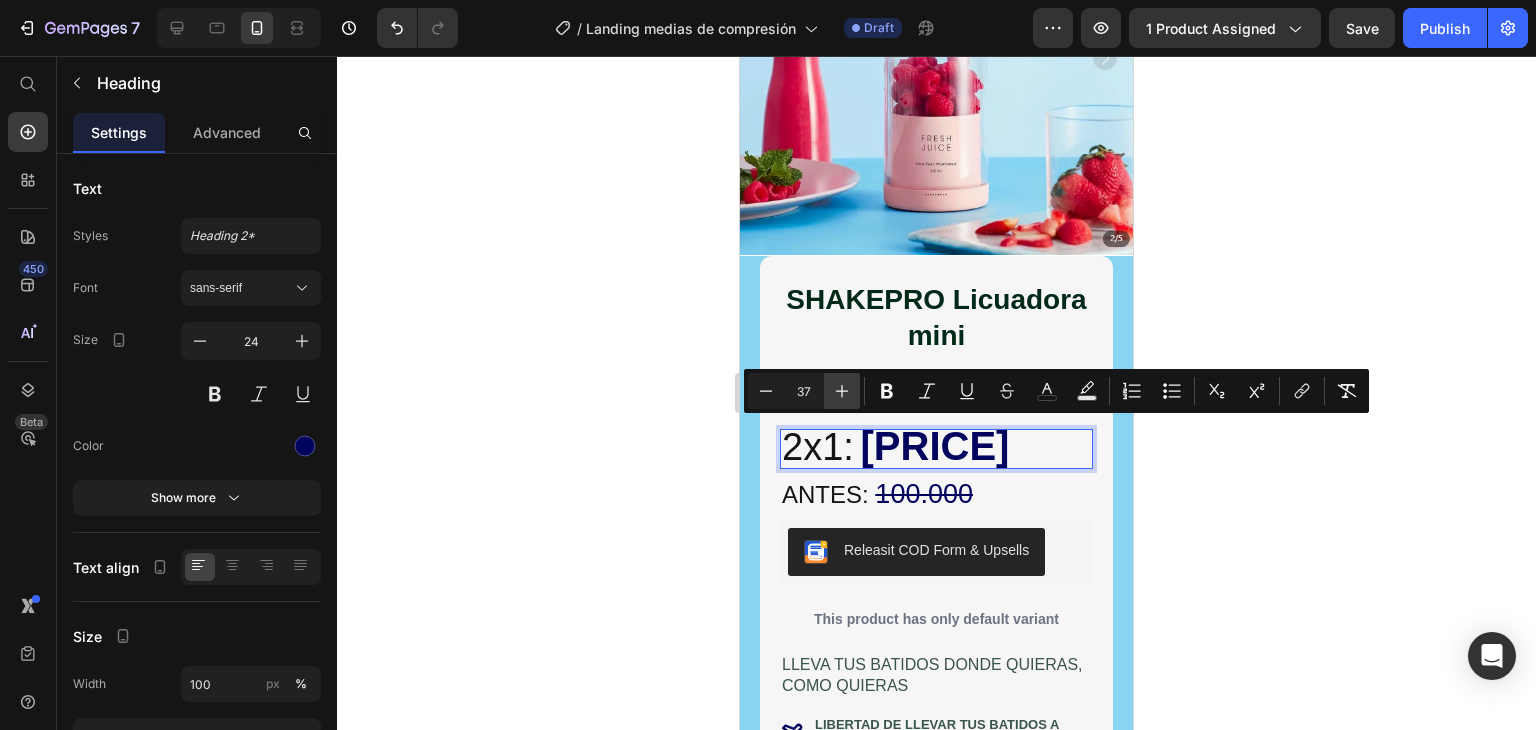 type on "38" 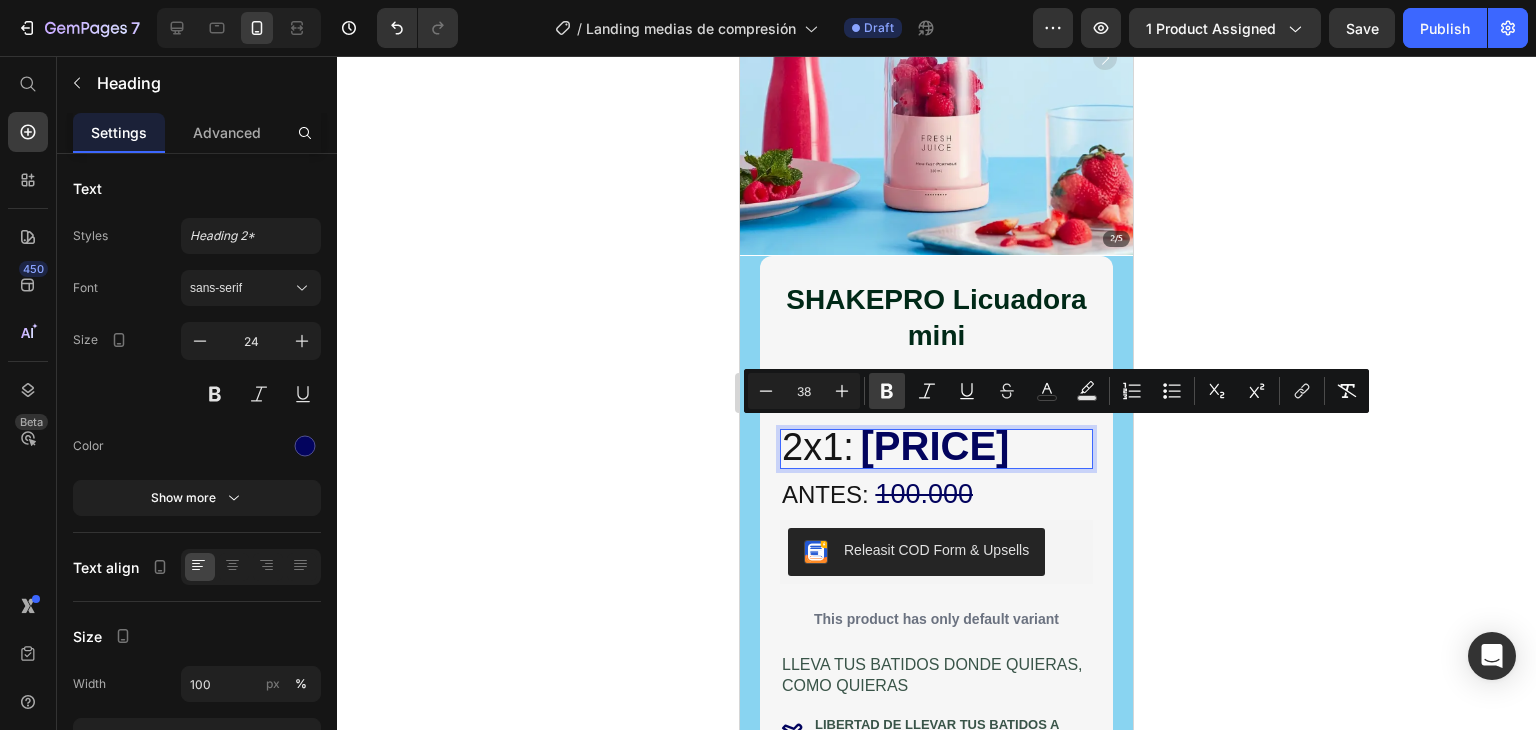 click 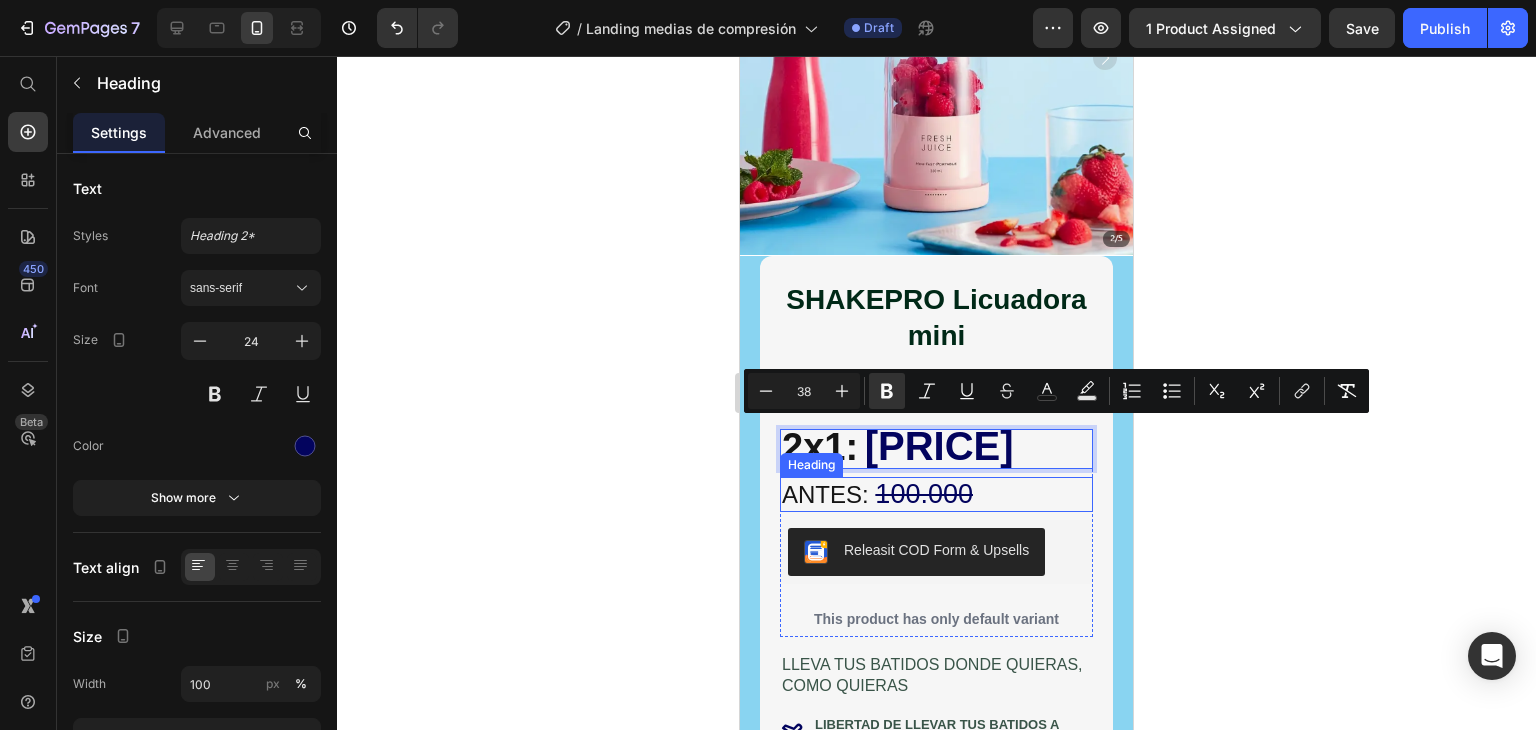 click on "⁠⁠⁠⁠⁠⁠⁠ ANTES:   100.000" at bounding box center (936, 494) 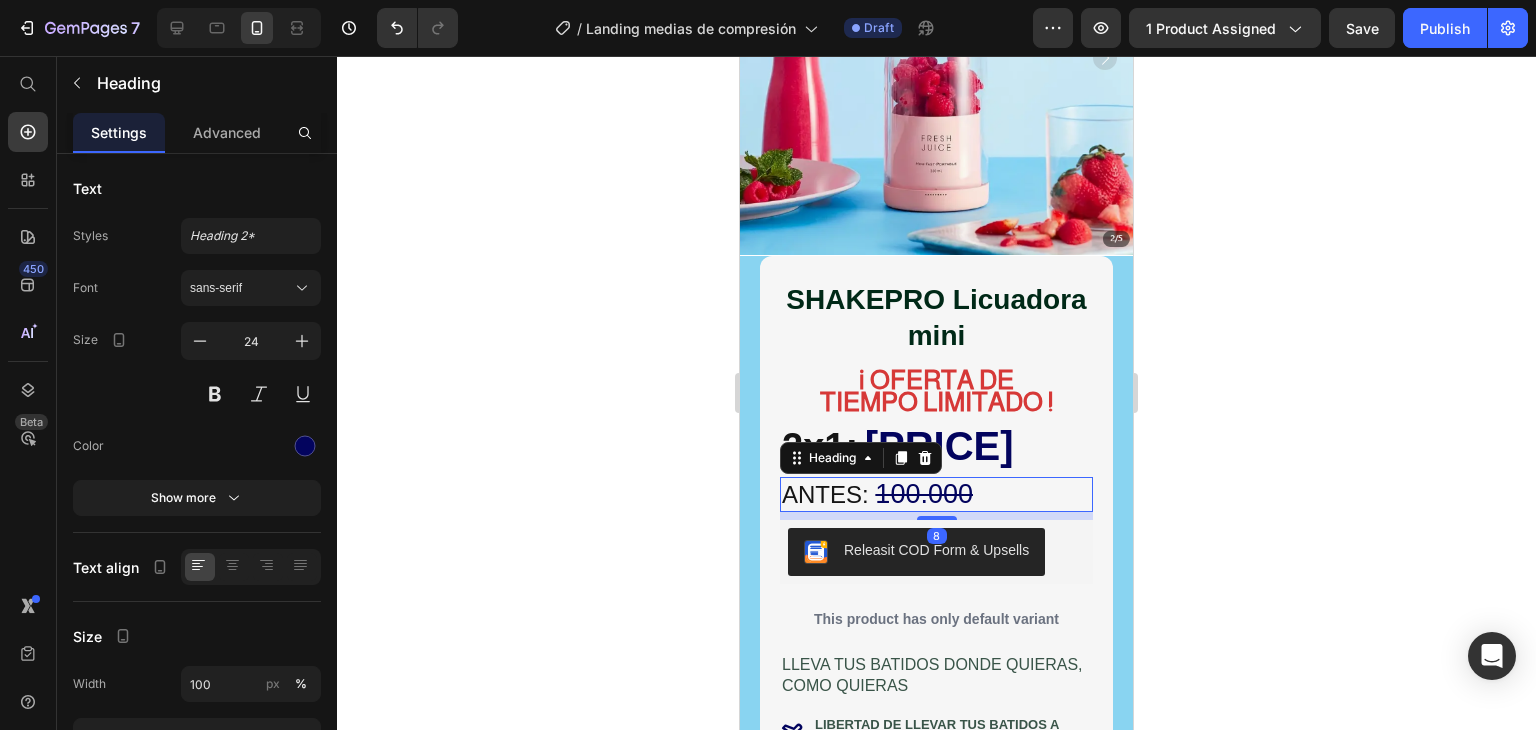 click 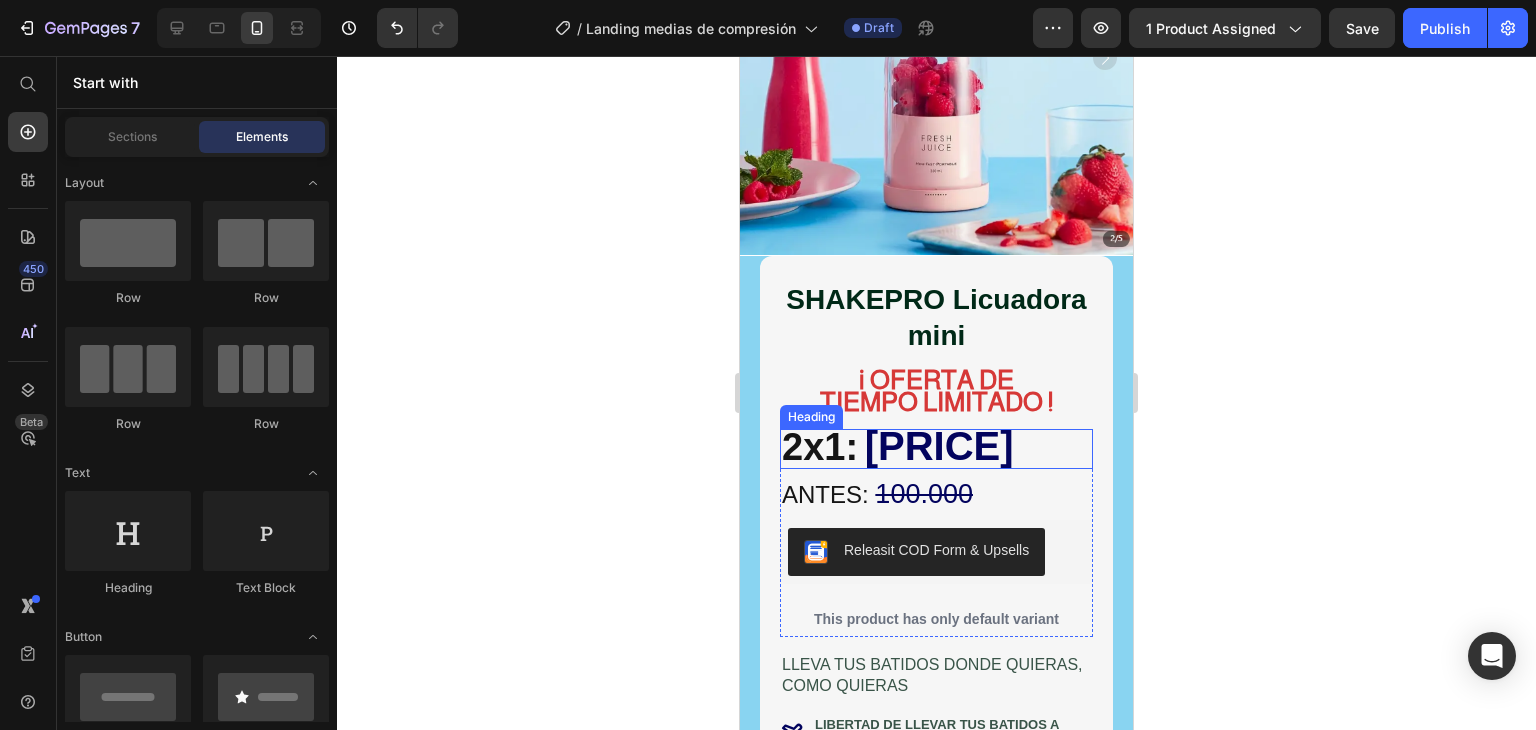click on "78.500" at bounding box center [939, 446] 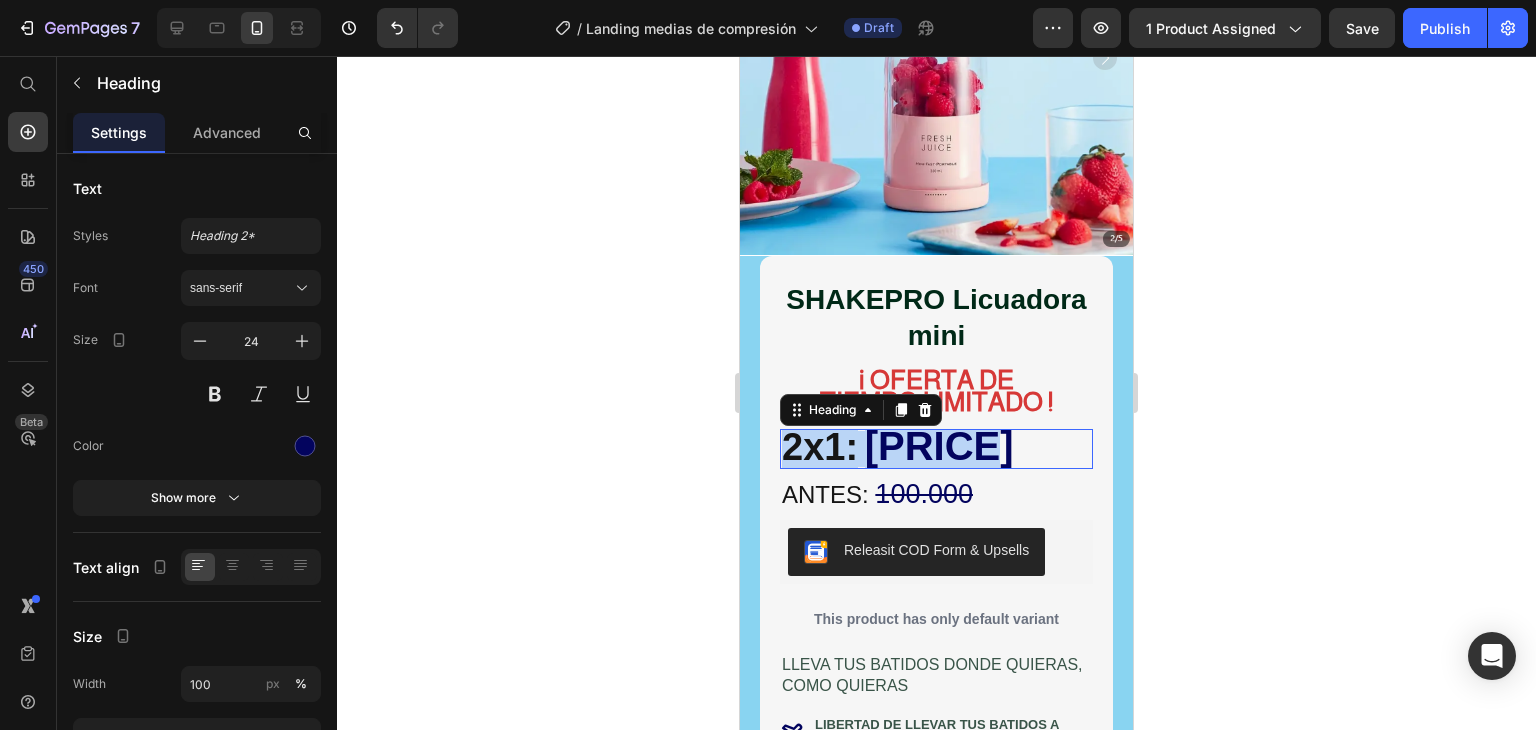 click on "78.500" at bounding box center (939, 446) 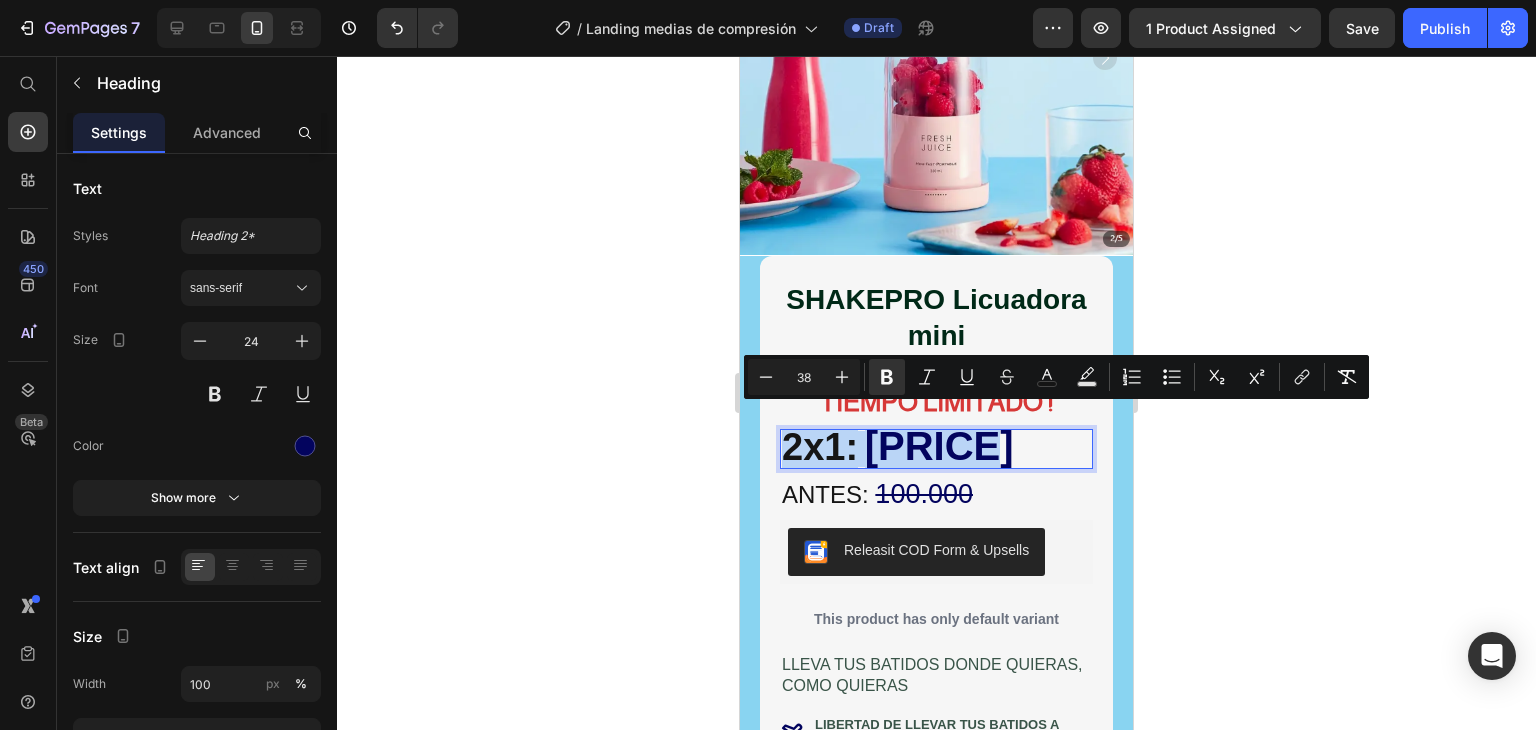 click on "78.500" at bounding box center [939, 446] 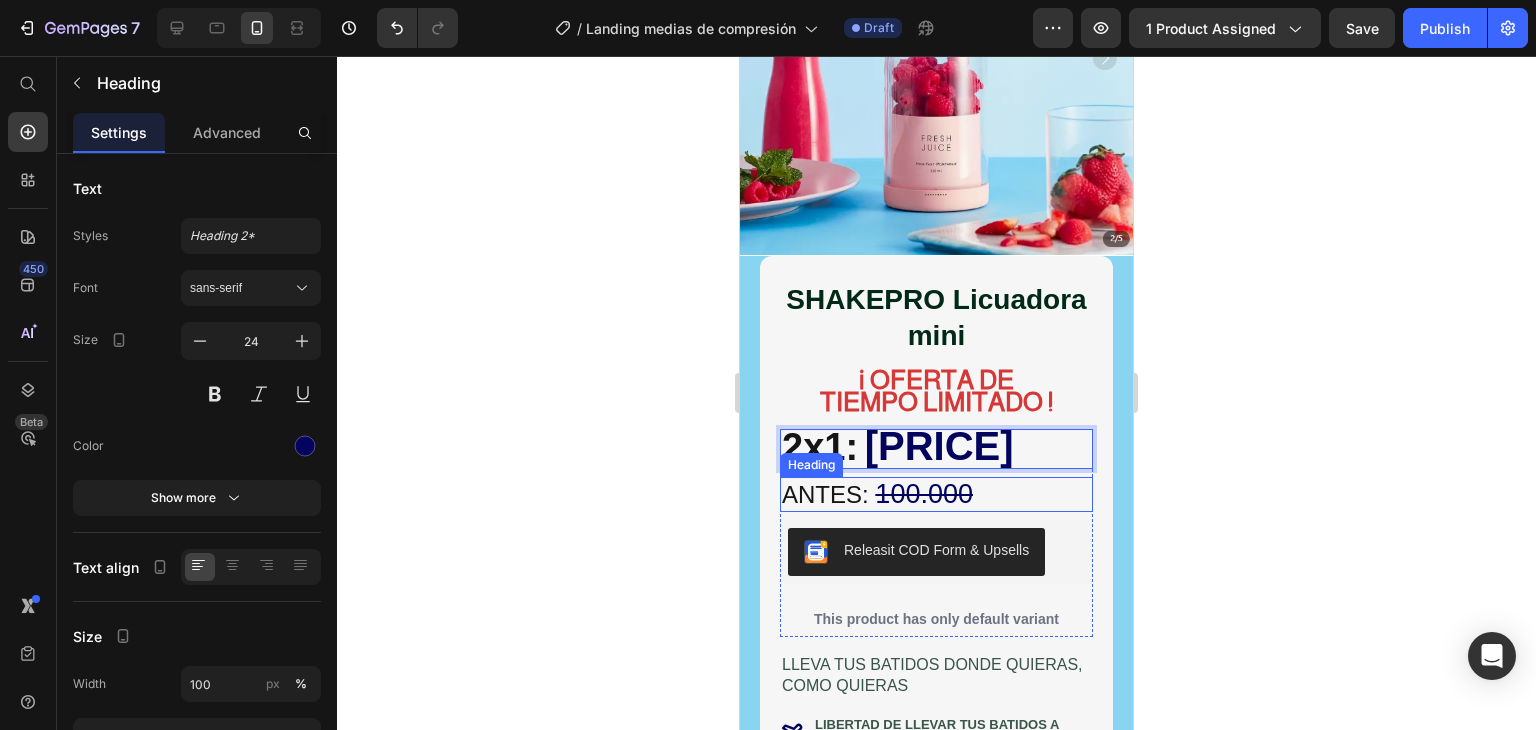 click on "ANTES:" at bounding box center (825, 494) 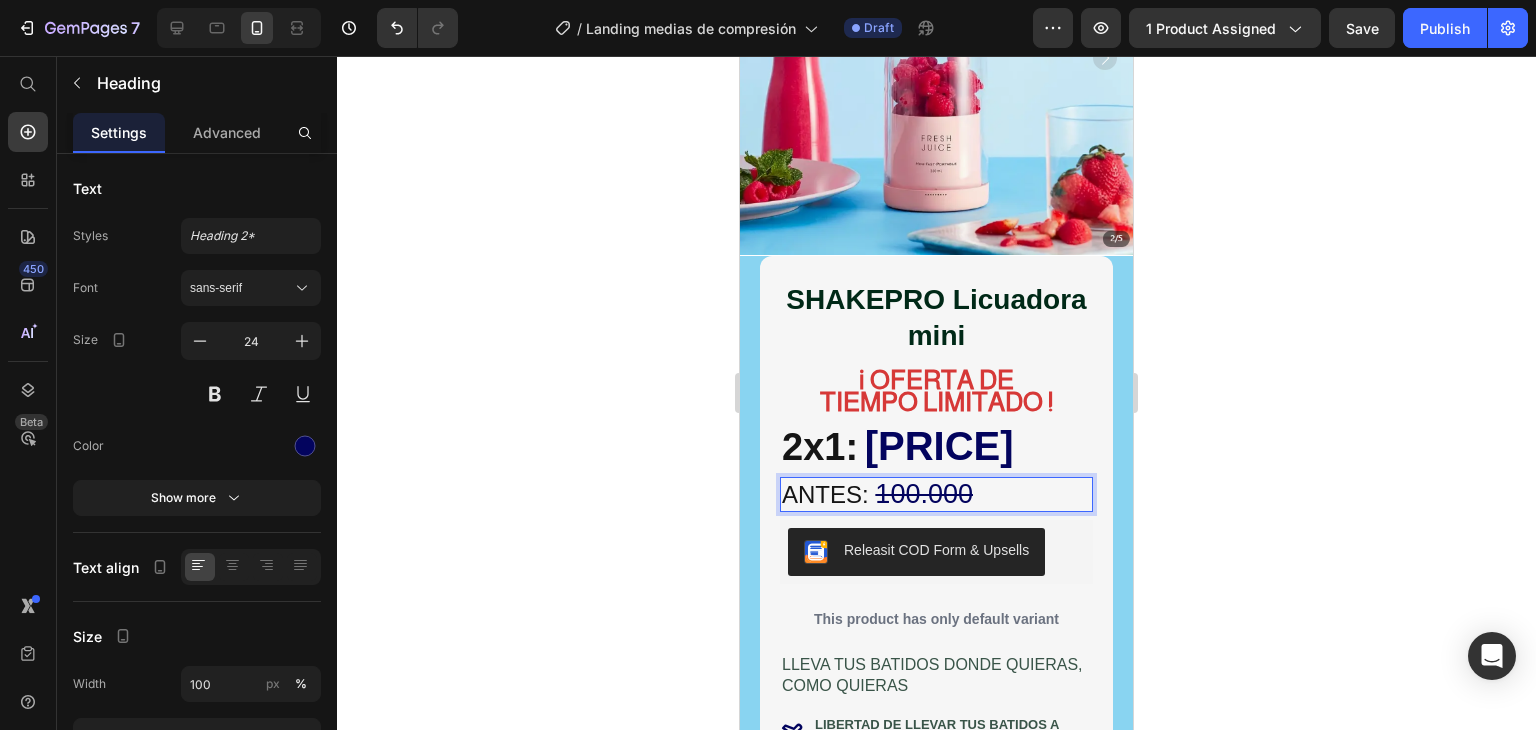 click on "ANTES:" at bounding box center (825, 494) 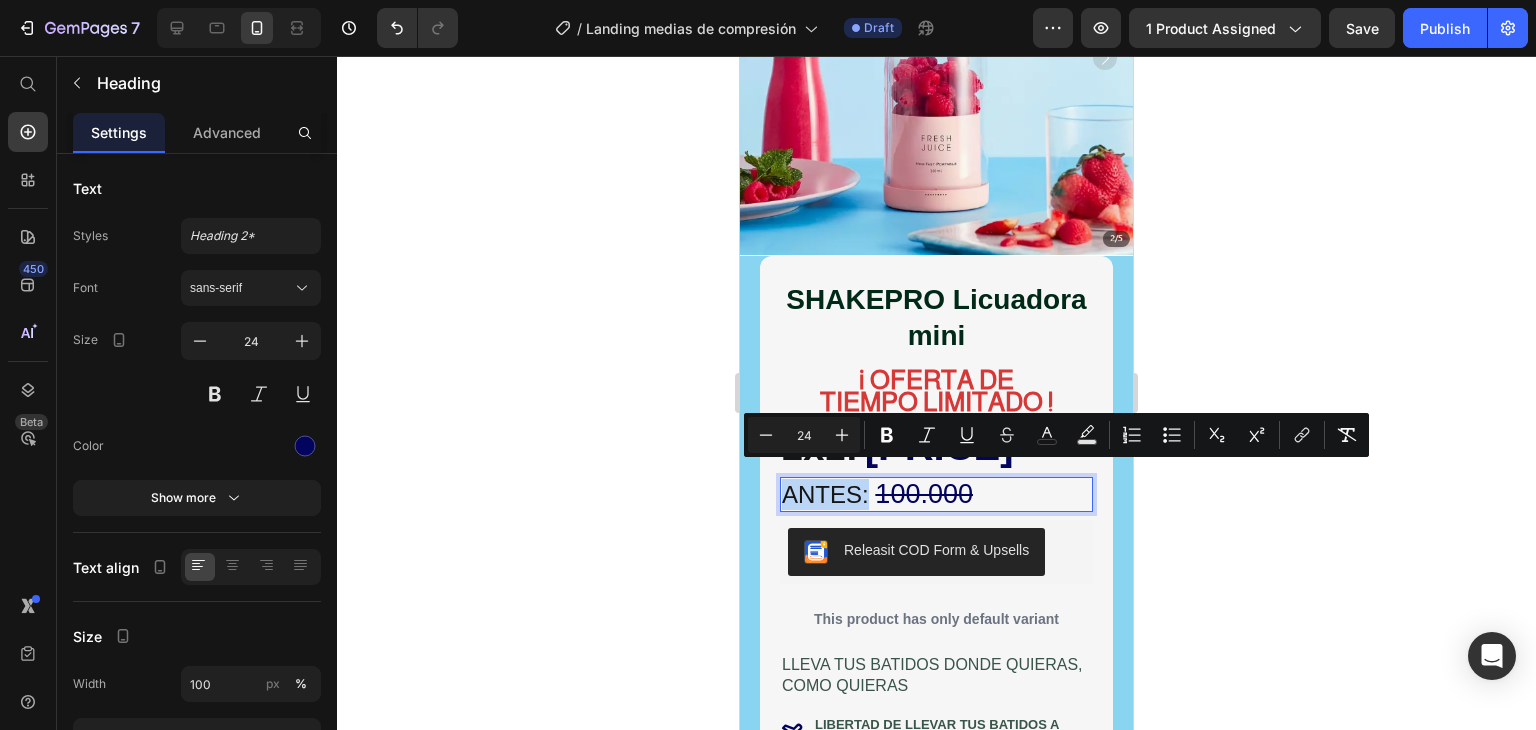drag, startPoint x: 855, startPoint y: 480, endPoint x: 818, endPoint y: 473, distance: 37.65634 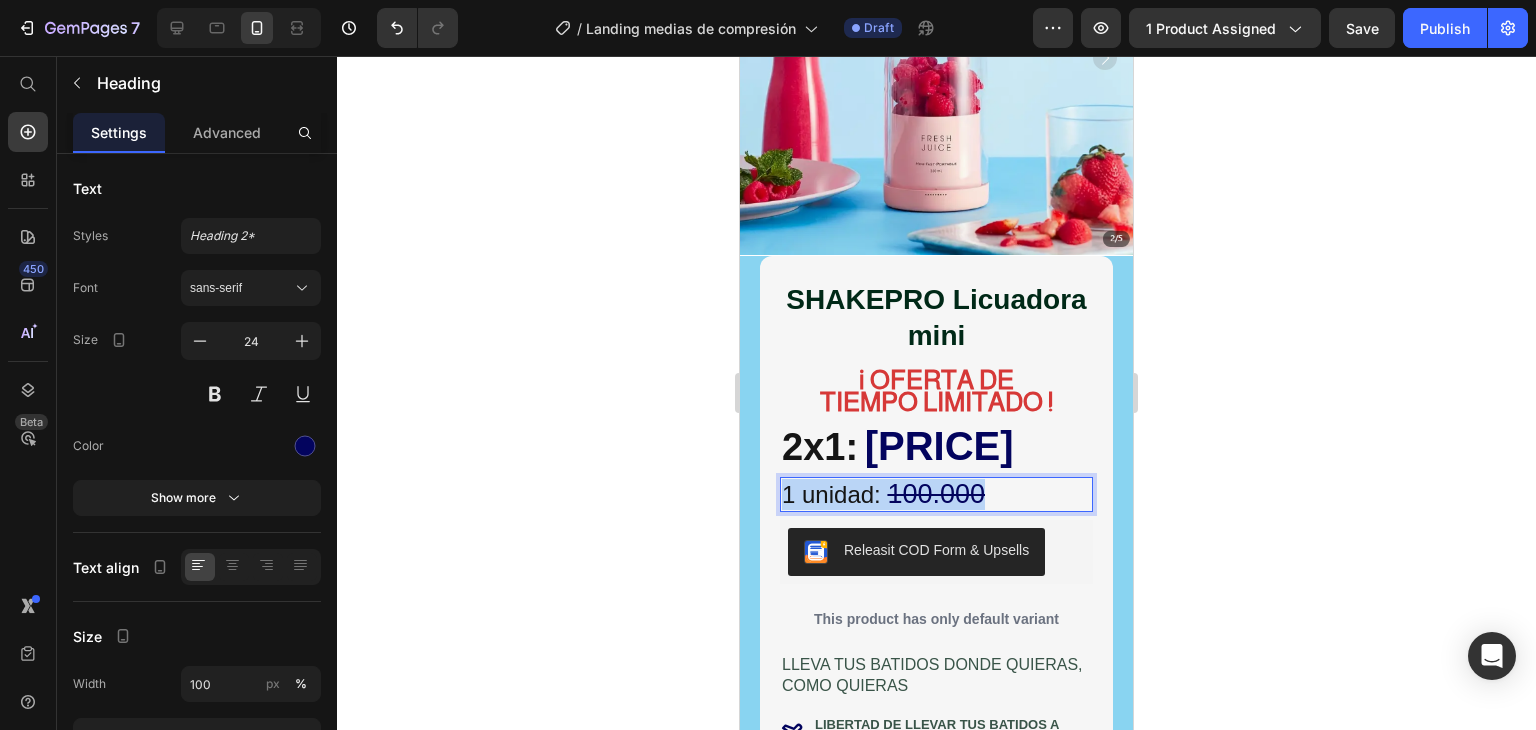 drag, startPoint x: 982, startPoint y: 479, endPoint x: 782, endPoint y: 463, distance: 200.63898 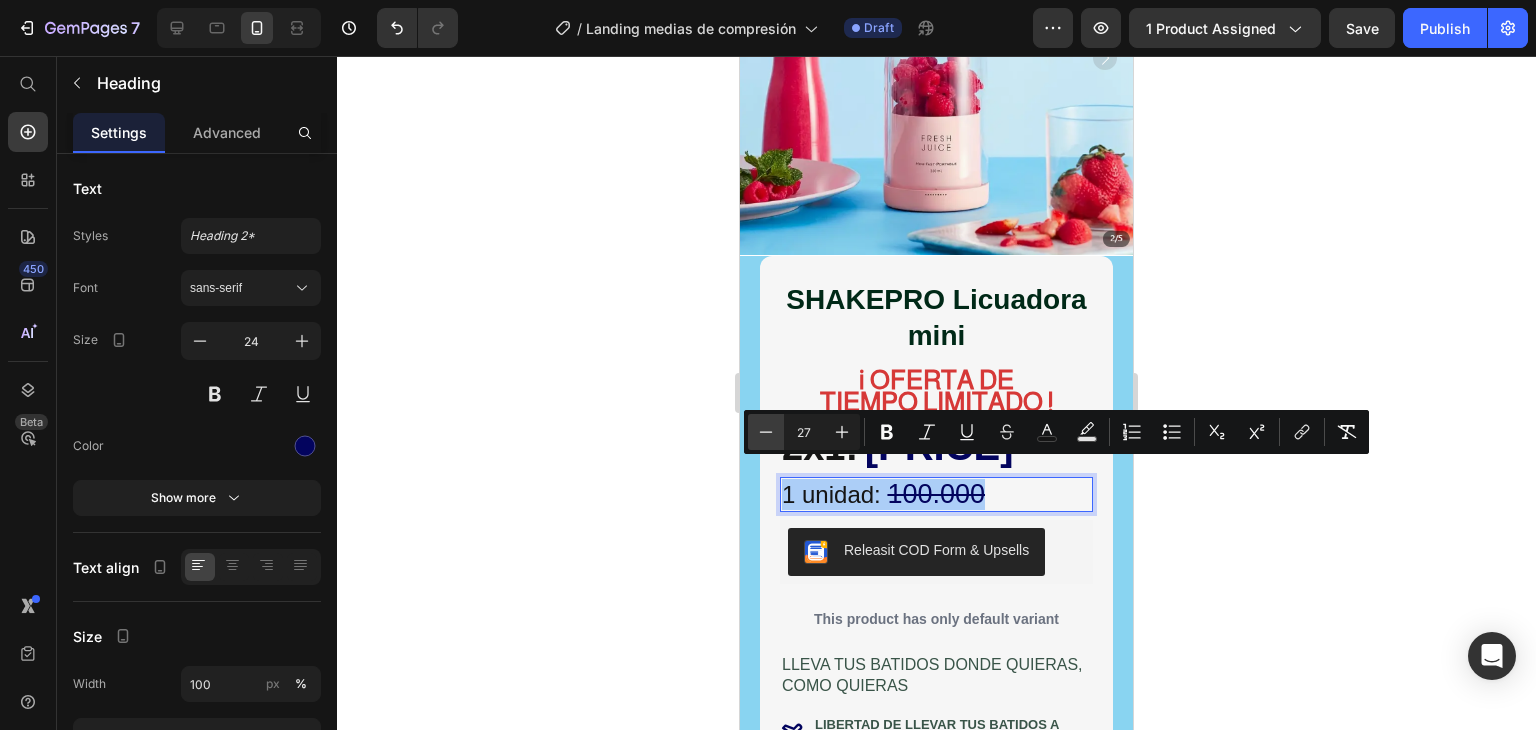 click on "Minus" at bounding box center [766, 432] 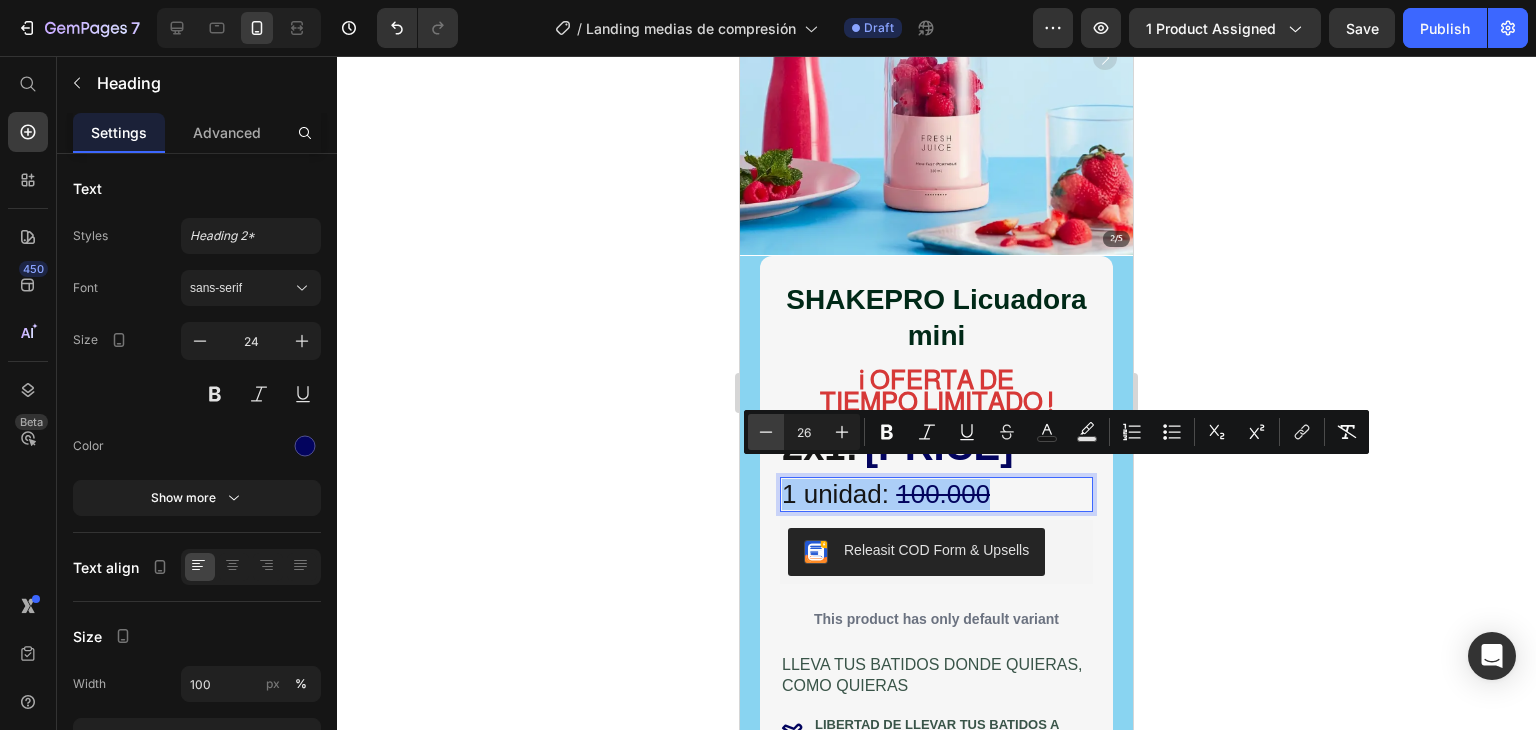 click on "Minus" at bounding box center (766, 432) 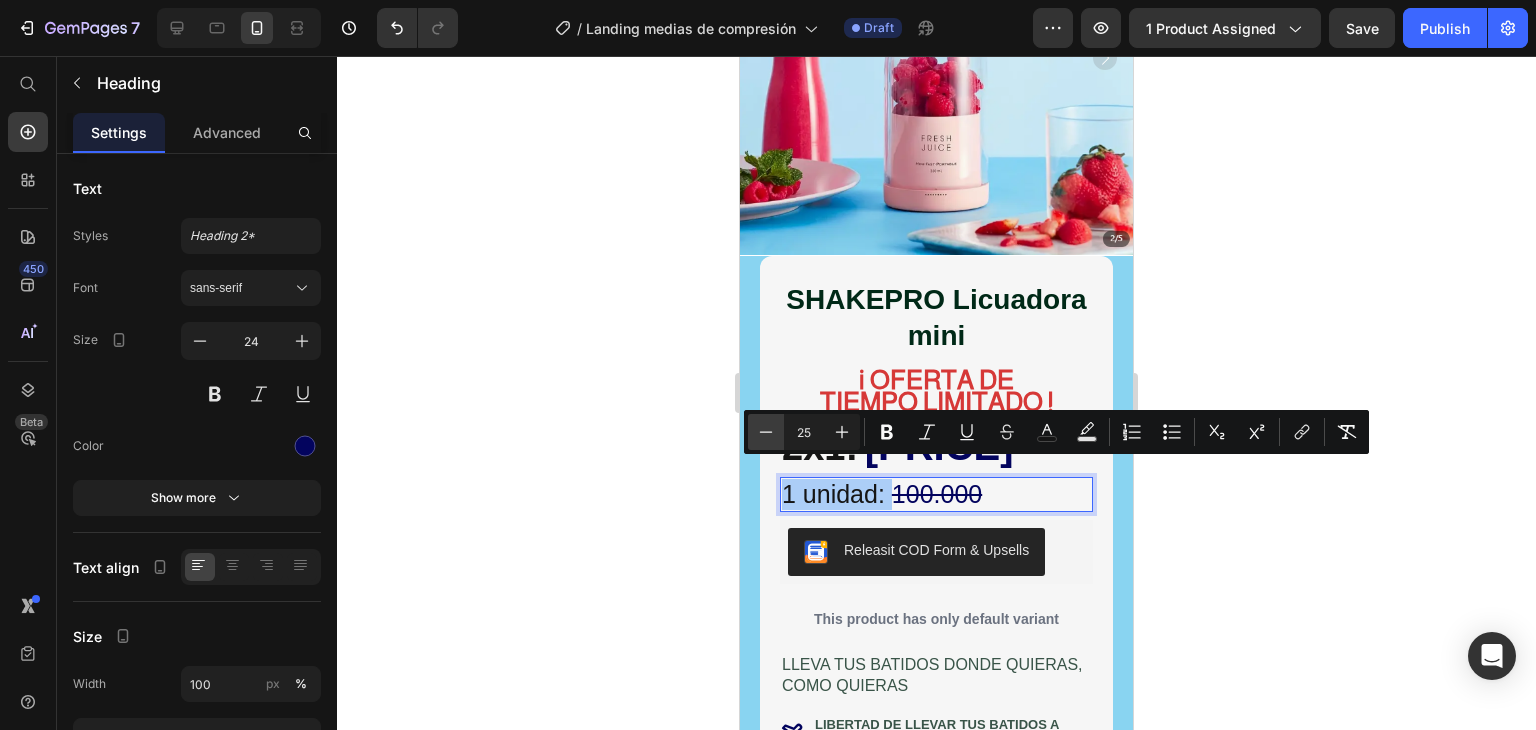 click on "Minus" at bounding box center [766, 432] 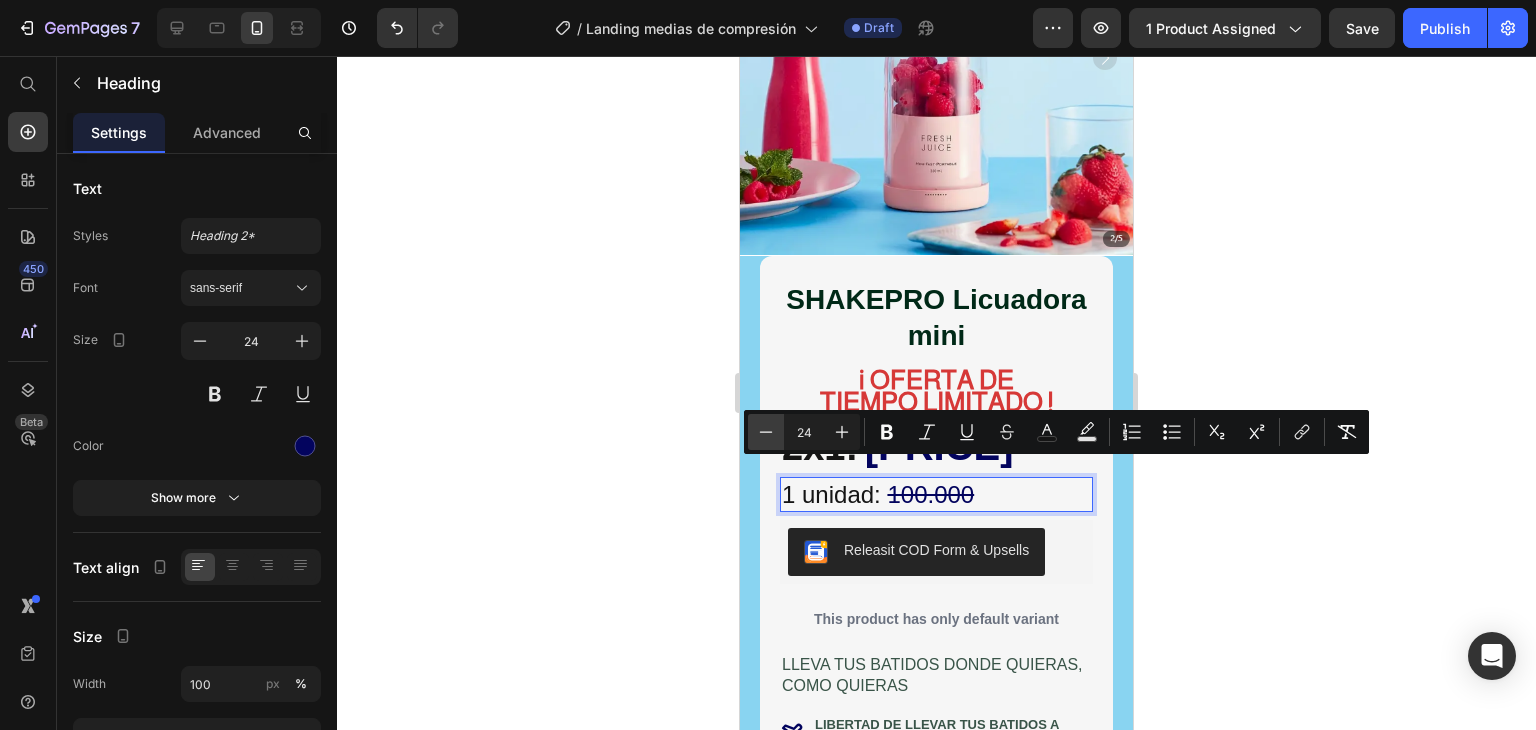click on "Minus" at bounding box center (766, 432) 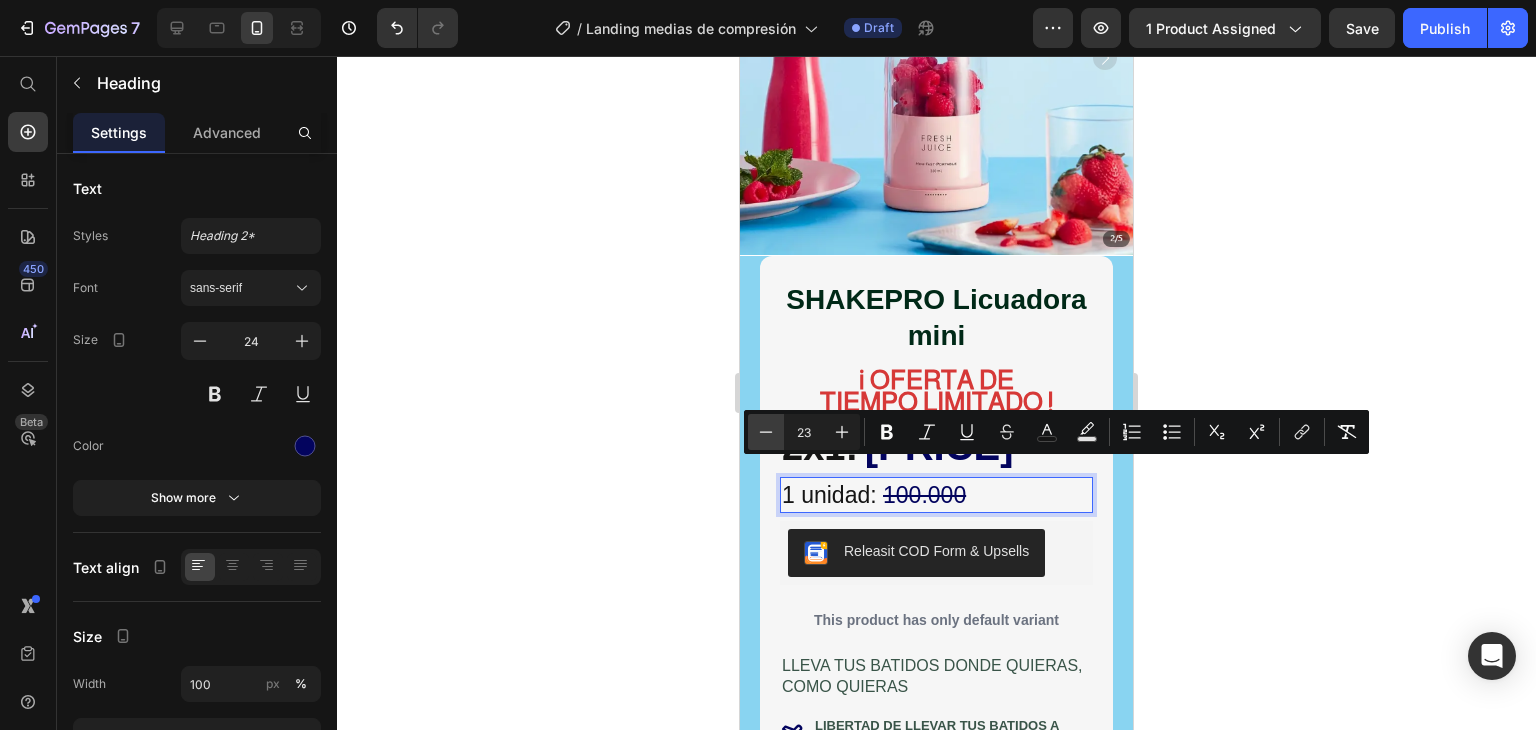 click on "Minus" at bounding box center [766, 432] 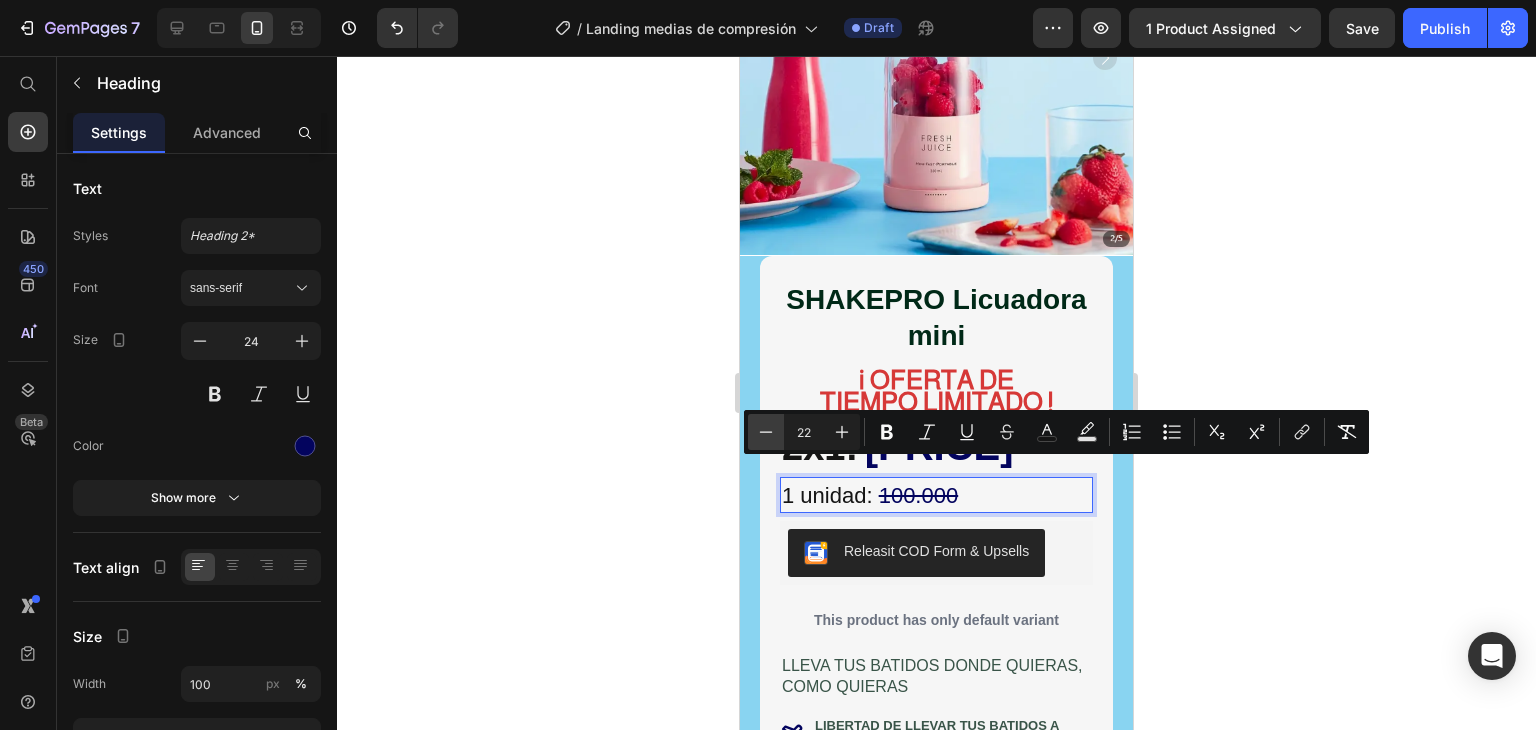 click on "Minus" at bounding box center (766, 432) 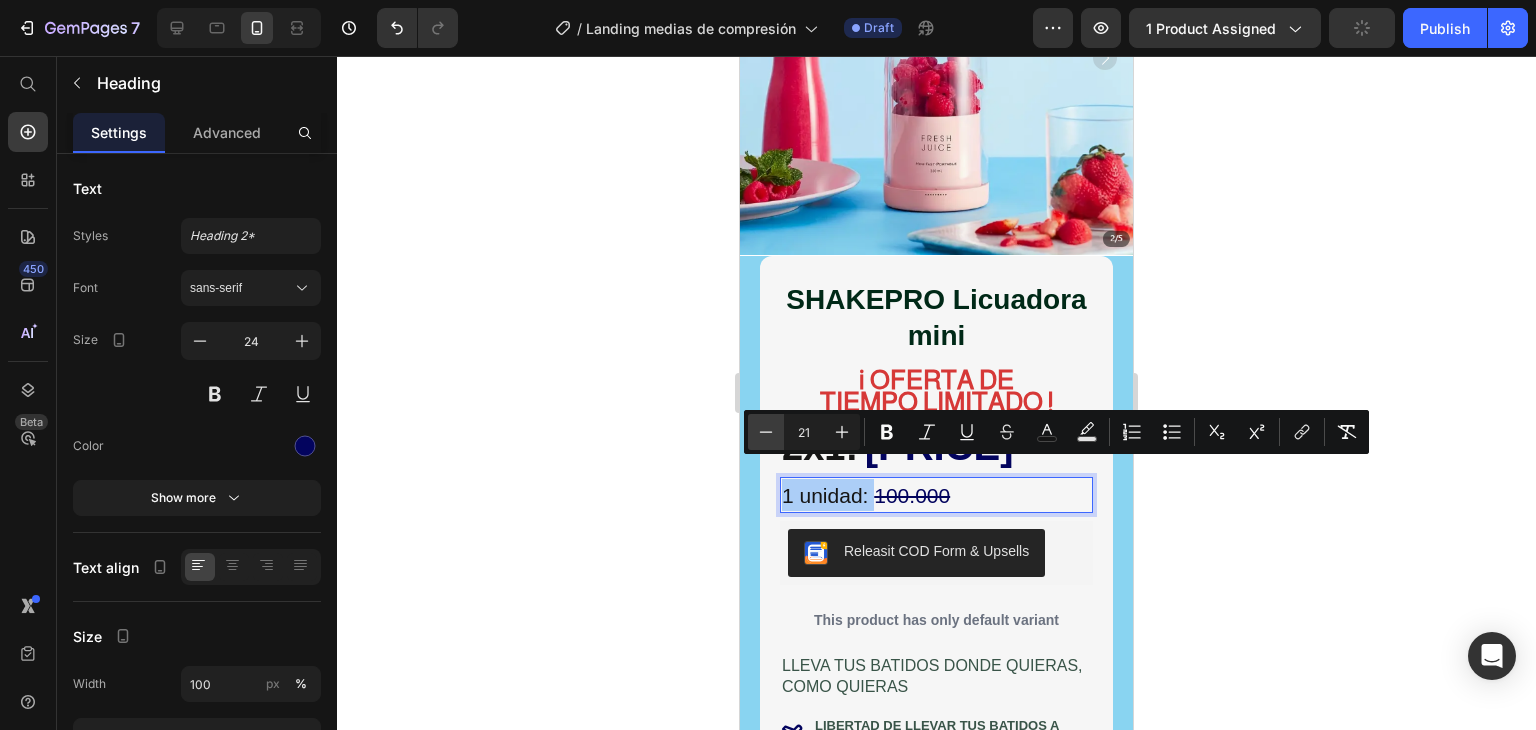 click on "Minus" at bounding box center [766, 432] 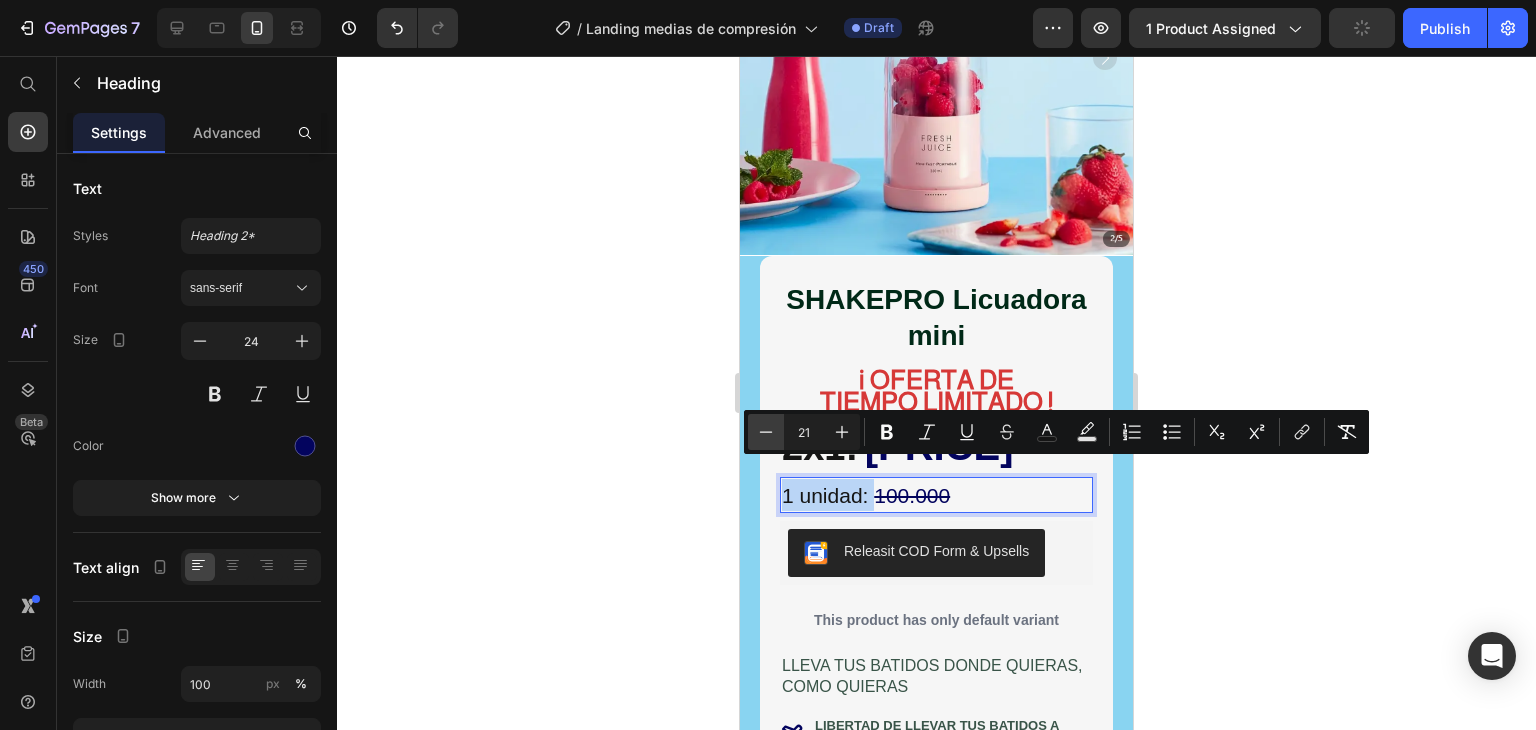 type on "20" 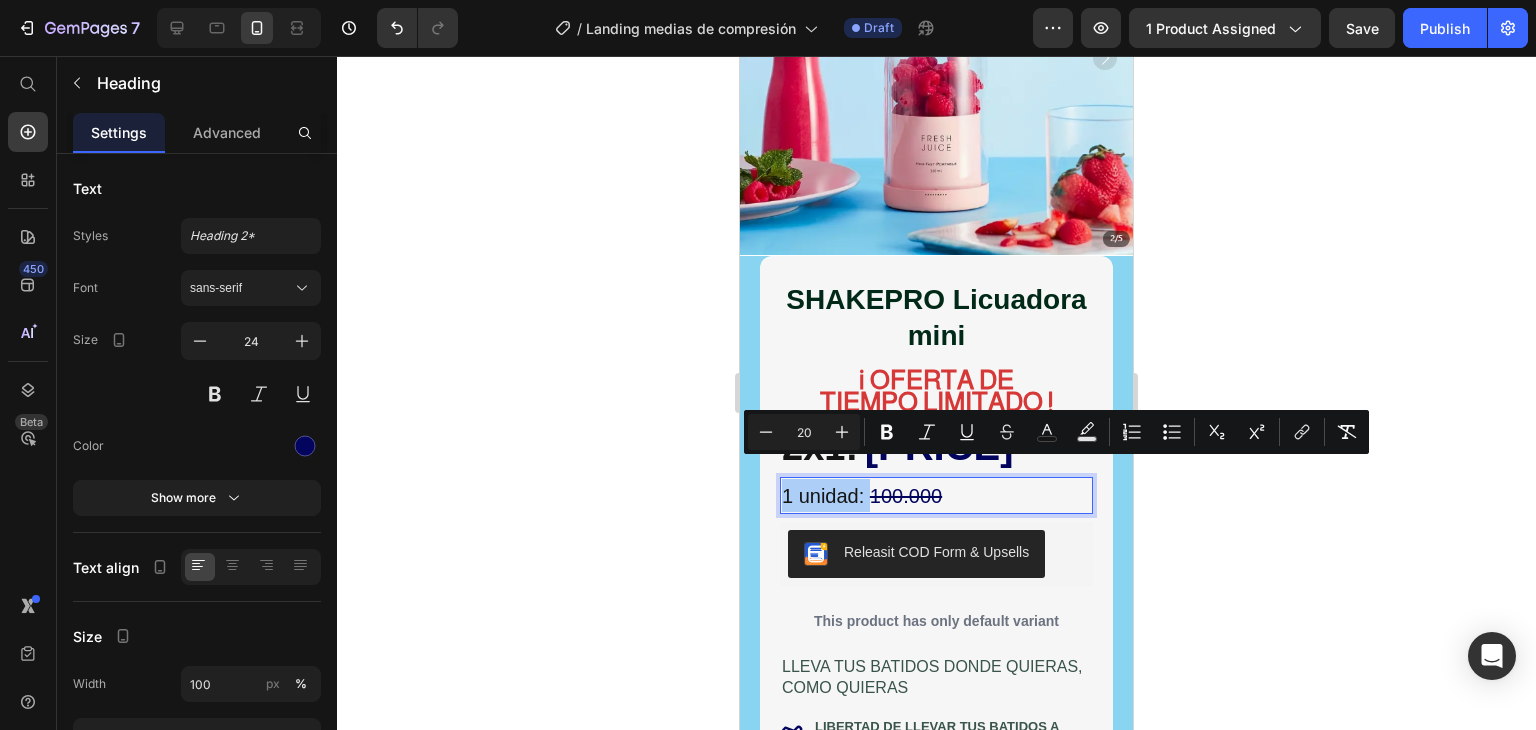 drag, startPoint x: 712, startPoint y: 481, endPoint x: 5, endPoint y: 426, distance: 709.1361 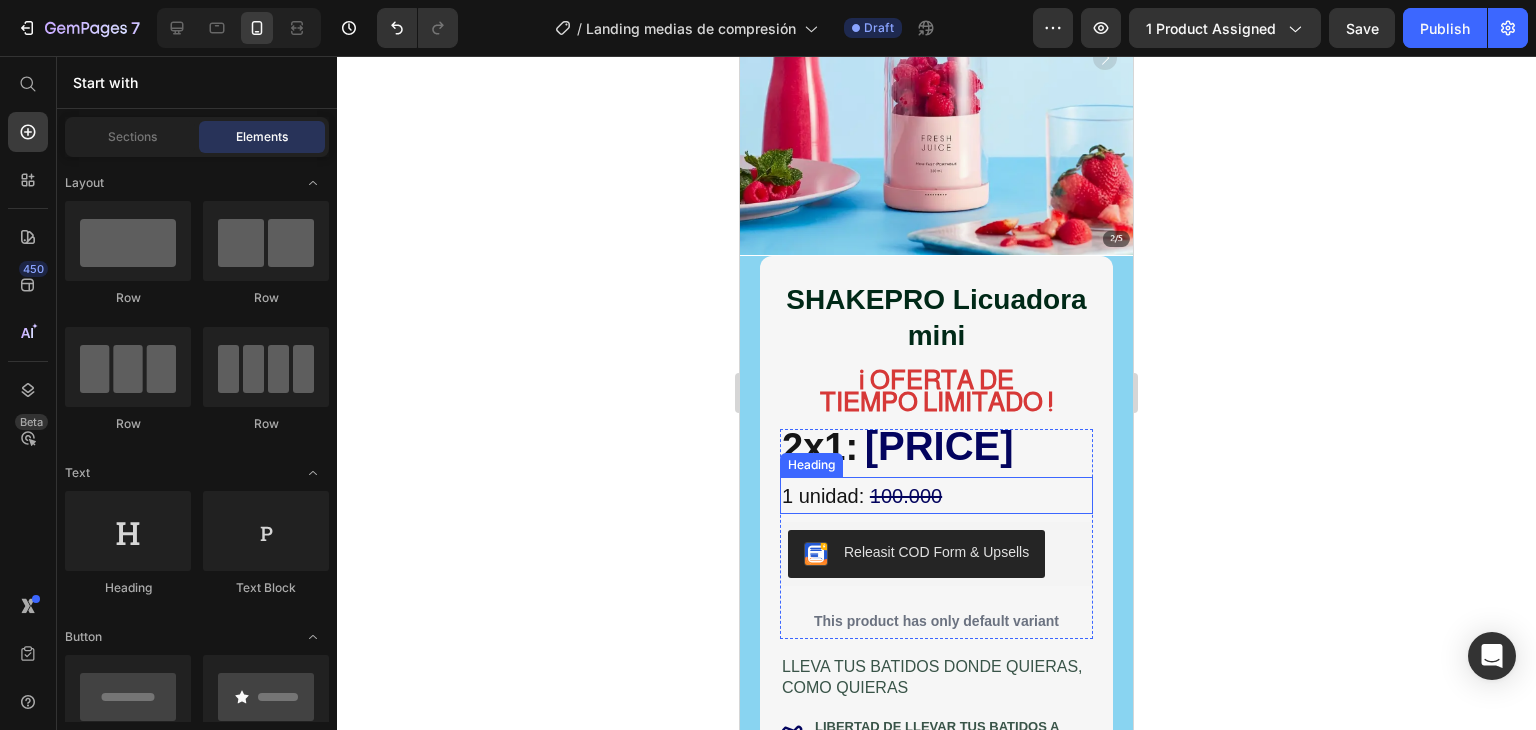 click on "100.000" at bounding box center [906, 496] 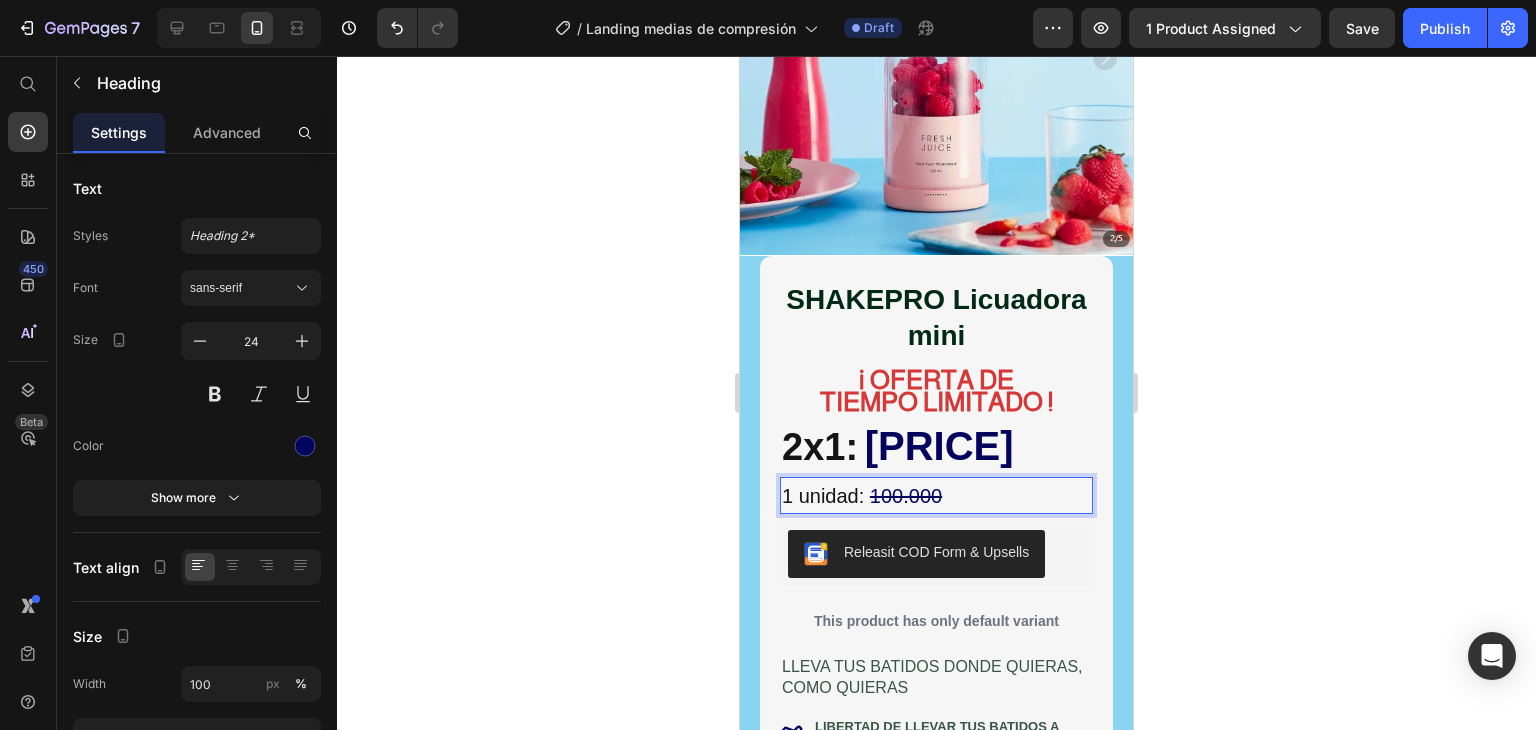 click on "100.000" at bounding box center (906, 496) 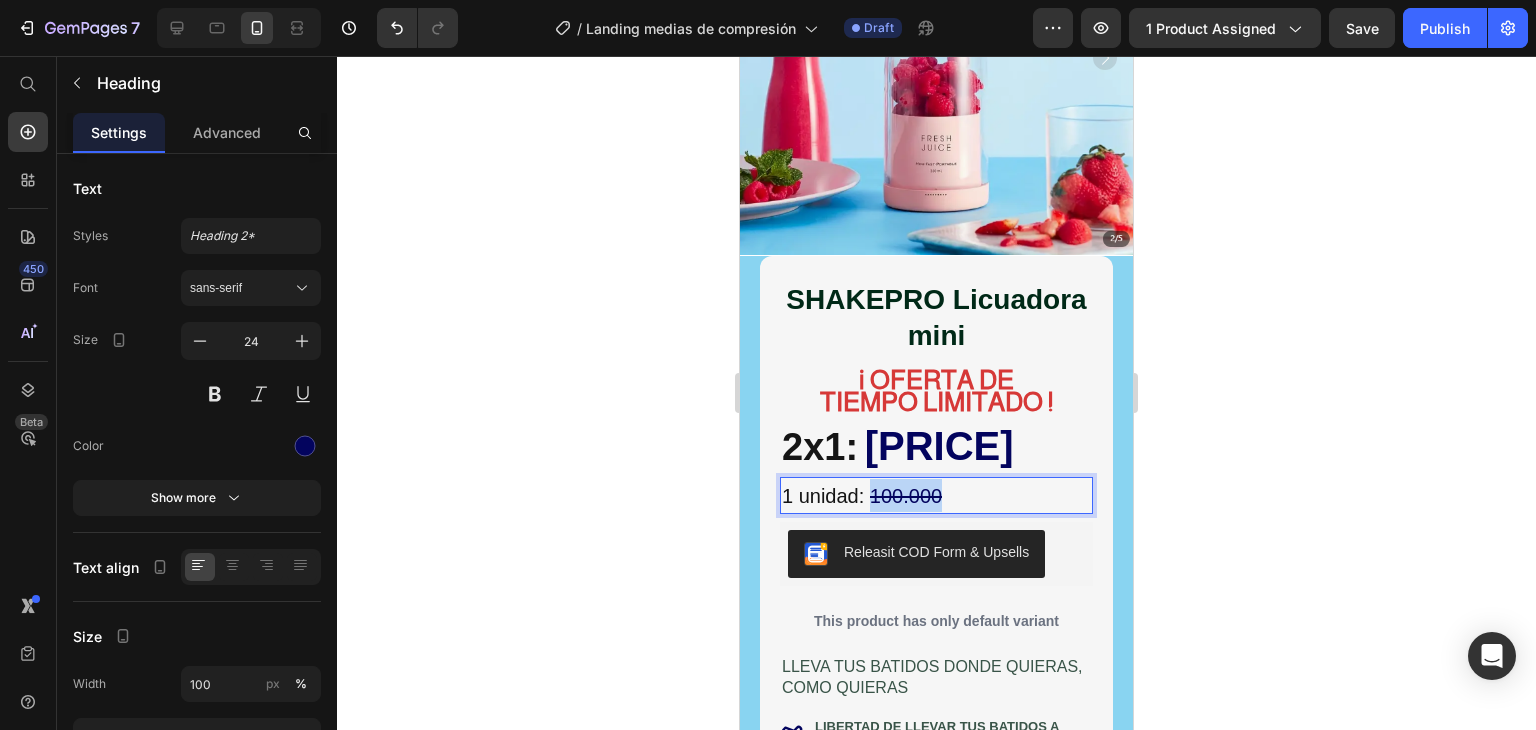 click on "100.000" at bounding box center [906, 496] 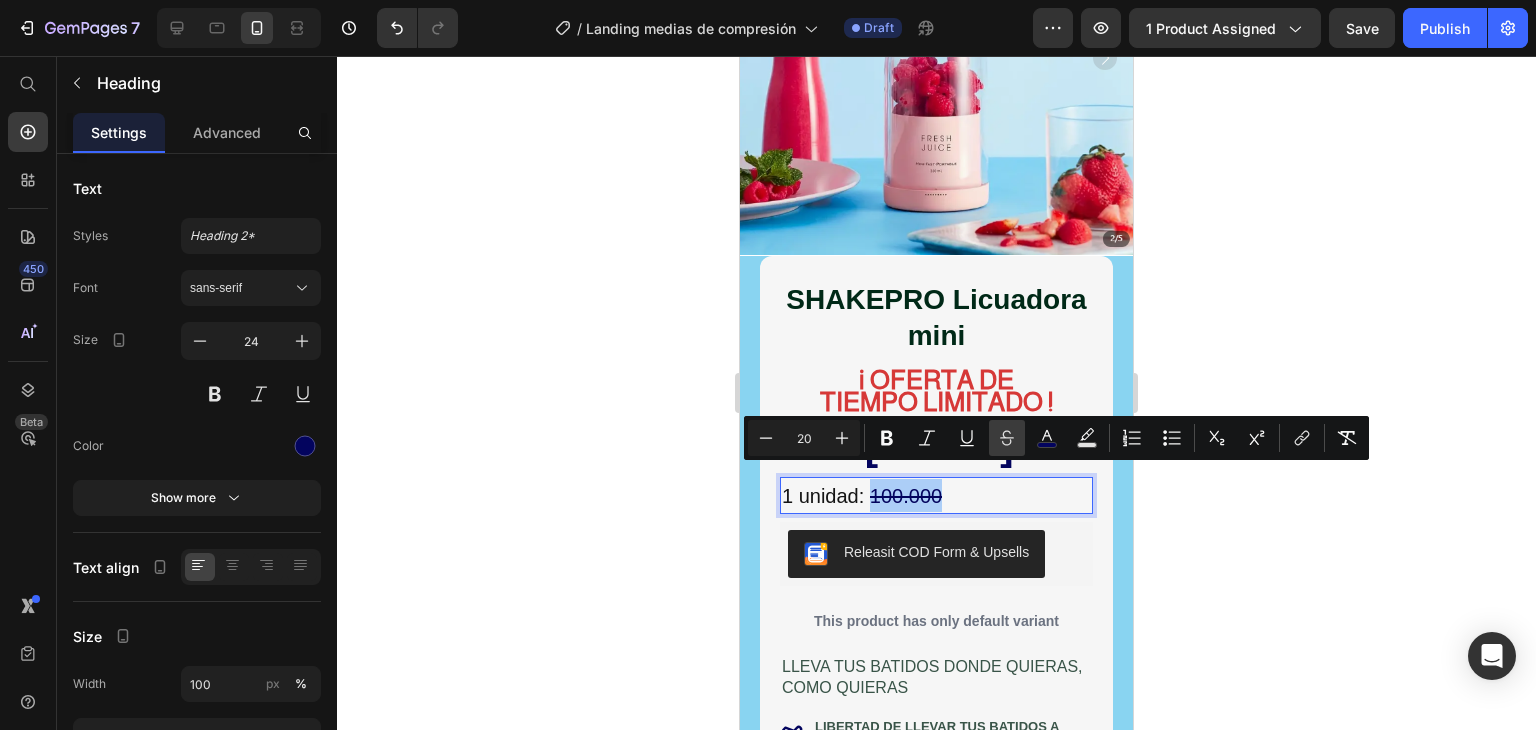 click 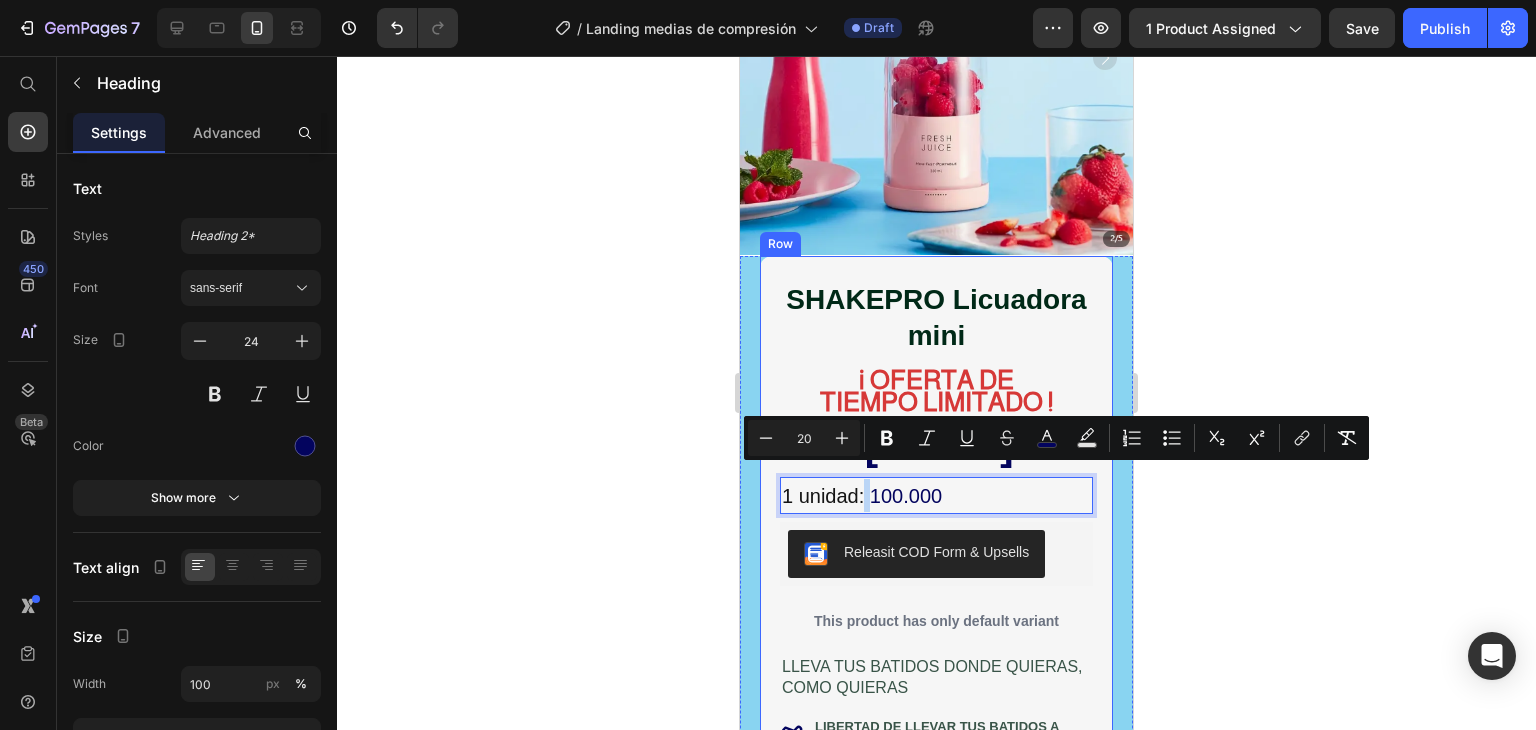 click on "SHAKEPRO Licuadora mini Product Title i OFERTA DE  TIEMPO LIMITADO ! Text Block ⁠⁠⁠⁠⁠⁠⁠ 2x1:   78.500 Heading 1 unidad:   100.000 Heading   8 Releasit COD Form & Upsells Releasit COD Form & Upsells This product has only default variant Product Variants & Swatches Row LLEVA TUS BATIDOS DONDE QUIERAS, COMO QUIERAS Text Block
Icon LIBERTAD DE LLEVAR TUS BATIDOS A CUALQUIER LUGAR Text Block Row
Icon AHORRA TIEMPO Y DINERO Text Block Row
Icon ENERGIA PARA TODO EL DIA Text Block Row
Icon DISEÑO EFICIENTE Y MODERNO Text Block Row
Icon CERO ESTRES AL LIMPIAR Text Block Row Row" at bounding box center [936, 603] 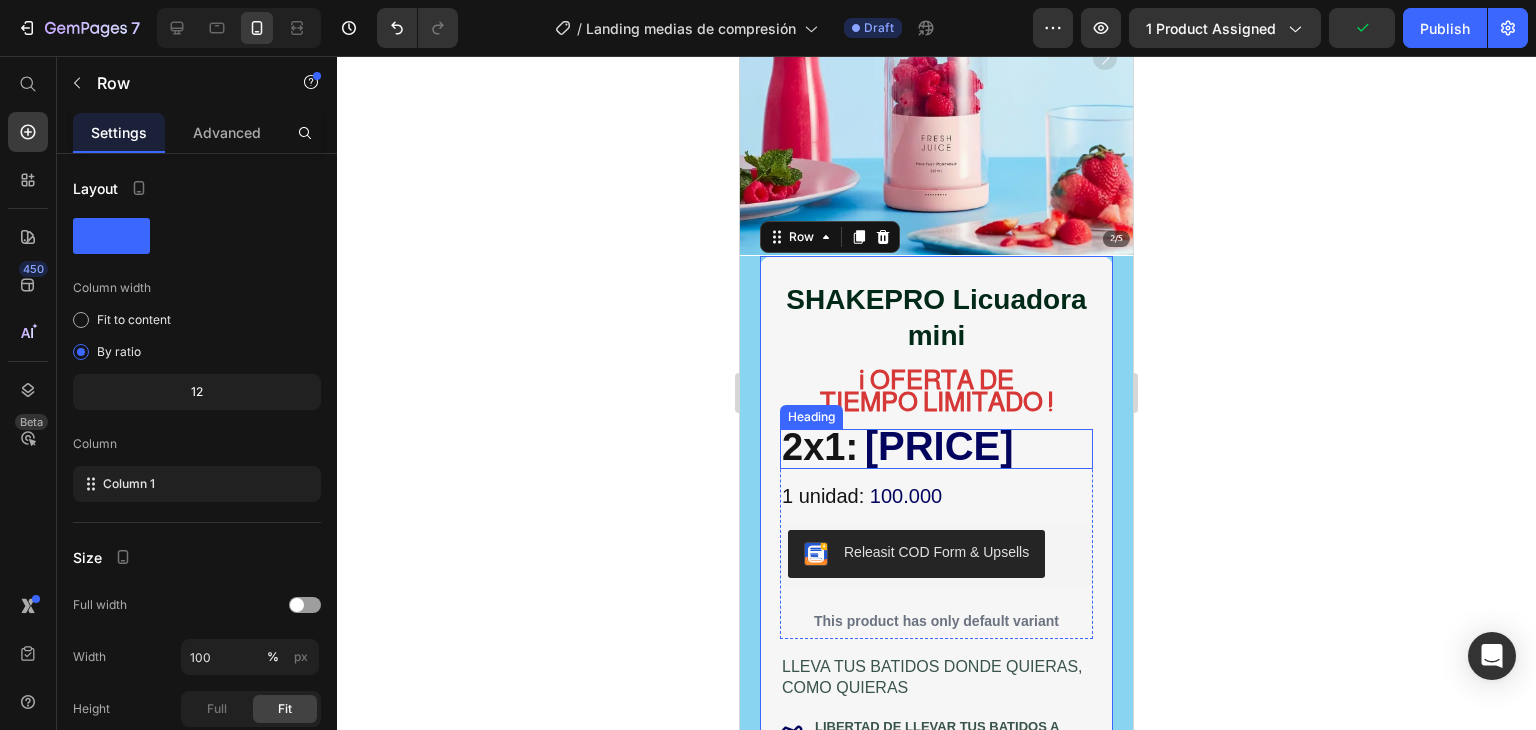 click on "78.500" at bounding box center (939, 446) 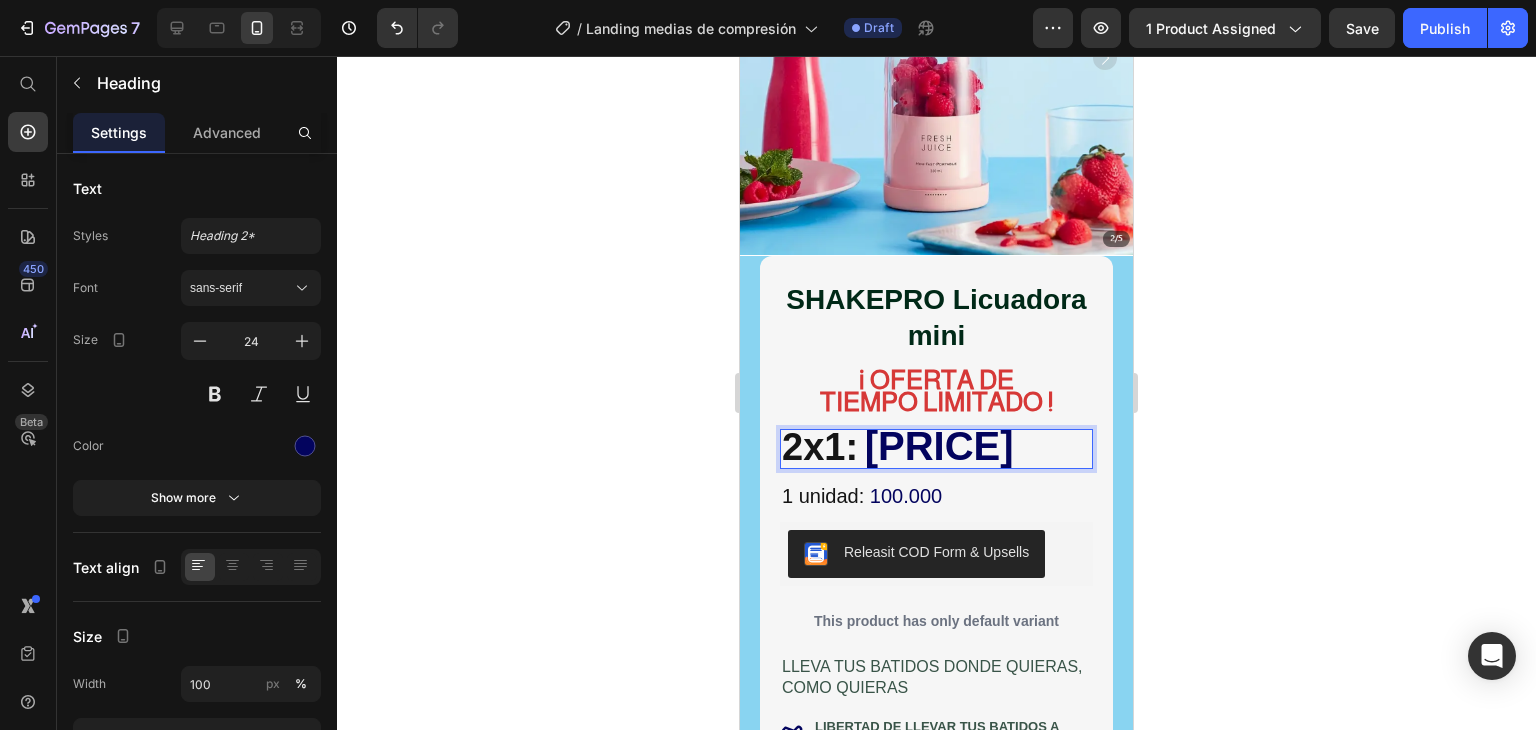 click on "78.500" at bounding box center (939, 446) 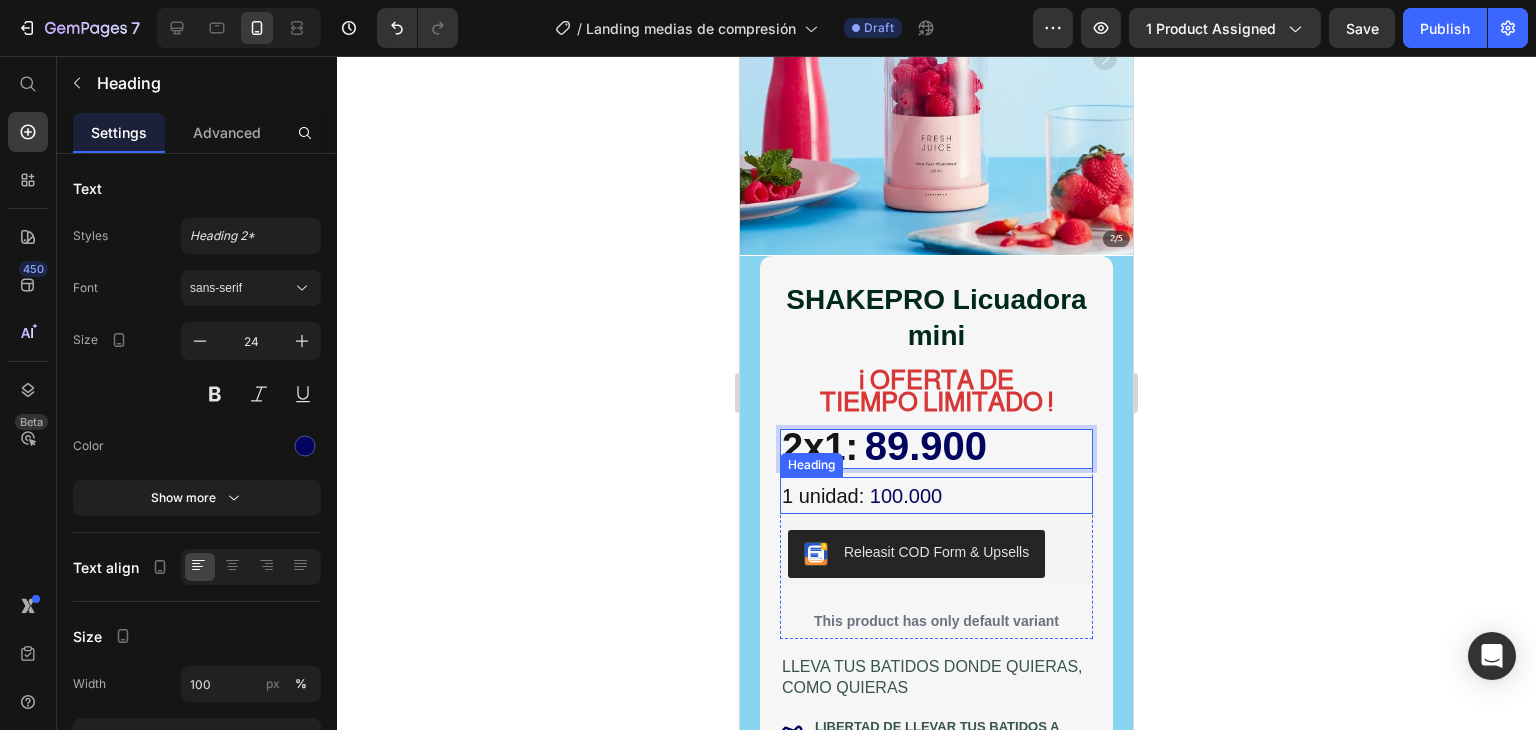 click on "100.000" at bounding box center (906, 496) 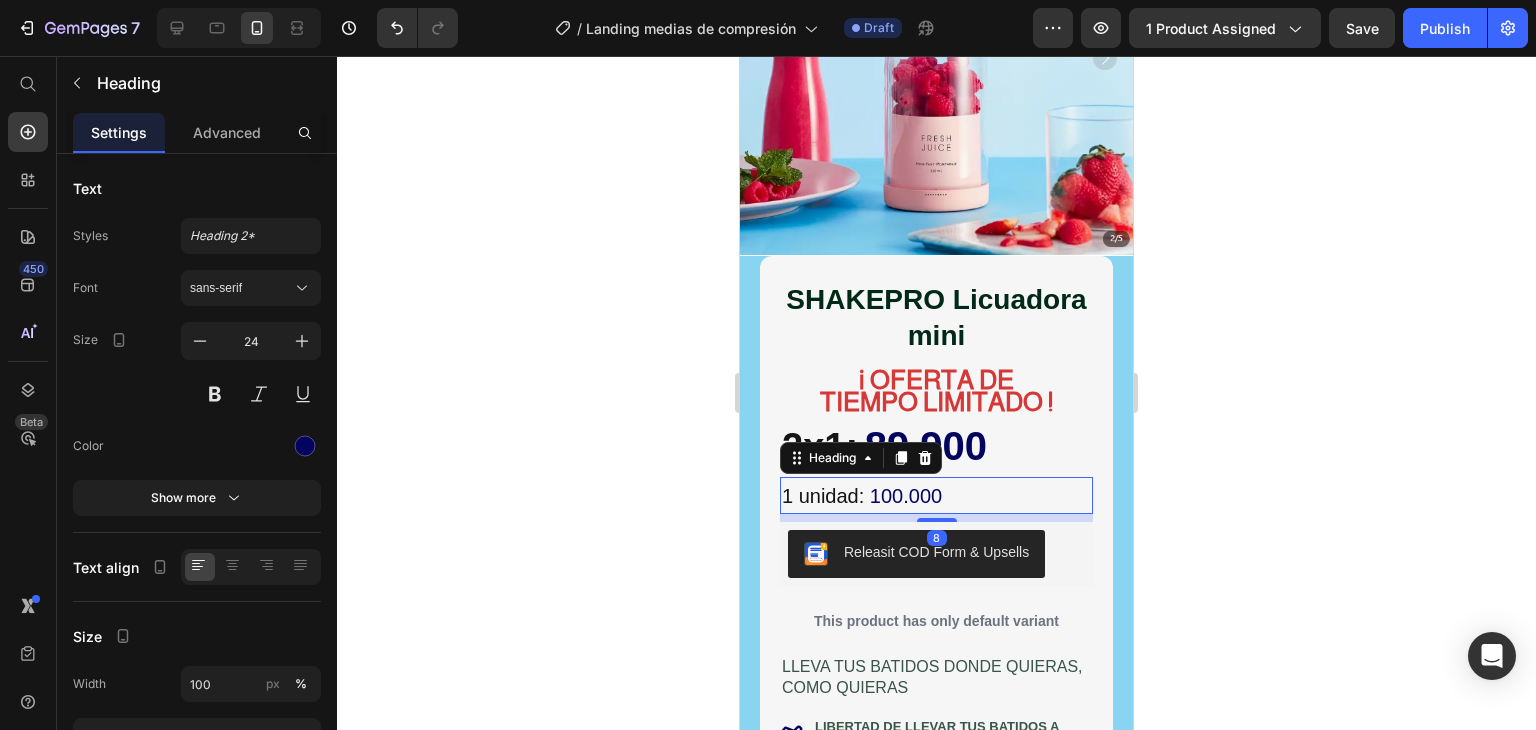 click on "100.000" at bounding box center (906, 496) 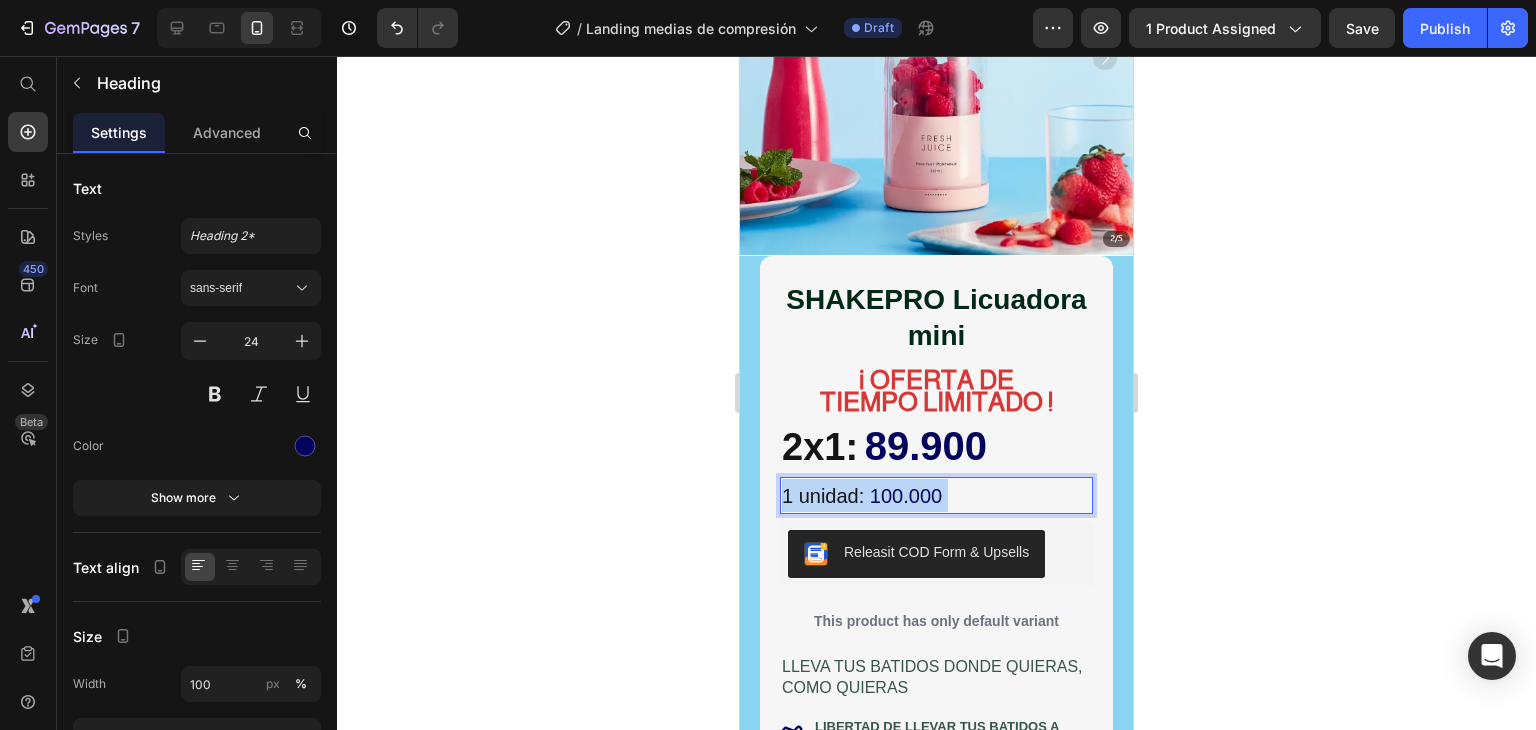 drag, startPoint x: 940, startPoint y: 479, endPoint x: 885, endPoint y: 481, distance: 55.03635 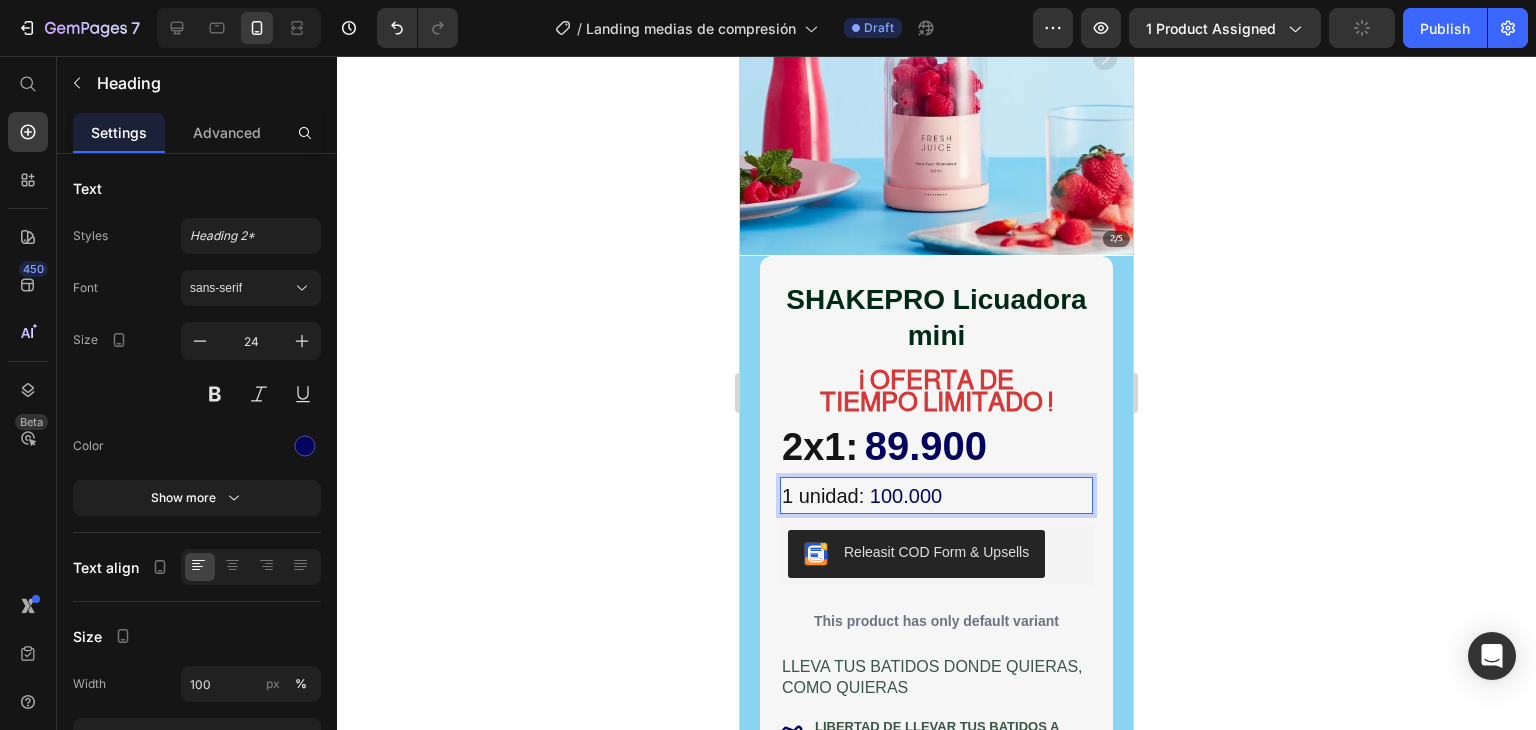 click on "100.000" at bounding box center (906, 496) 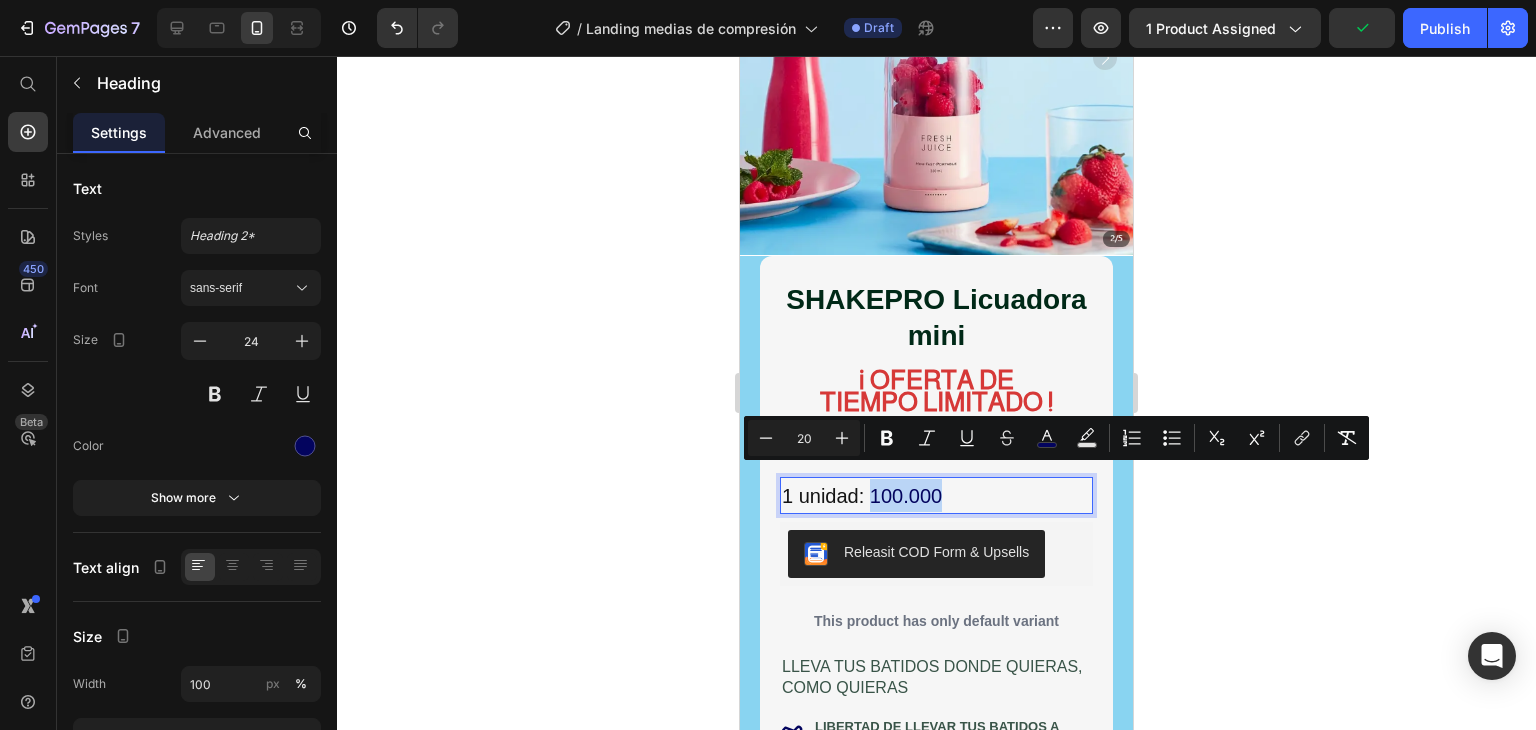 drag, startPoint x: 871, startPoint y: 477, endPoint x: 912, endPoint y: 477, distance: 41 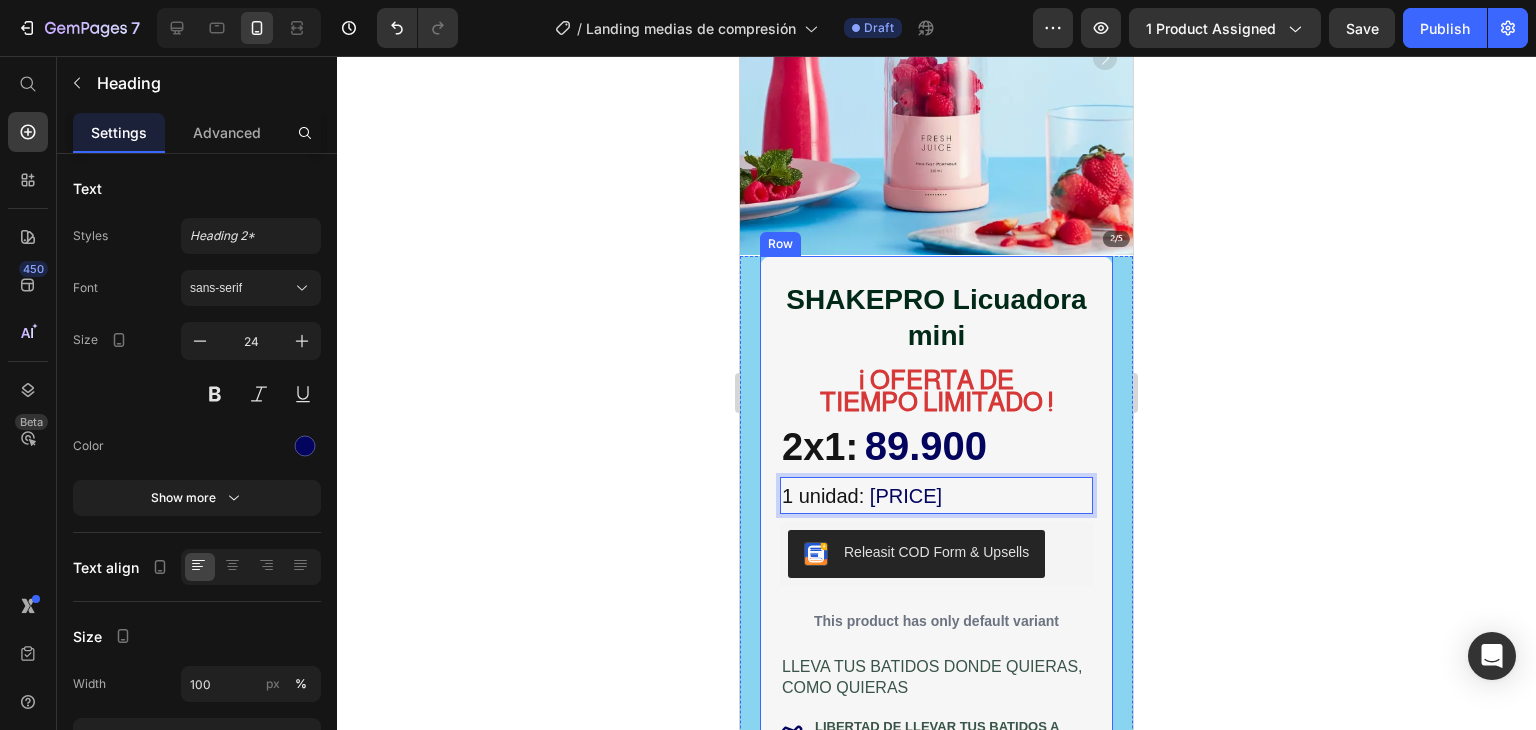 click on "SHAKEPRO Licuadora mini Product Title i OFERTA DE  TIEMPO LIMITADO ! Text Block ⁠⁠⁠⁠⁠⁠⁠ 2x1:   89.900 Heading 1 unidad:   79.900 Heading   8 Releasit COD Form & Upsells Releasit COD Form & Upsells This product has only default variant Product Variants & Swatches Row LLEVA TUS BATIDOS DONDE QUIERAS, COMO QUIERAS Text Block
Icon LIBERTAD DE LLEVAR TUS BATIDOS A CUALQUIER LUGAR Text Block Row
Icon AHORRA TIEMPO Y DINERO Text Block Row
Icon ENERGIA PARA TODO EL DIA Text Block Row
Icon DISEÑO EFICIENTE Y MODERNO Text Block Row
Icon CERO ESTRES AL LIMPIAR Text Block Row Row
Icon ENVIO GRATUITO Text Block
Icon PAGA EL RECIBIR Text Block
Icon GARANTIA SATISFACCIÓN Text Block Row Releasit COD Form & Upsells Releasit COD Form & Upsells Row" at bounding box center [936, 734] 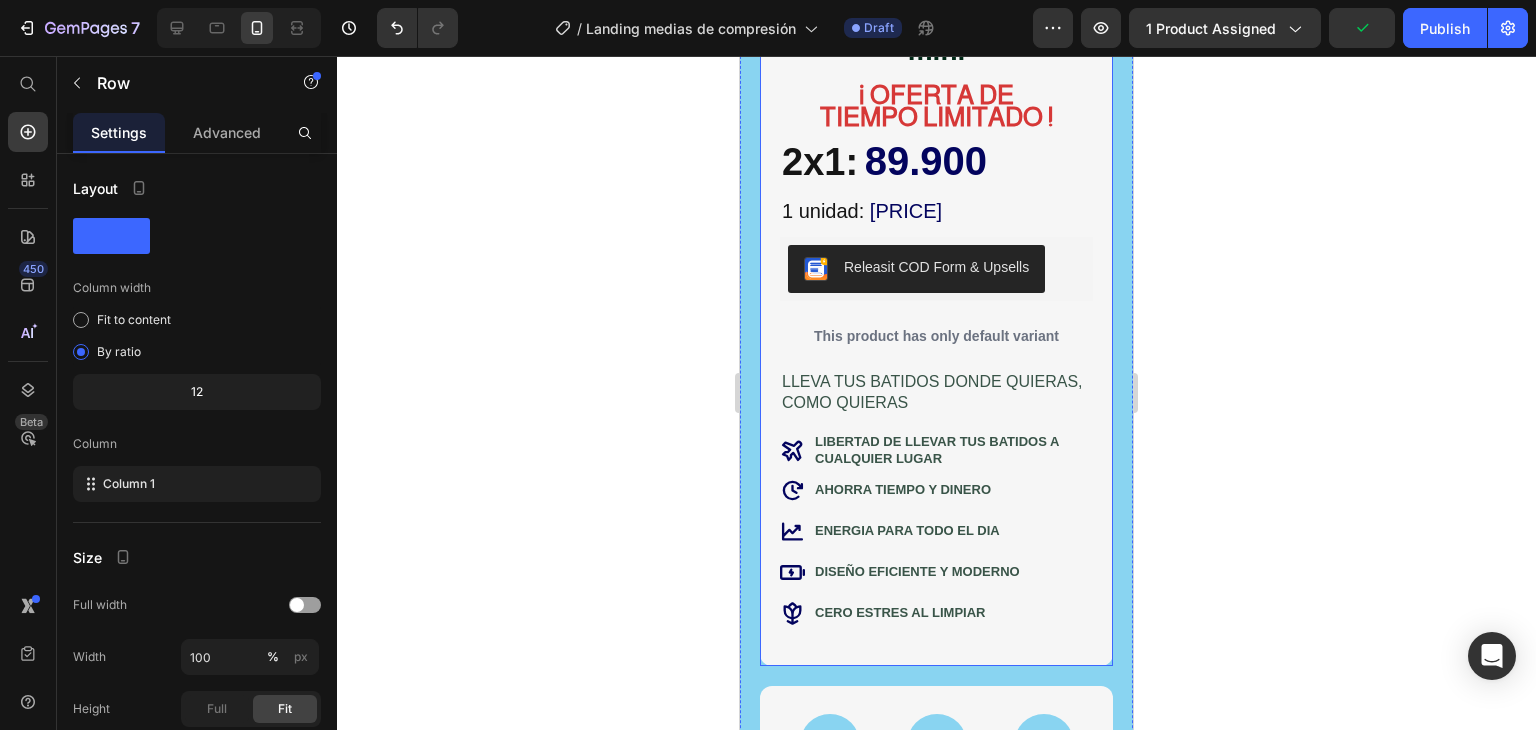 scroll, scrollTop: 566, scrollLeft: 0, axis: vertical 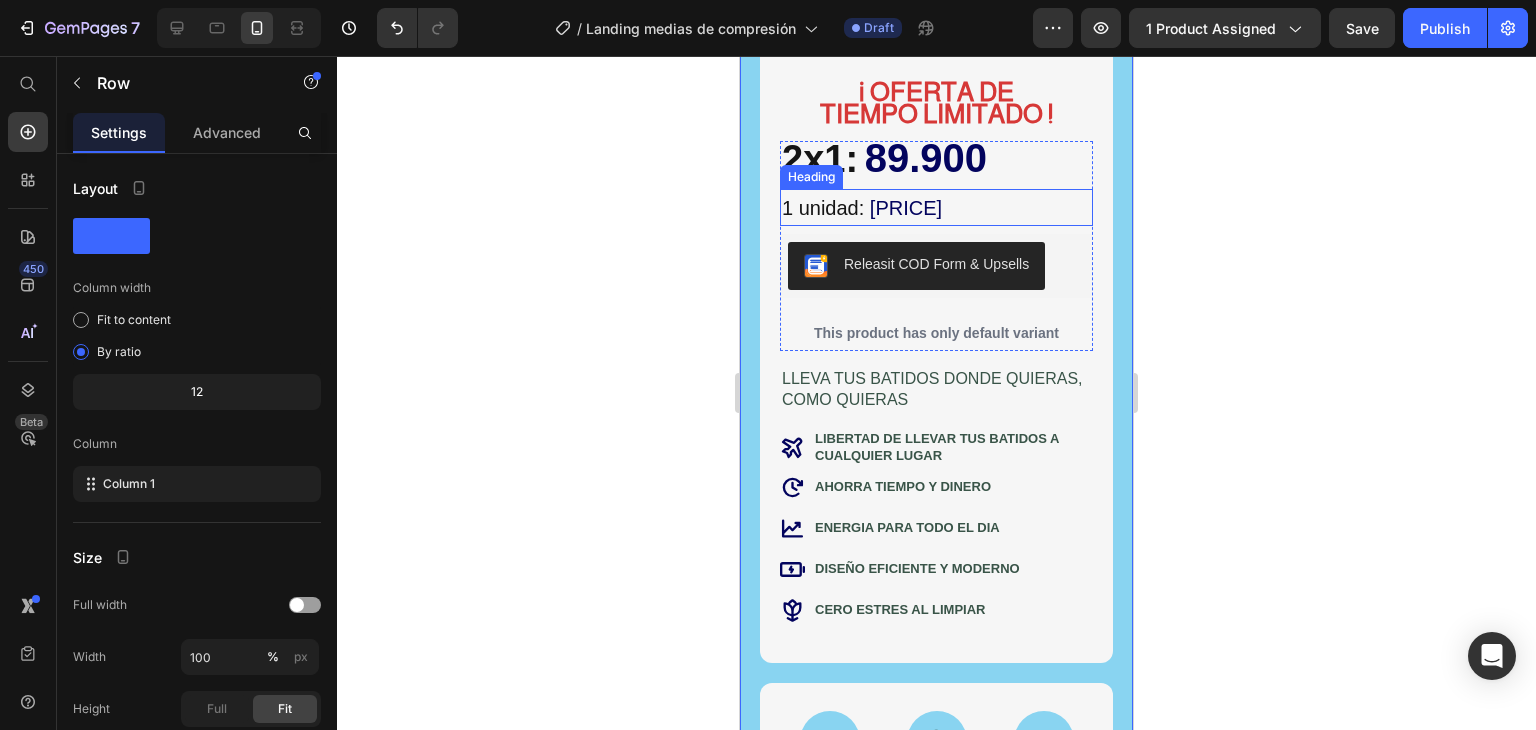 click on "79.900" at bounding box center (906, 208) 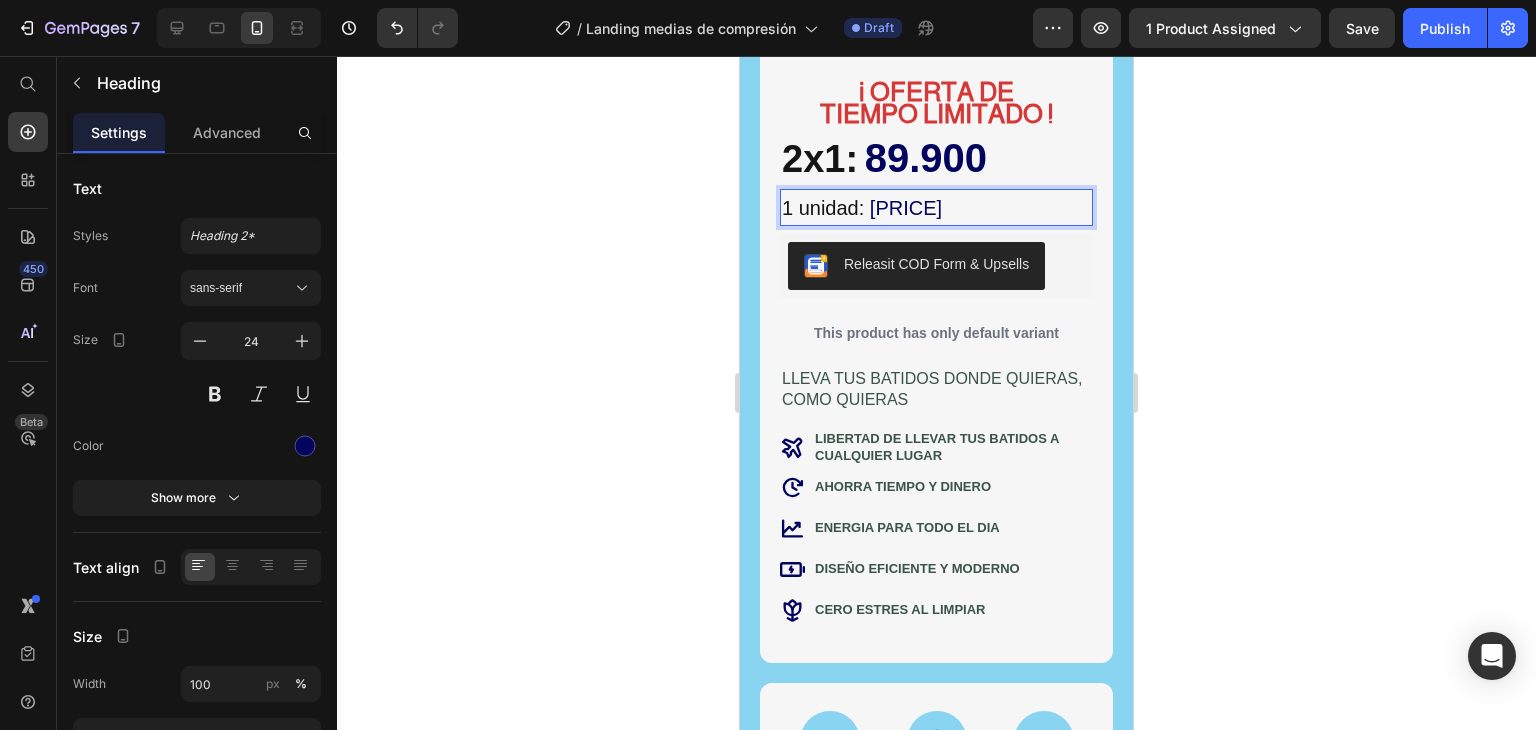 click on "79.900" at bounding box center [906, 208] 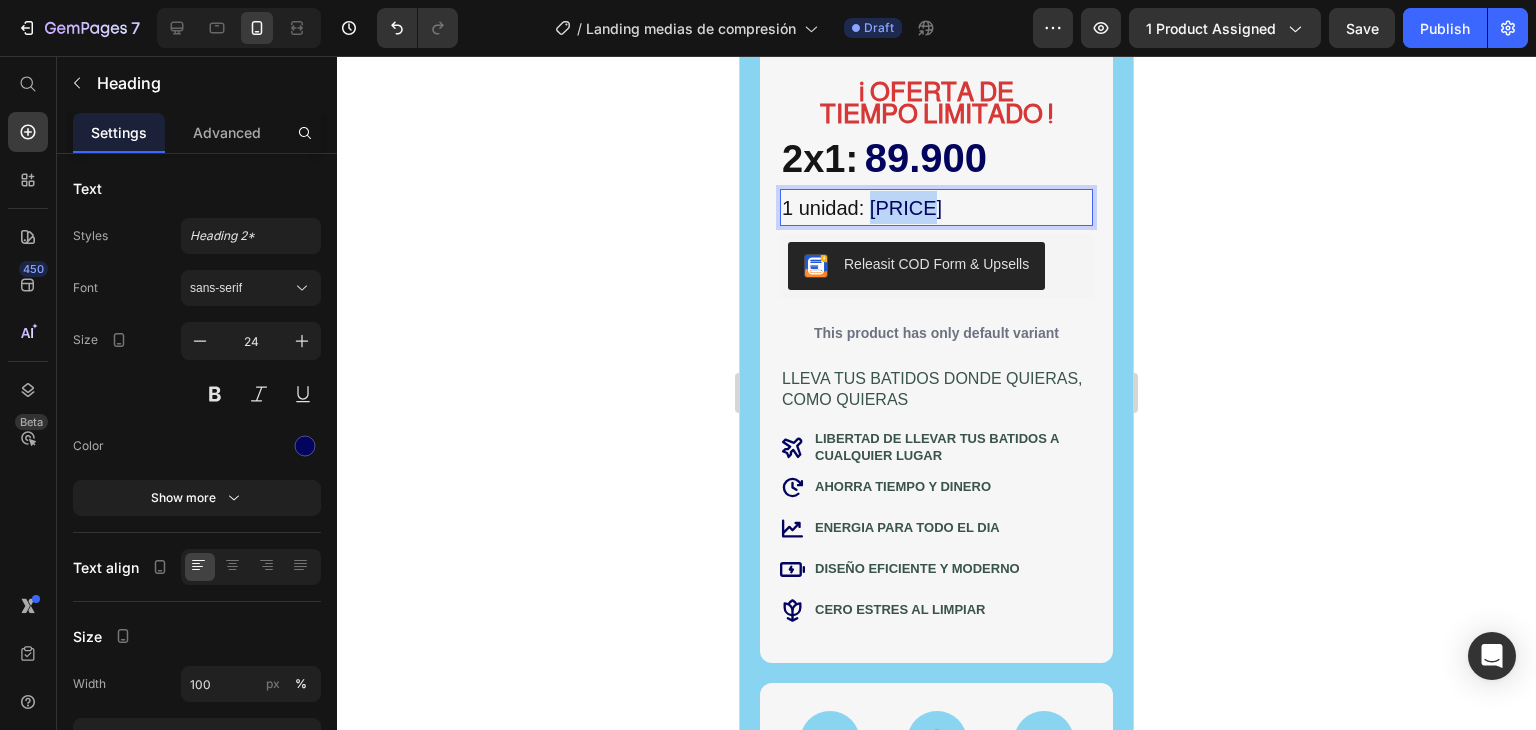 click on "79.900" at bounding box center [906, 208] 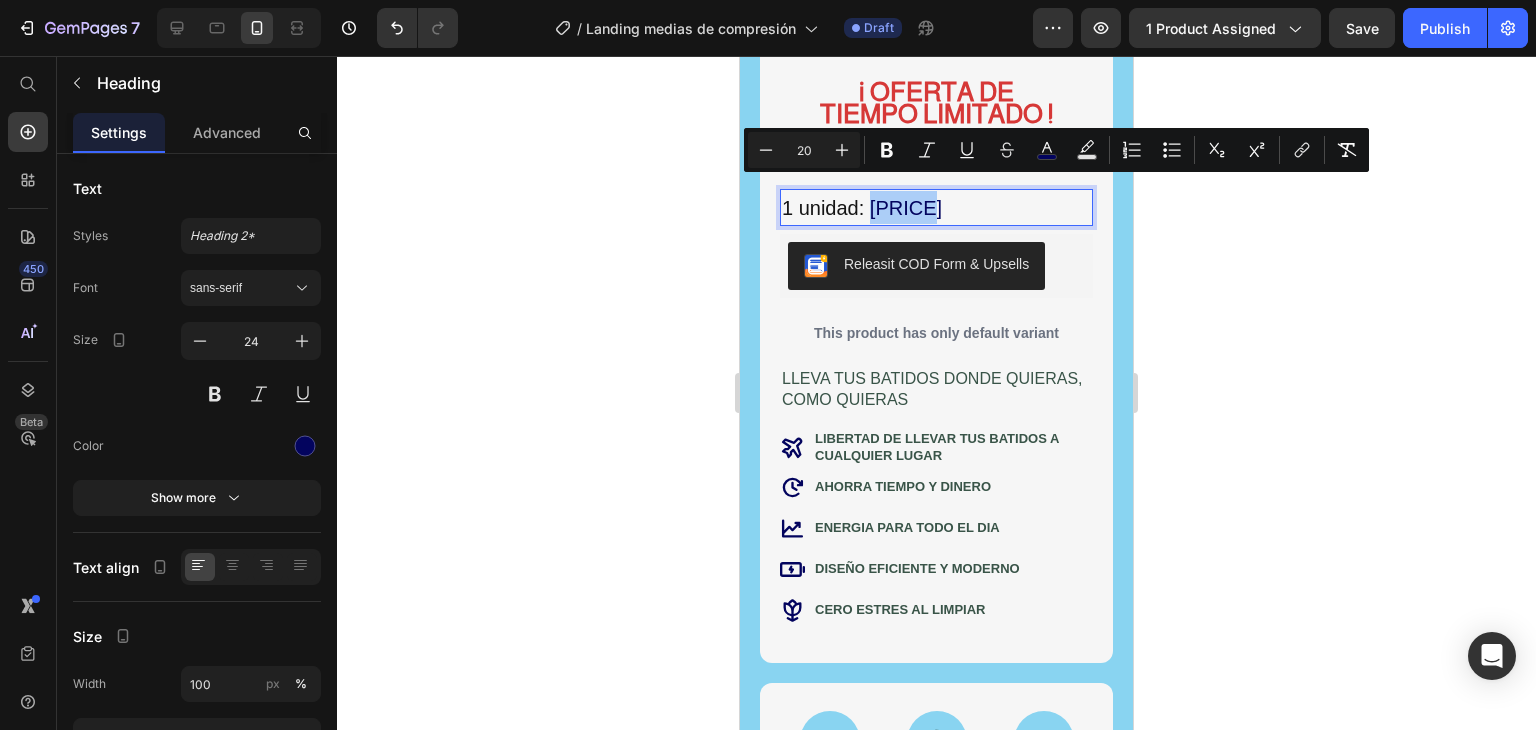 click 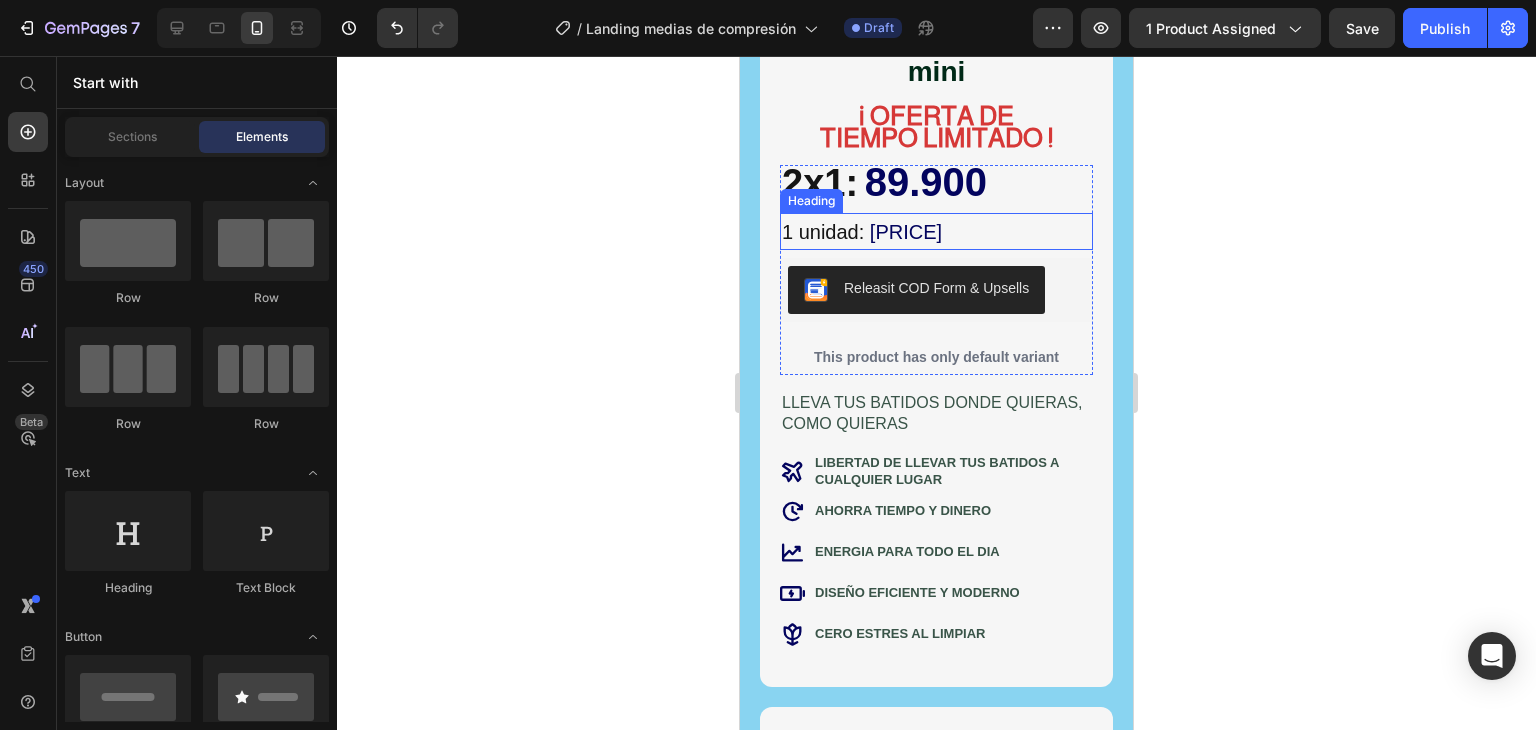 scroll, scrollTop: 540, scrollLeft: 0, axis: vertical 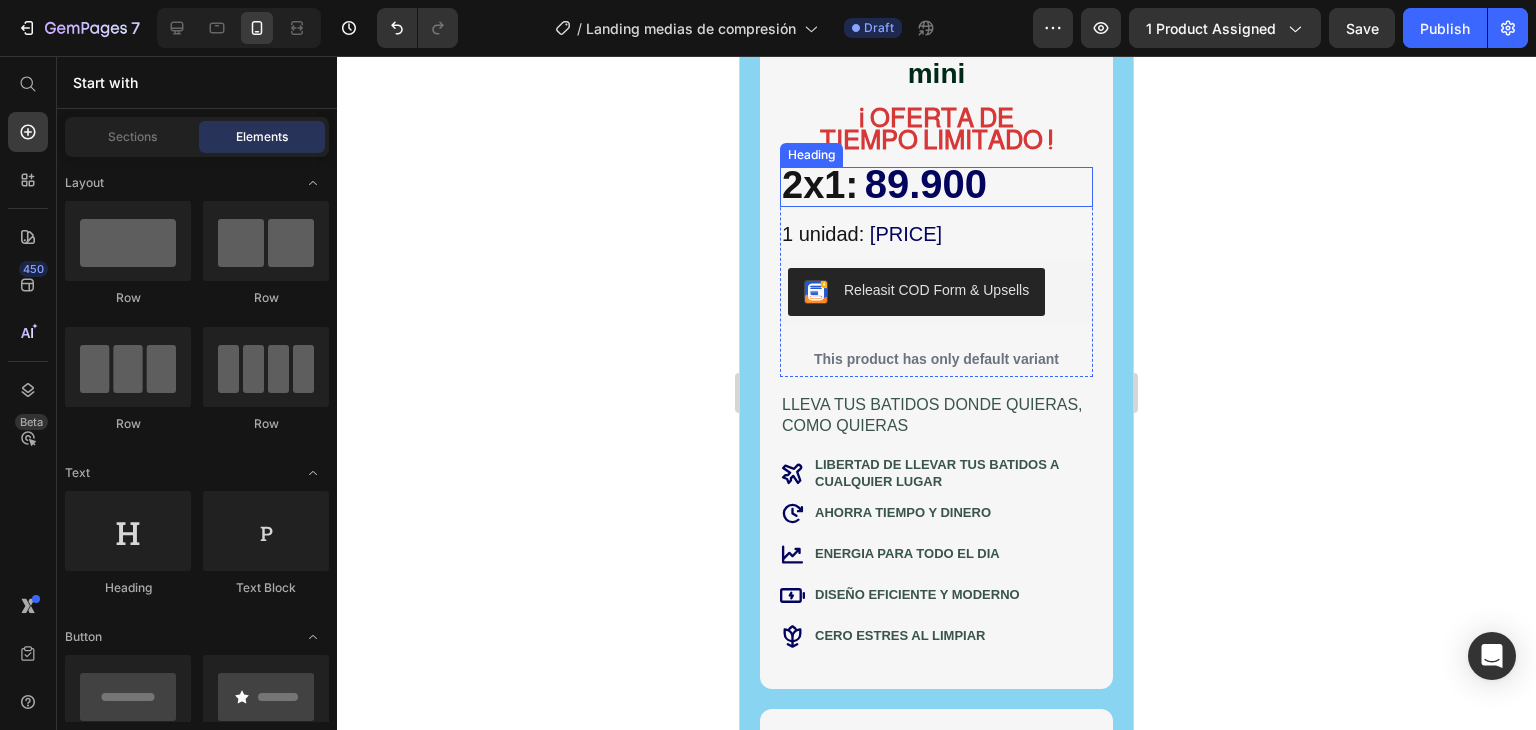 click on "89.900" at bounding box center [926, 184] 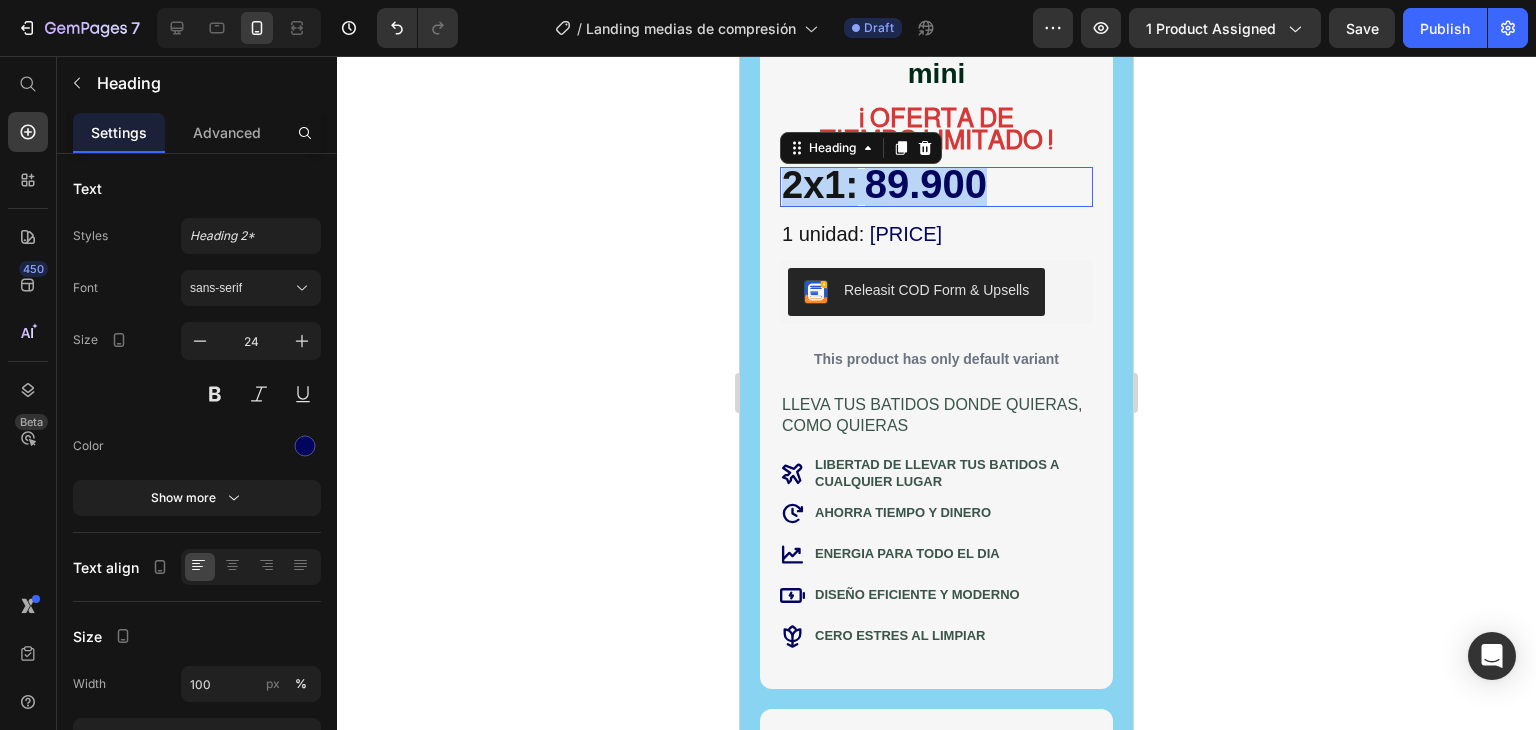 click on "89.900" at bounding box center (926, 184) 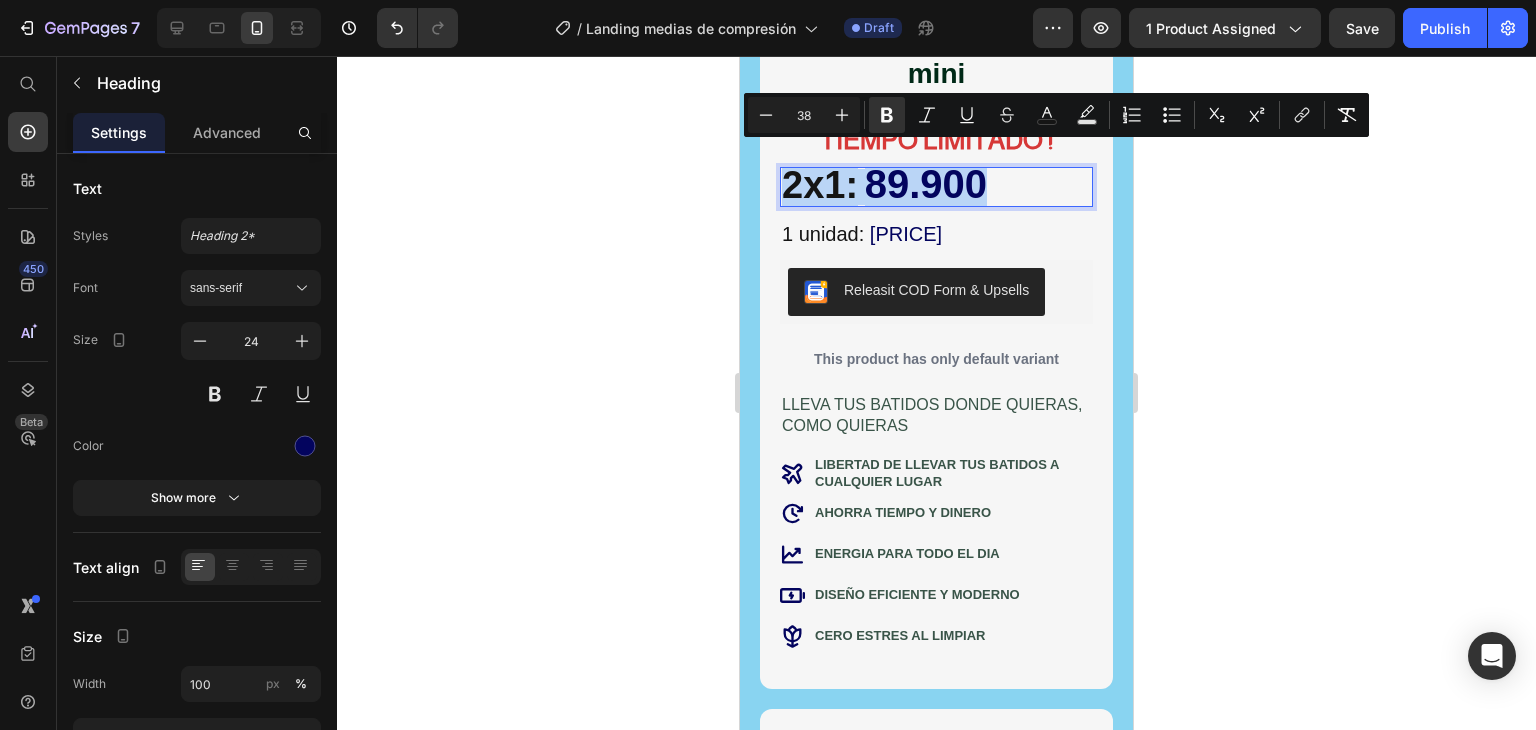 click on "89.900" at bounding box center (926, 184) 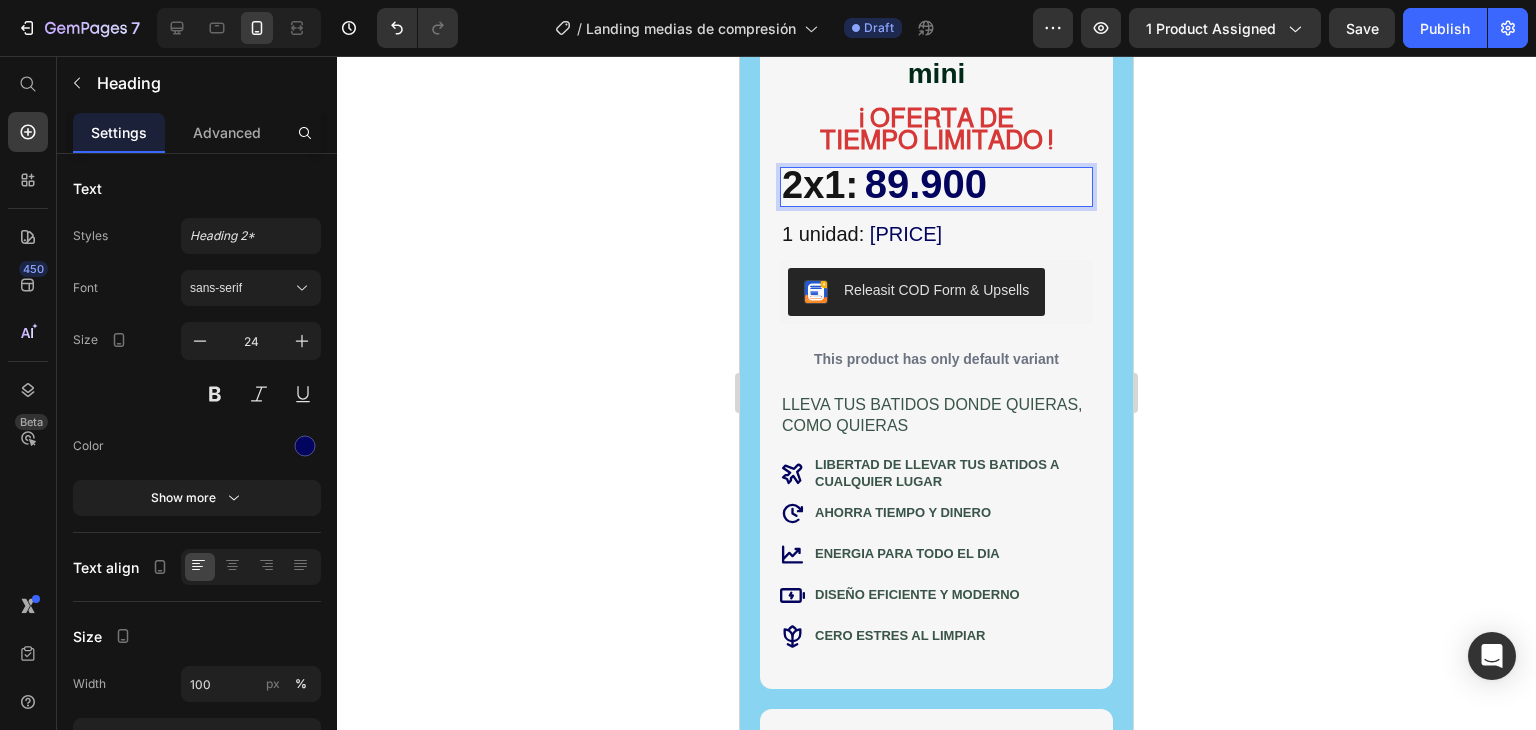 click on "89.900" at bounding box center [926, 184] 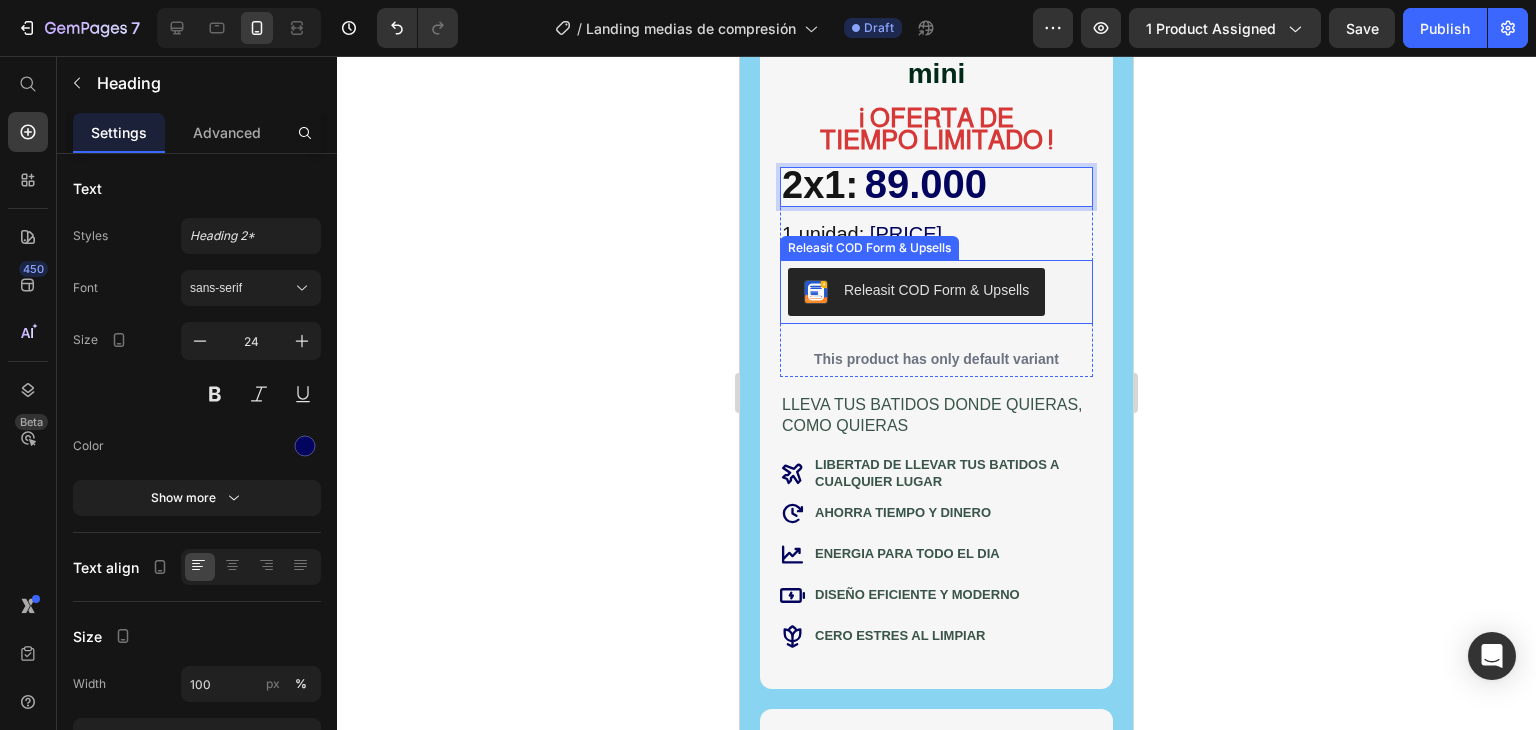 click 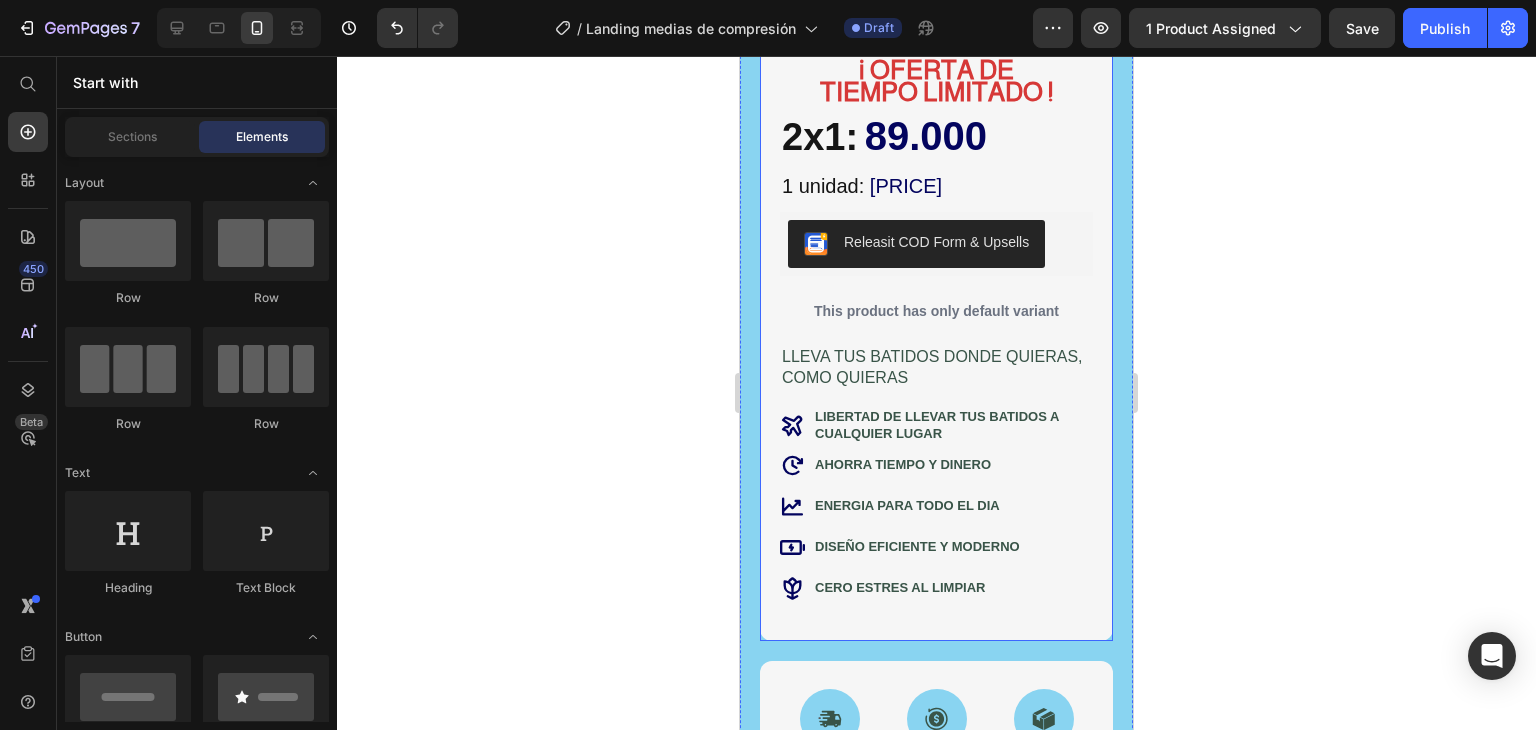 scroll, scrollTop: 712, scrollLeft: 0, axis: vertical 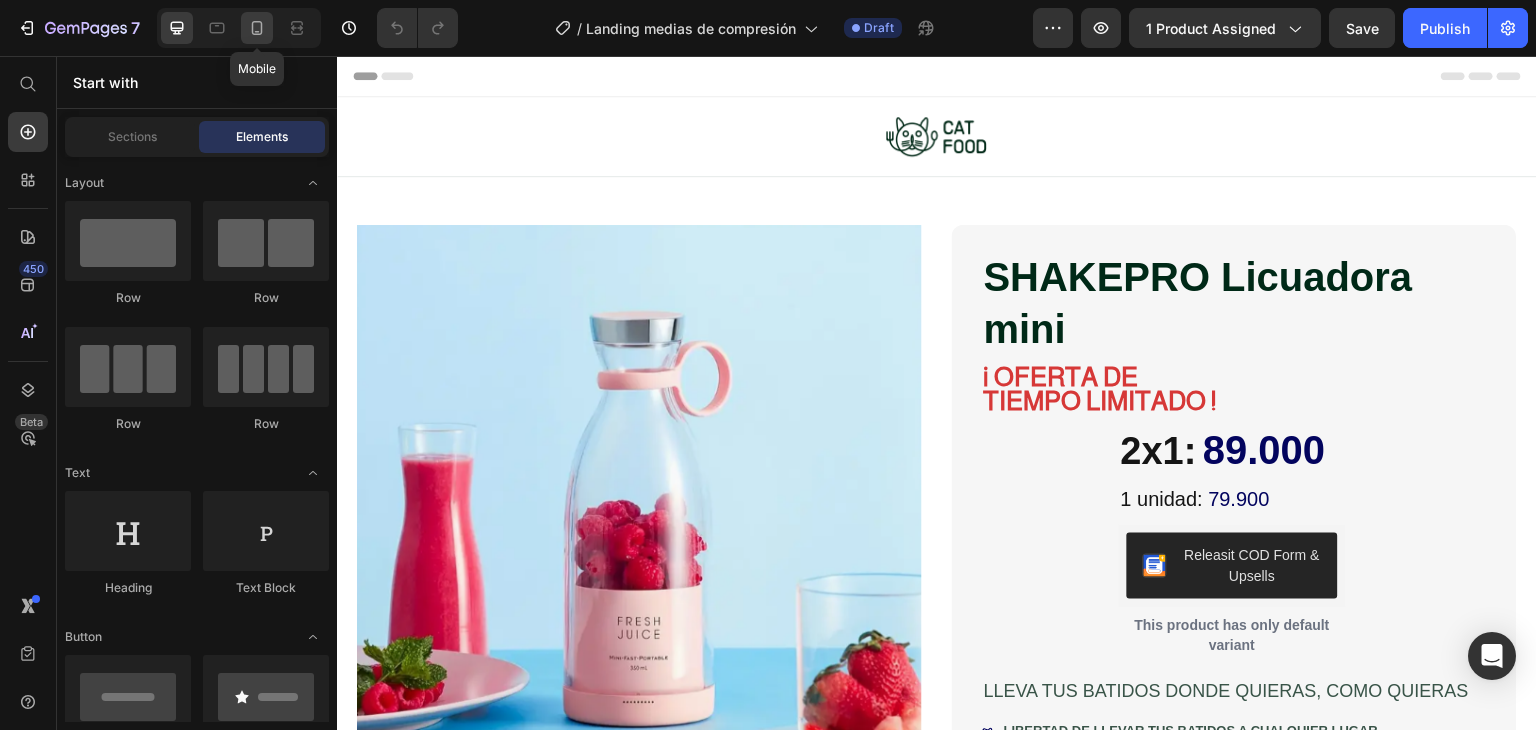 click 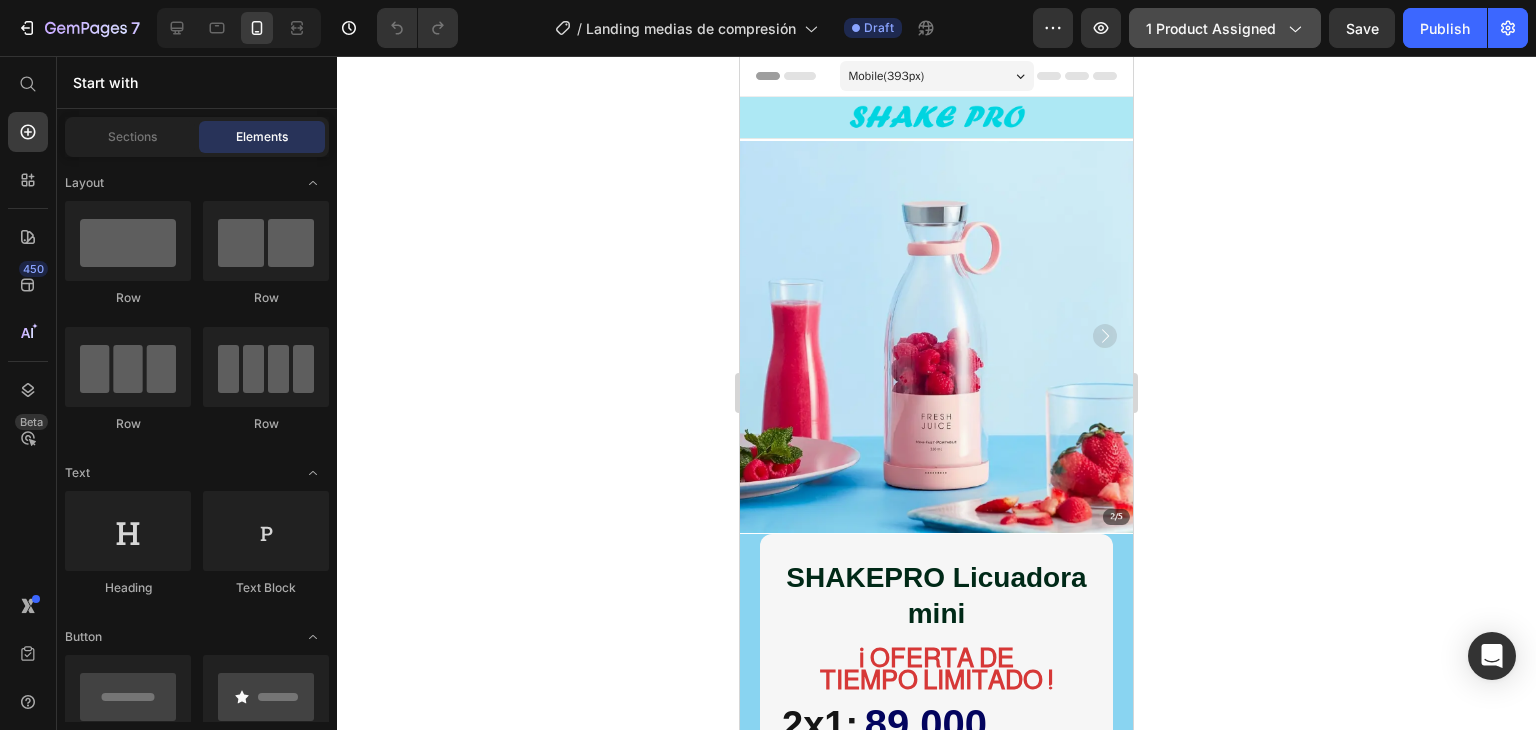 click on "1 product assigned" at bounding box center (1225, 28) 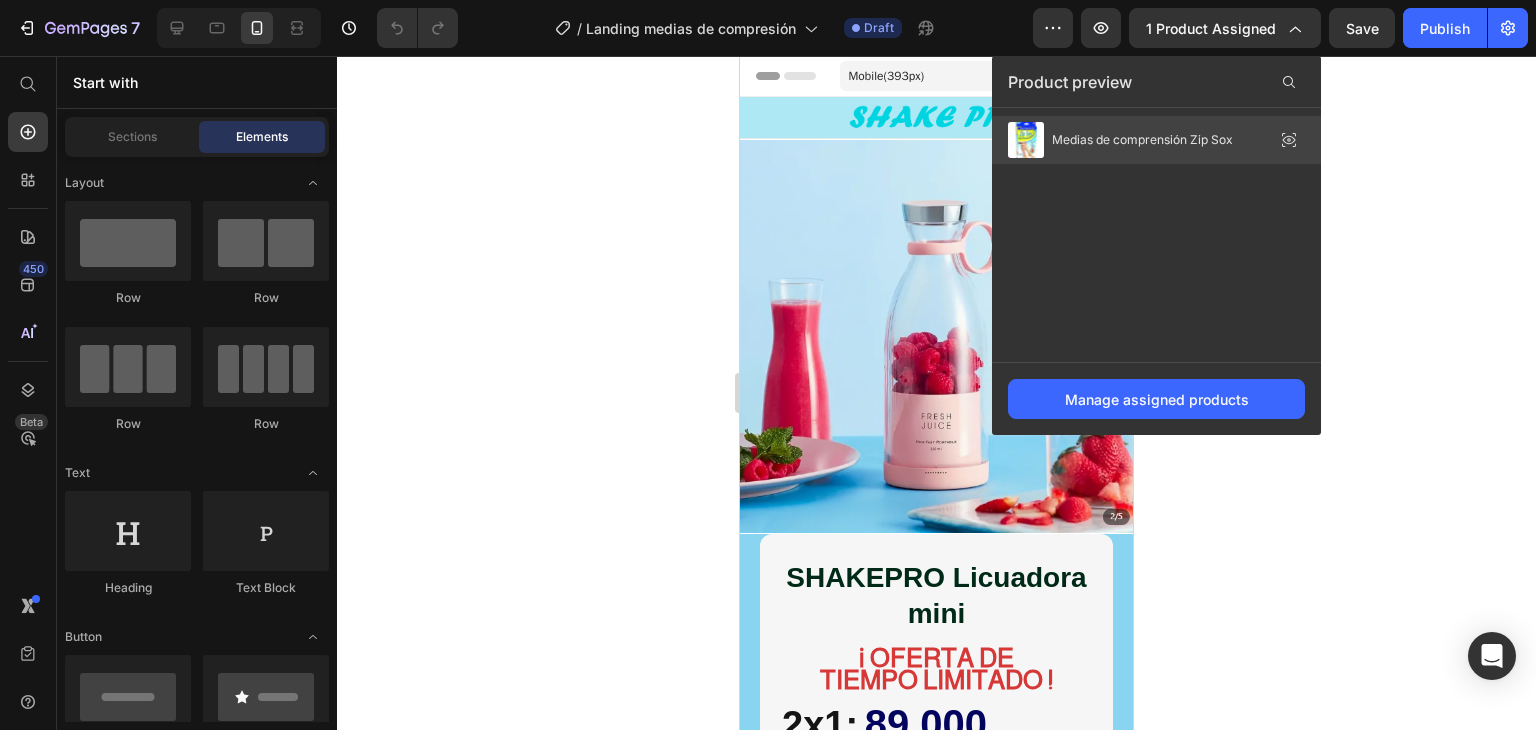 click on "Medias de comprensión Zip Sox" at bounding box center (1120, 140) 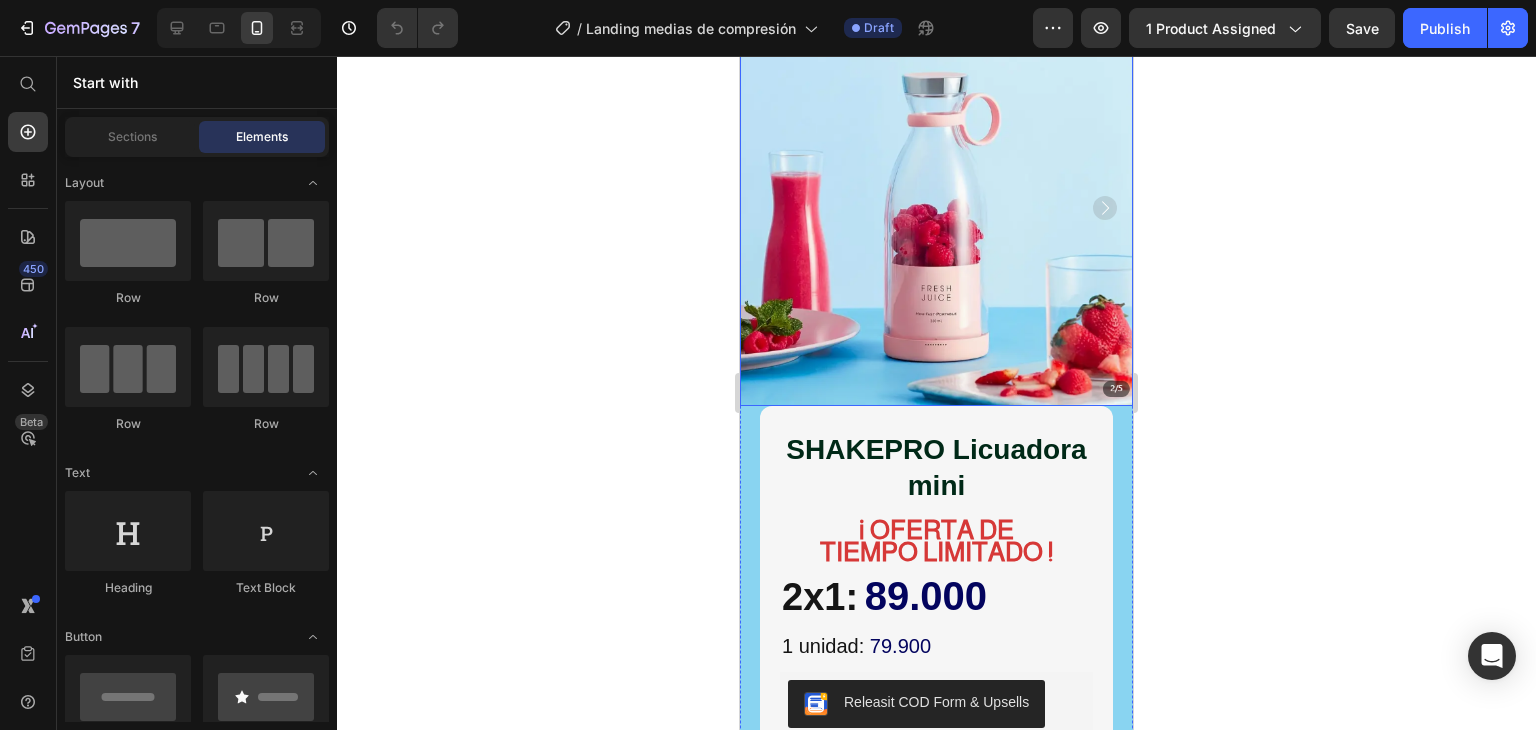 scroll, scrollTop: 100, scrollLeft: 0, axis: vertical 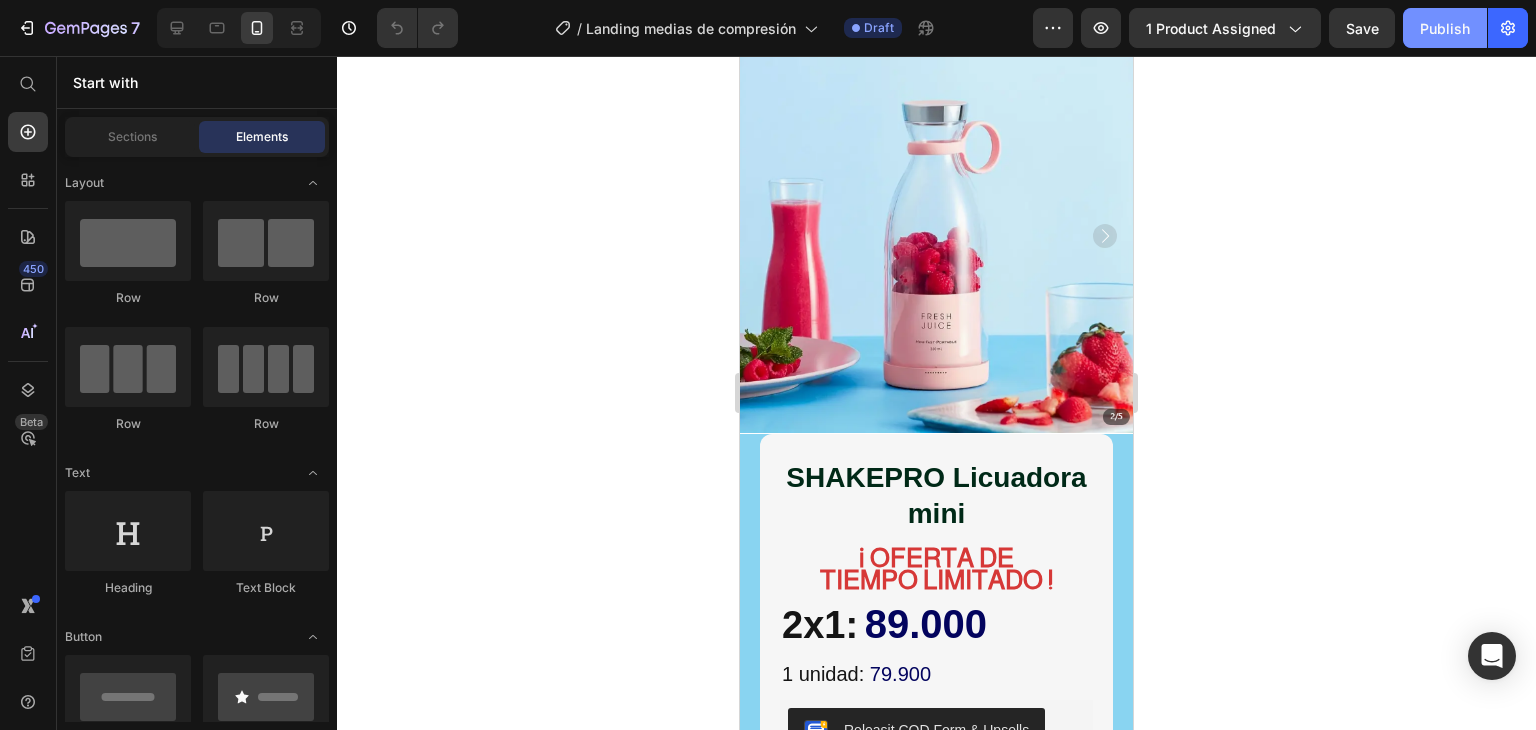 click on "Publish" at bounding box center (1445, 28) 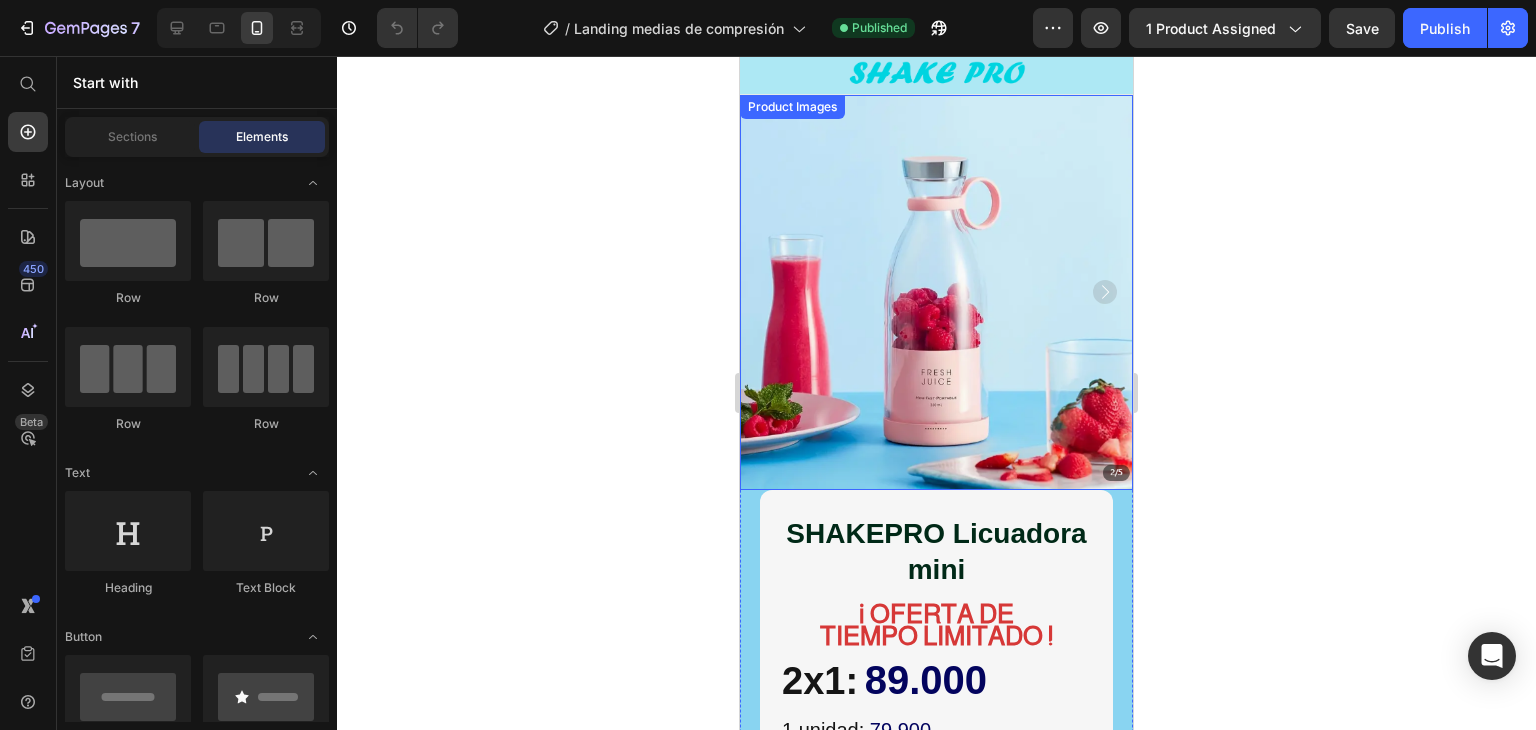 scroll, scrollTop: 0, scrollLeft: 0, axis: both 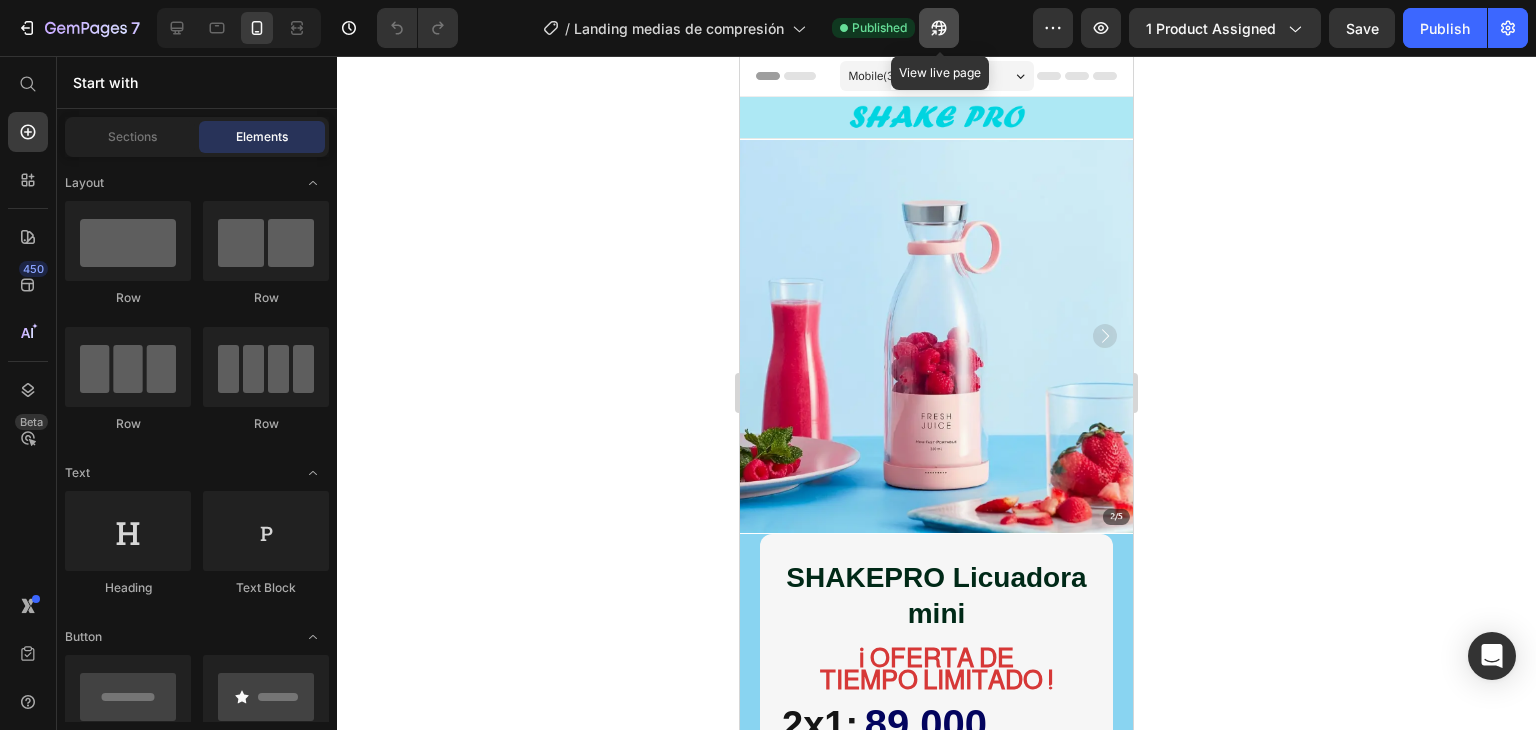 click 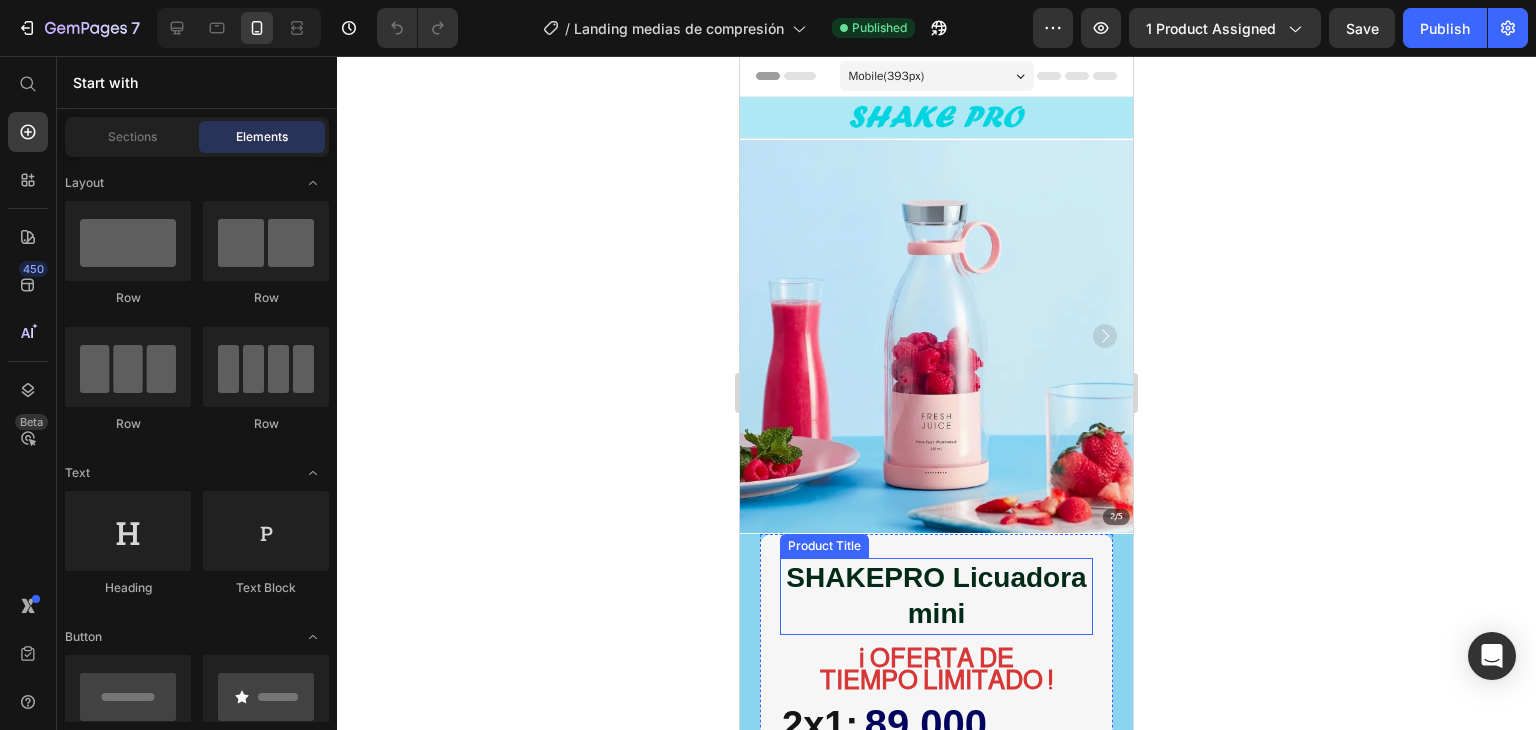 click on "SHAKEPRO Licuadora mini" at bounding box center (936, 596) 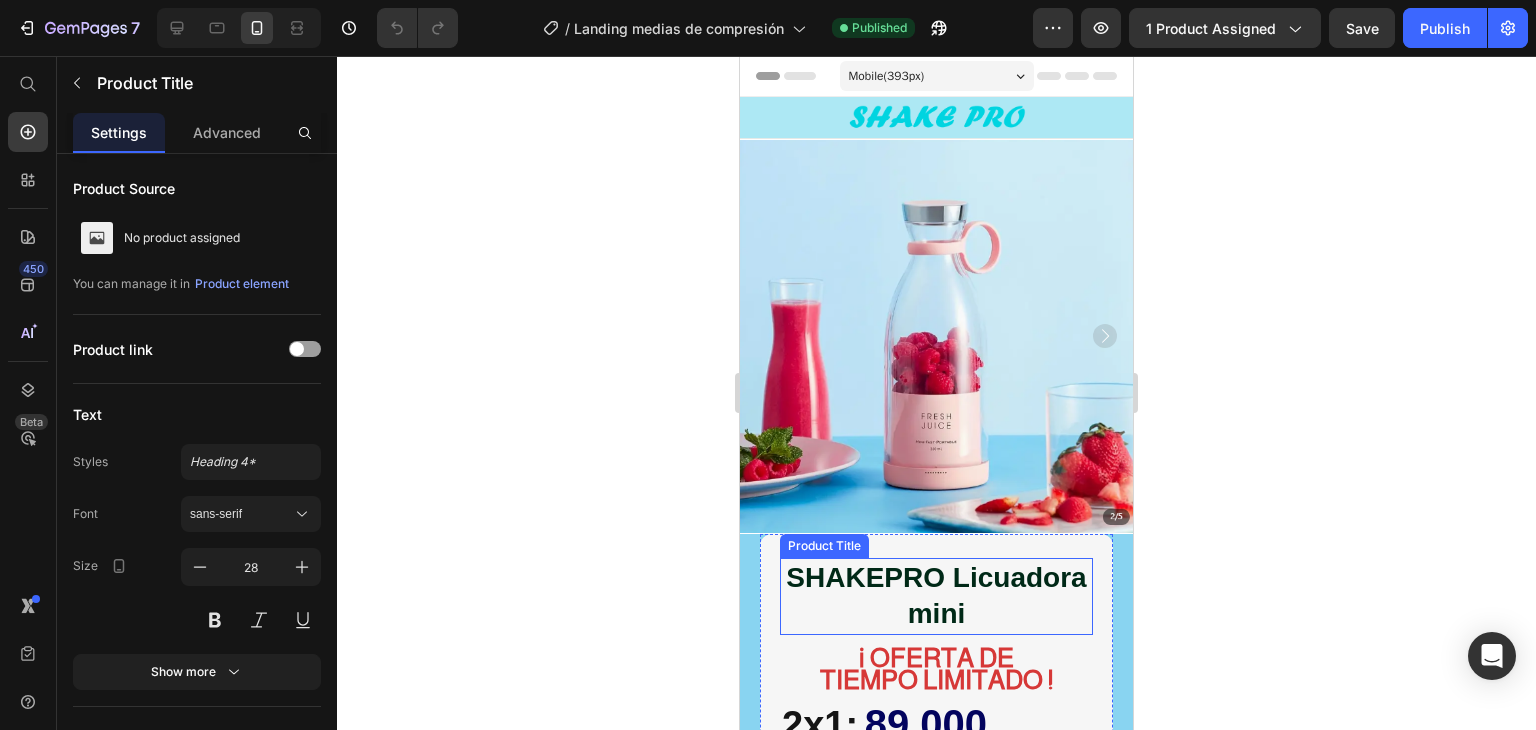 click on "SHAKEPRO Licuadora mini" at bounding box center (936, 596) 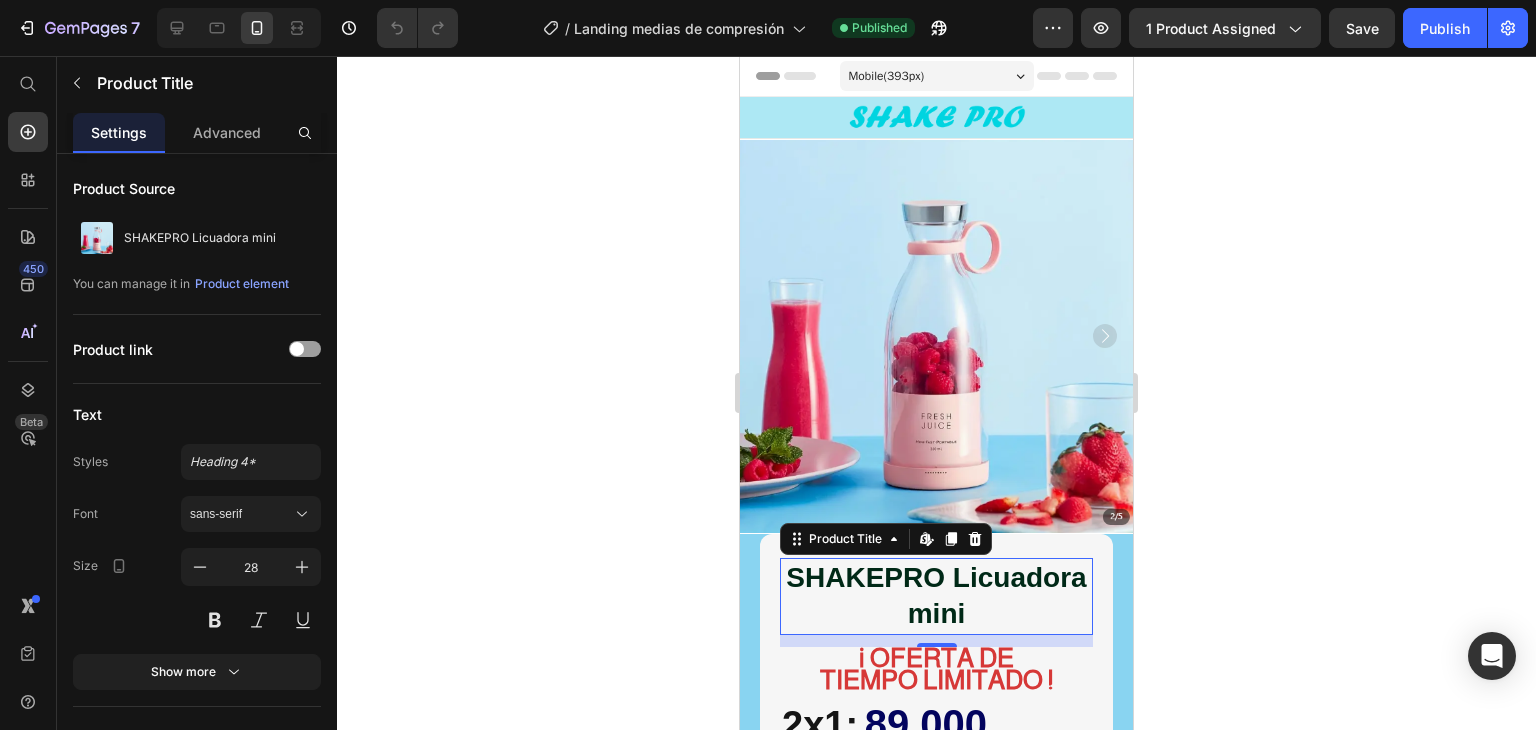 click on "7  Version history  /  Landing medias de compresión Published Preview 1 product assigned  Save   Publish" 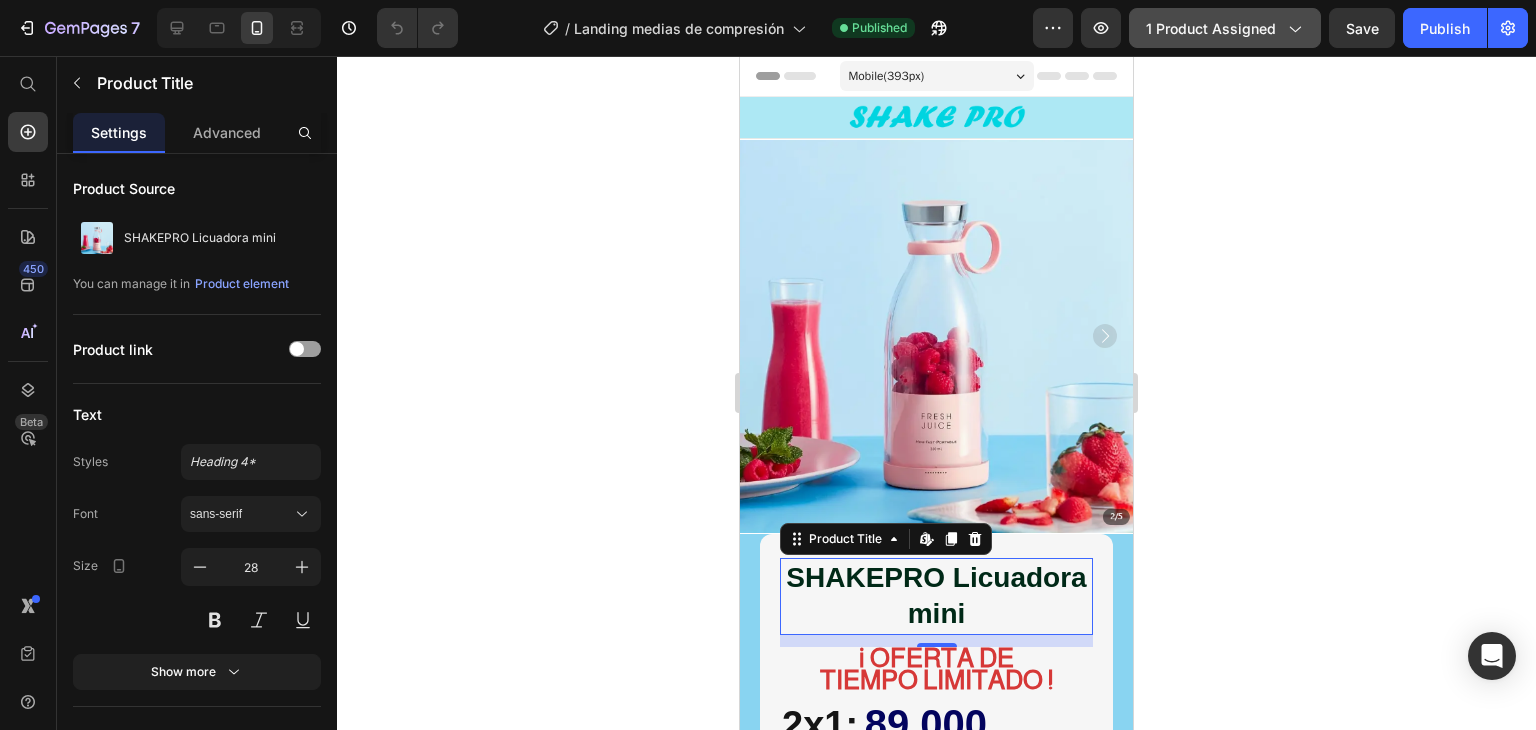 click on "1 product assigned" 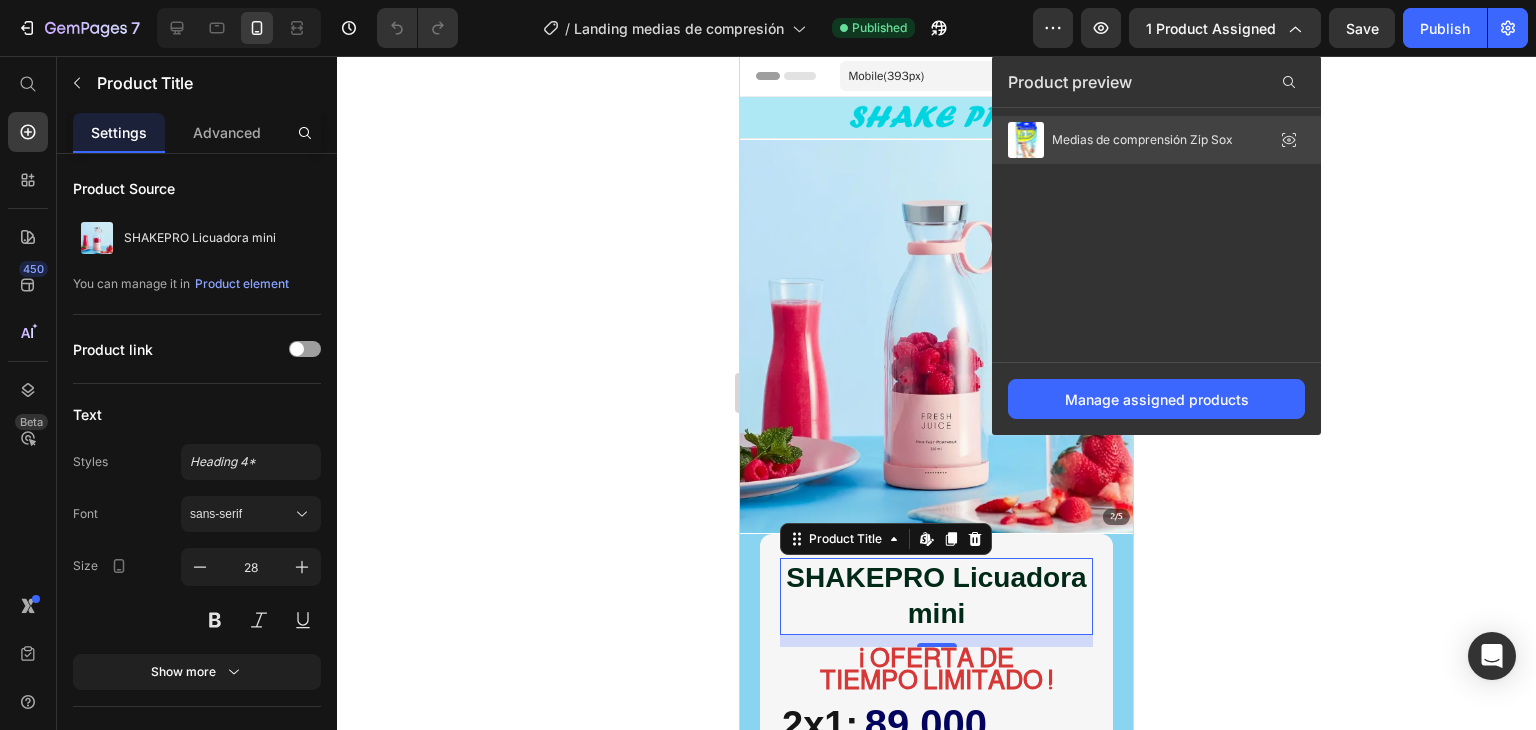 click on "Medias de comprensión Zip Sox" 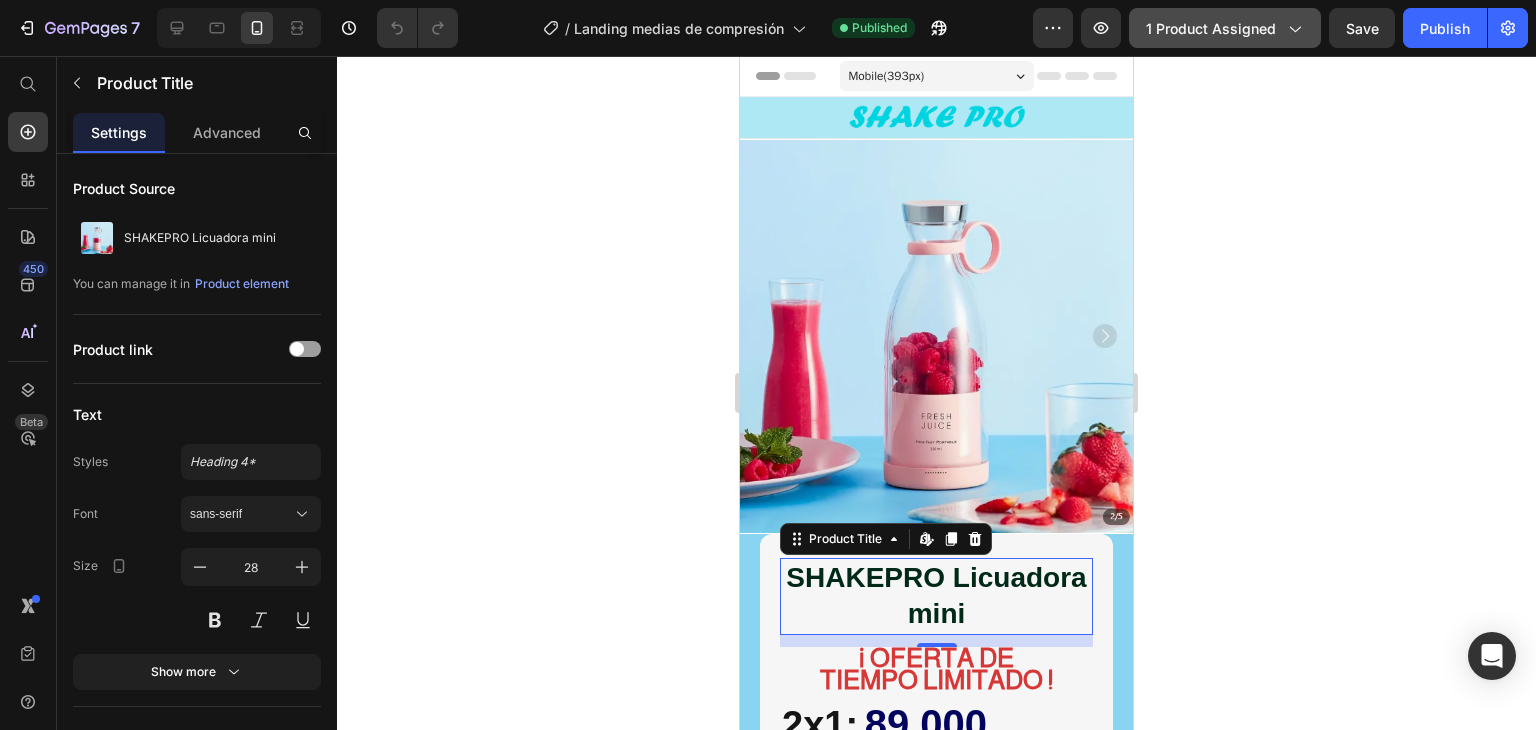 click on "1 product assigned" at bounding box center (1225, 28) 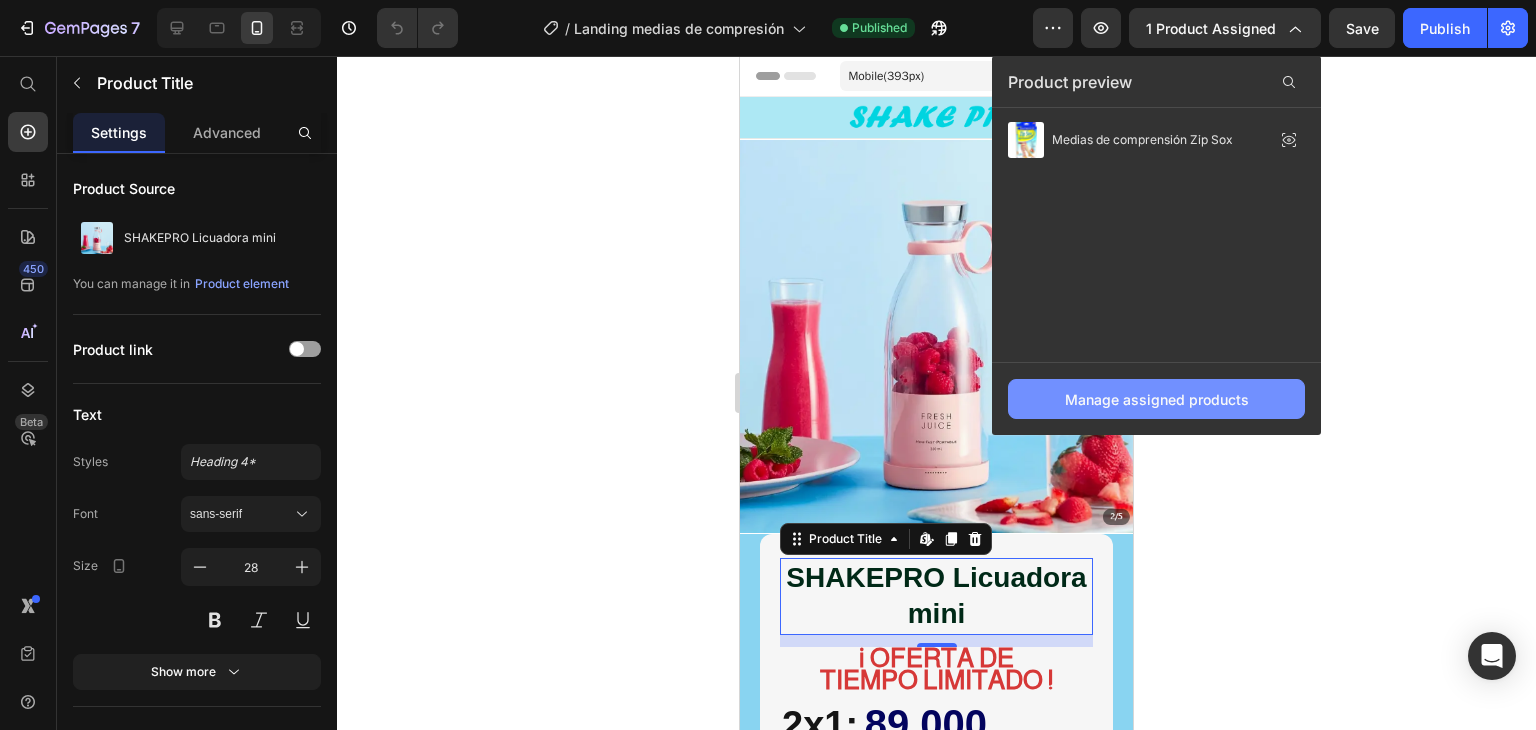 click on "Manage assigned products" at bounding box center [1156, 399] 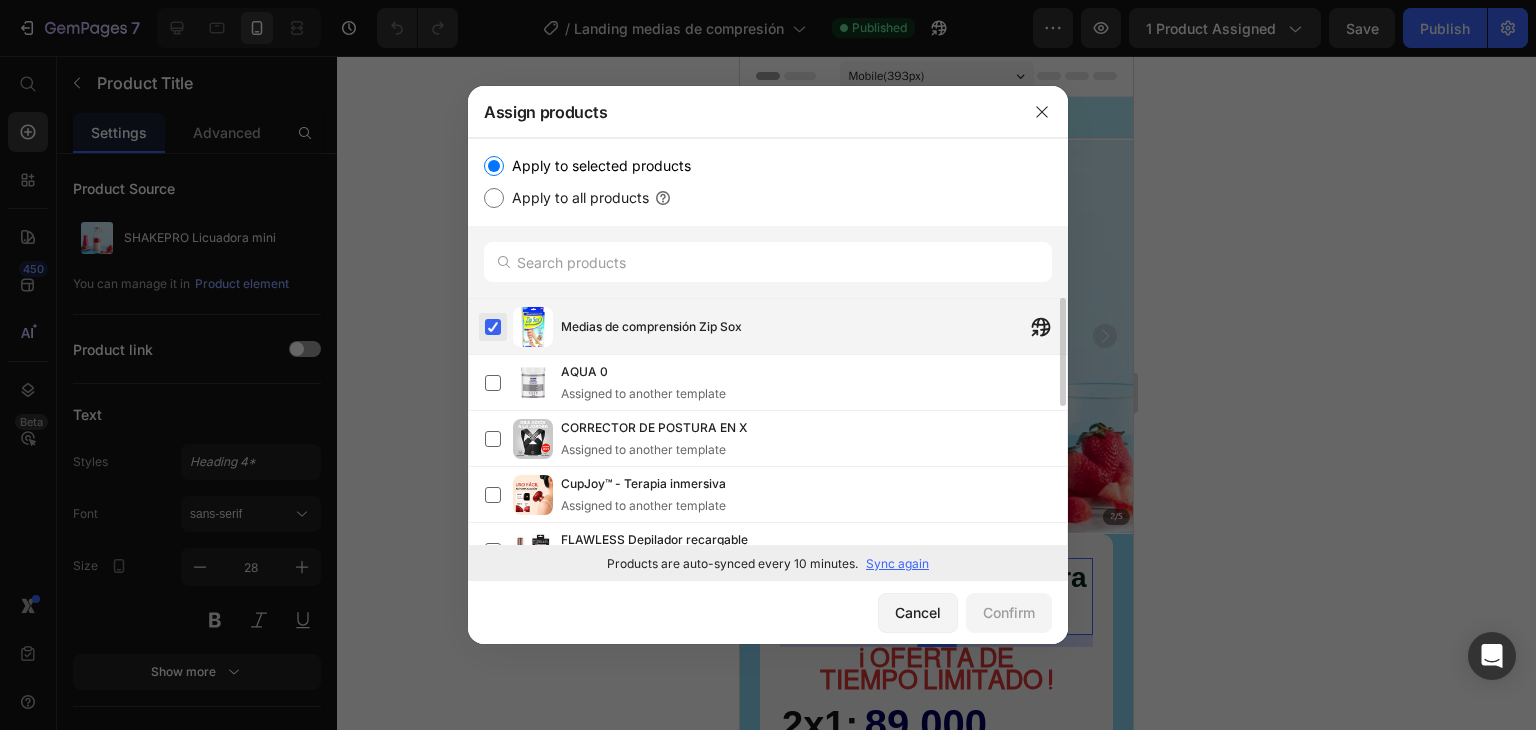 click at bounding box center (493, 327) 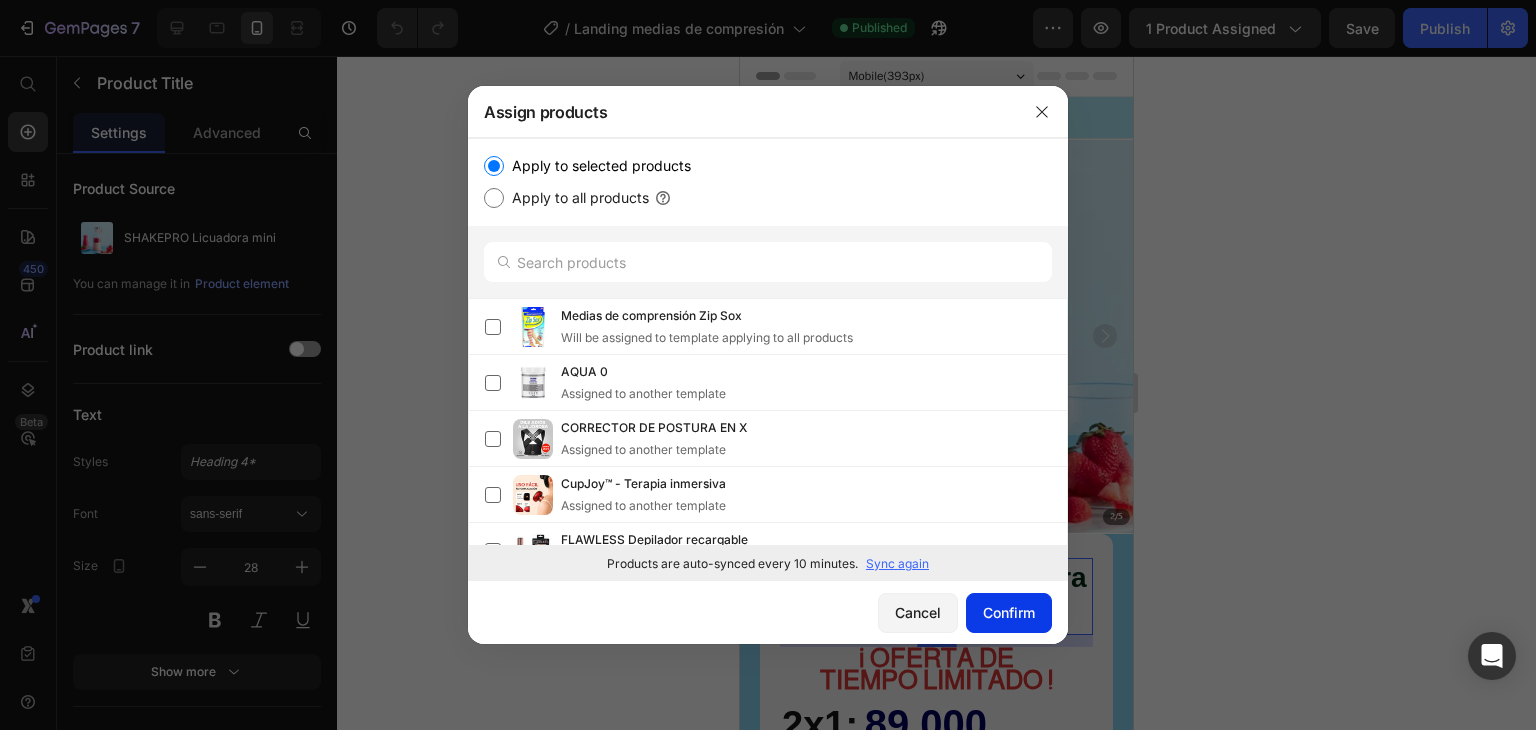 click on "Confirm" at bounding box center (1009, 612) 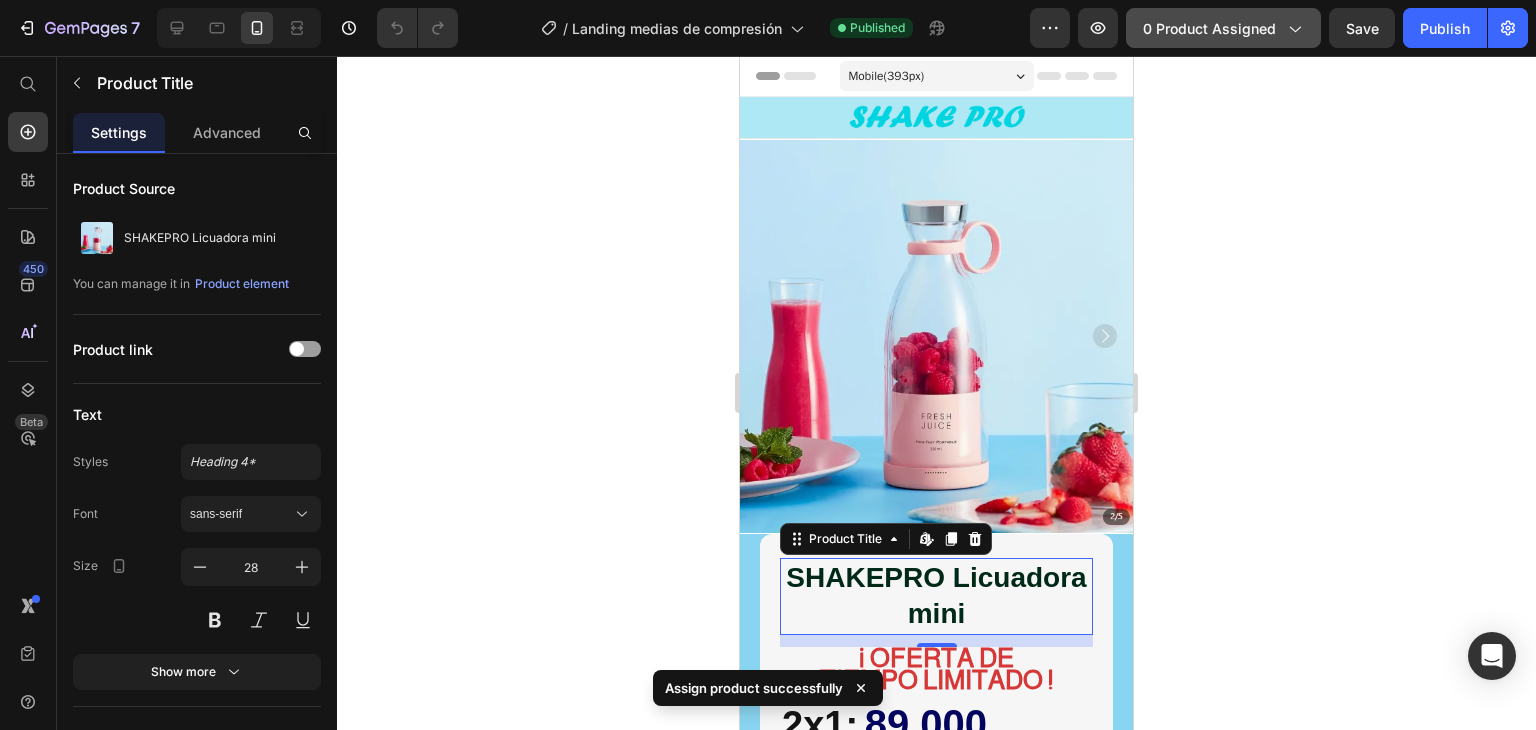 click on "0 product assigned" 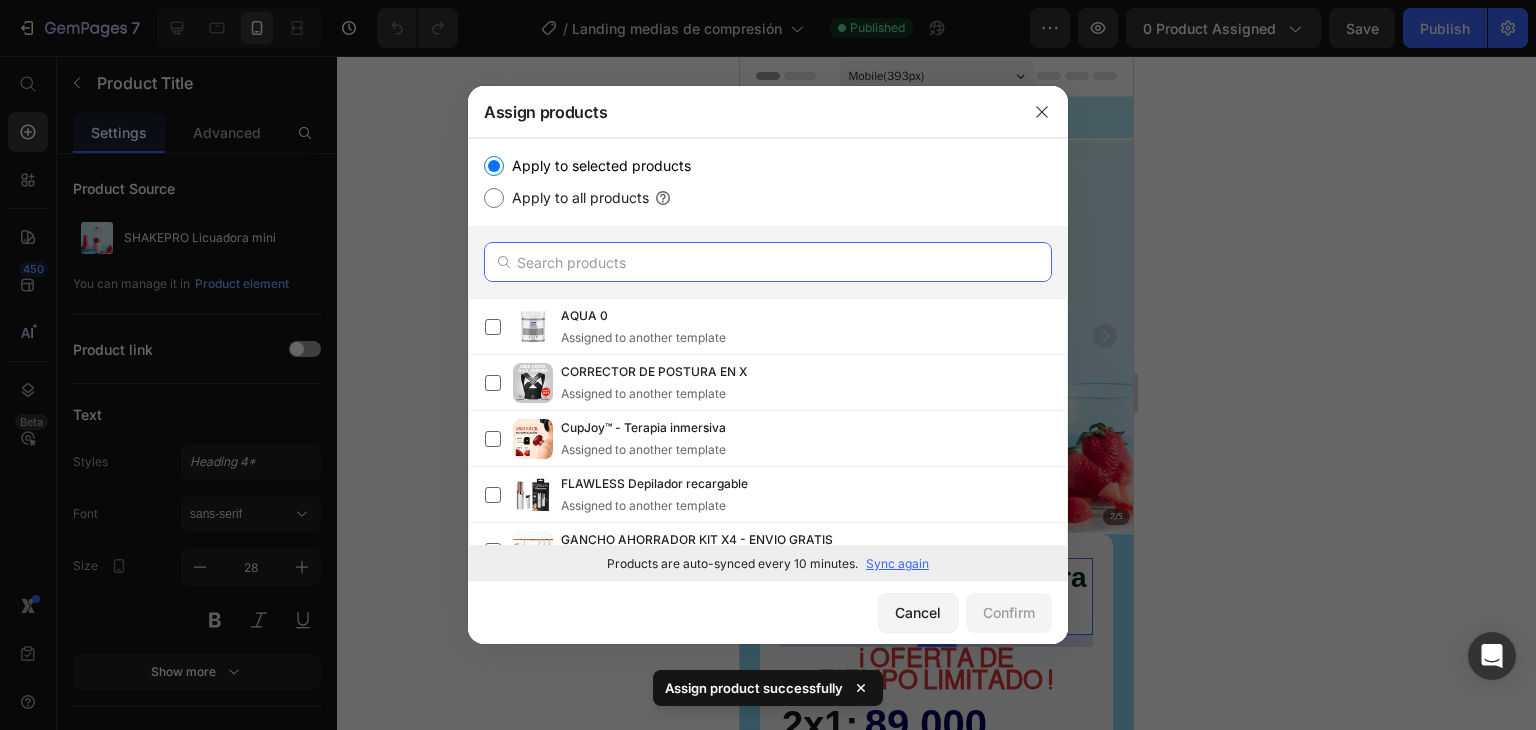 click at bounding box center (768, 262) 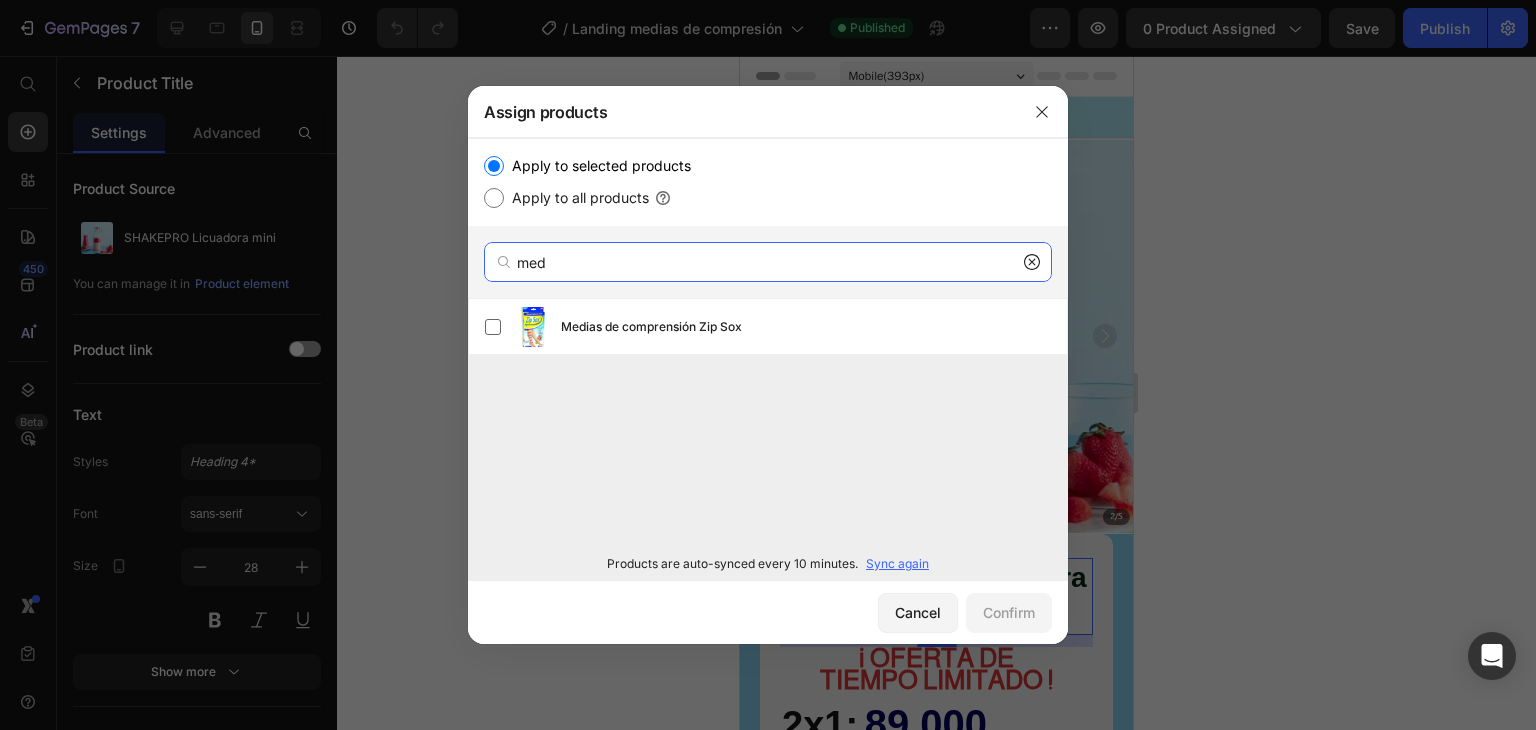 type on "med" 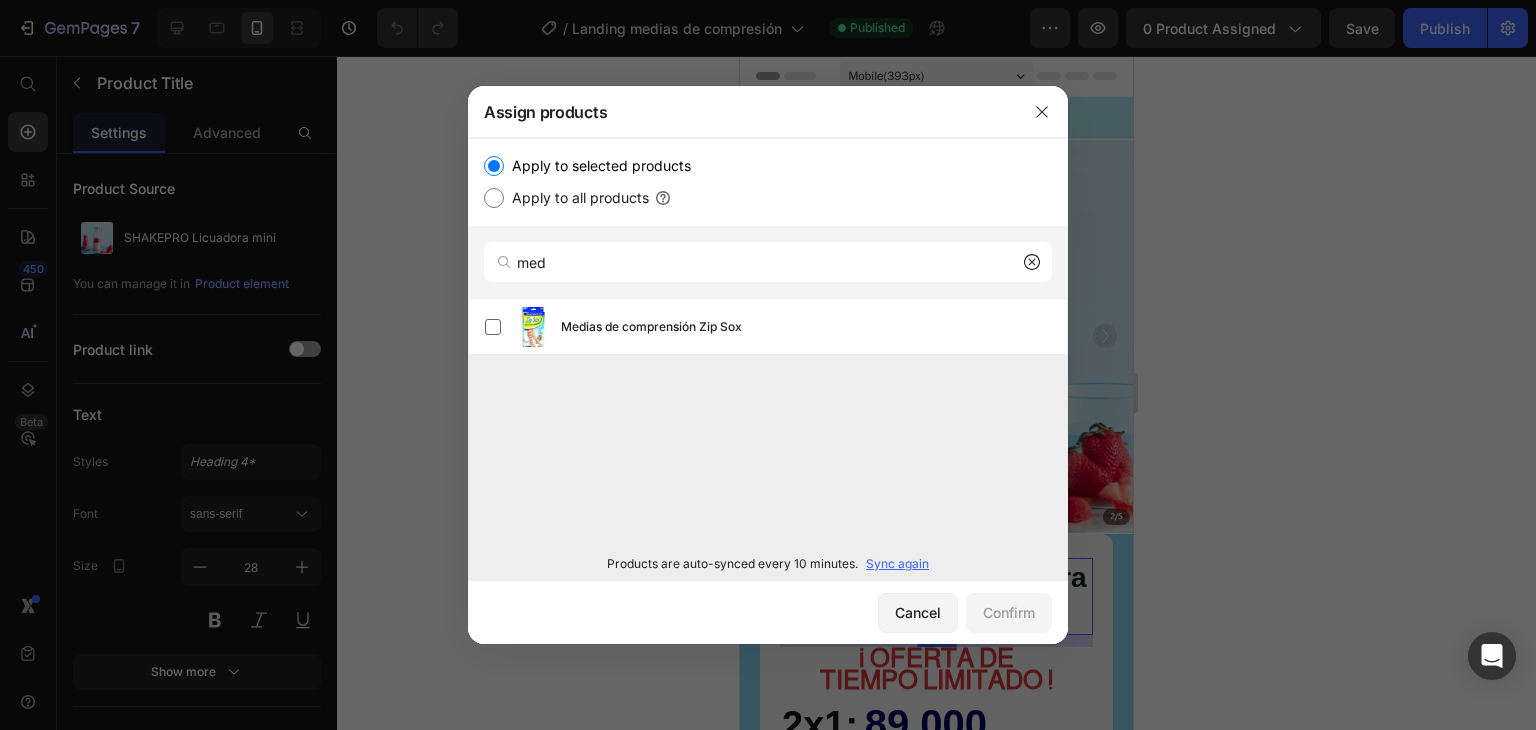 click on "Sync again" at bounding box center [897, 564] 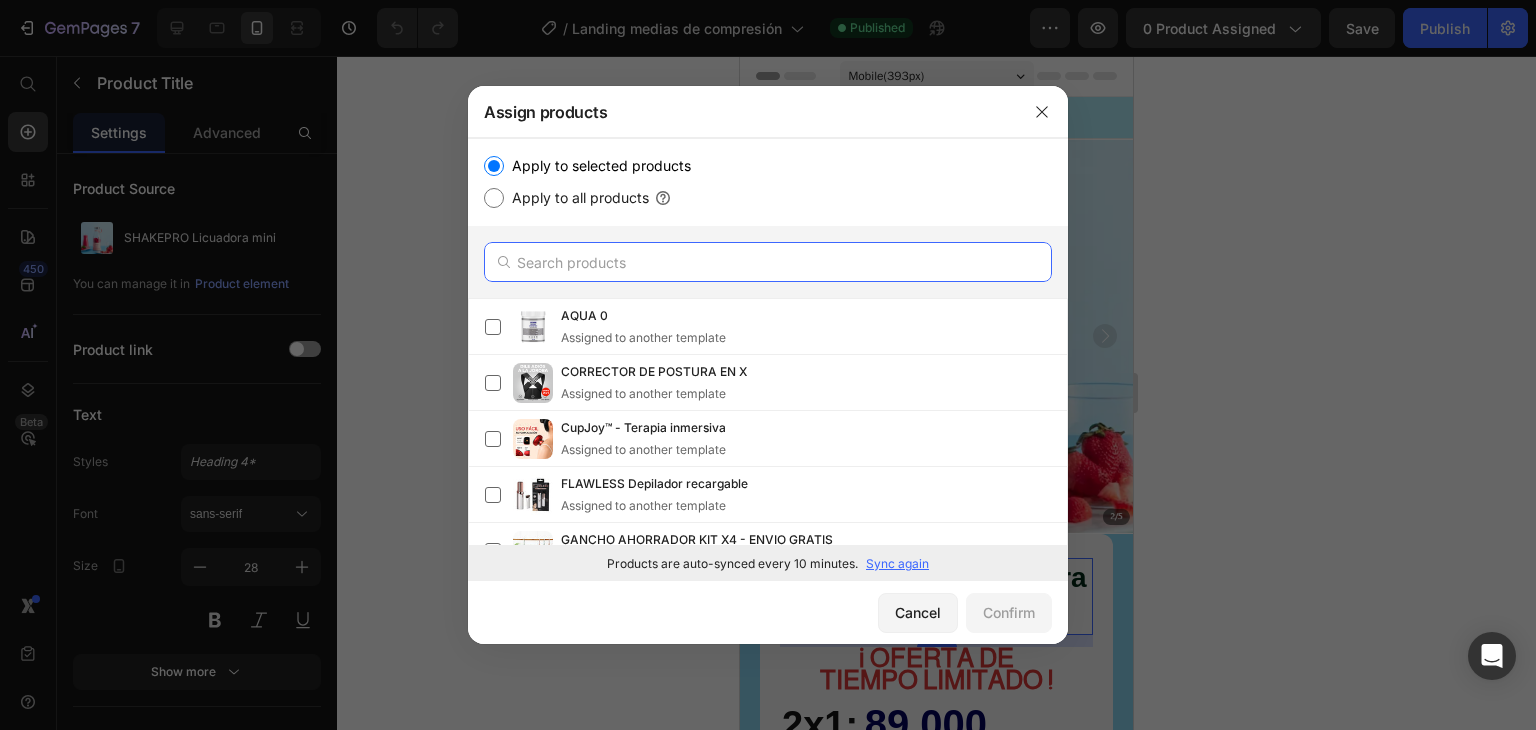 click at bounding box center [768, 262] 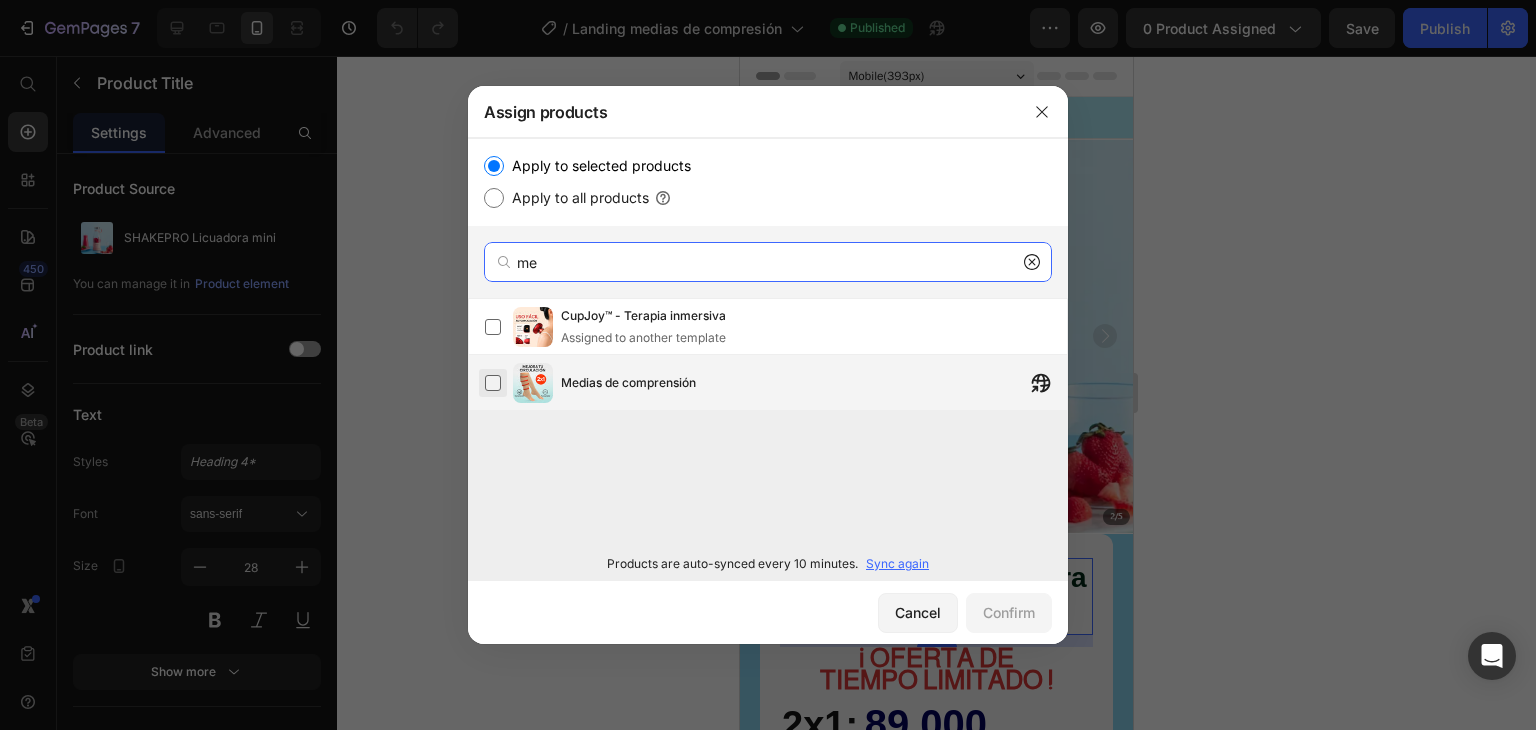 type on "me" 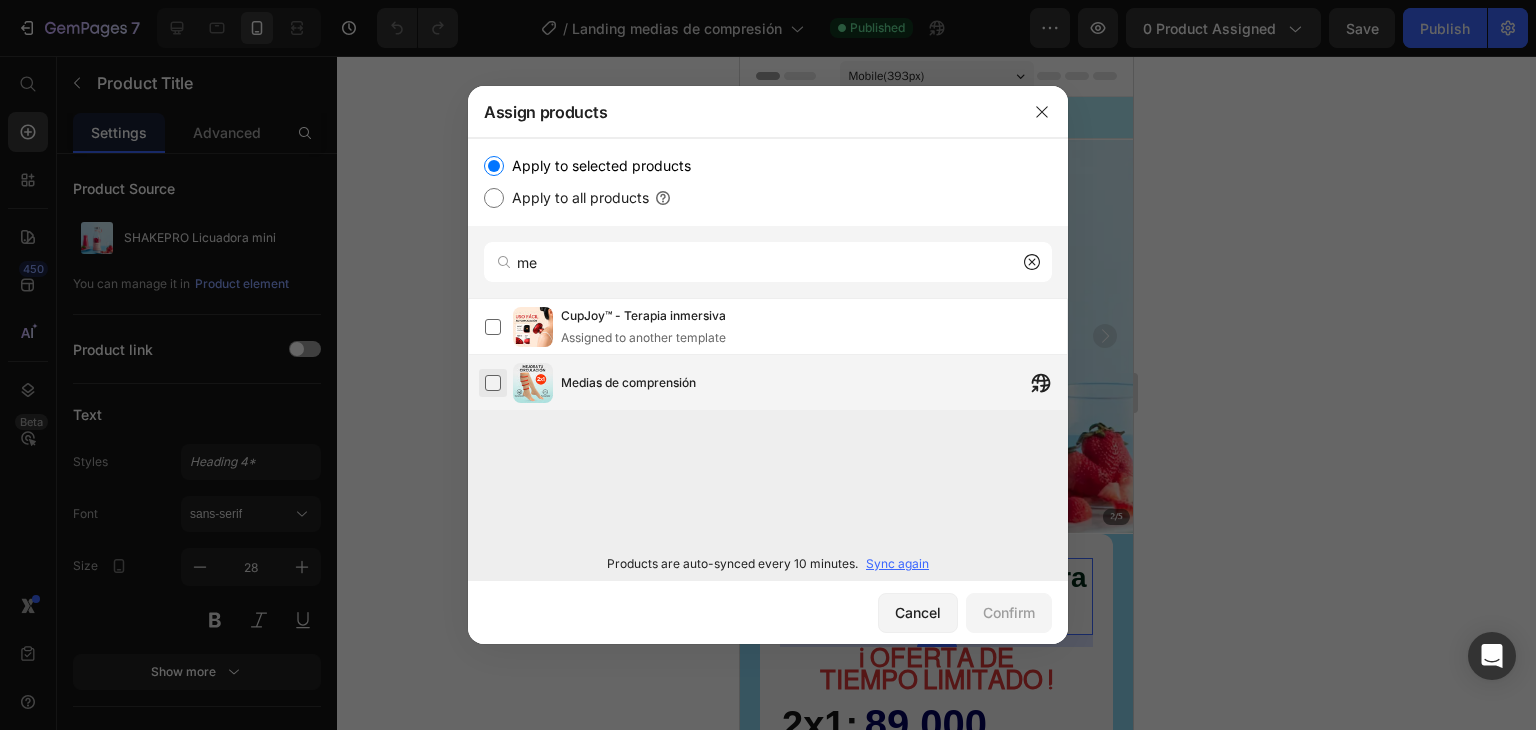 click at bounding box center [493, 383] 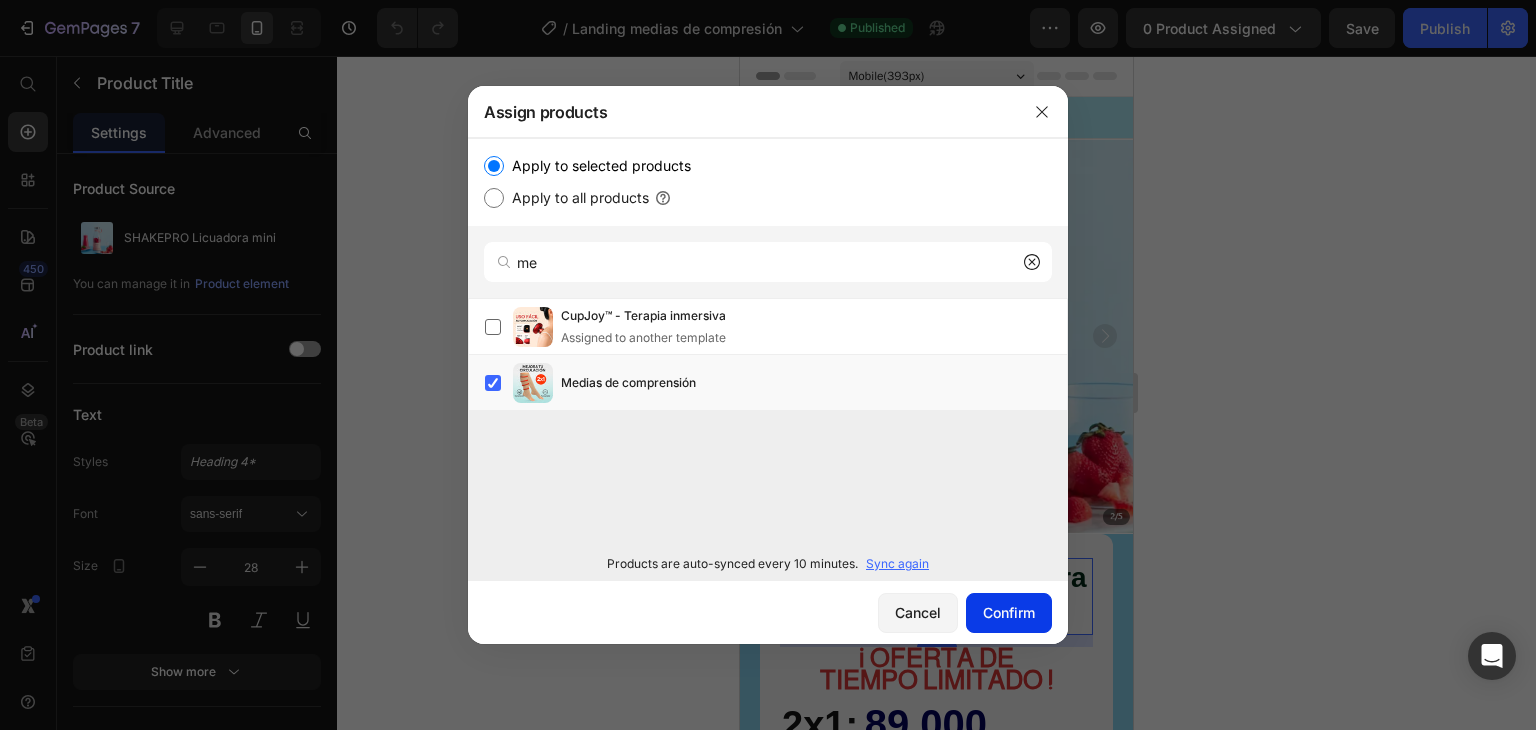 click on "Confirm" 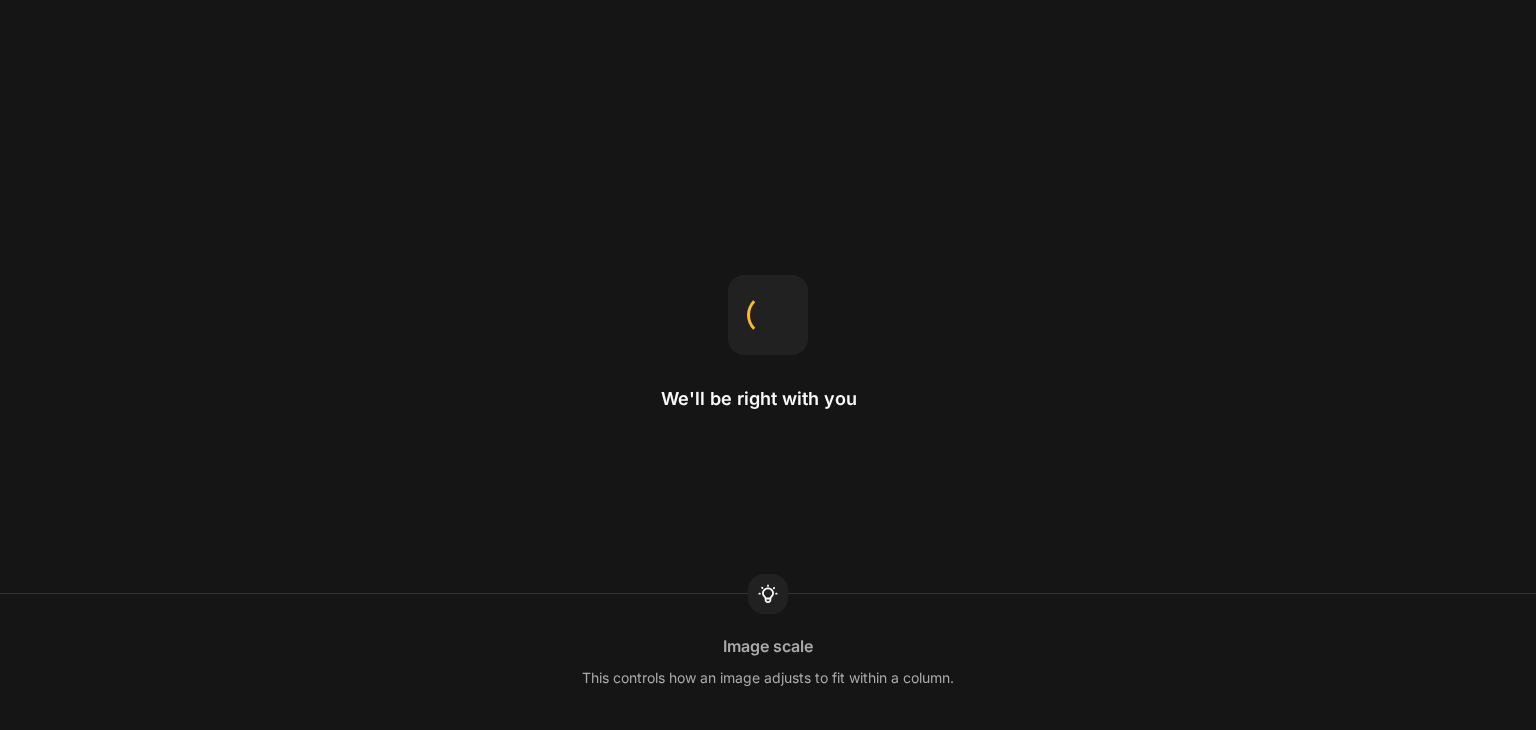 scroll, scrollTop: 0, scrollLeft: 0, axis: both 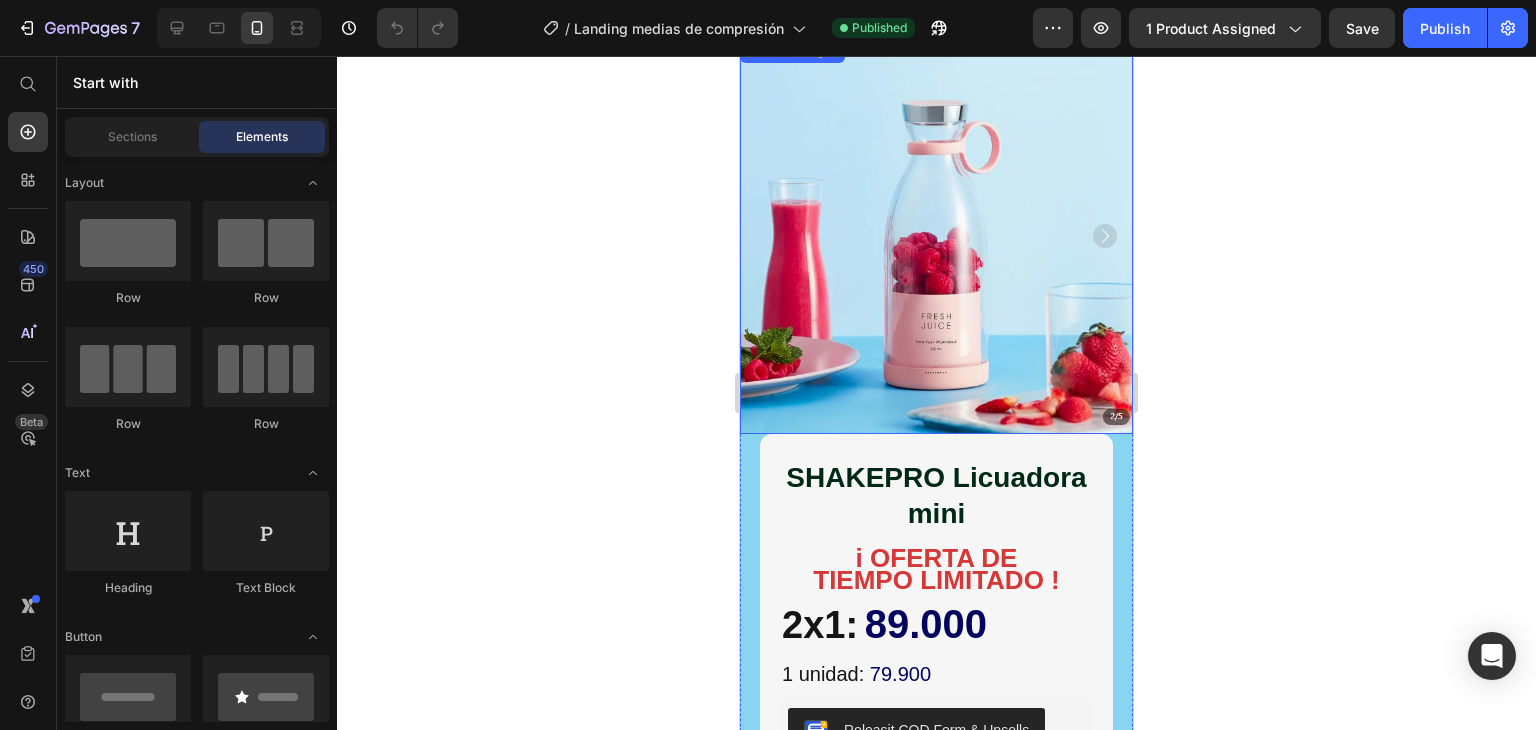 click at bounding box center [936, 236] 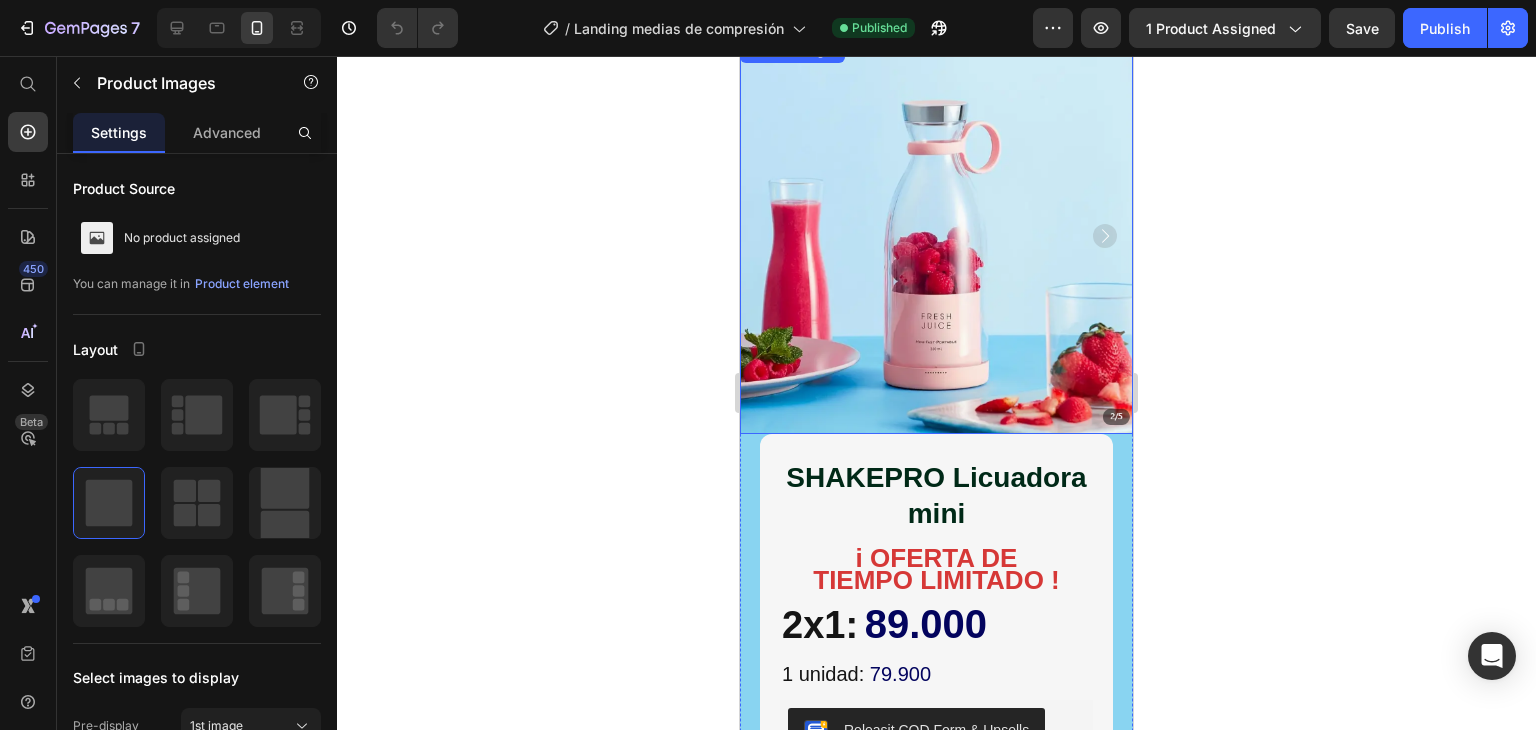 click at bounding box center [936, 236] 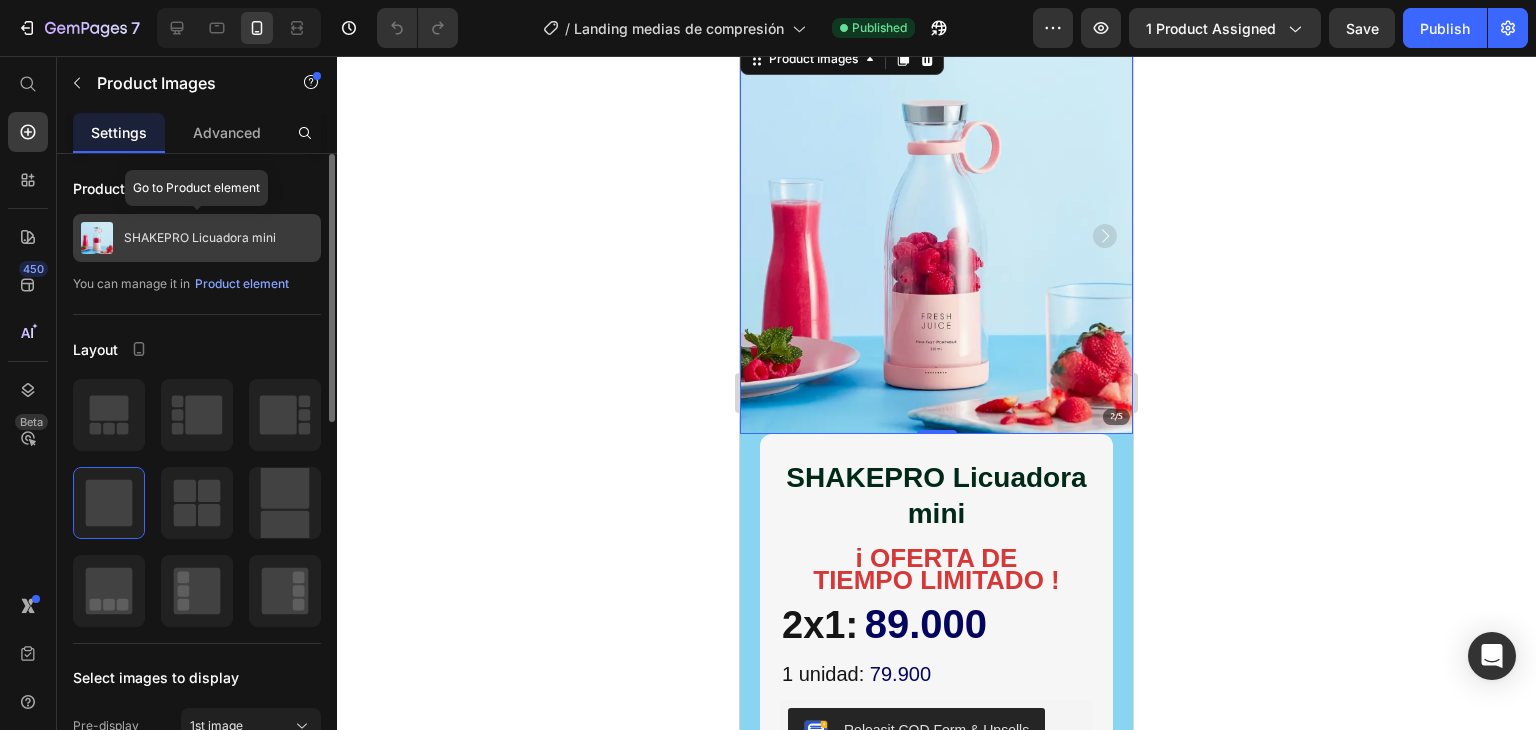 click on "SHAKEPRO Licuadora mini" at bounding box center [197, 238] 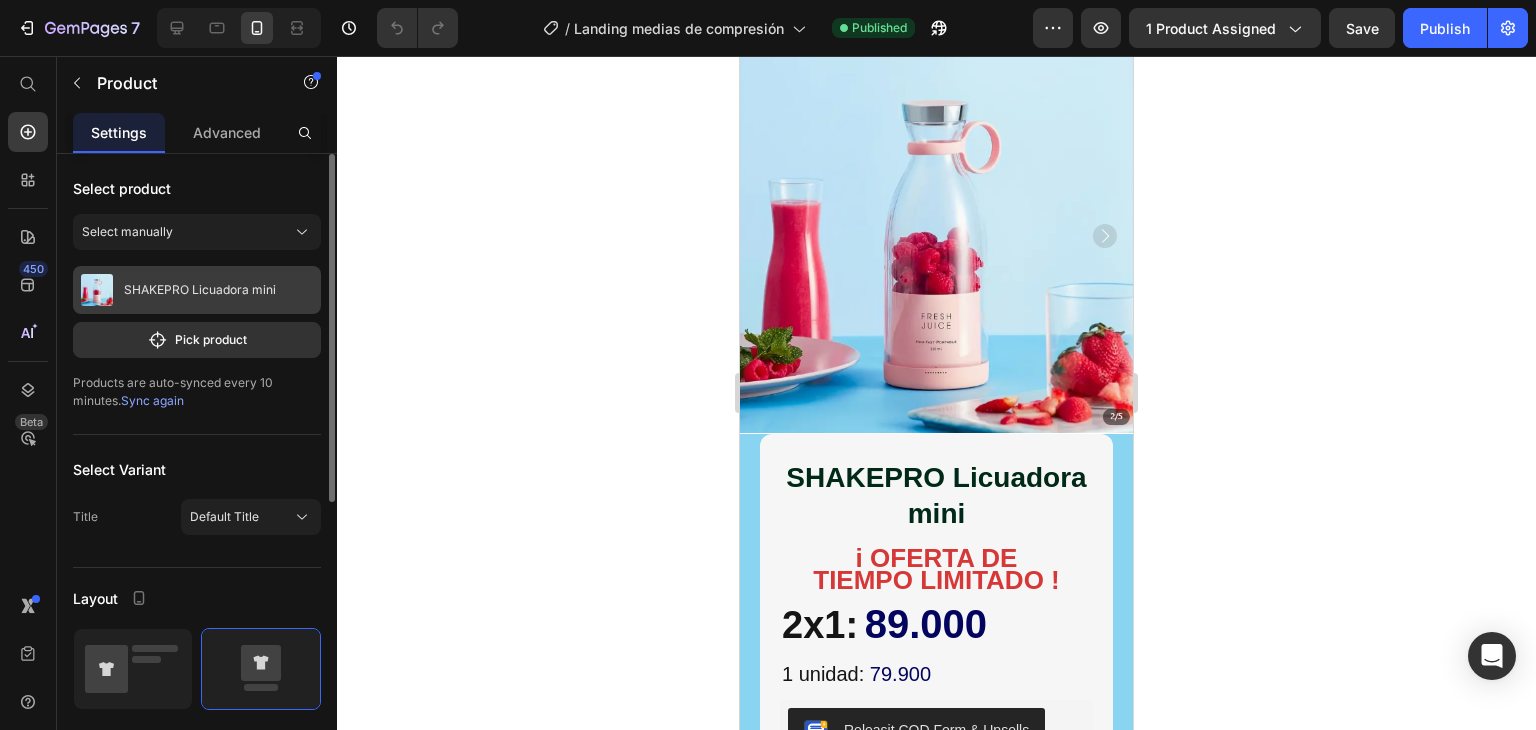 click on "SHAKEPRO Licuadora mini" at bounding box center [200, 290] 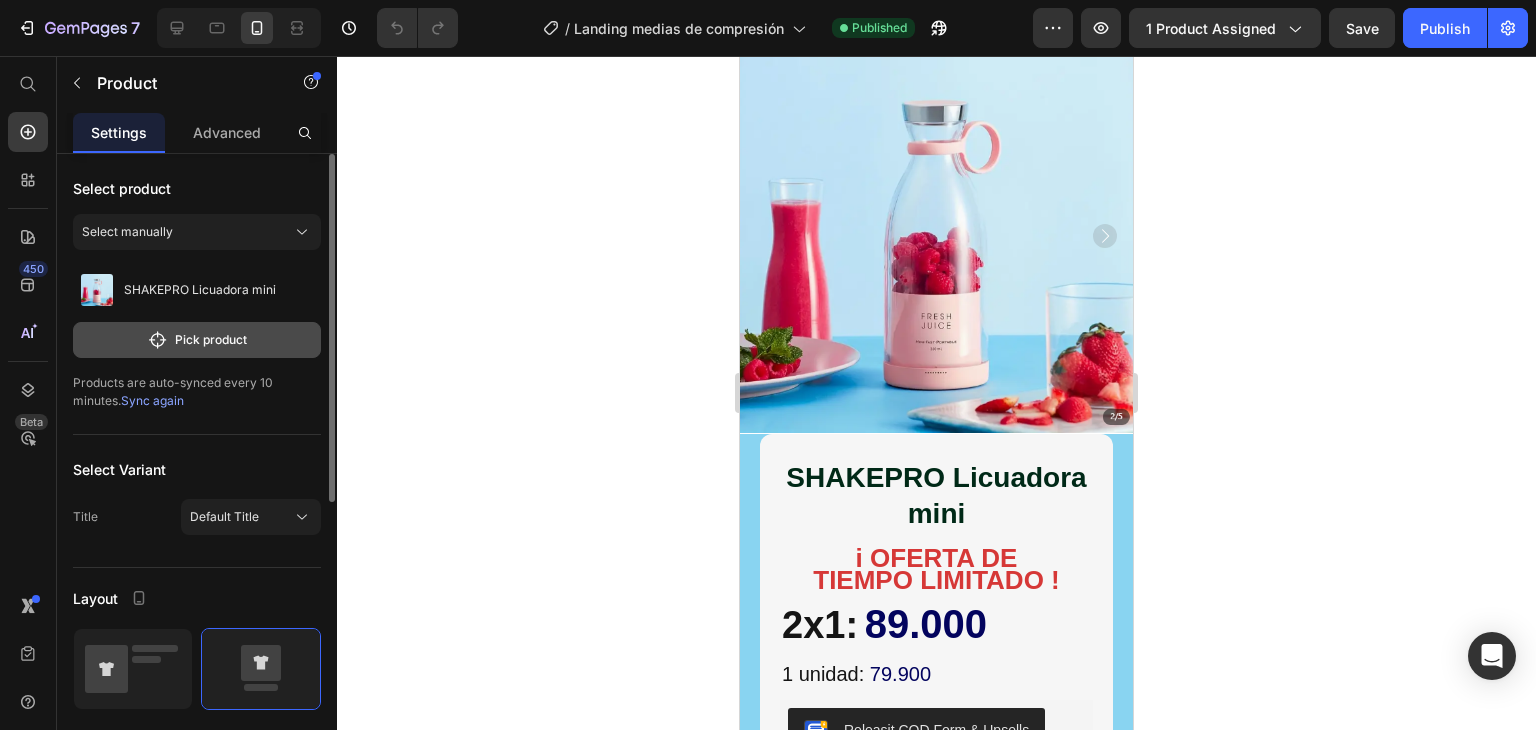 click on "Pick product" at bounding box center (197, 340) 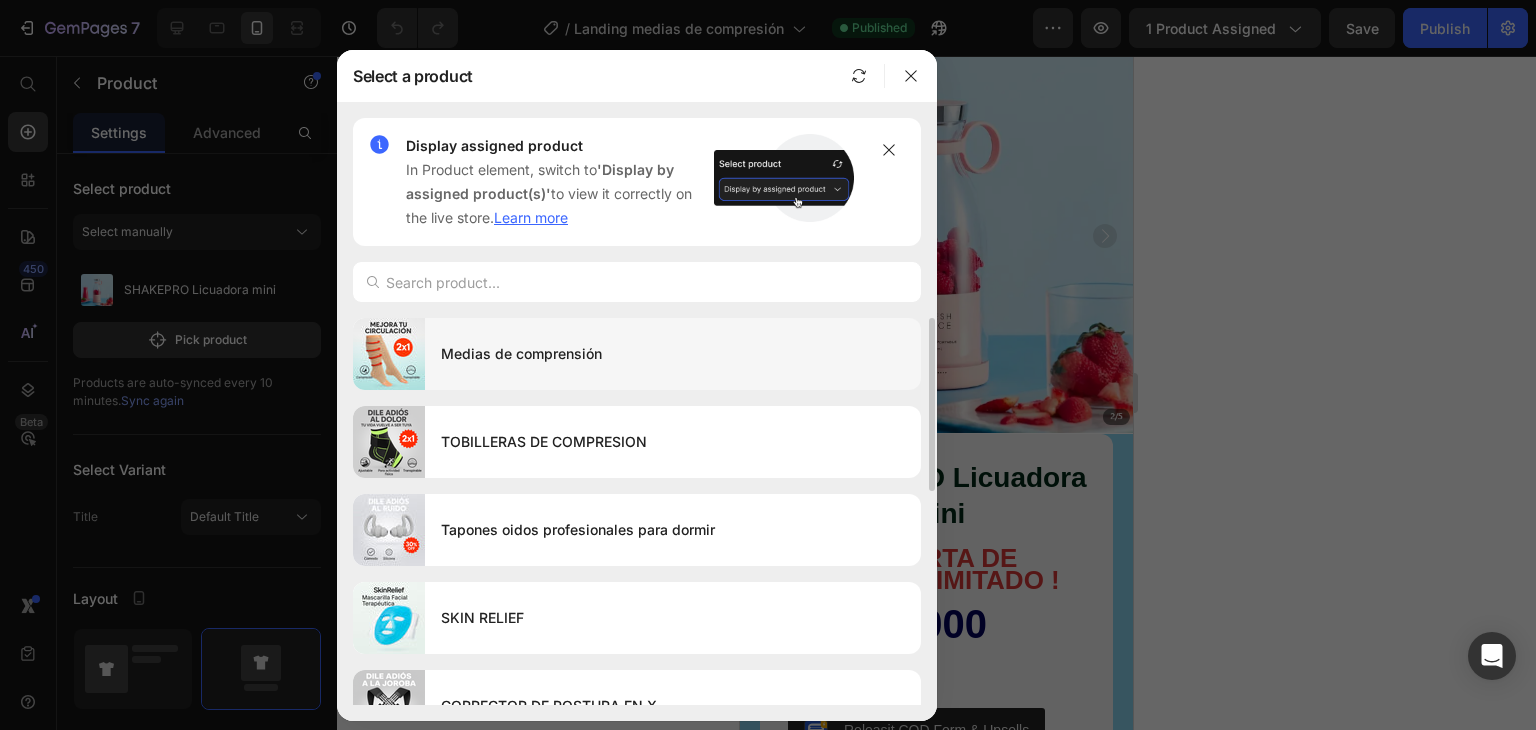 click on "Medias de comprensión" at bounding box center (673, 354) 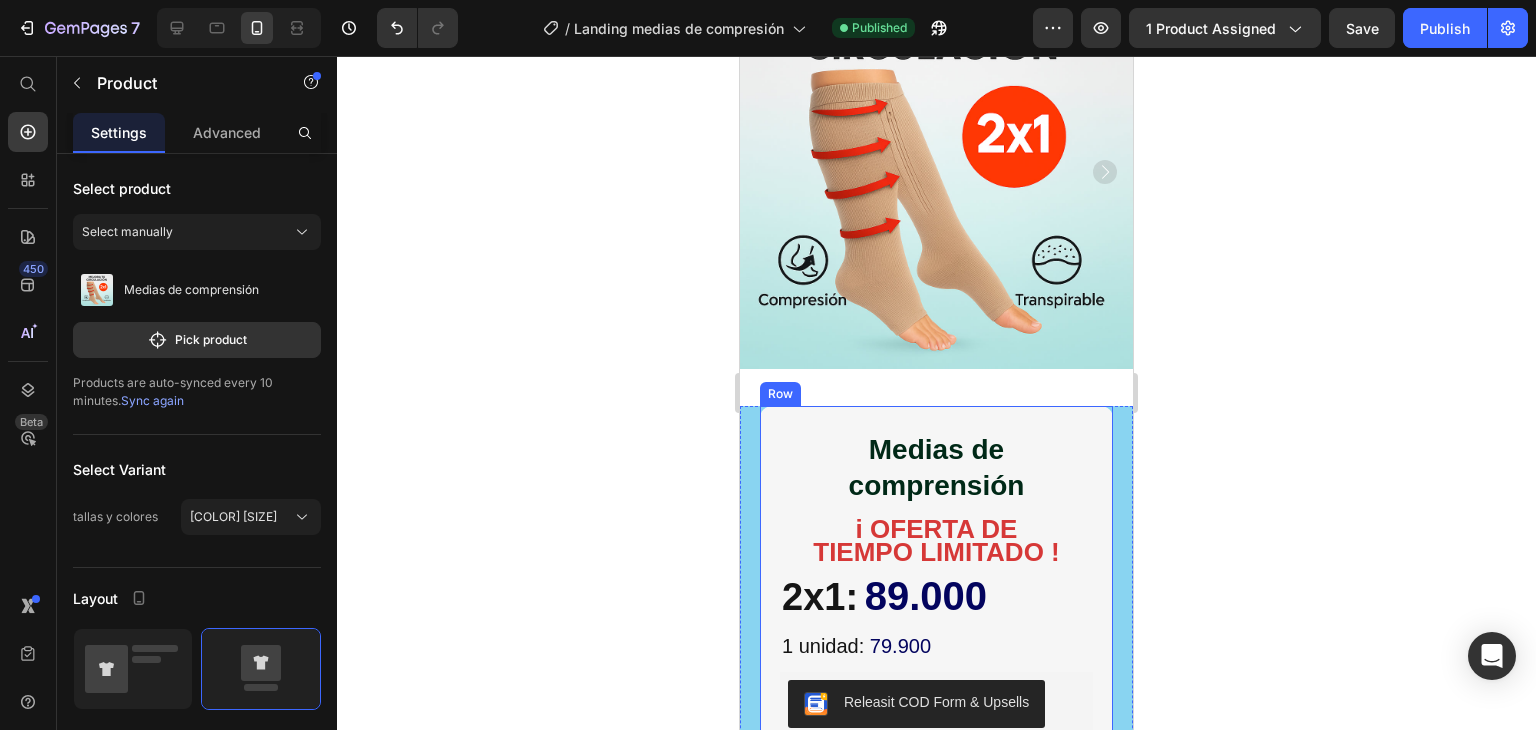 scroll, scrollTop: 100, scrollLeft: 0, axis: vertical 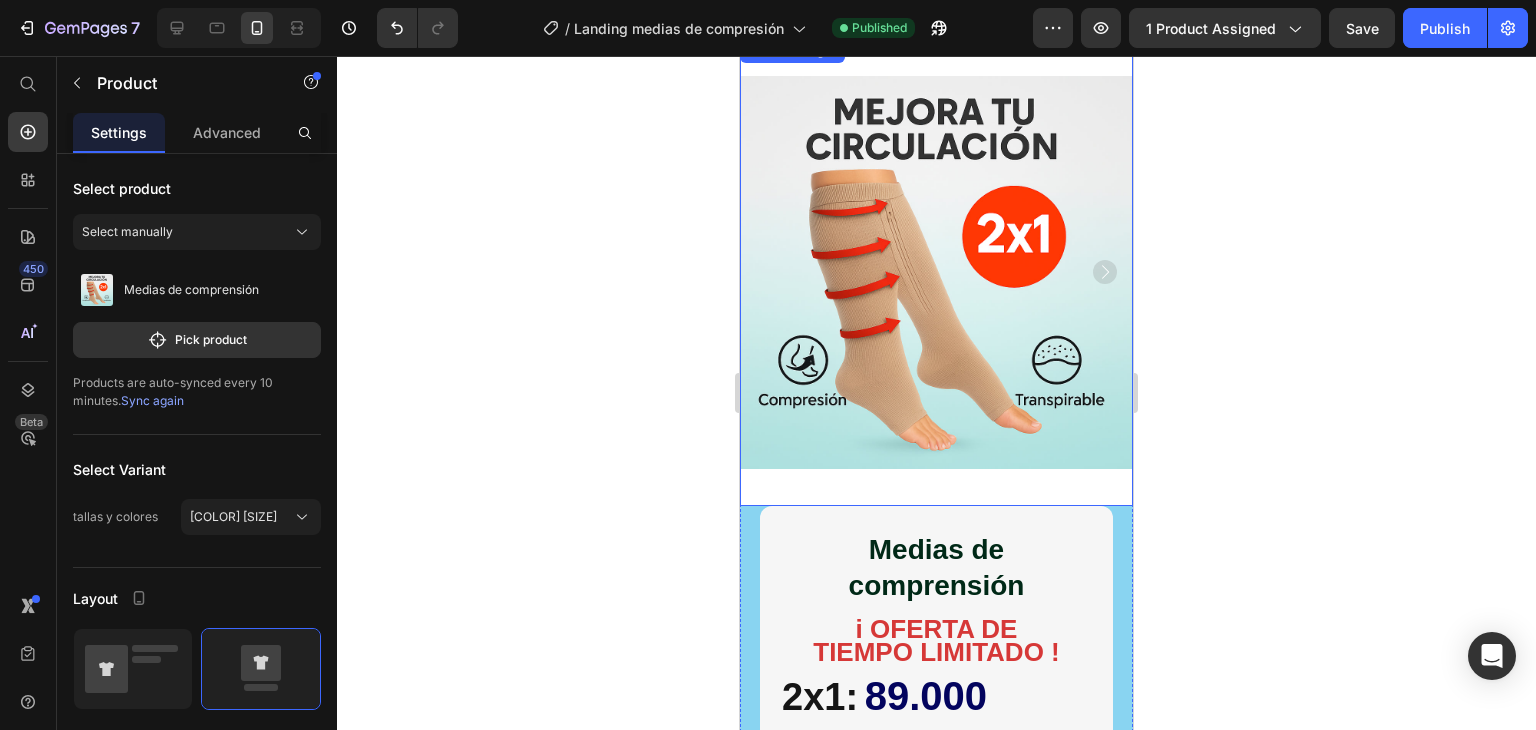 click at bounding box center [936, 272] 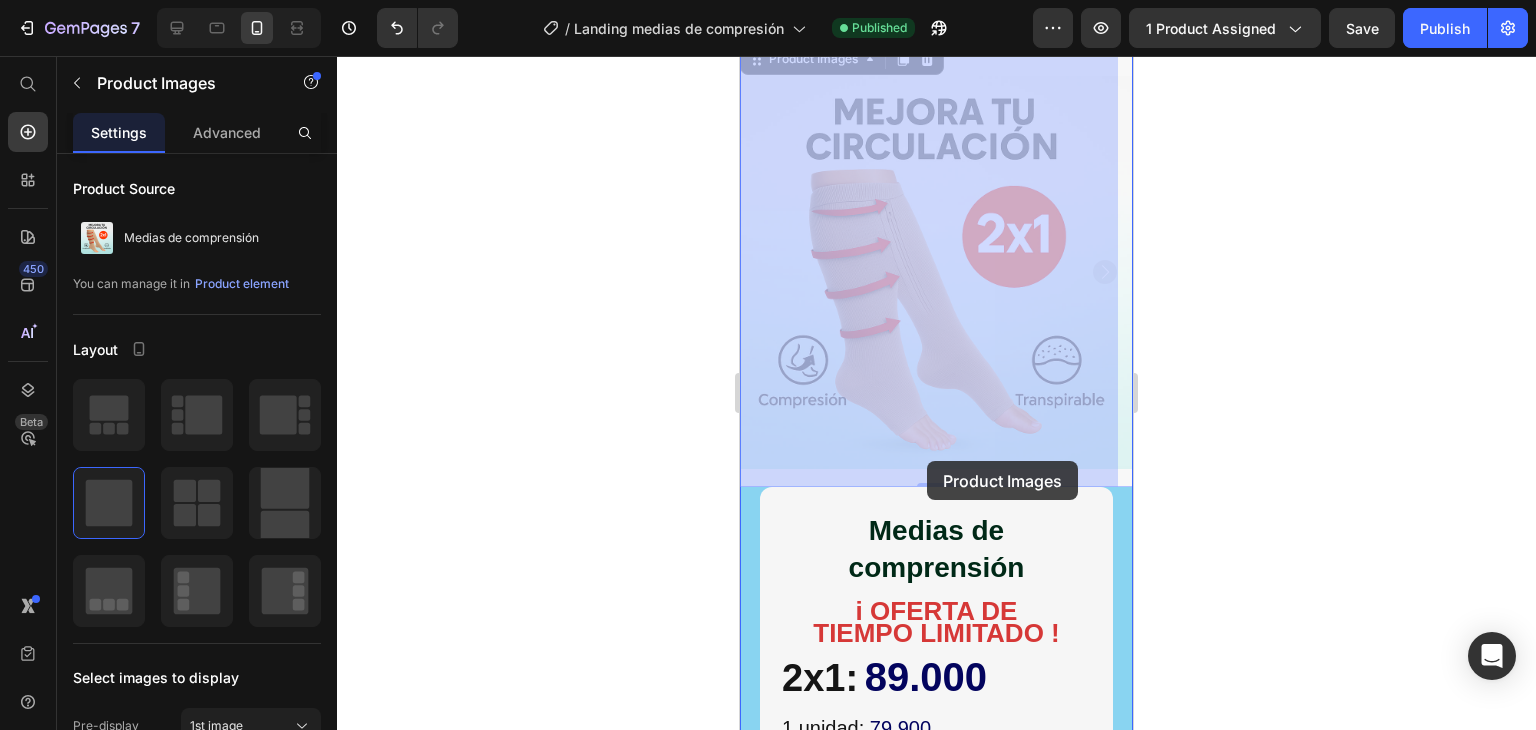 drag, startPoint x: 924, startPoint y: 481, endPoint x: 924, endPoint y: 469, distance: 12 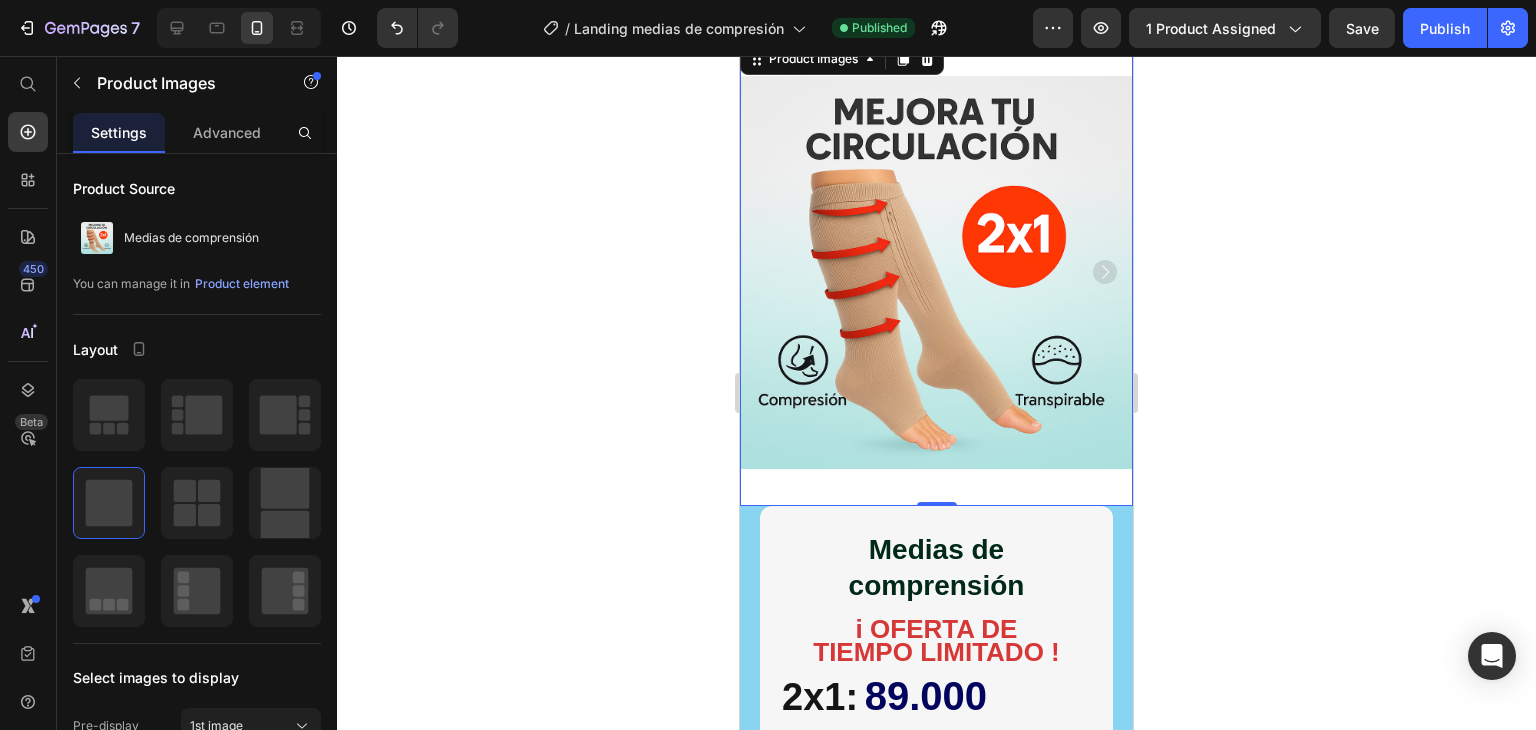 click 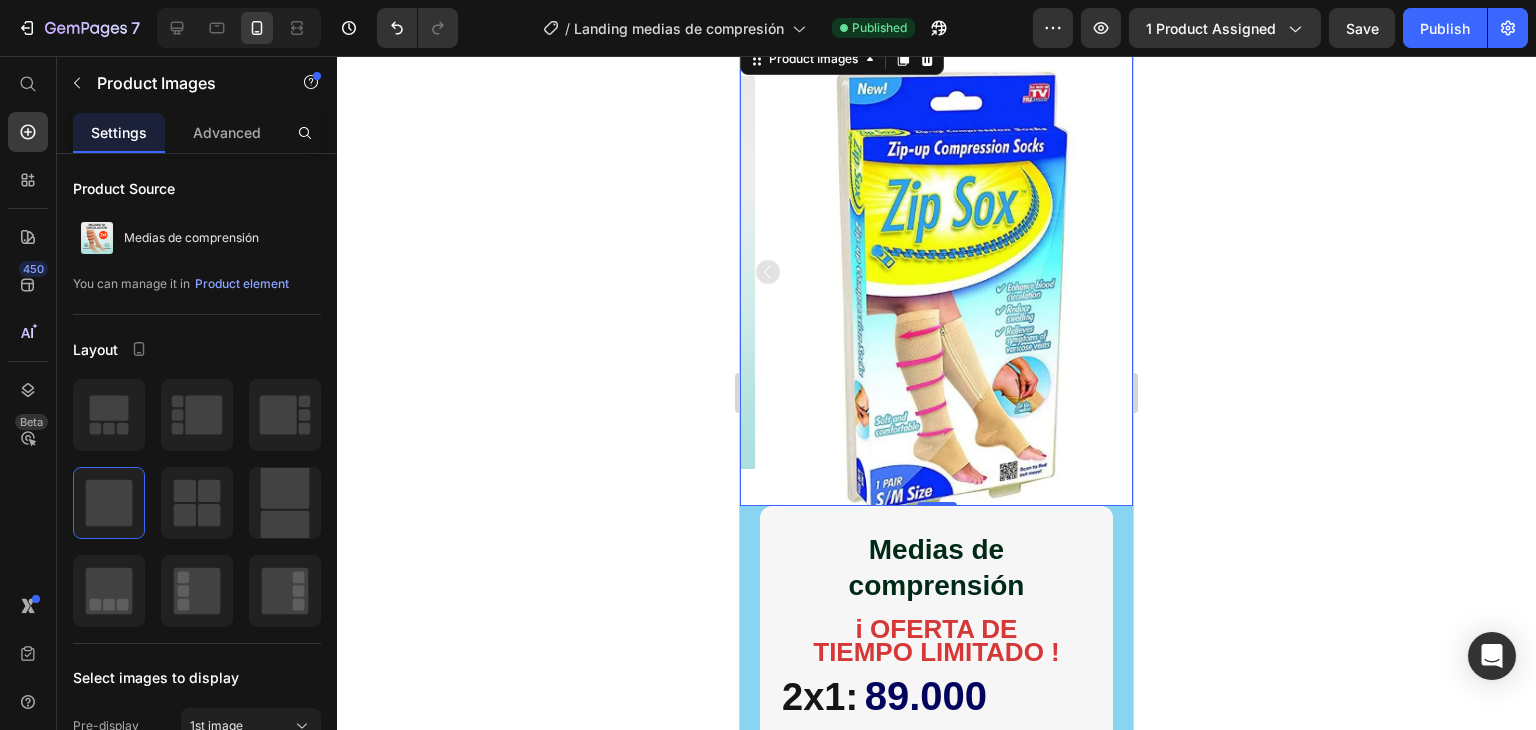 click 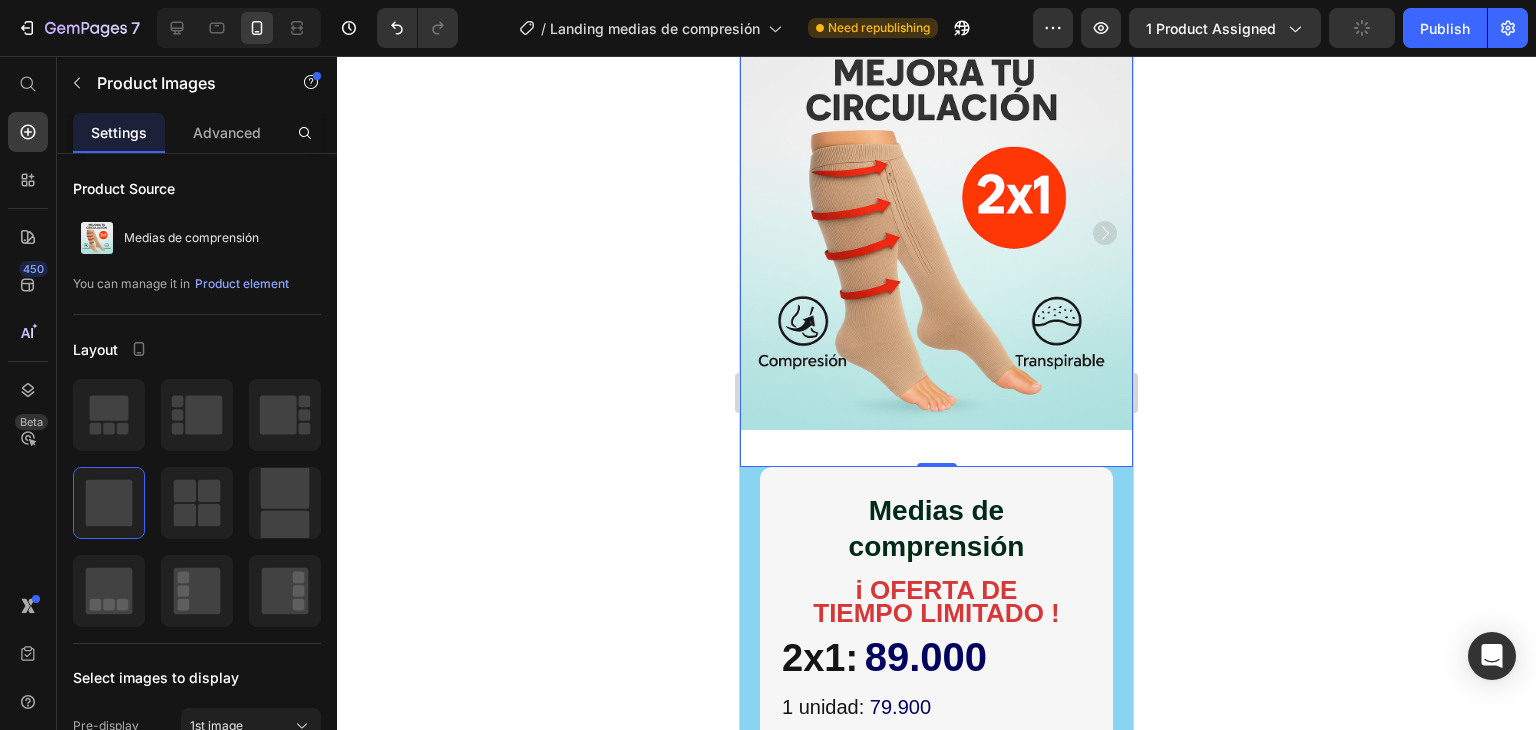 scroll, scrollTop: 200, scrollLeft: 0, axis: vertical 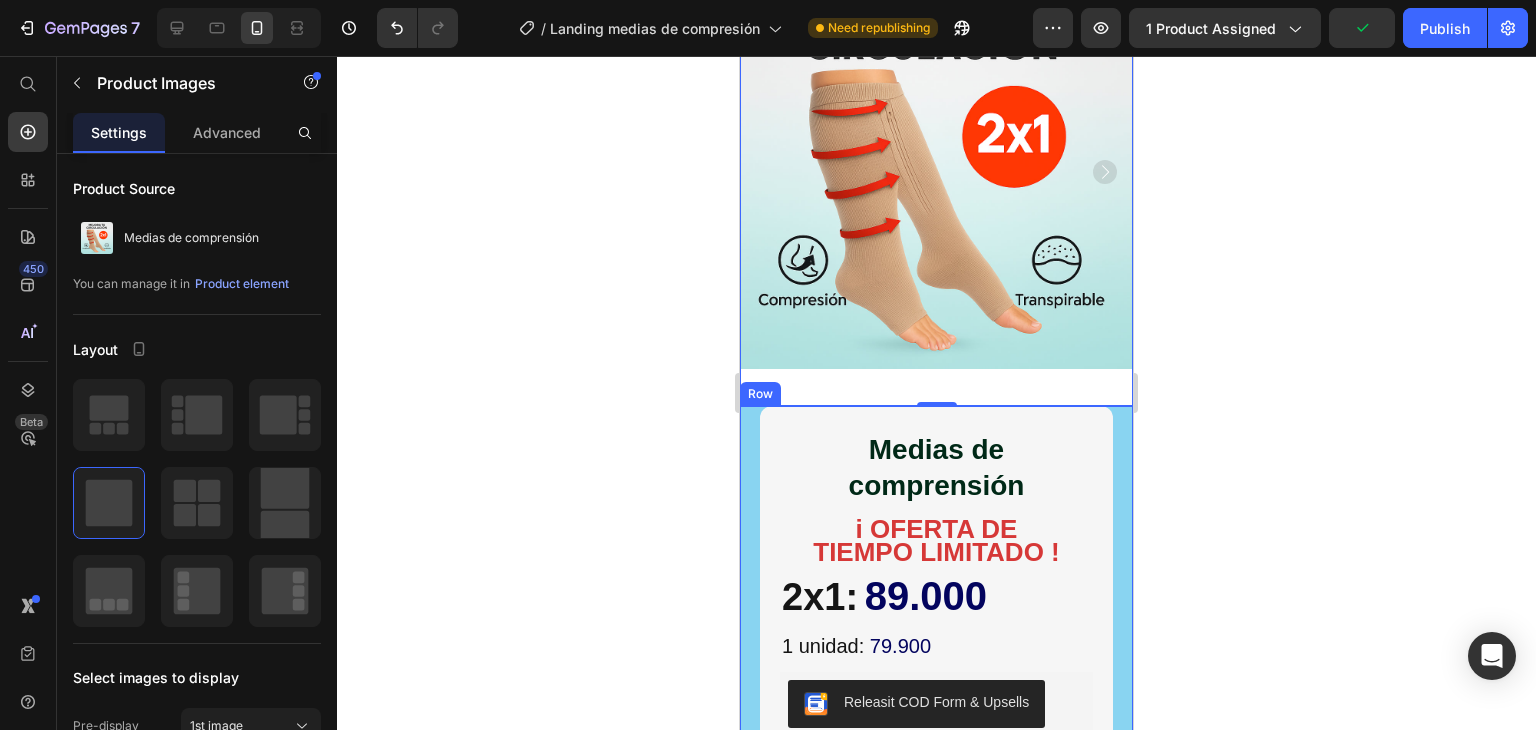 click on "Medias de comprensión Product Title i OFERTA DE  TIEMPO LIMITADO ! Text Block 2x1:   89.000 Heading 1 unidad:   79.900 Heading Releasit COD Form & Upsells Releasit COD Form & Upsells Negra SM  Beige LXL  Beige SM  Negra LXL  Product Variants & Swatches Row LLEVA TUS BATIDOS DONDE QUIERAS, COMO QUIERAS Text Block
Icon LIBERTAD DE LLEVAR TUS BATIDOS A CUALQUIER LUGAR Text Block Row
Icon AHORRA TIEMPO Y DINERO Text Block Row
Icon ENERGIA PARA TODO EL DIA Text Block Row
Icon DISEÑO EFICIENTE Y MODERNO Text Block Row
Icon CERO ESTRES AL LIMPIAR Text Block Row Row
Icon ENVIO GRATUITO Text Block
Icon PAGA EL RECIBIR Text Block
Icon GARANTIA SATISFACCIÓN Text Block Row Releasit COD Form & Upsells Releasit COD Form & Upsells Row" at bounding box center [936, 889] 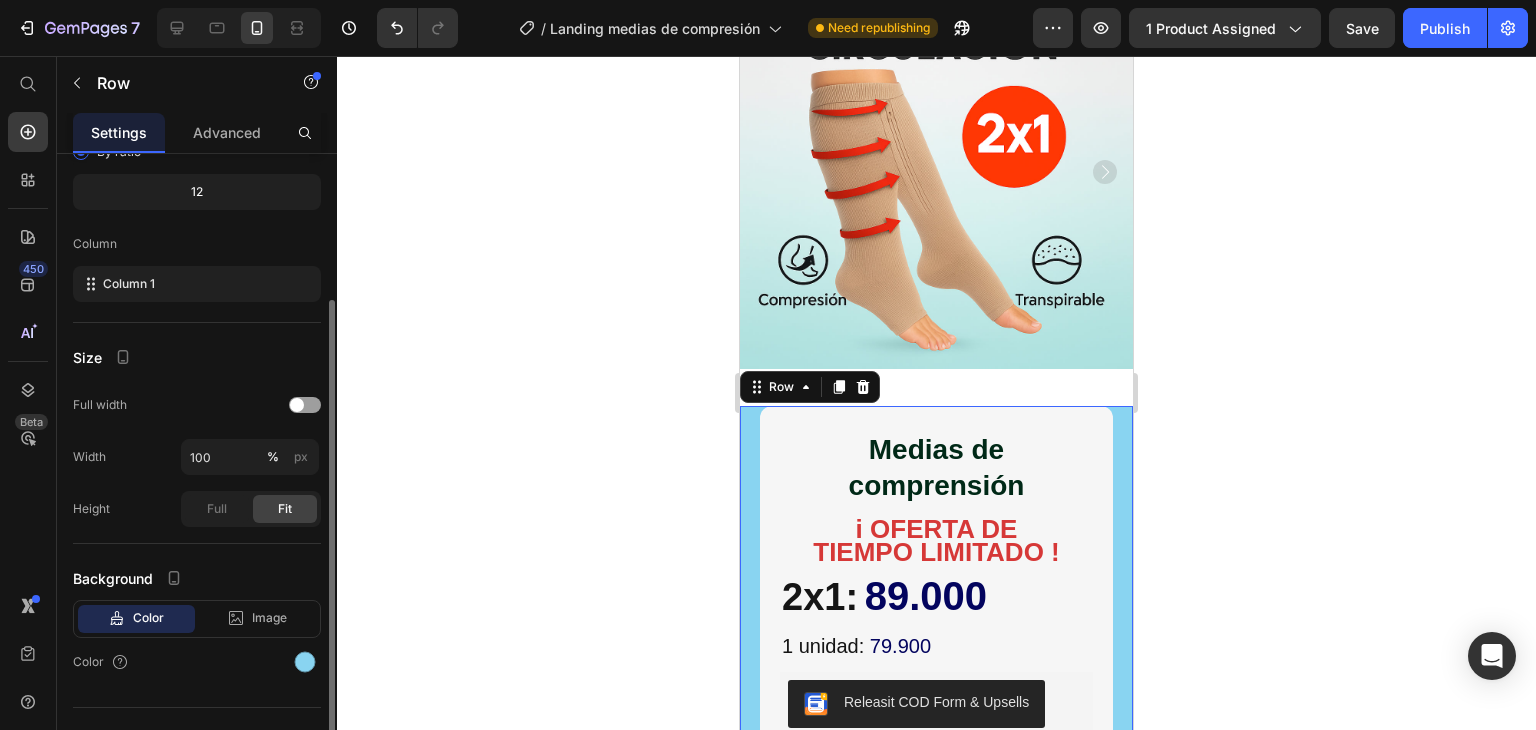 scroll, scrollTop: 233, scrollLeft: 0, axis: vertical 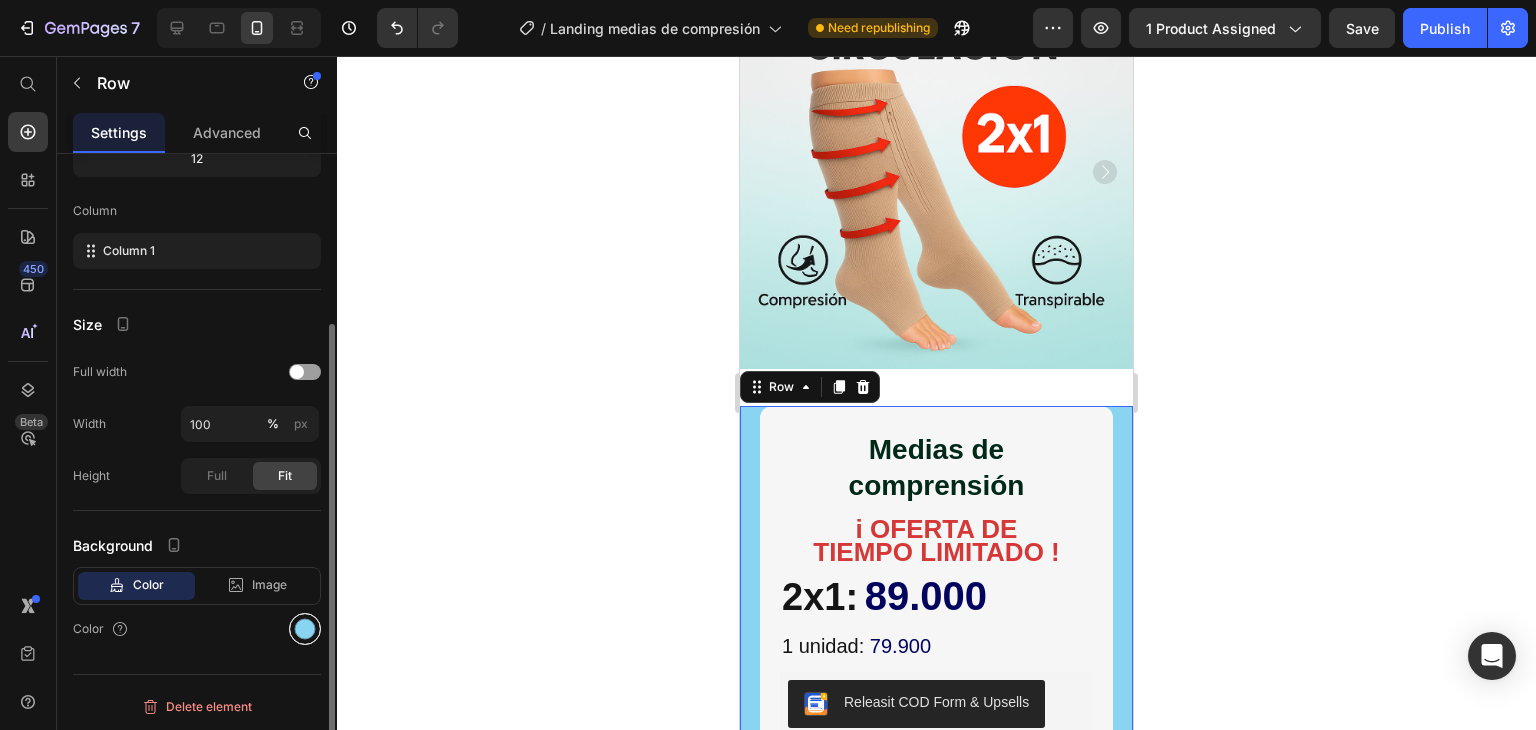 click at bounding box center (305, 629) 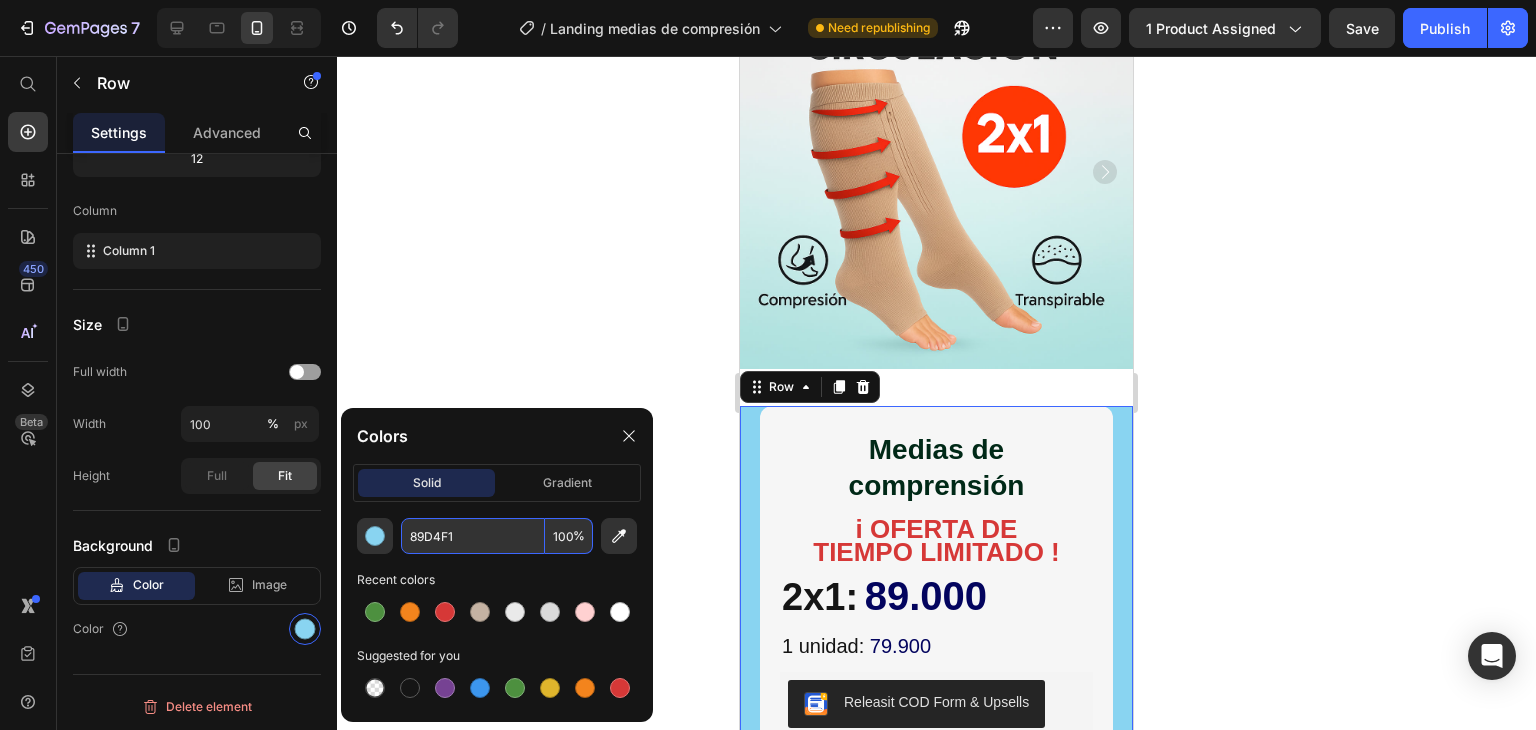 click on "89D4F1" at bounding box center [473, 536] 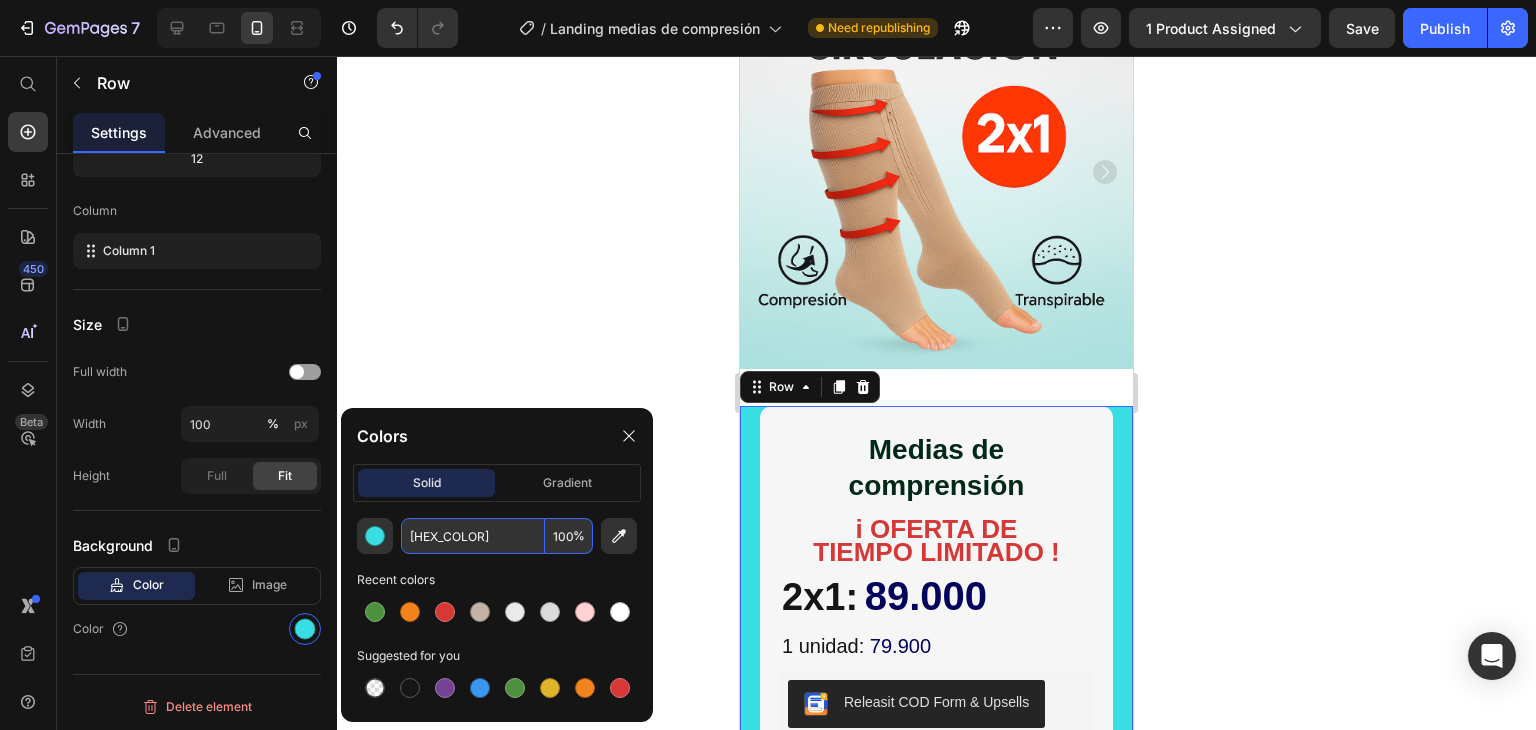 type on "[HEX_COLOR]" 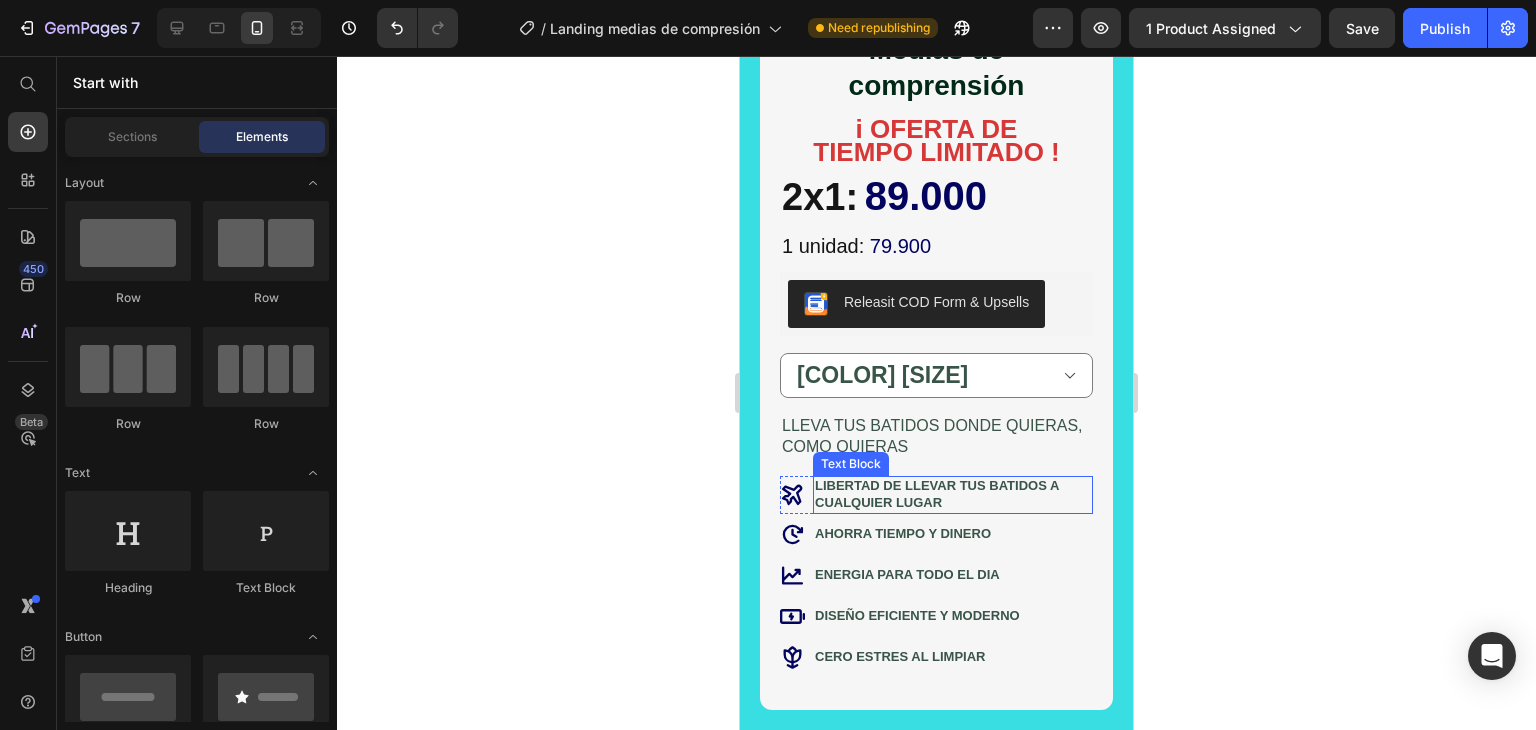 scroll, scrollTop: 300, scrollLeft: 0, axis: vertical 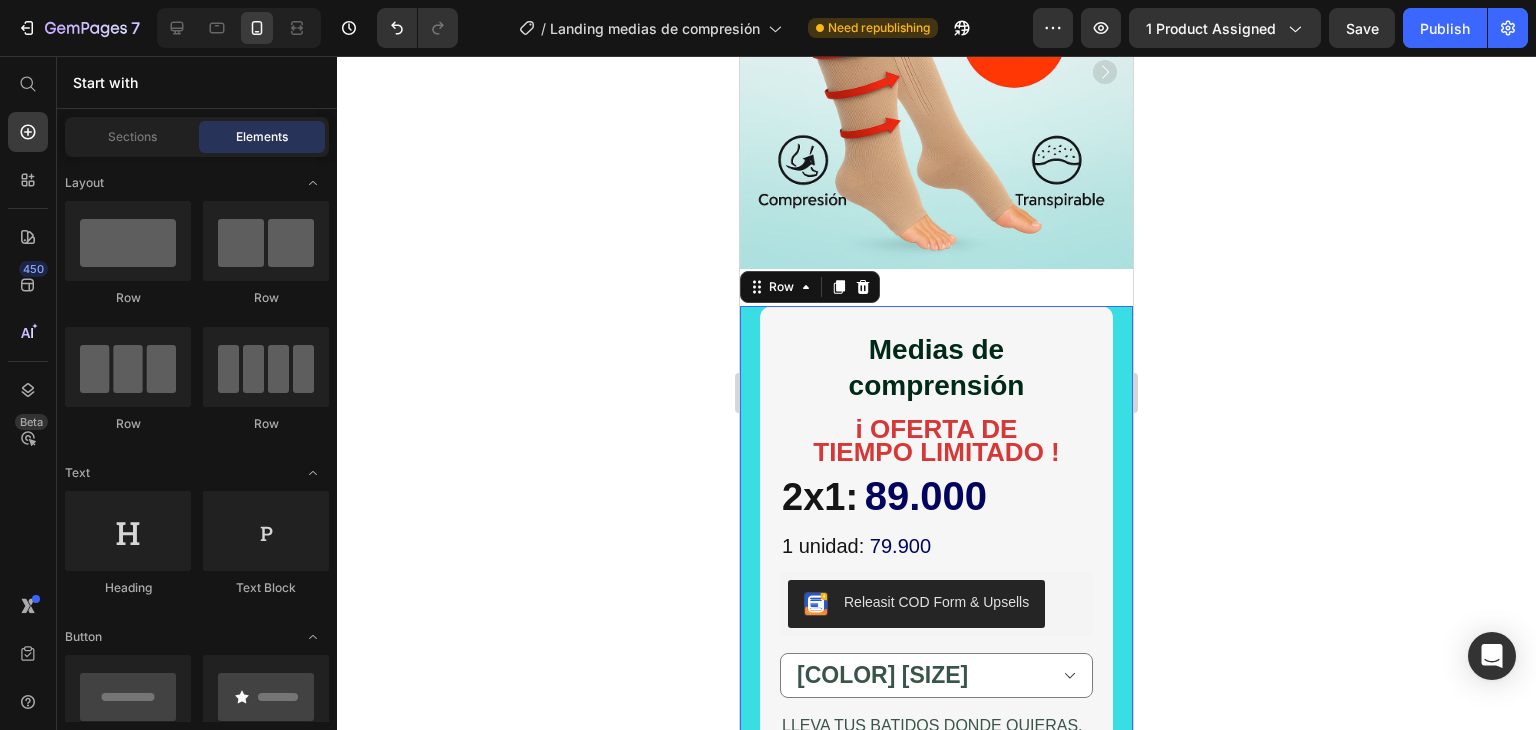 click on "Medias de comprensión Product Title i OFERTA DE  TIEMPO LIMITADO ! Text Block 2x1:   [PRICE] Heading 1 unidad:   [PRICE] Heading Releasit COD Form & Upsells Releasit COD Form & Upsells [COLOR] [SIZE]  [COLOR] [SIZE]  [COLOR] [SIZE]  [COLOR] [SIZE]  Product Variants & Swatches Row Lleva tus batidos donde quieras, como quieras Text Block
Icon Libertad de llevar tus batidos a cualquier lugar Text Block Row
Icon Ahorra tiempo y dinero Text Block Row
Icon Energia para todo el dia Text Block Row
Icon Diseño eficiente y moderno Text Block Row
Icon Cero estres al limpiar Text Block Row Row
Icon Envío gratuito Text Block
Icon Paga el recibir Text Block
Icon Garantia satisfacción Text Block Row Releasit COD Form & Upsells Releasit COD Form & Upsells Row   [NUMBER]" at bounding box center [936, 789] 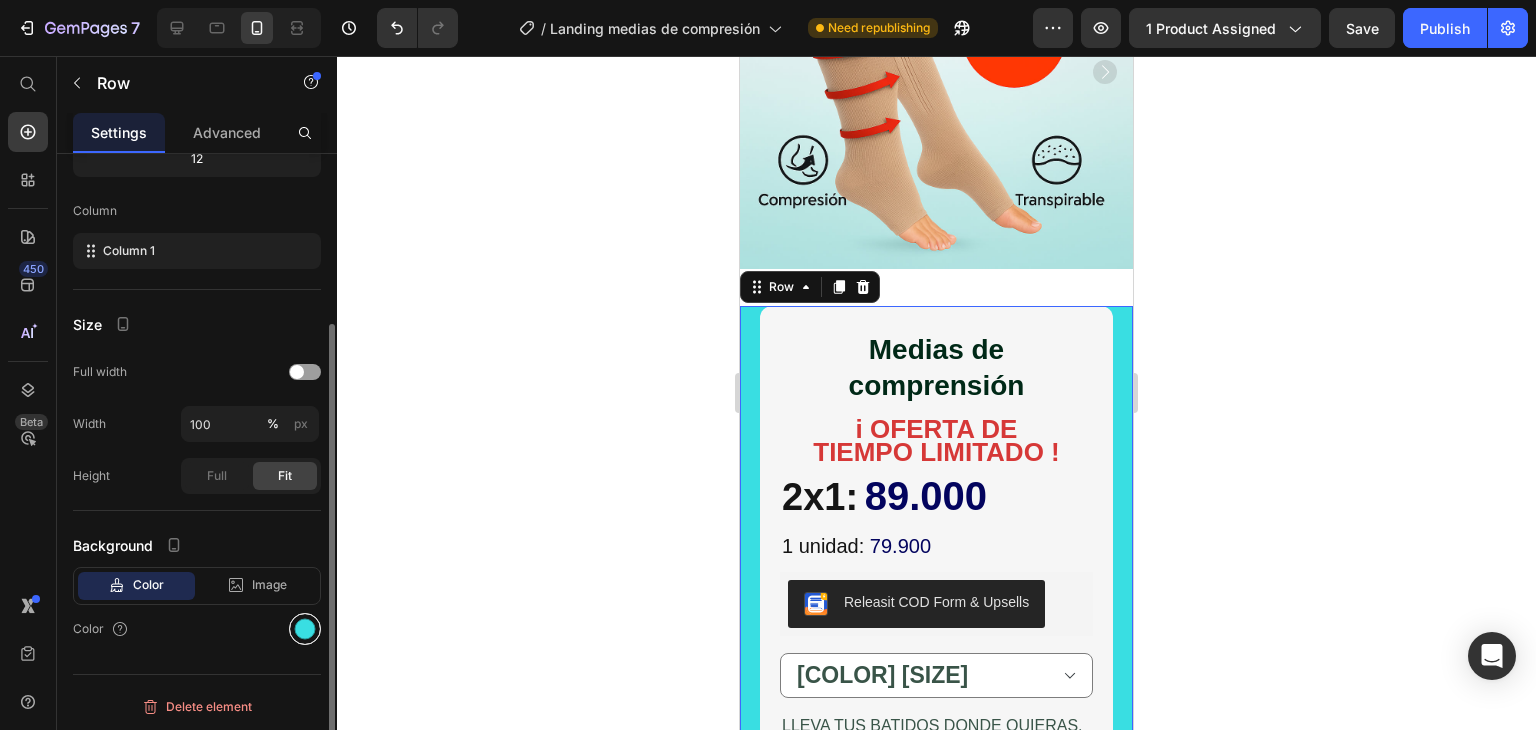 click at bounding box center [305, 629] 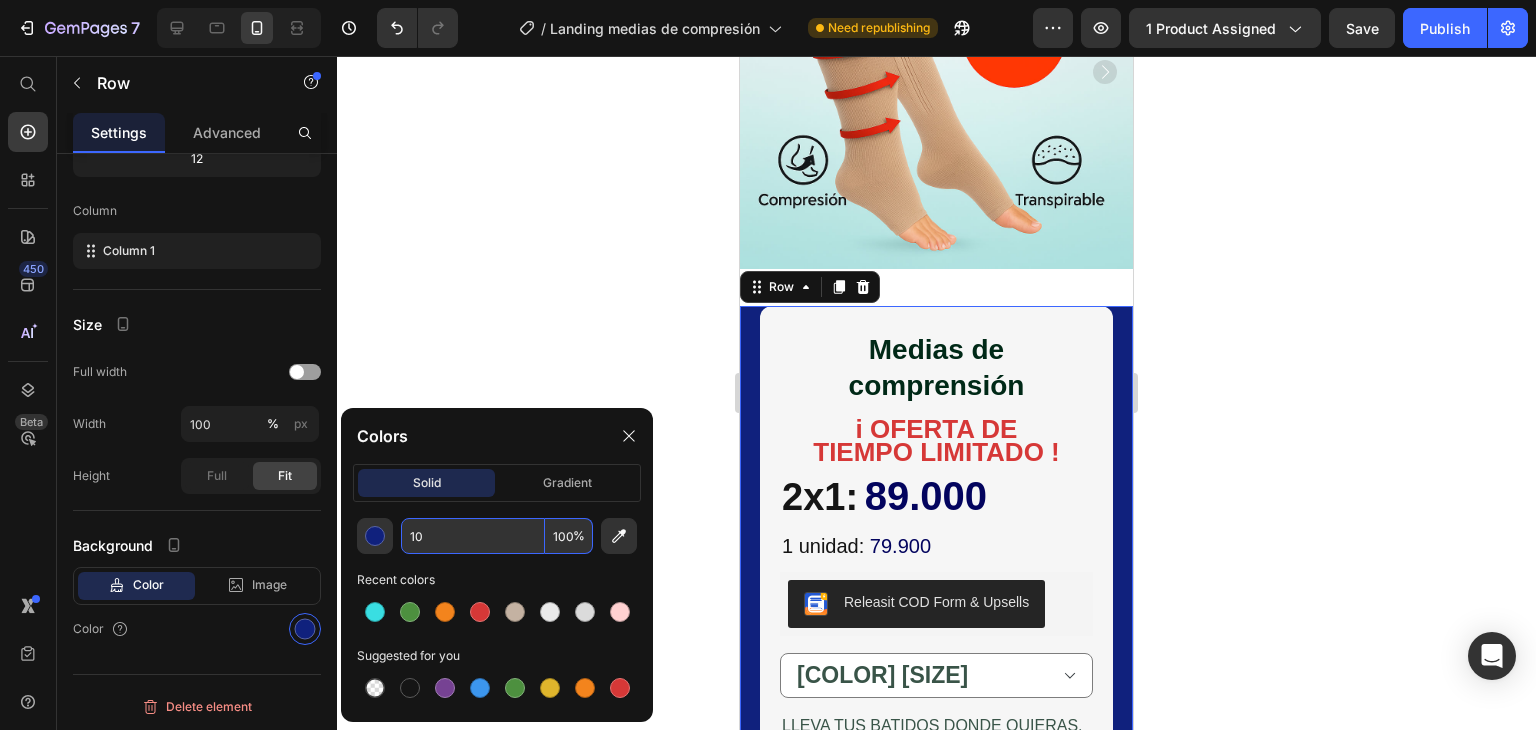 type on "1" 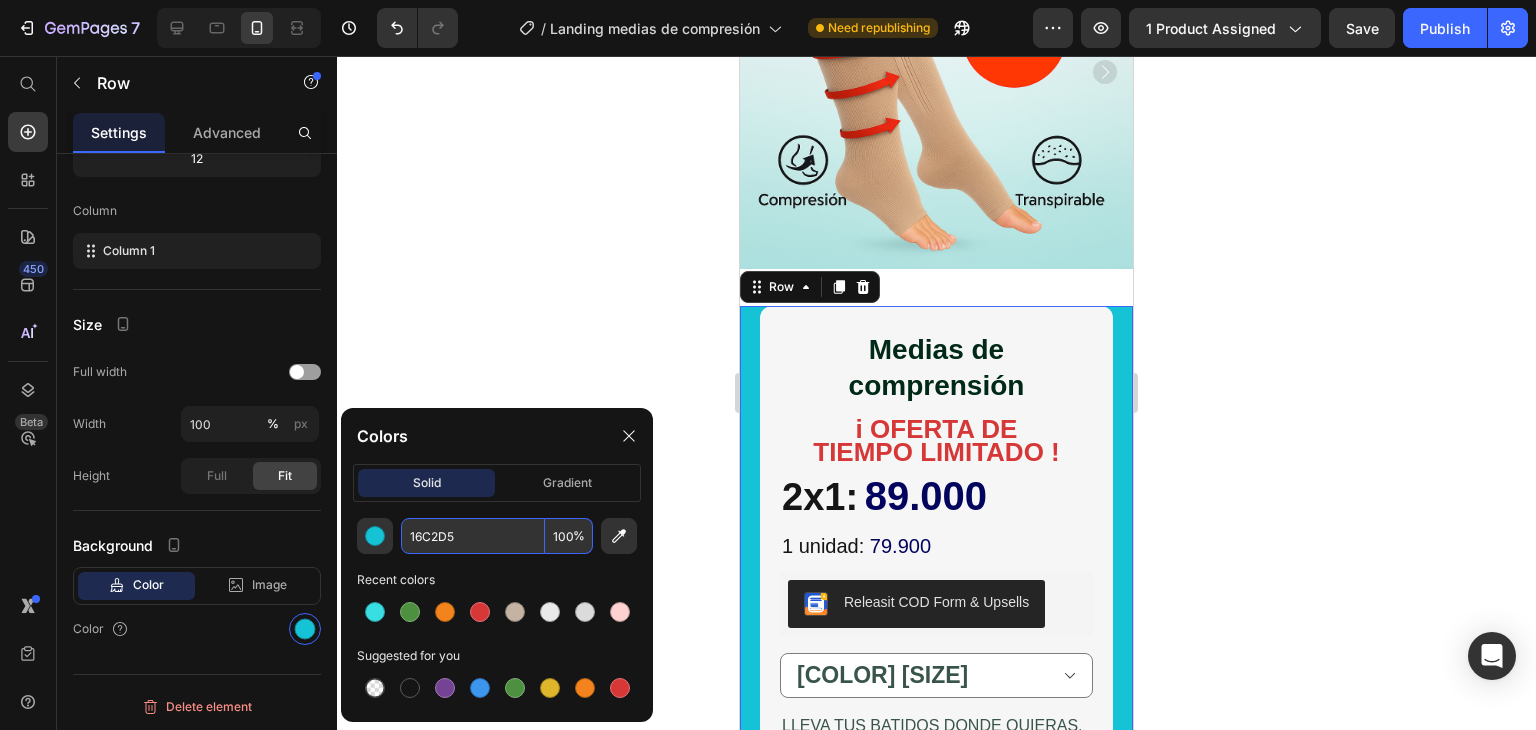 drag, startPoint x: 474, startPoint y: 543, endPoint x: 345, endPoint y: 554, distance: 129.46814 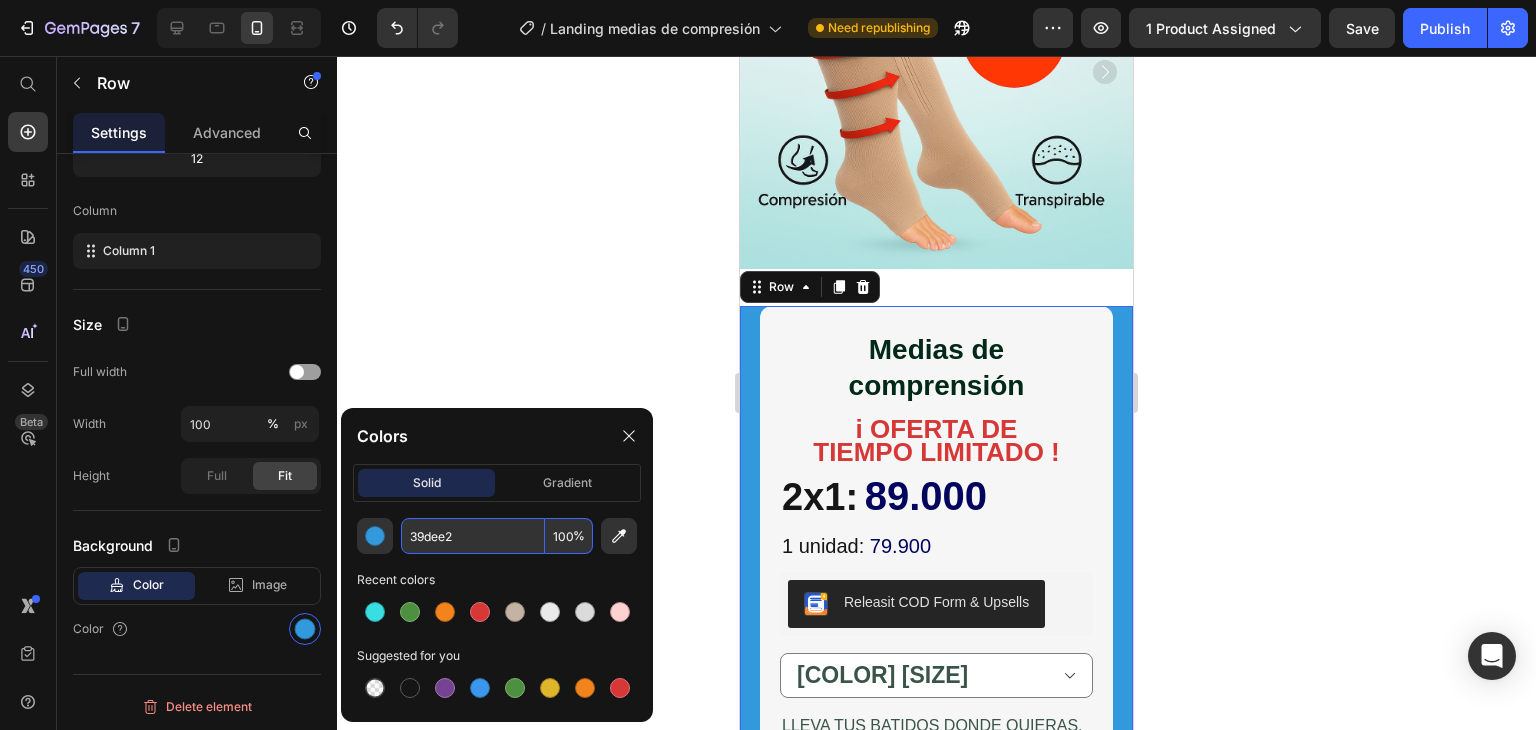type on "[HEX_COLOR]" 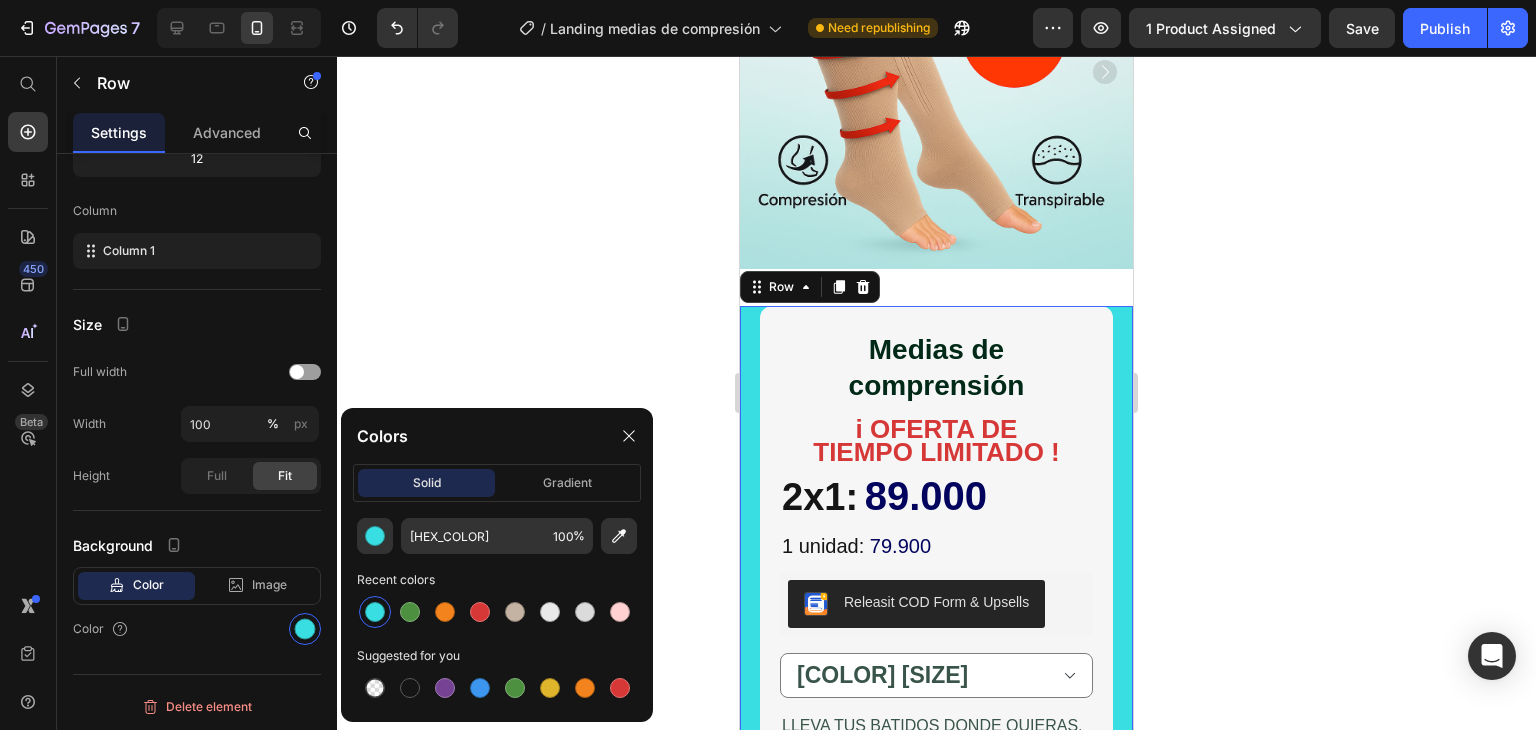 click 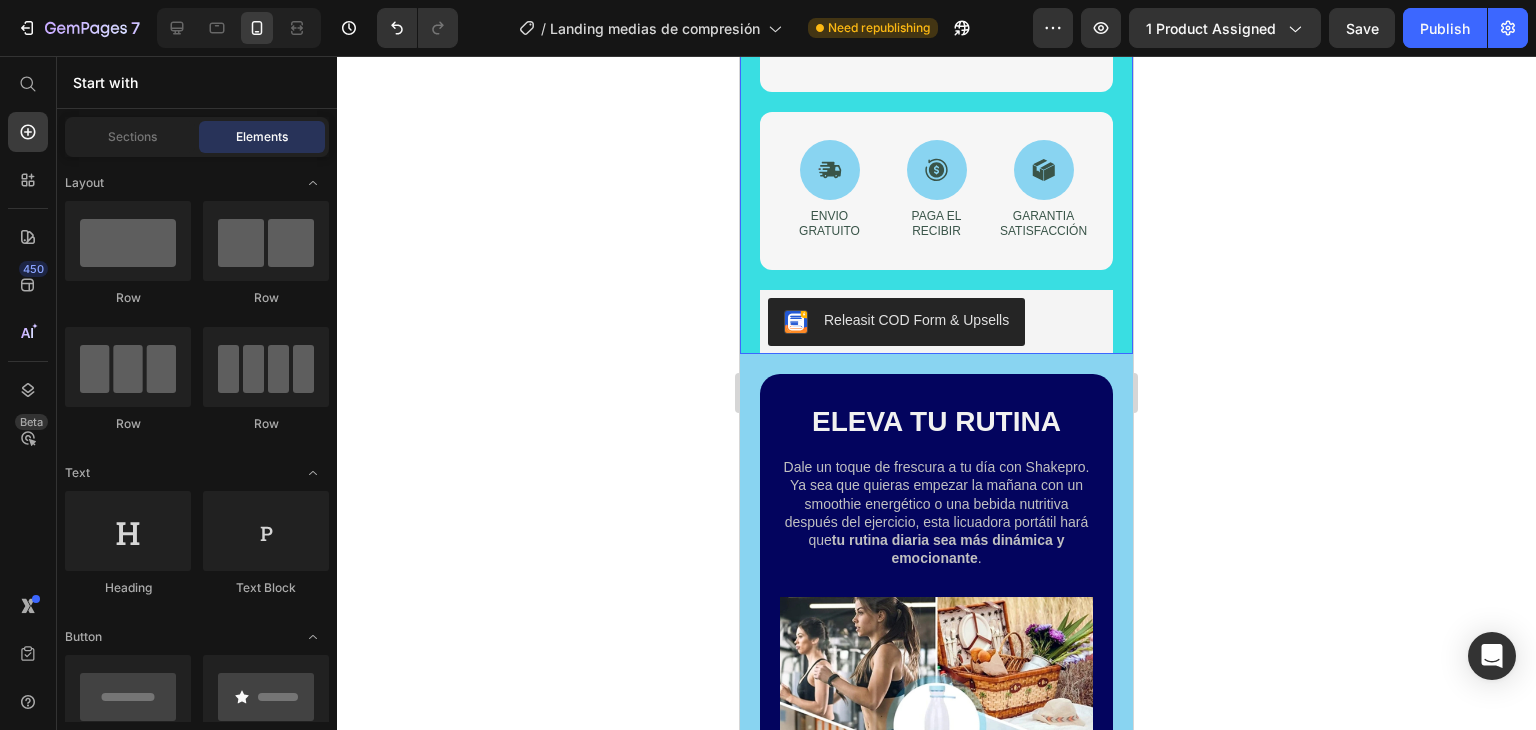 scroll, scrollTop: 1300, scrollLeft: 0, axis: vertical 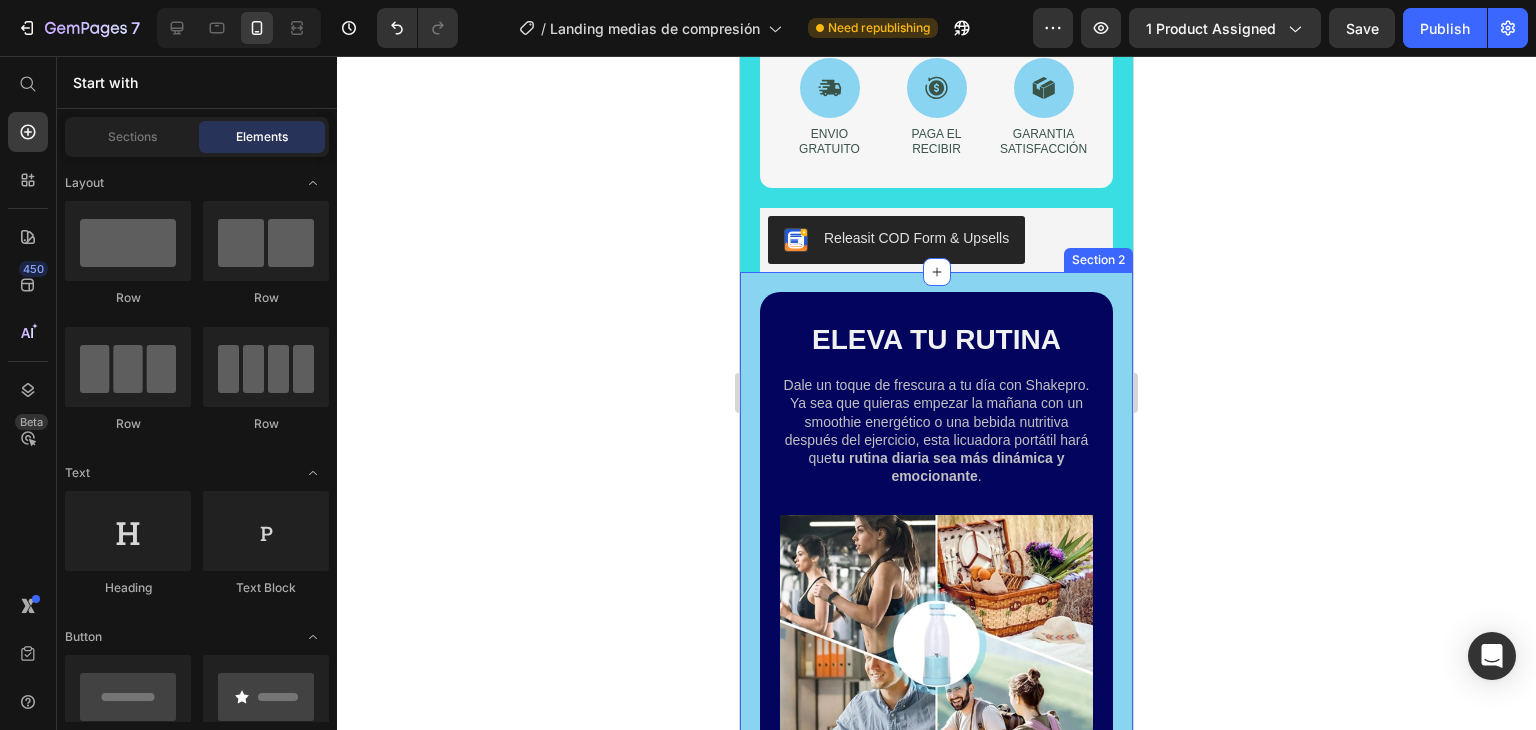 click on "Eleva tu rutina Heading Dale un toque de frescura a tu día con Shakepro. Ya sea que quieras empezar la mañana con un smoothie energético o una bebida nutritiva después del ejercicio, esta licuadora portátil hará que  tu rutina diaria sea más dinámica y emocionante . Text Block Image Row Image Comparison Row MEZCLA Y LICUA EN TODAS PARTES Heading Imagina la  libertad de preparar tus batidos favoritos en cualquier lugar : en el trabajo, en el gimnasio o durante un paseo. Con Shakepro, no tienes que esperar para disfrutar de una bebida saludable. Es la solución perfecta para mantener tu estilo de vida activo  sin complicaciones . Text Block Image Row Image Comparison Row RECARGABLE POR USB Heading Olvídate de las baterías y los enchufes complicados. Con su  carga USB , Shakepro está lista para usar cuando la necesites. Solo recárgala y lleva contigo la tranquilidad de saber que siempre tendrás  tu licuadora lista para preparar tus bebidas favoritas . Text Block Image Row Image Comparison Row Image" at bounding box center (936, 2347) 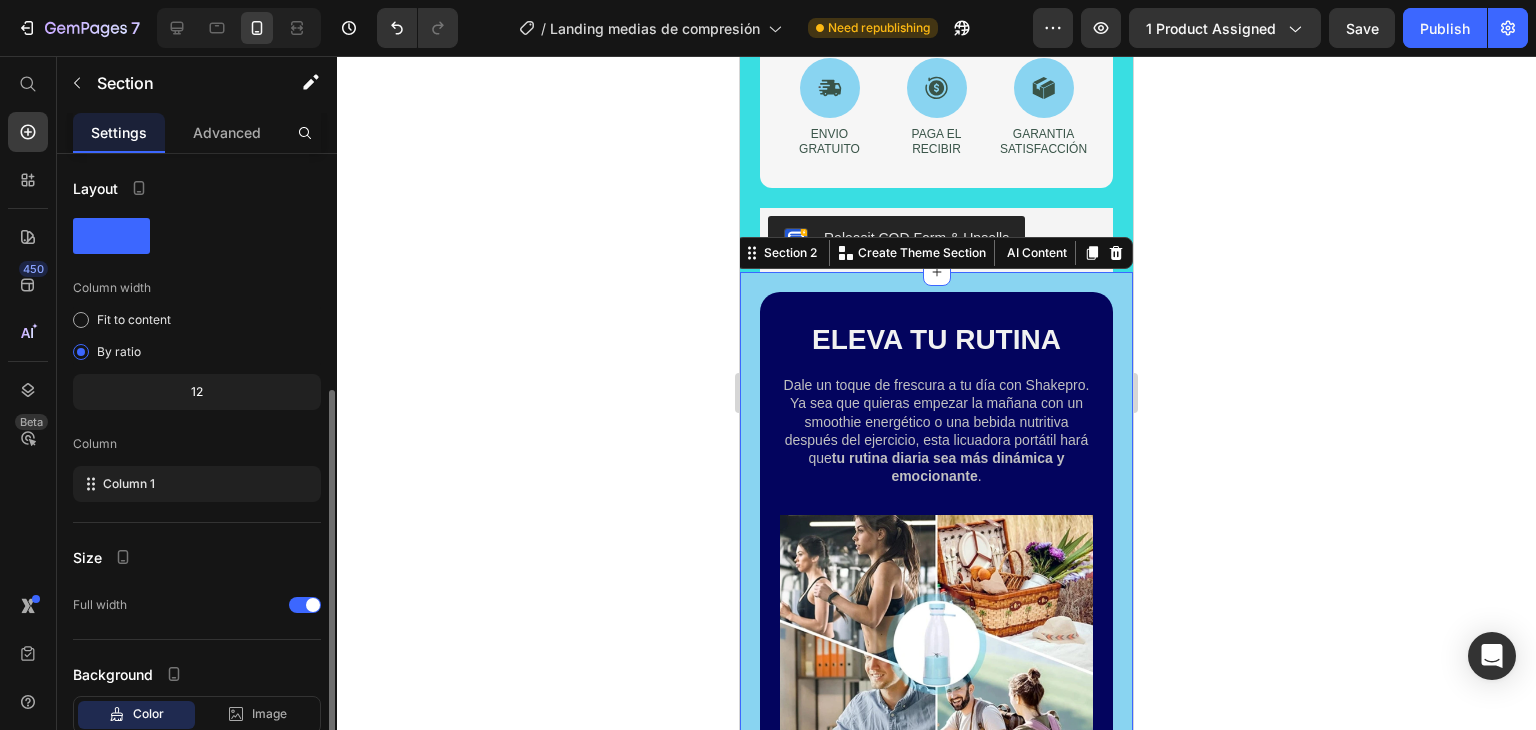 scroll, scrollTop: 129, scrollLeft: 0, axis: vertical 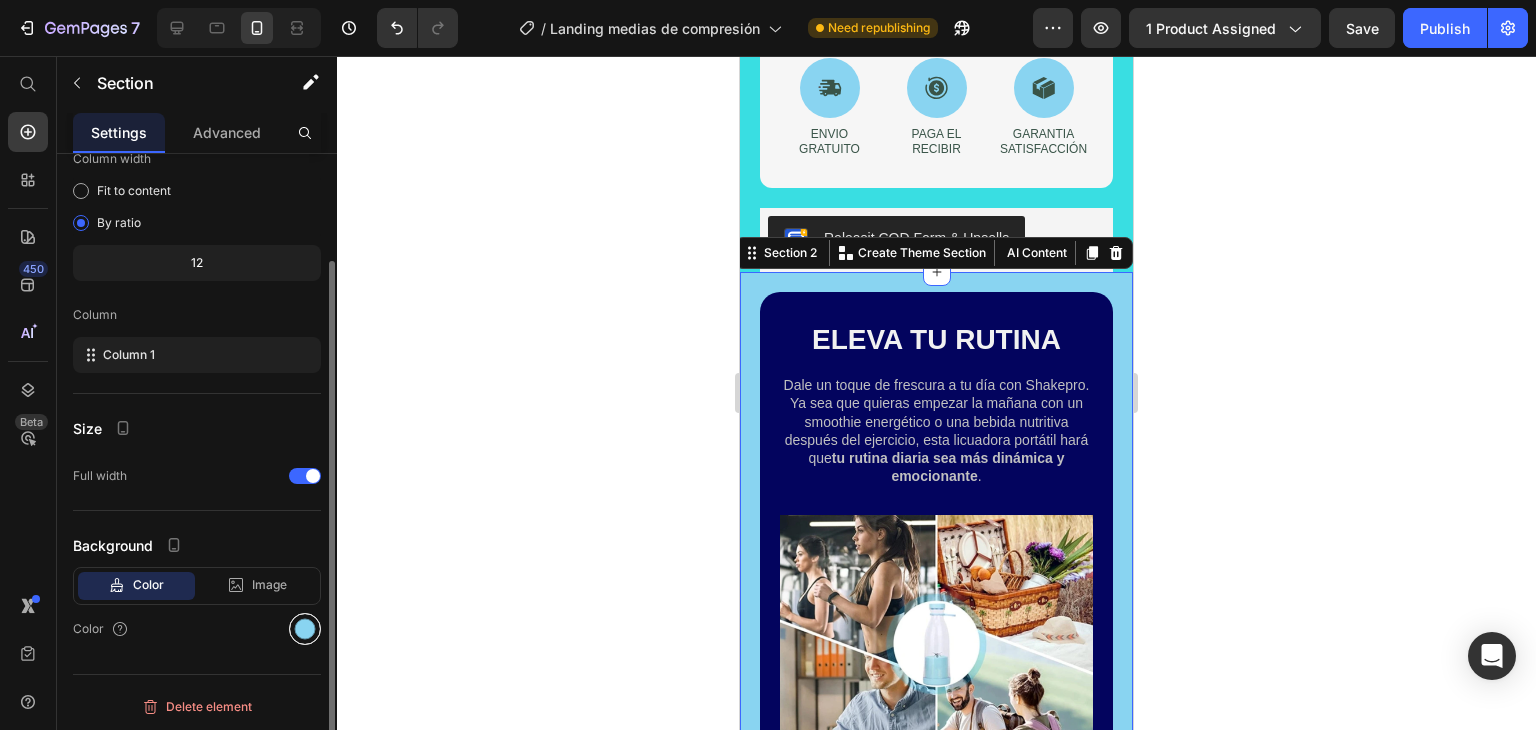 click at bounding box center (305, 629) 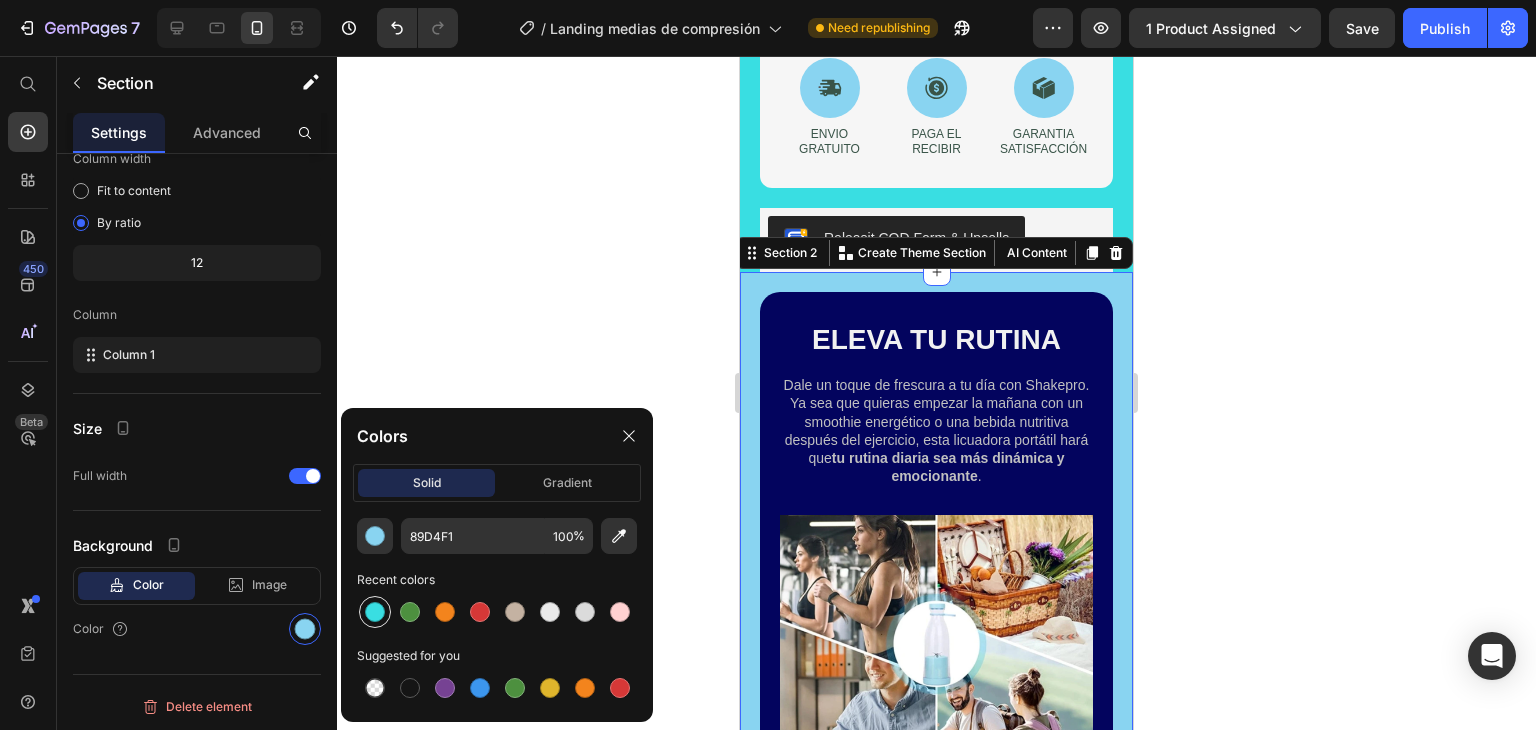click at bounding box center [375, 612] 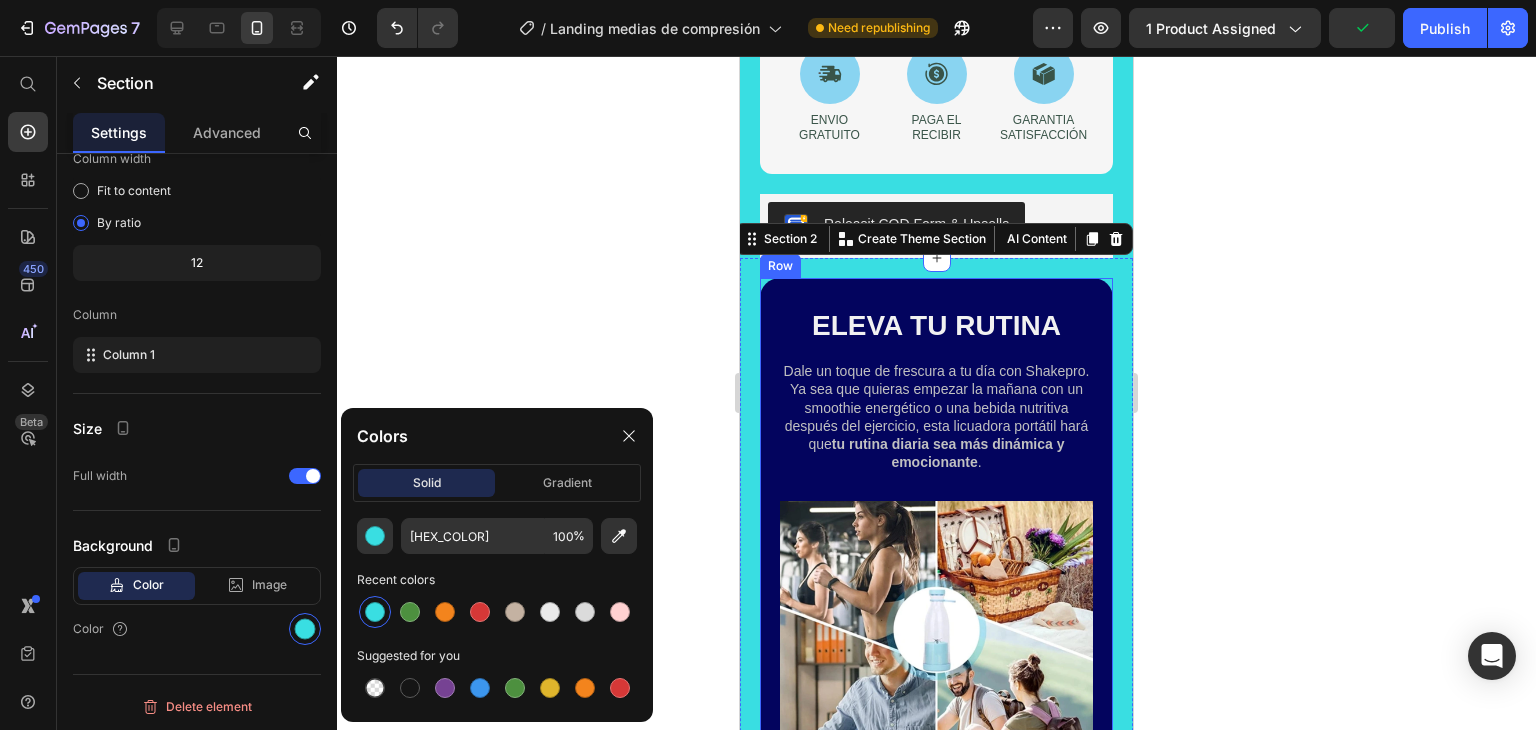 scroll, scrollTop: 1300, scrollLeft: 0, axis: vertical 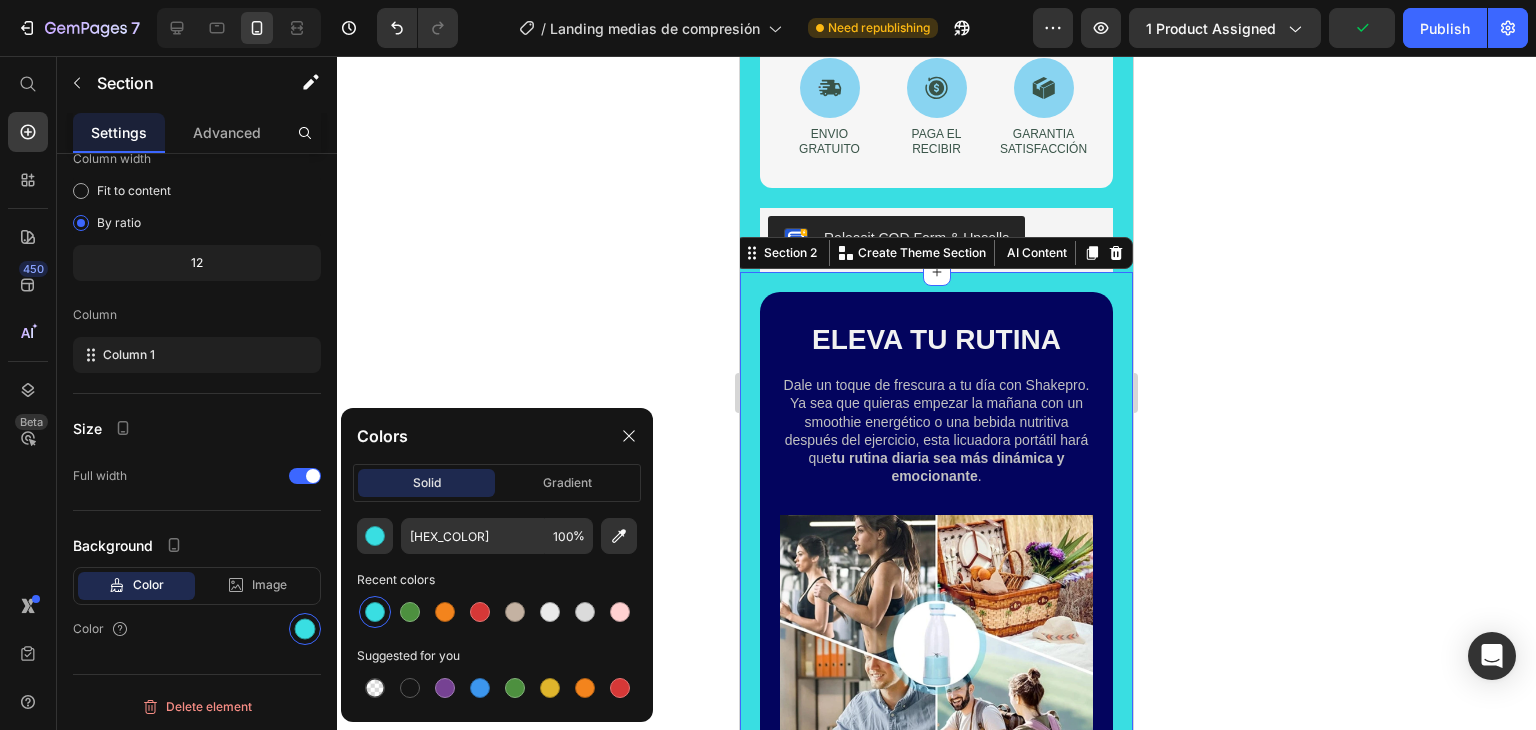 click 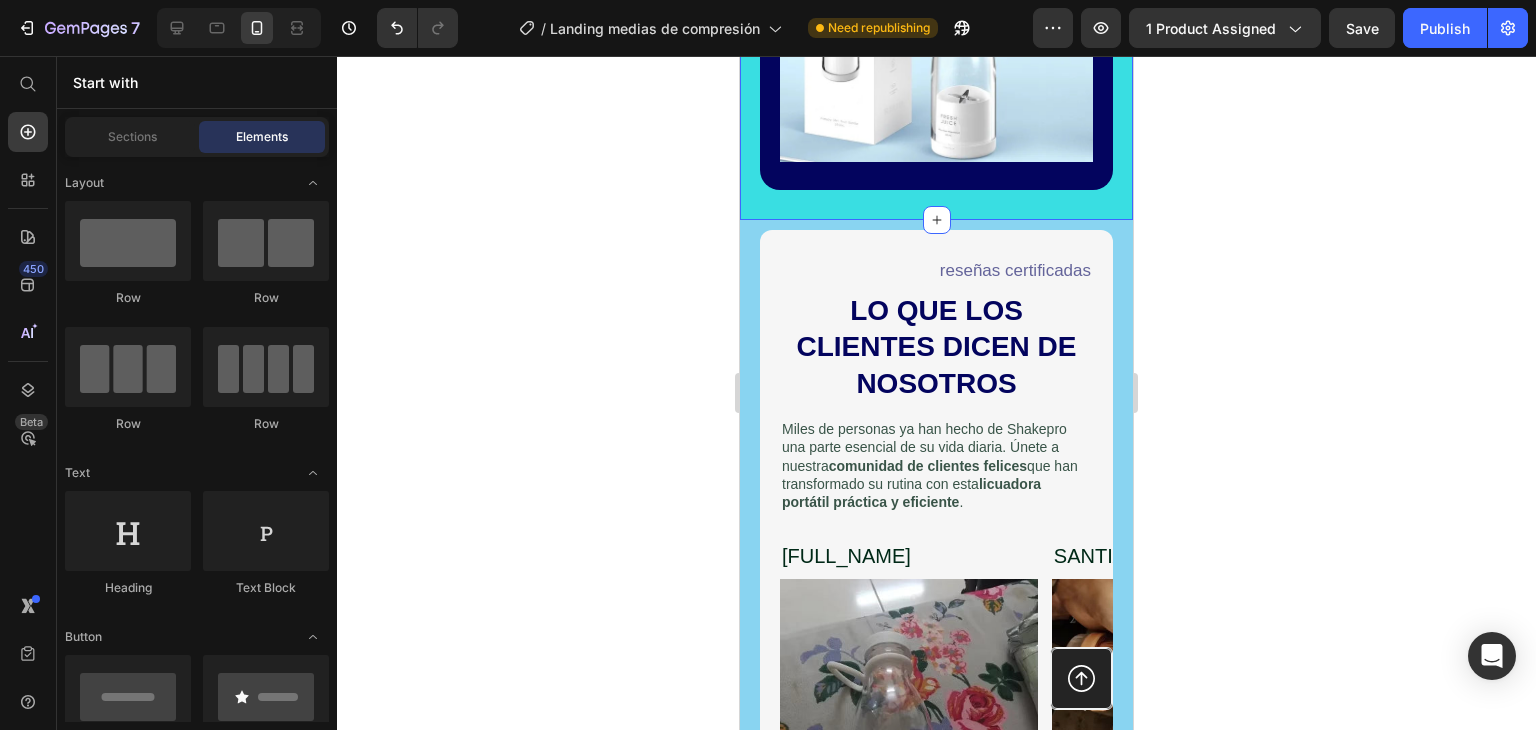 scroll, scrollTop: 5500, scrollLeft: 0, axis: vertical 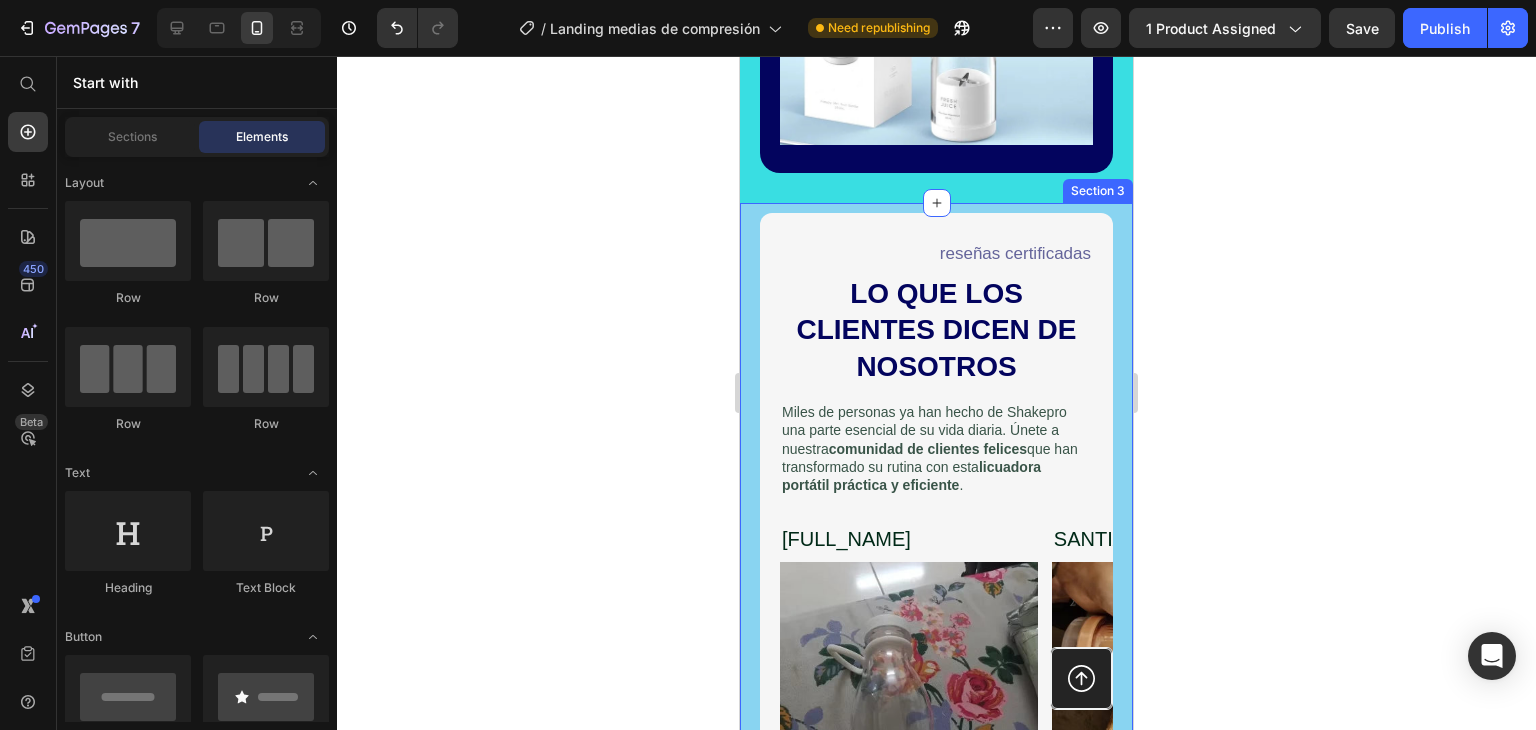 click on "MARIANA OROZCO Heading Image
Icon
Icon
Icon
Icon
Icon Row "Estaba un poco preocupada por el envío, pero me llegó justo a tiempo. Literal al tercer día ya estaba usandolo súper feliz con el servicio y el producto". Text Block Row SANTIAGO PEREZ Heading Image
Icon
Icon
Icon
Icon
Icon Row "Es lo máximo la uso después de entrenar para hacerme mi batido y listo, lo único es que en la caja solo trae el cargador y el termo. Text Block Row ESTEBAN CASTRO Heading Image
Icon
Icon
Icon
Icon
Icon Row "¡Qué chimba de producto! practica compacta y la llevo para todas partes sin lío." Text Block Row TATIANA ALVAREZ Heading Image
Icon
Icon
Icon
Icon
Icon Row Text Block Row Carousel Text Block Heading" at bounding box center [936, 666] 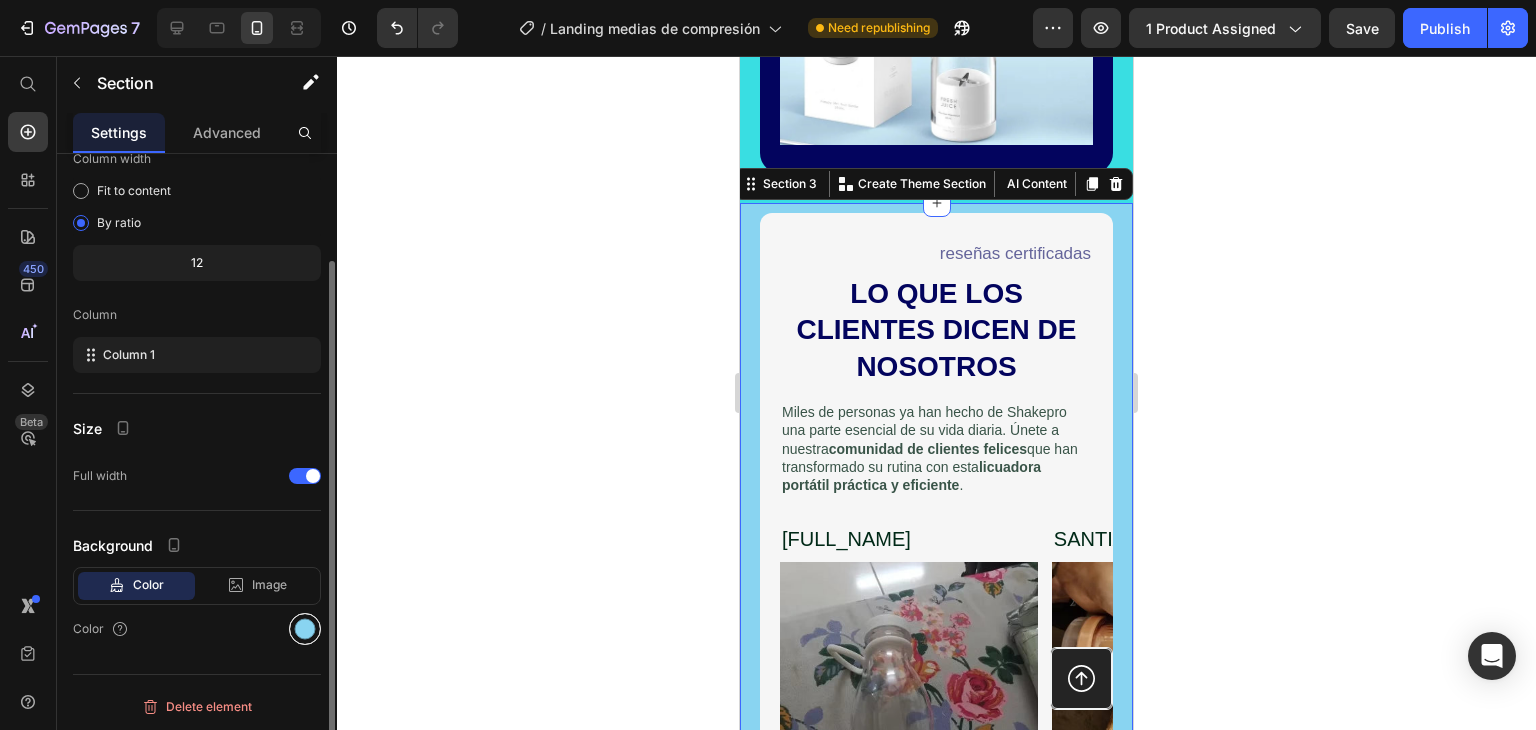 click at bounding box center [305, 629] 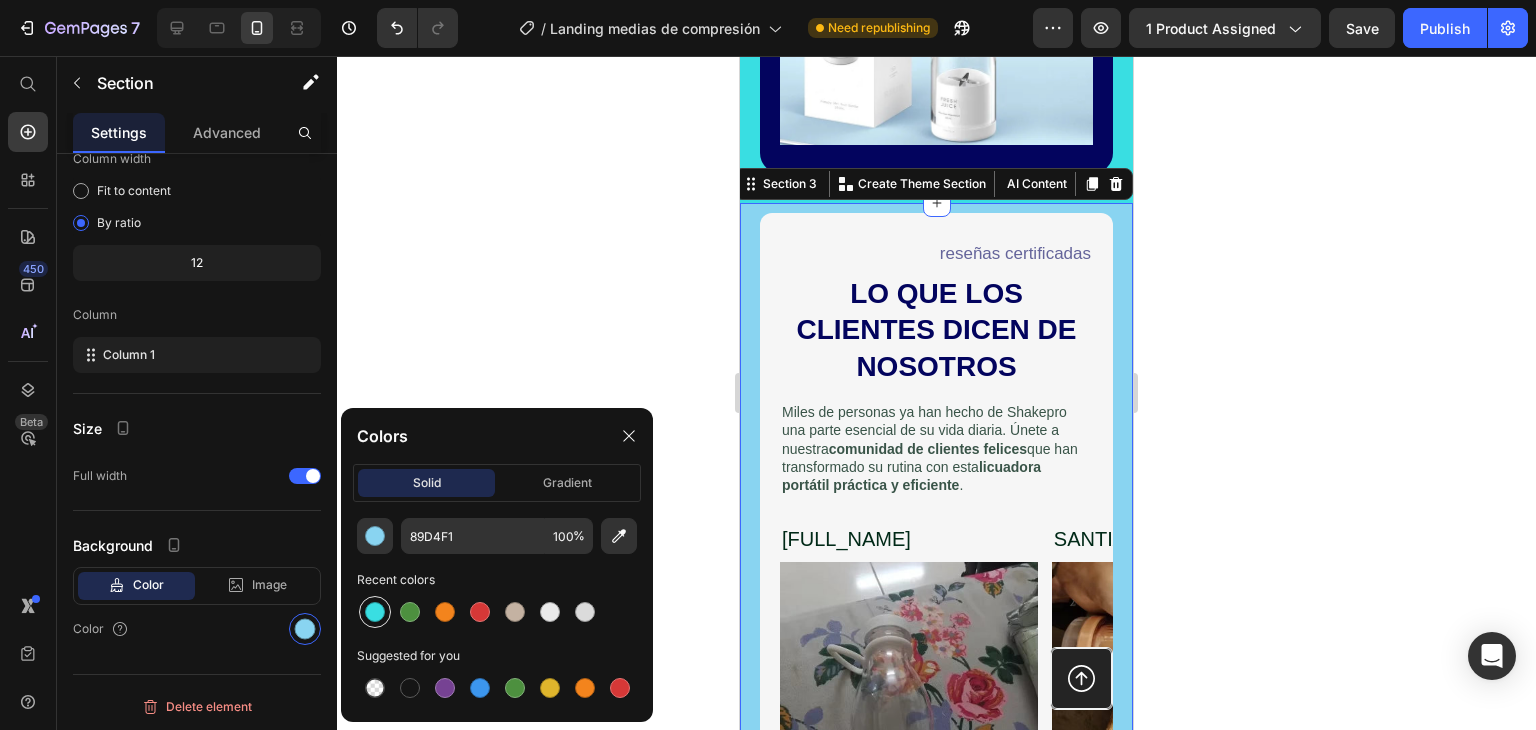 click at bounding box center [375, 612] 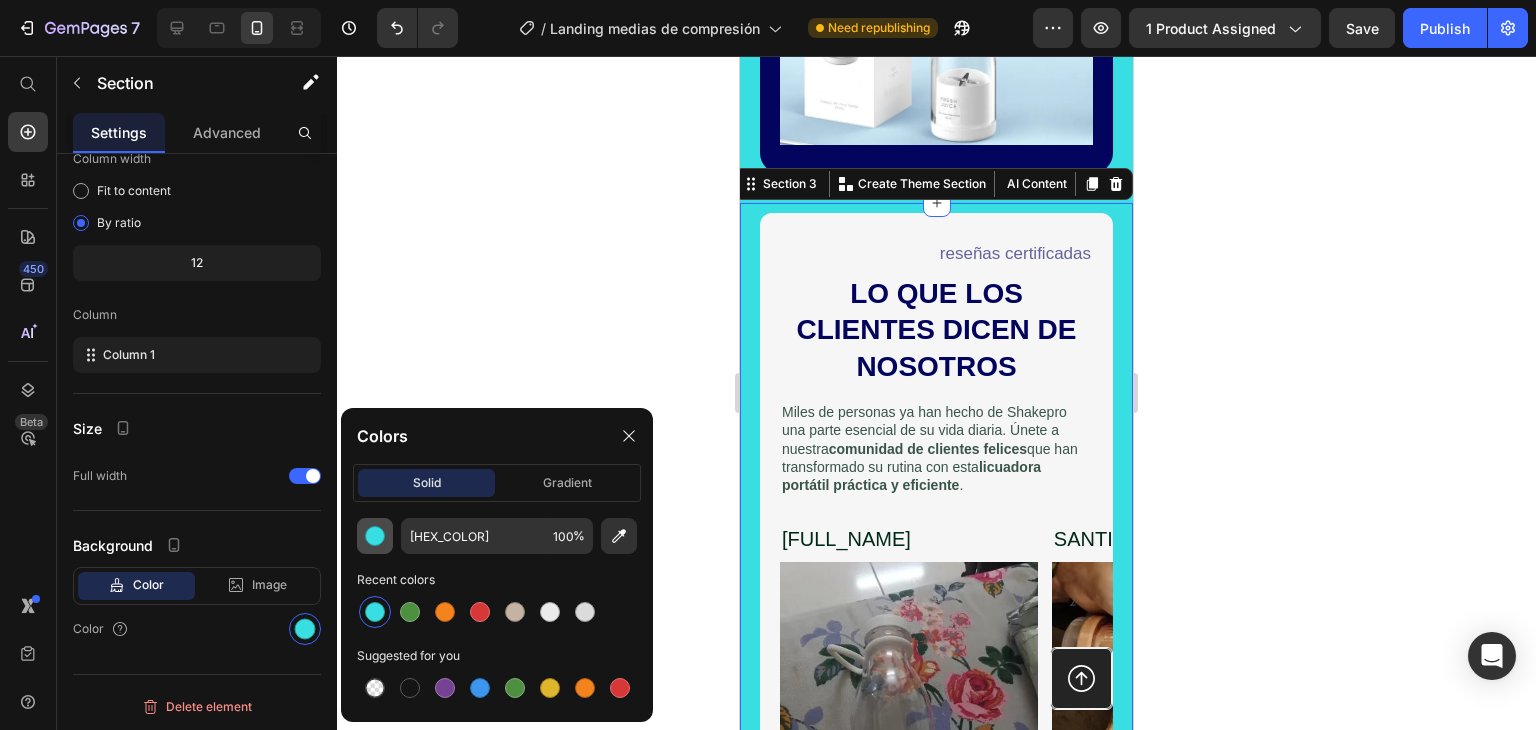 click at bounding box center (375, 536) 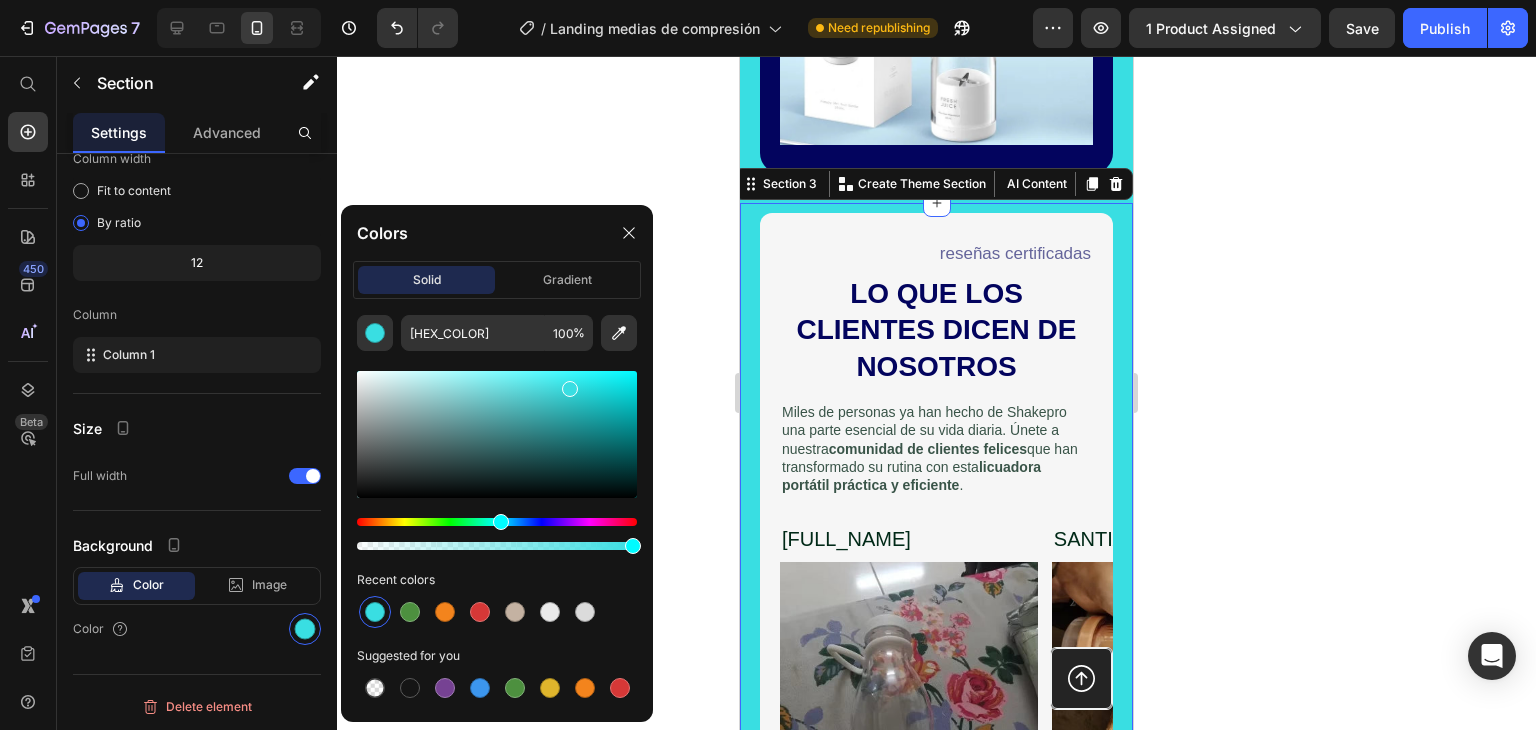 click at bounding box center (497, 434) 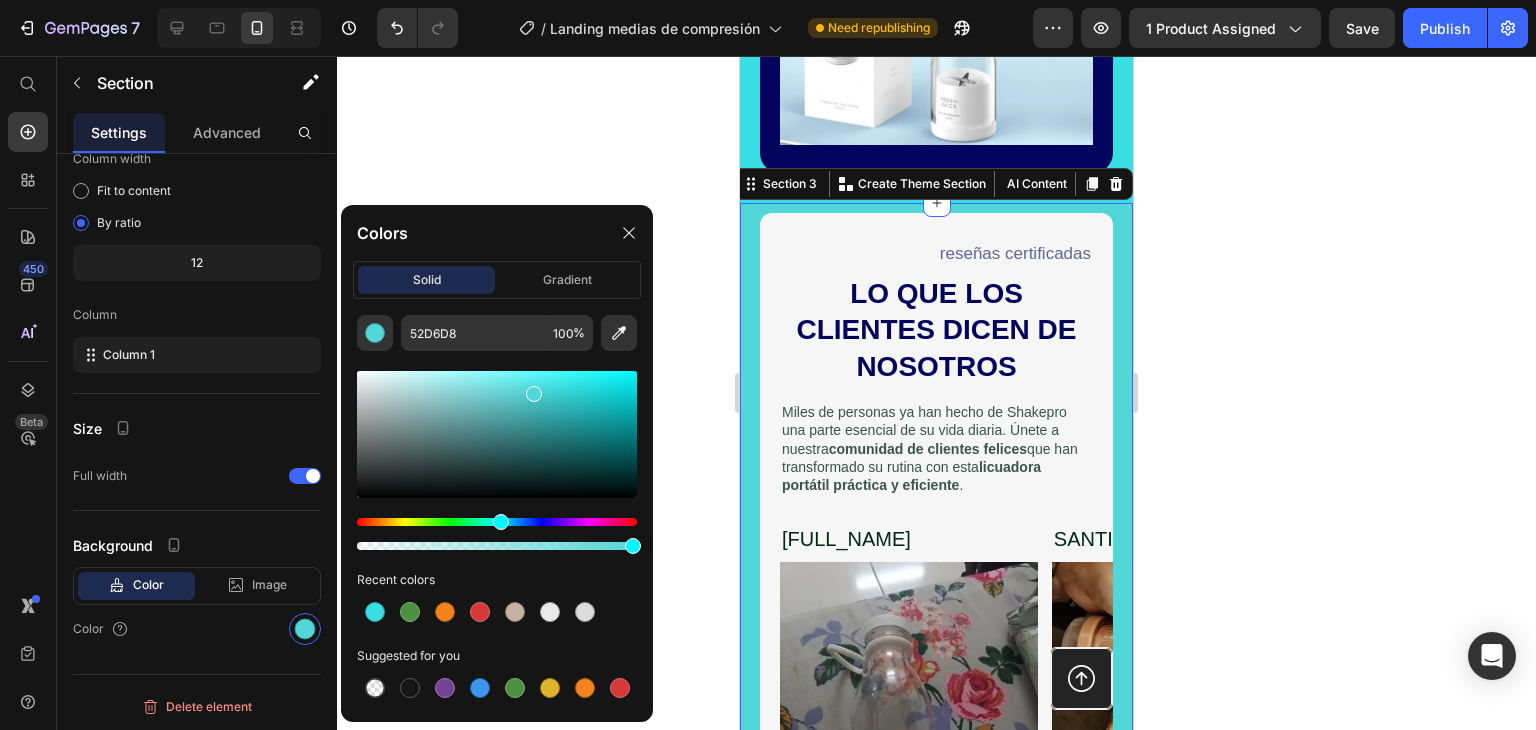 click at bounding box center [497, 434] 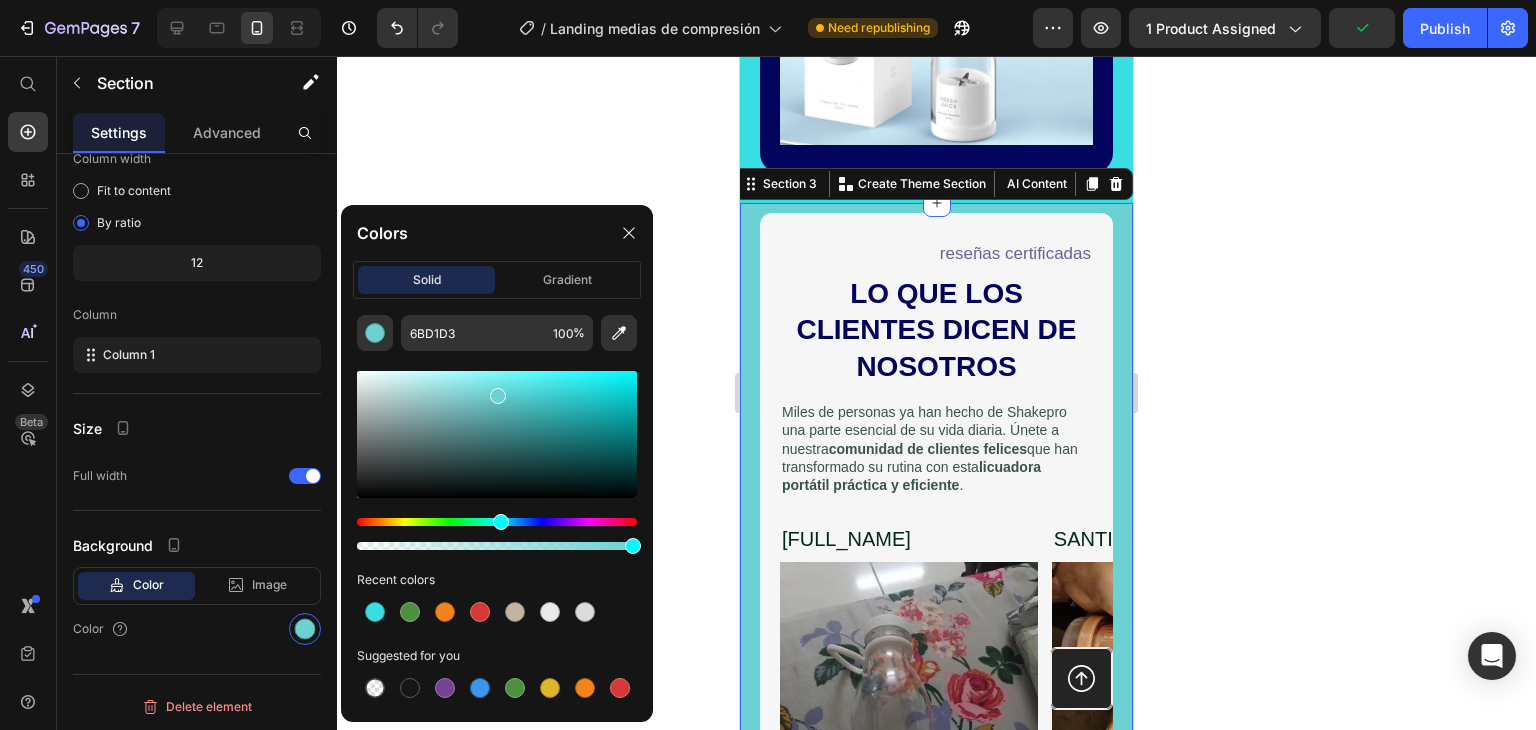 click at bounding box center [497, 434] 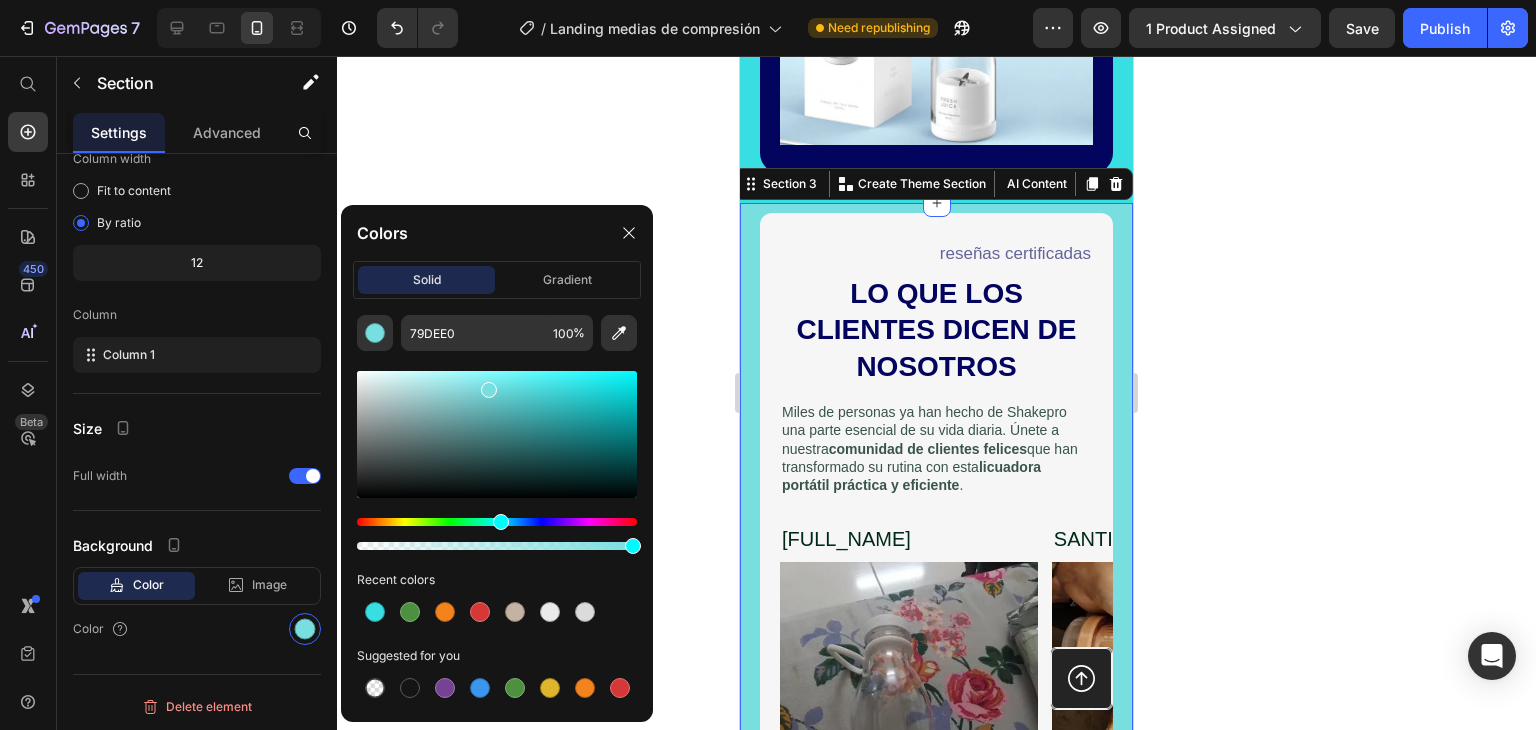 click at bounding box center [497, 434] 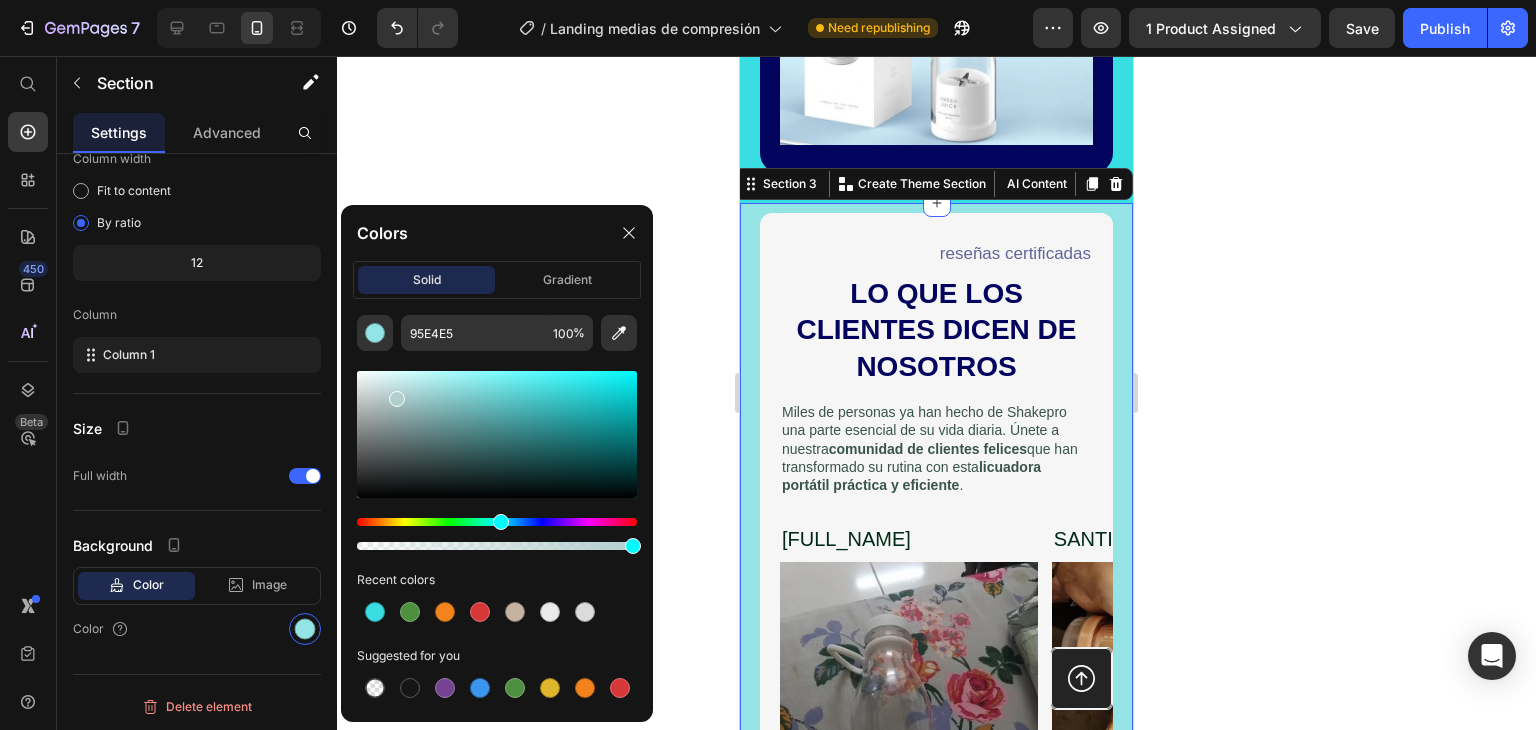 click at bounding box center (497, 434) 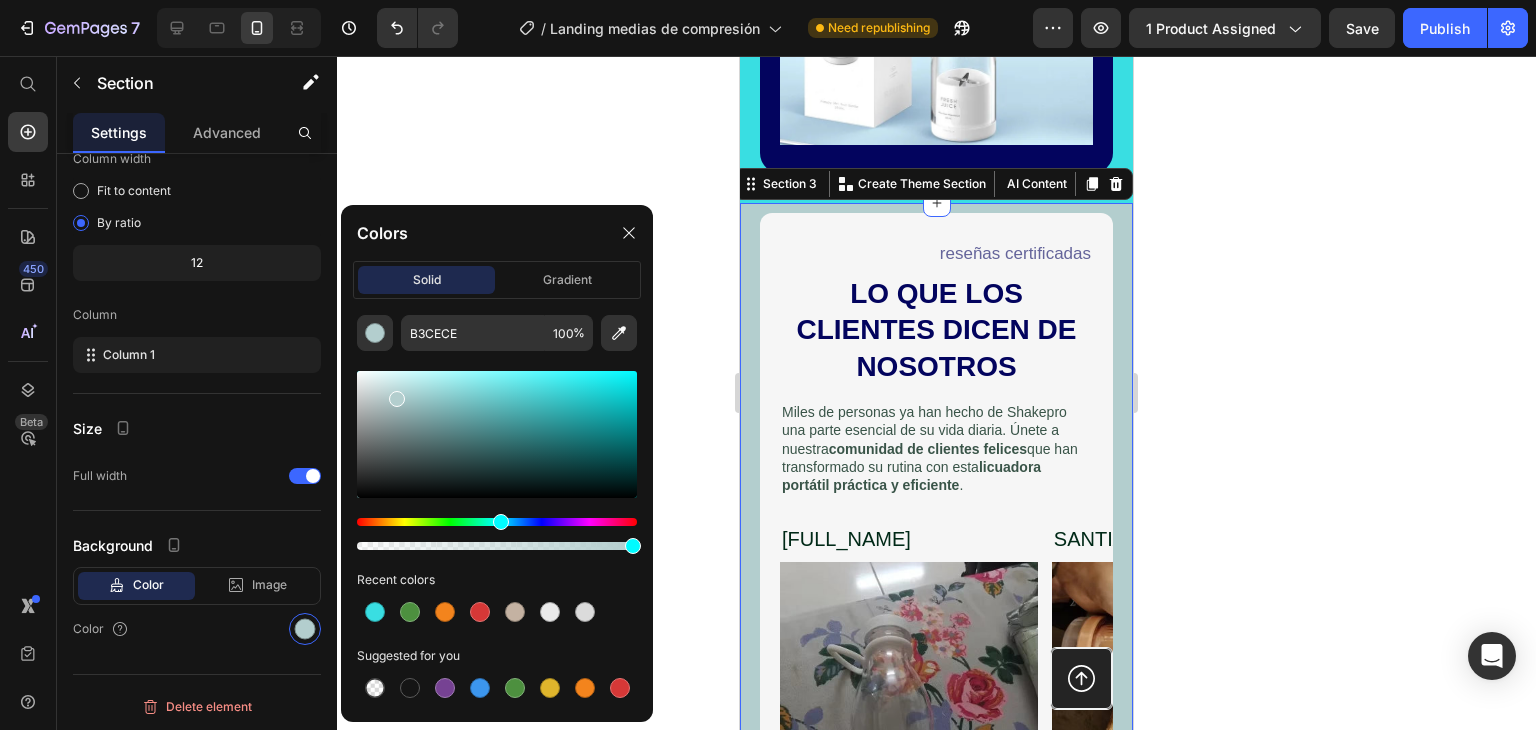 click at bounding box center (497, 434) 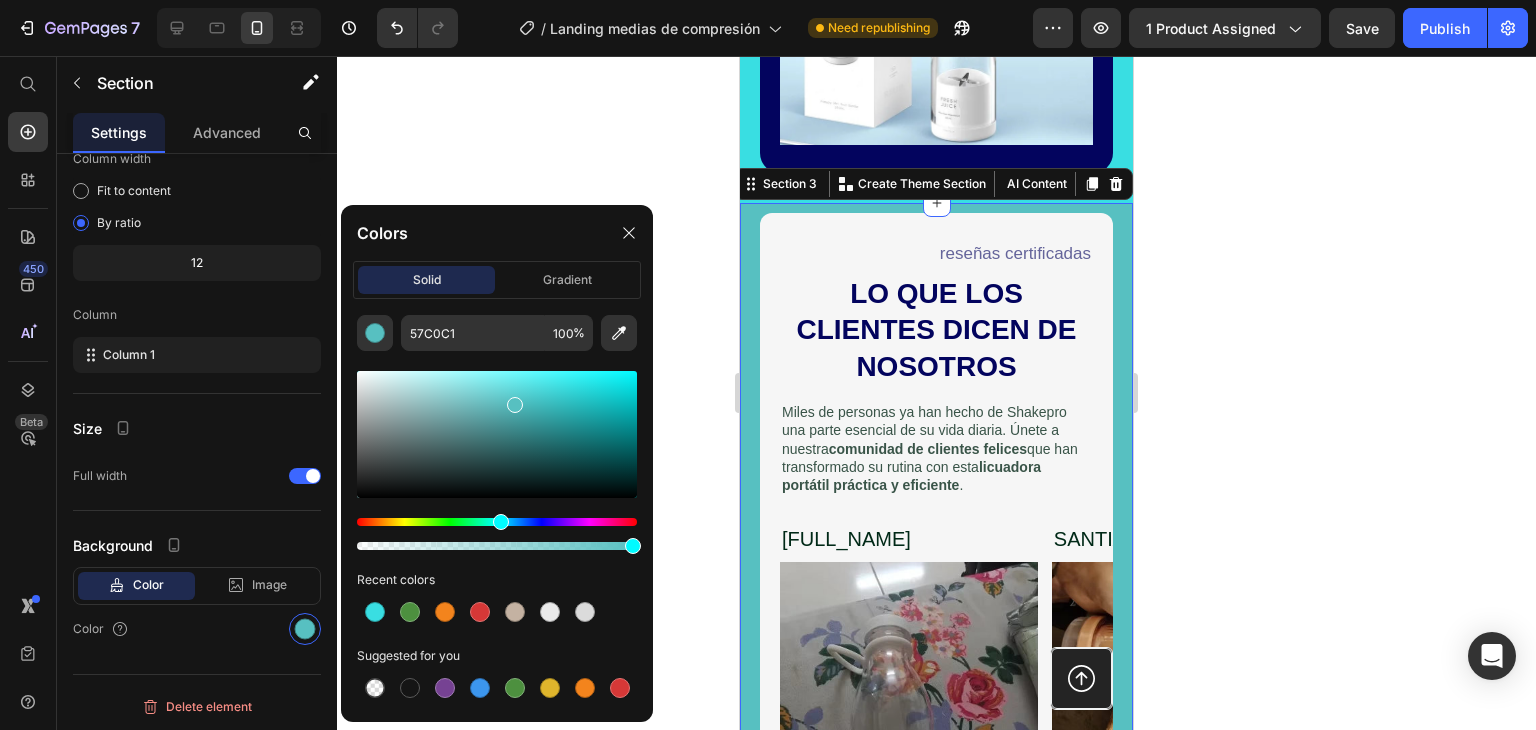 click at bounding box center [497, 434] 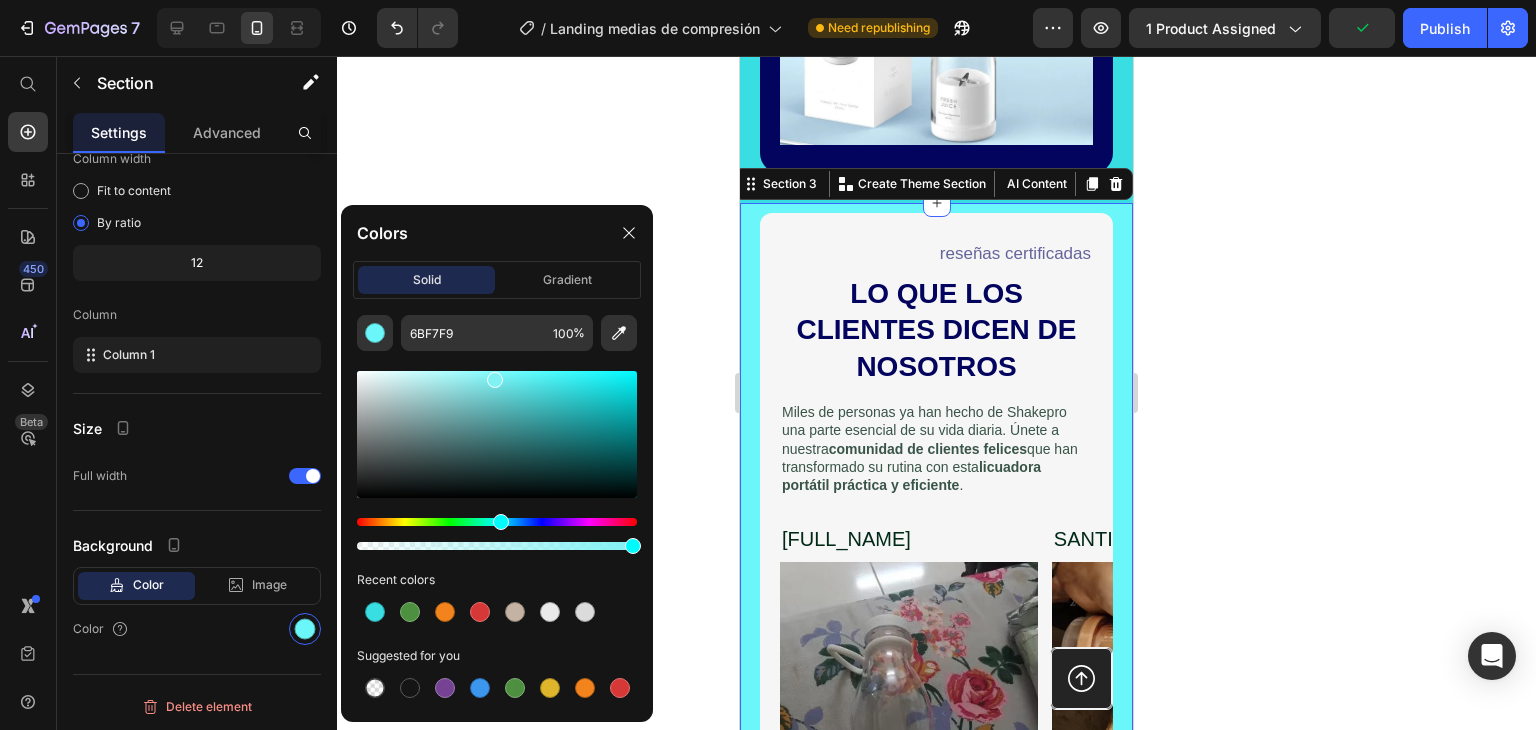 click at bounding box center [497, 434] 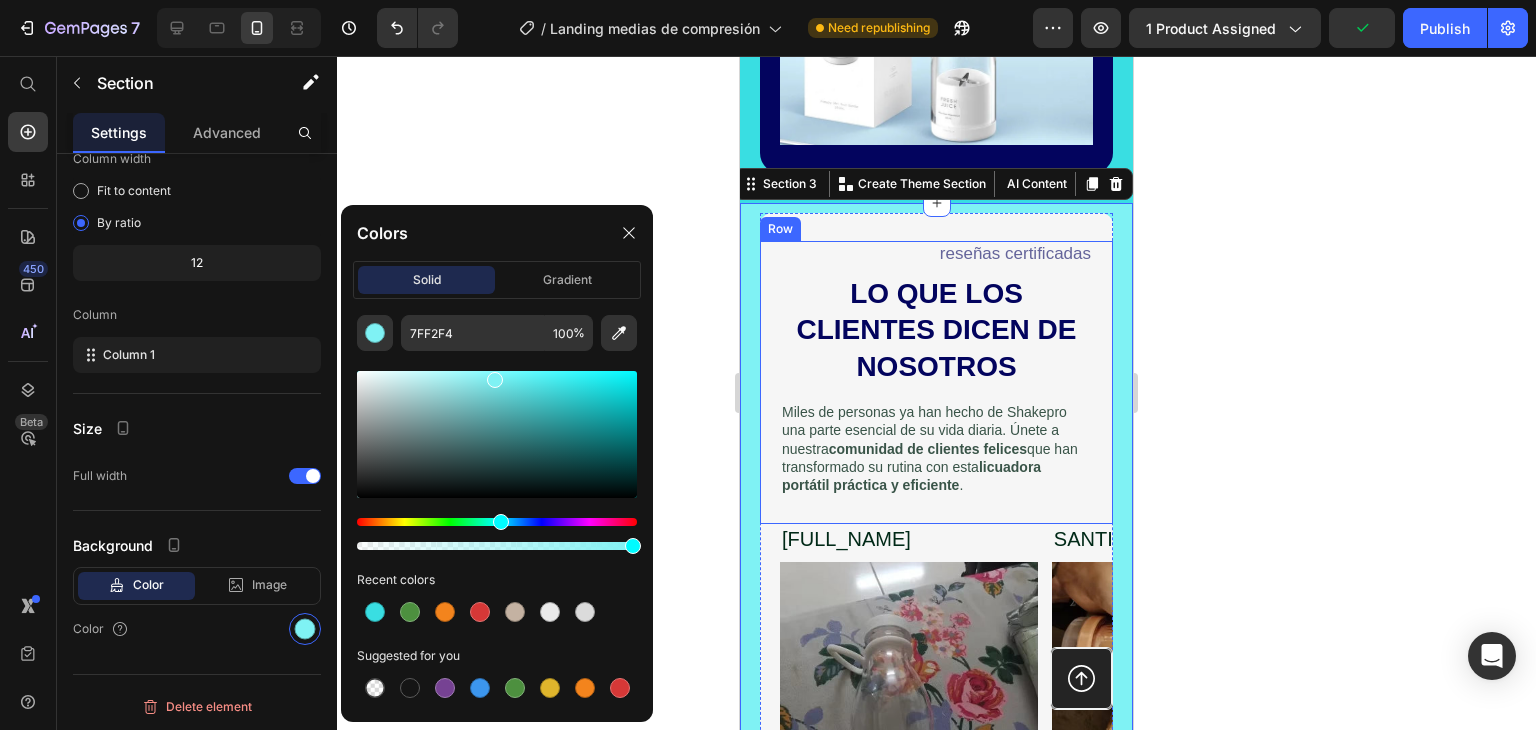scroll, scrollTop: 5300, scrollLeft: 0, axis: vertical 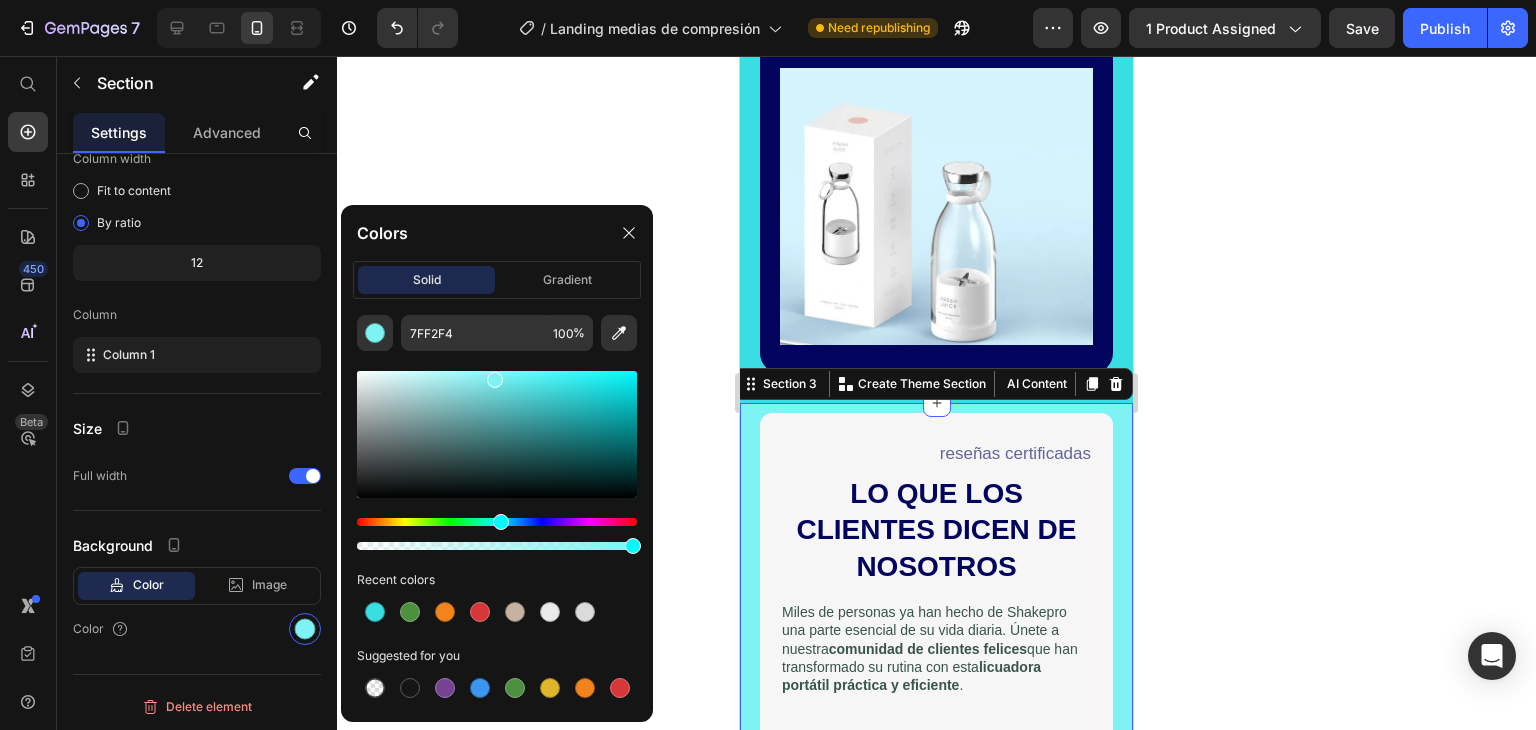 click 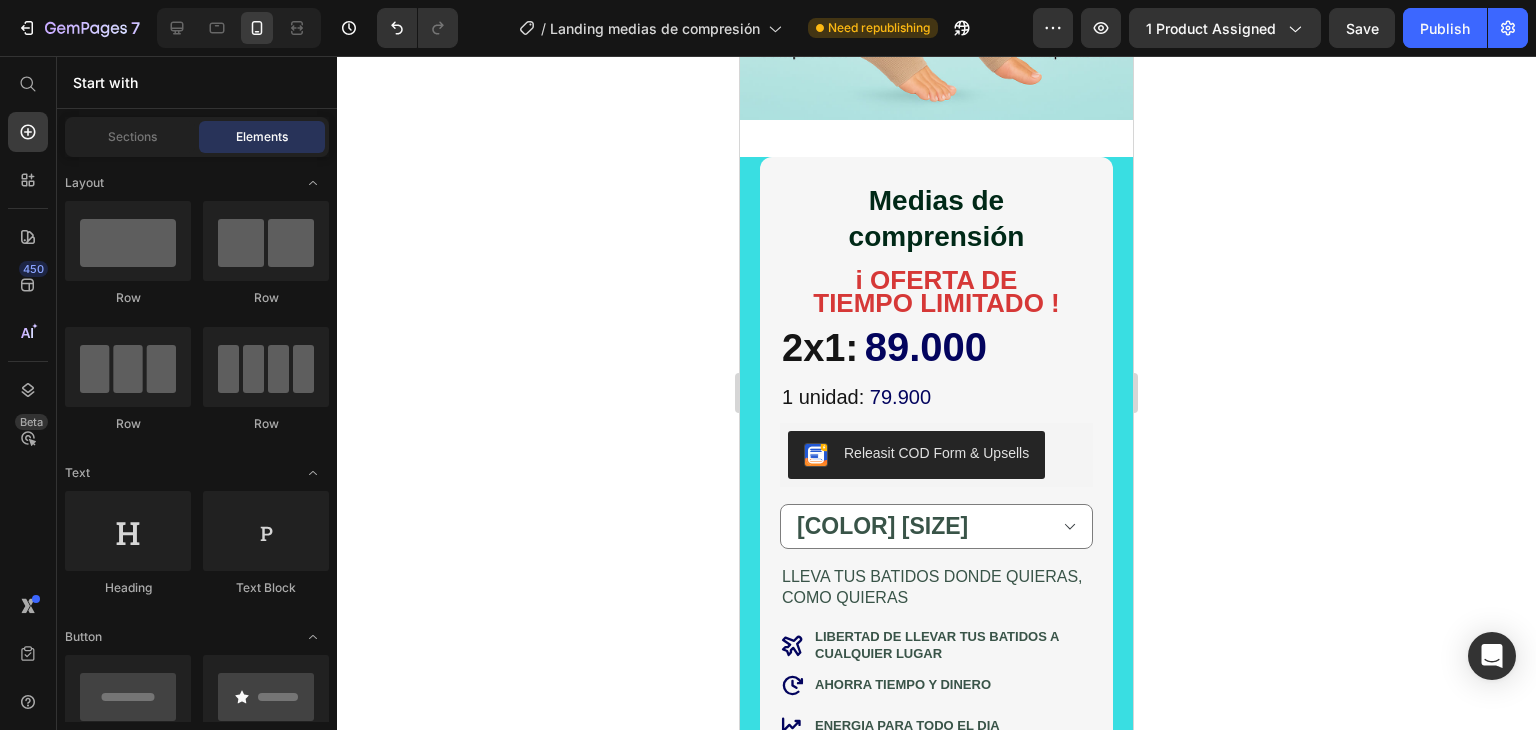 scroll, scrollTop: 400, scrollLeft: 0, axis: vertical 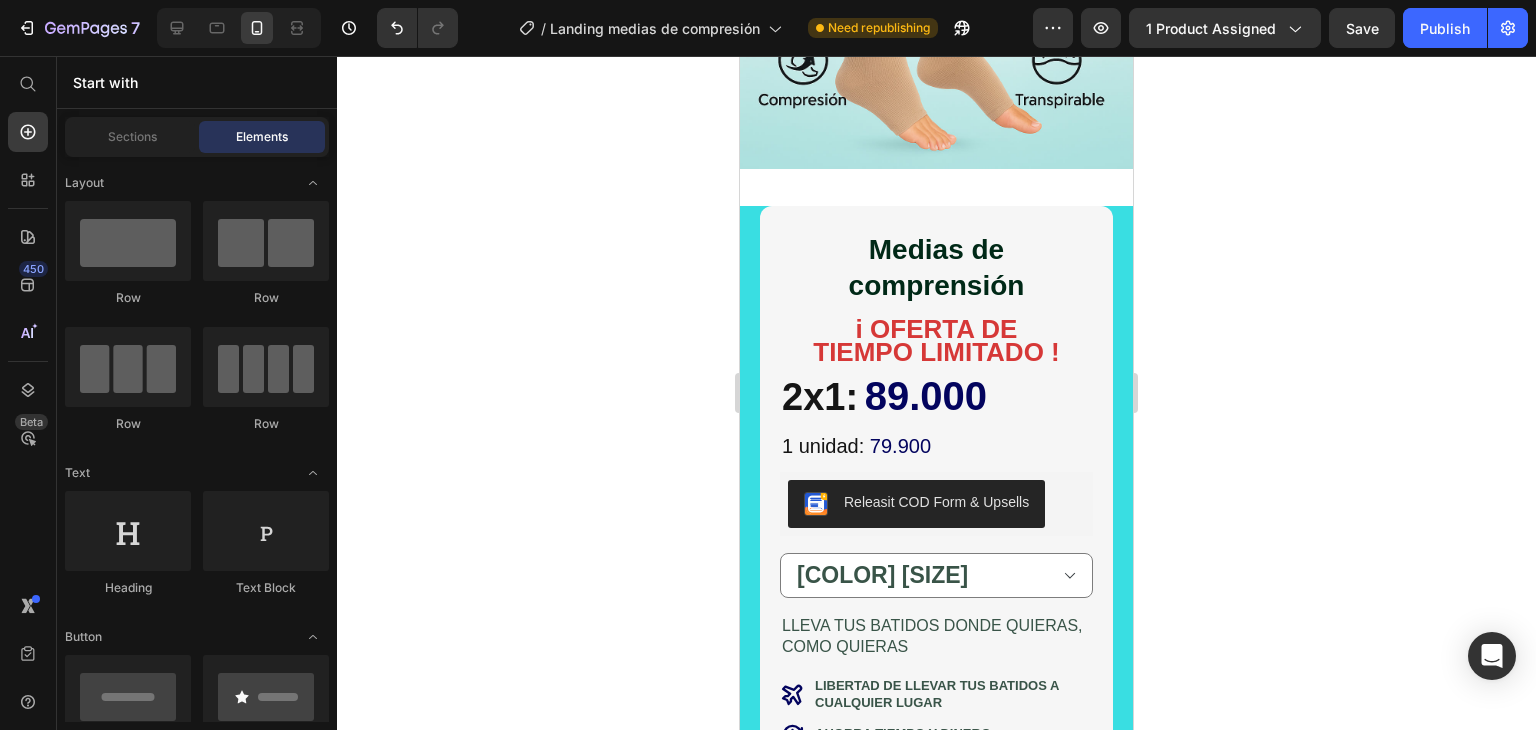 click on "Medias de comprensión Product Title i OFERTA DE  TIEMPO LIMITADO ! Text Block 2x1:   89.000 Heading 1 unidad:   79.900 Heading Releasit COD Form & Upsells Releasit COD Form & Upsells Negra SM  Beige LXL  Beige SM  Negra LXL  Product Variants & Swatches Row LLEVA TUS BATIDOS DONDE QUIERAS, COMO QUIERAS Text Block
Icon LIBERTAD DE LLEVAR TUS BATIDOS A CUALQUIER LUGAR Text Block Row
Icon AHORRA TIEMPO Y DINERO Text Block Row
Icon ENERGIA PARA TODO EL DIA Text Block Row
Icon DISEÑO EFICIENTE Y MODERNO Text Block Row
Icon CERO ESTRES AL LIMPIAR Text Block Row Row
Icon ENVIO GRATUITO Text Block
Icon PAGA EL RECIBIR Text Block
Icon GARANTIA SATISFACCIÓN Text Block Row Releasit COD Form & Upsells Releasit COD Form & Upsells Row" at bounding box center (936, 689) 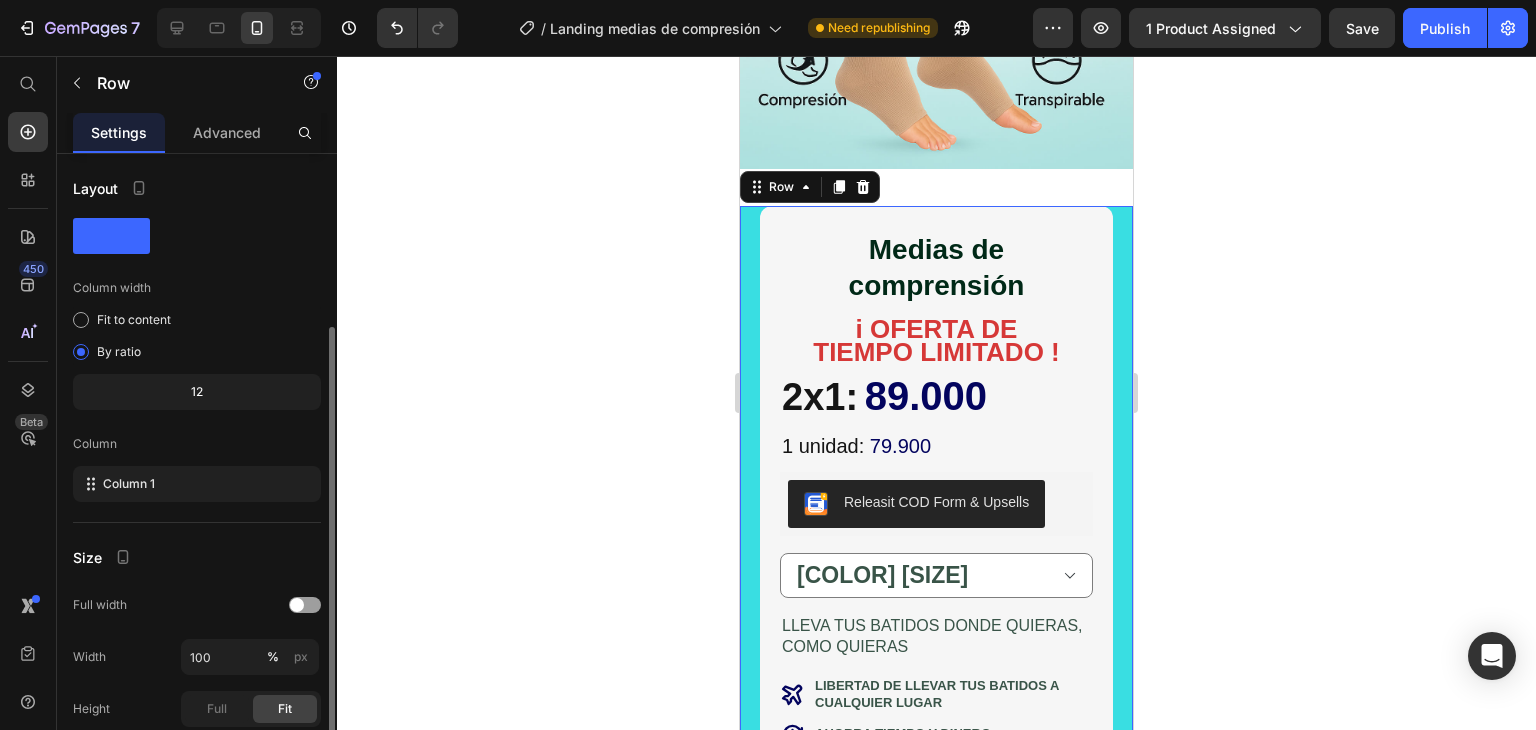 scroll, scrollTop: 233, scrollLeft: 0, axis: vertical 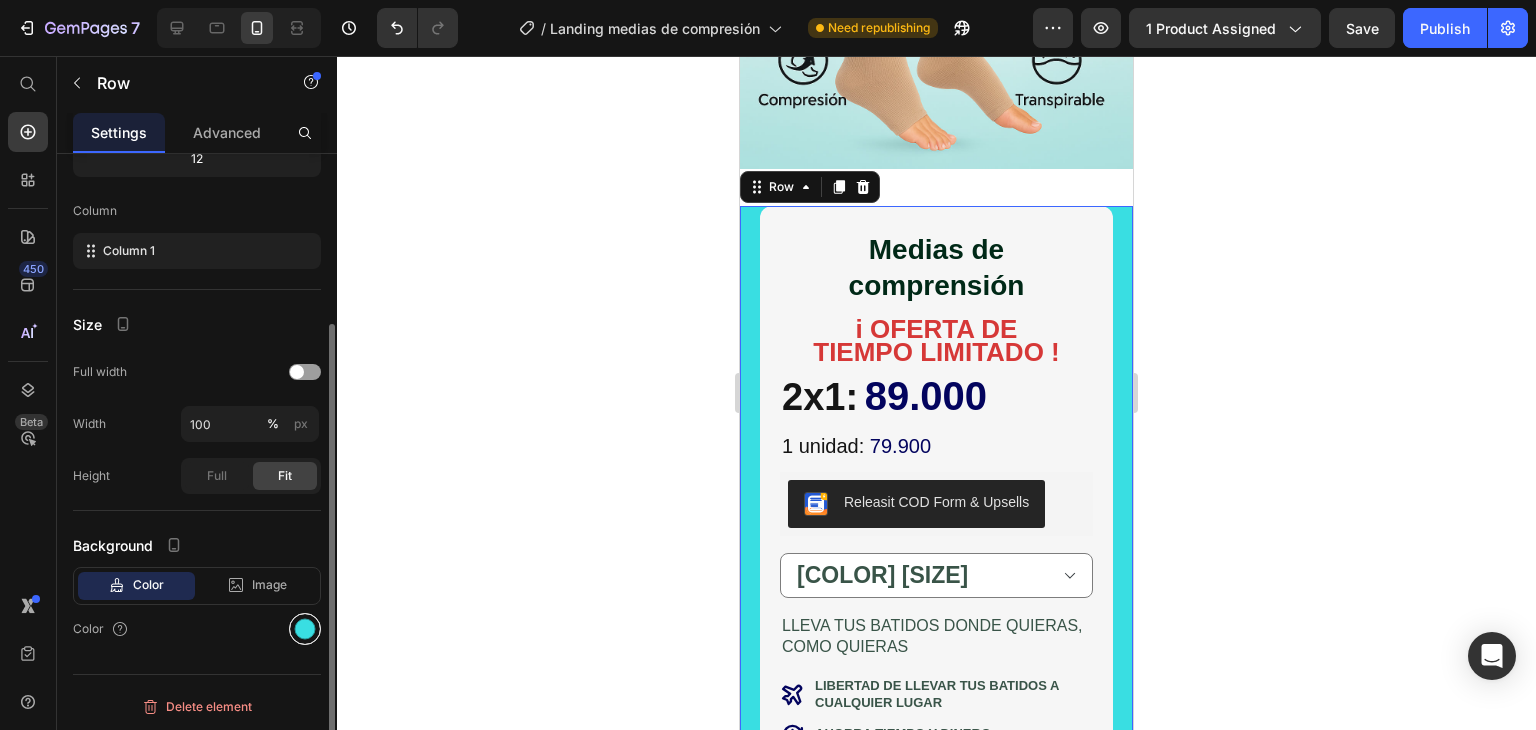 click at bounding box center [305, 629] 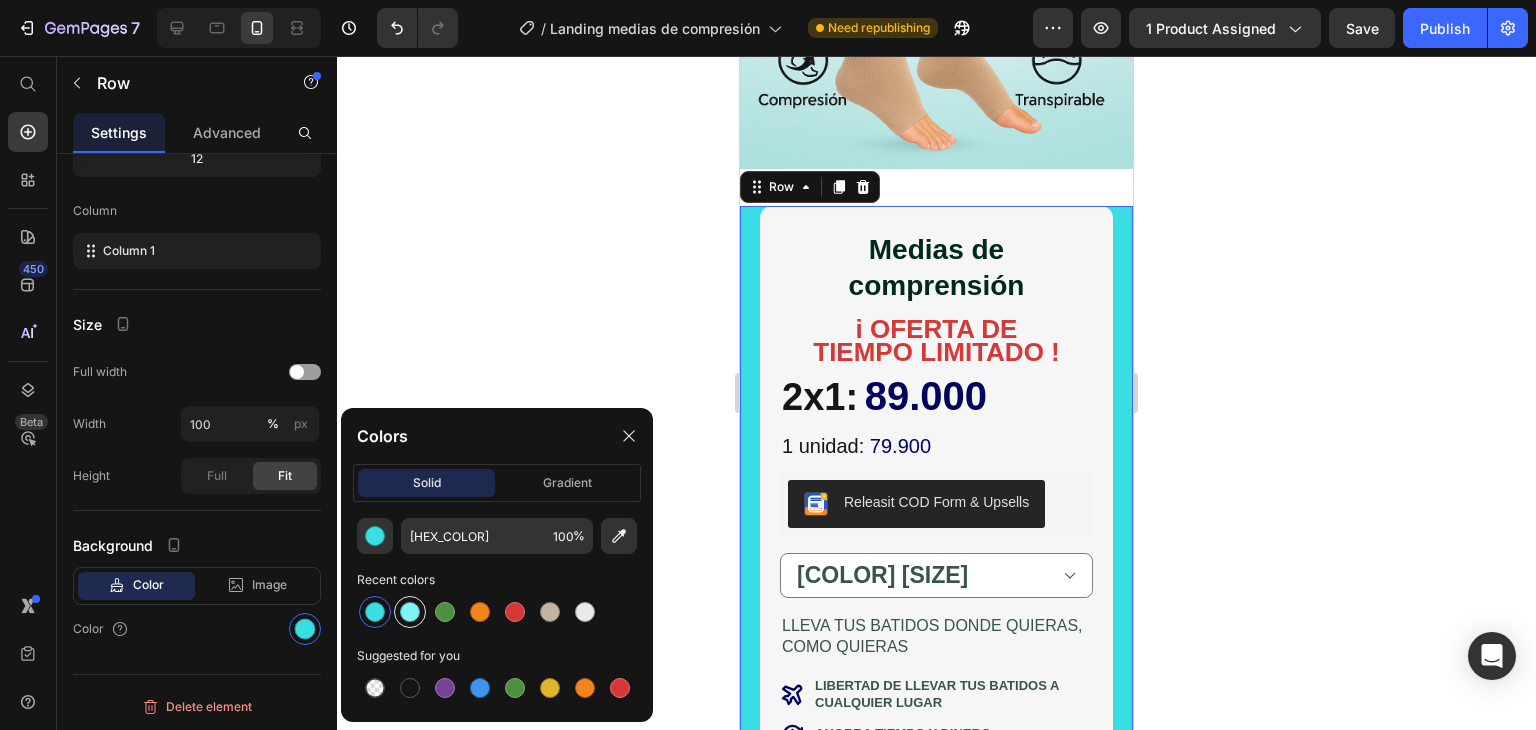 click at bounding box center (410, 612) 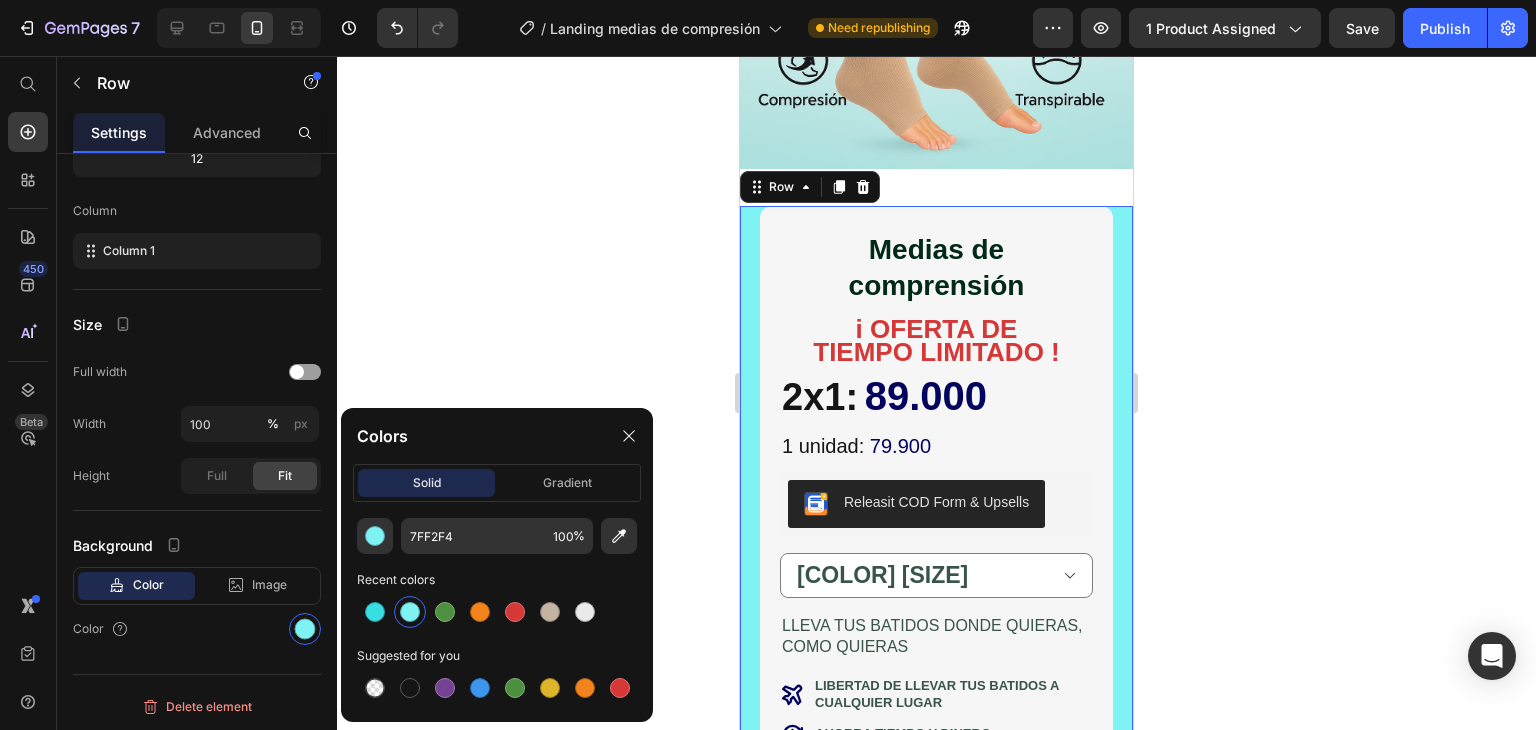 click 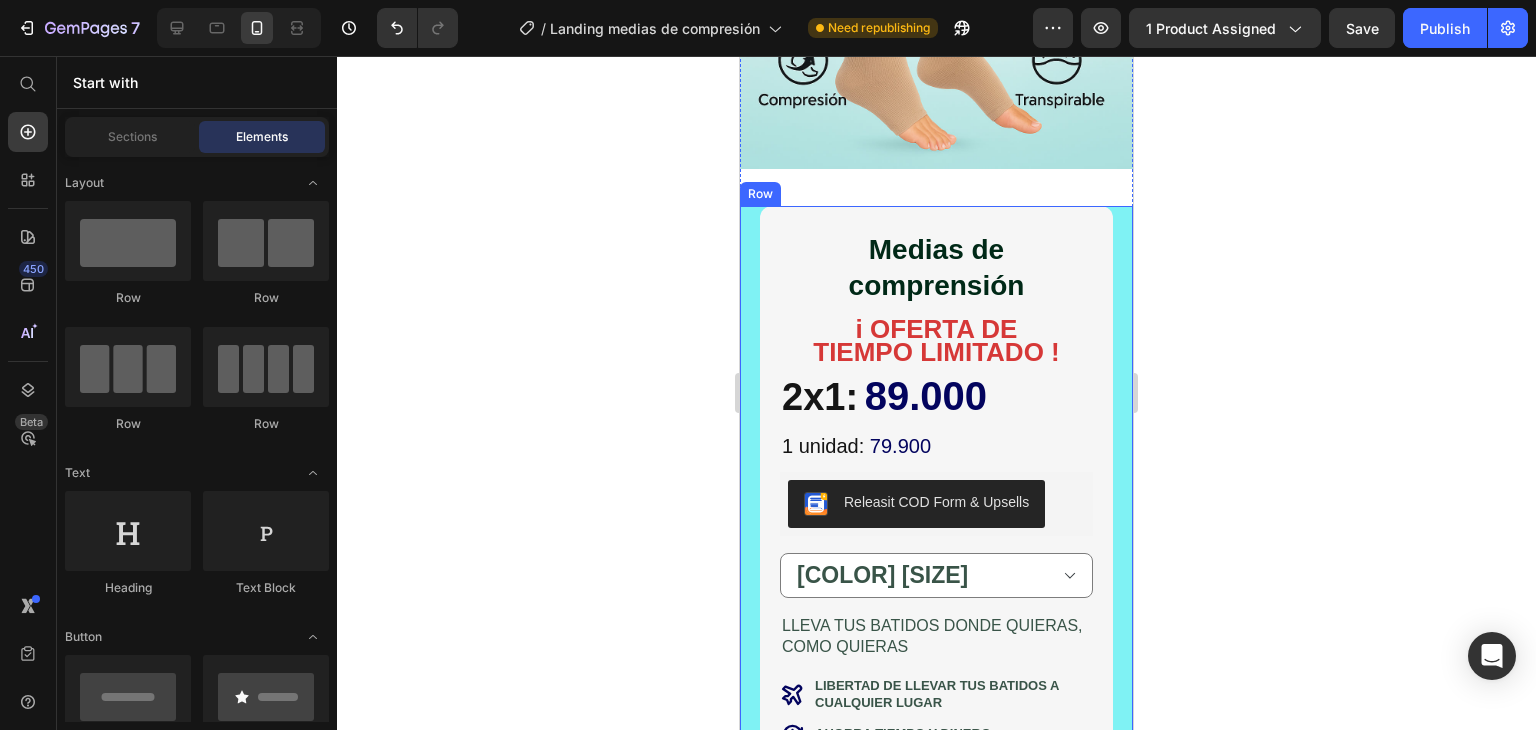 click on "Medias de comprensión Product Title i OFERTA DE  TIEMPO LIMITADO ! Text Block 2x1:   89.000 Heading 1 unidad:   79.900 Heading Releasit COD Form & Upsells Releasit COD Form & Upsells Negra SM  Beige LXL  Beige SM  Negra LXL  Product Variants & Swatches Row LLEVA TUS BATIDOS DONDE QUIERAS, COMO QUIERAS Text Block
Icon LIBERTAD DE LLEVAR TUS BATIDOS A CUALQUIER LUGAR Text Block Row
Icon AHORRA TIEMPO Y DINERO Text Block Row
Icon ENERGIA PARA TODO EL DIA Text Block Row
Icon DISEÑO EFICIENTE Y MODERNO Text Block Row
Icon CERO ESTRES AL LIMPIAR Text Block Row Row
Icon ENVIO GRATUITO Text Block
Icon PAGA EL RECIBIR Text Block
Icon GARANTIA SATISFACCIÓN Text Block Row Releasit COD Form & Upsells Releasit COD Form & Upsells Row" at bounding box center [936, 689] 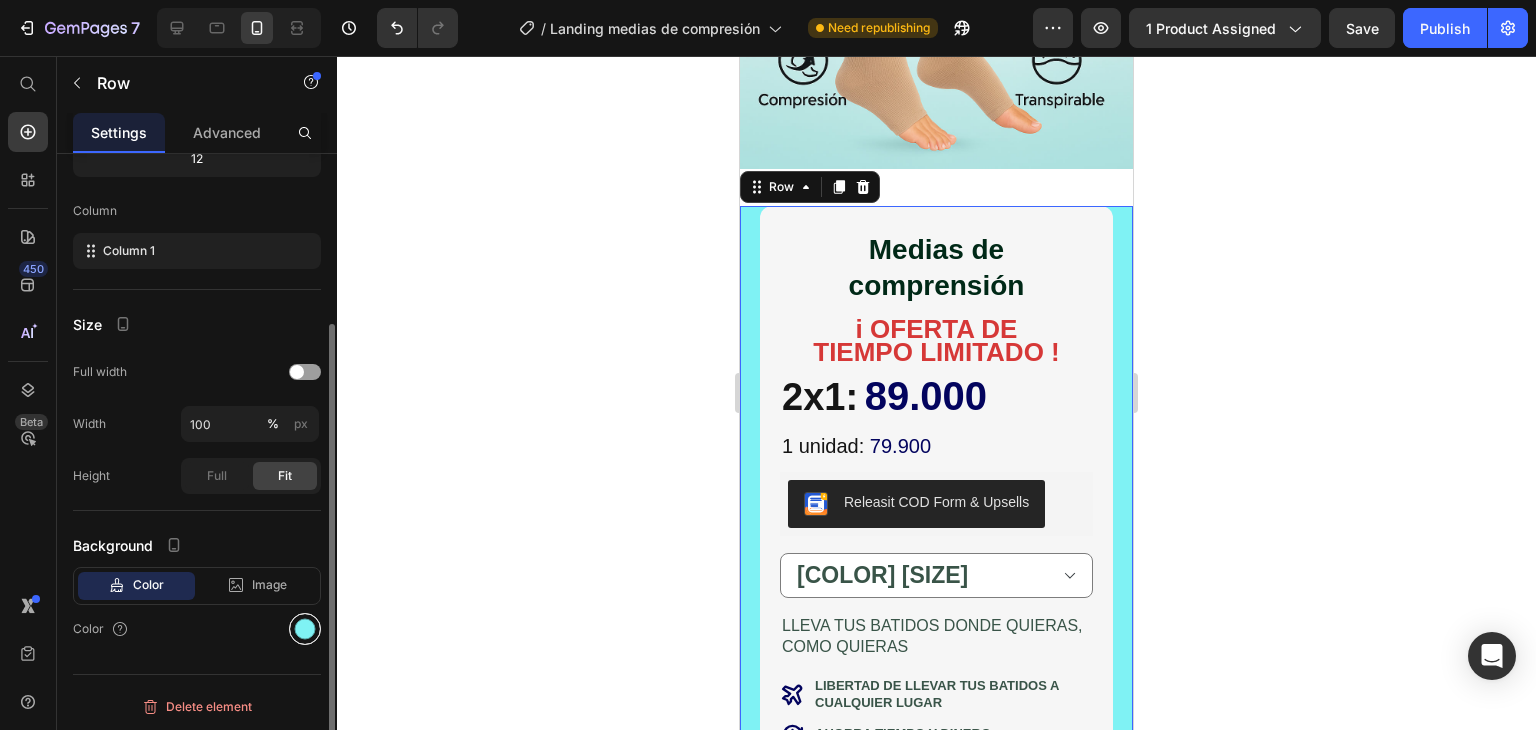 click at bounding box center (305, 629) 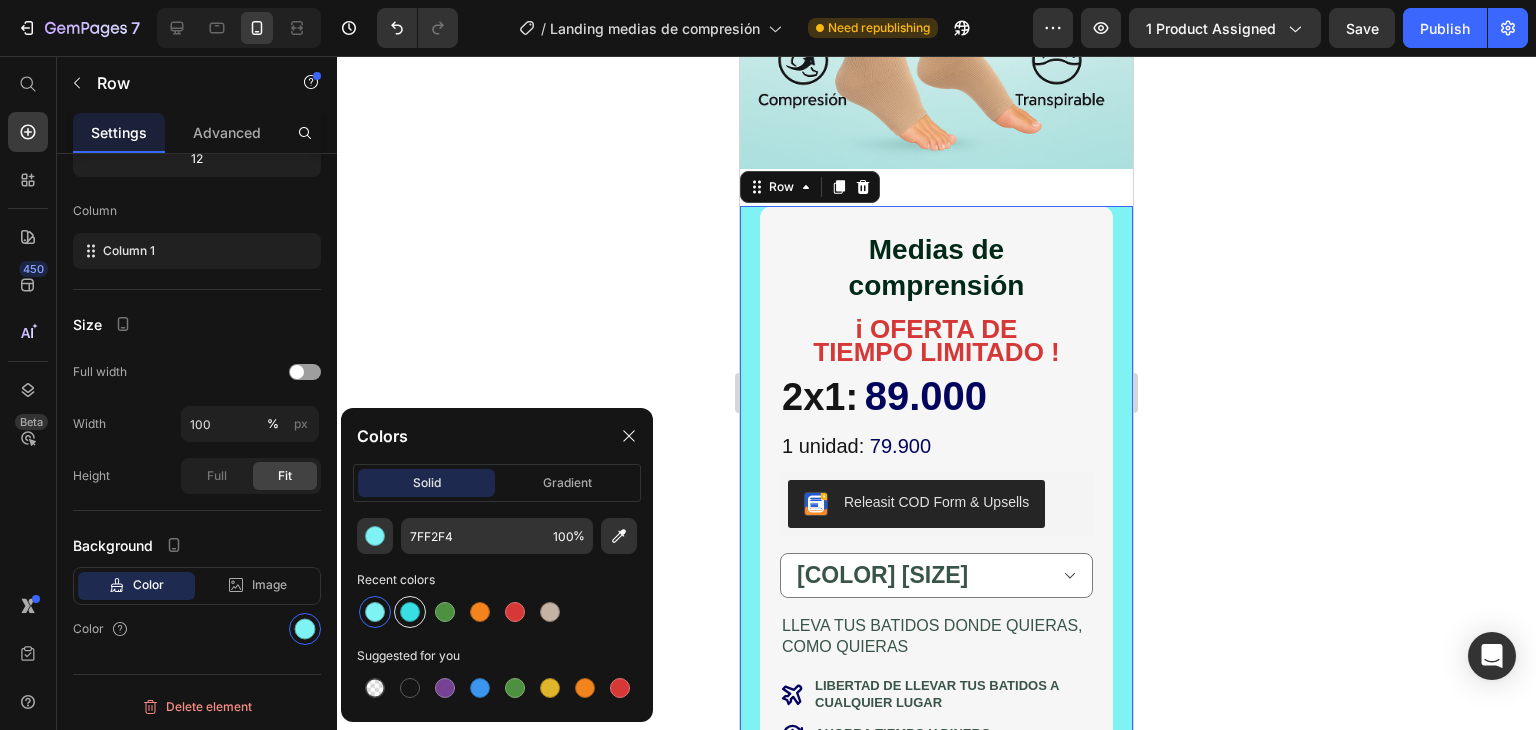 click at bounding box center [410, 612] 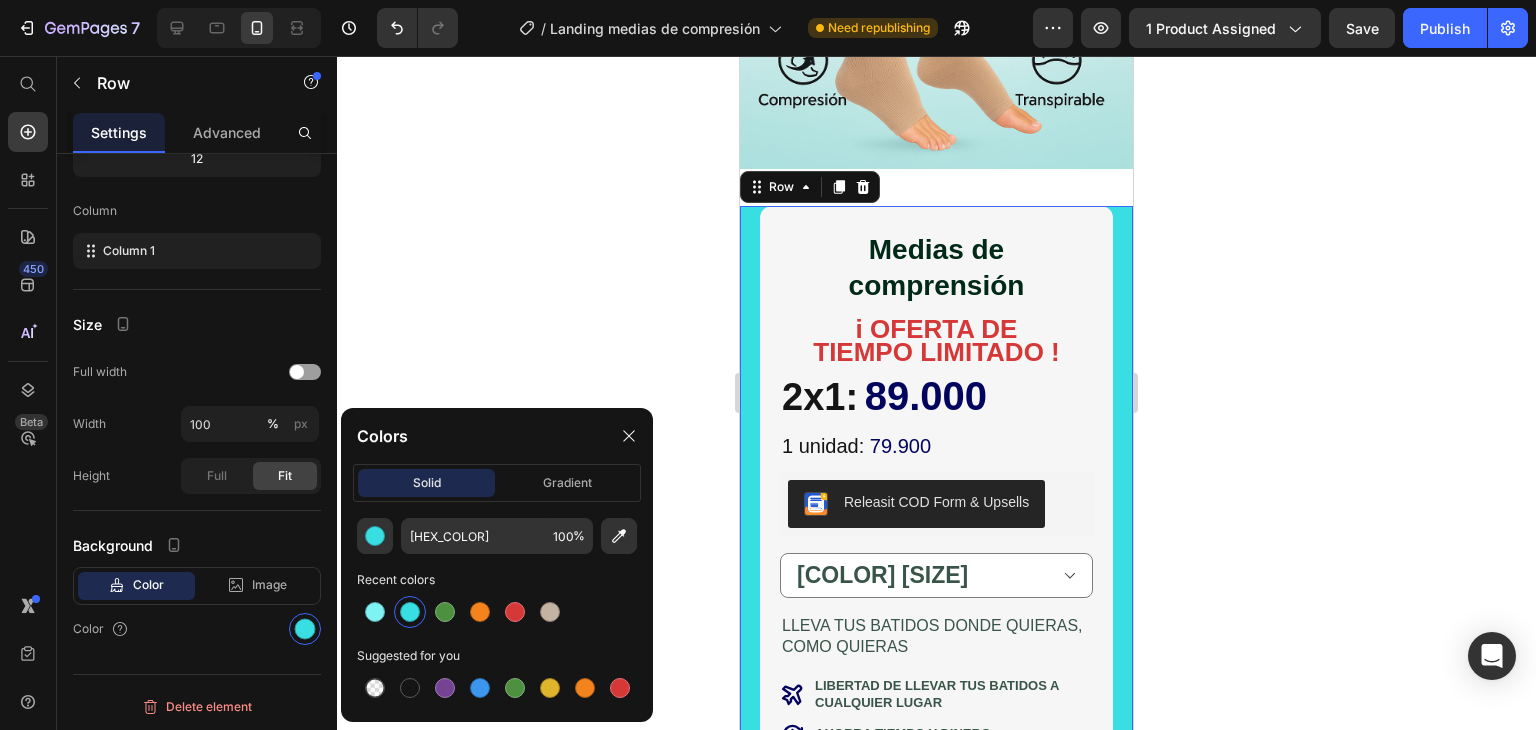 click 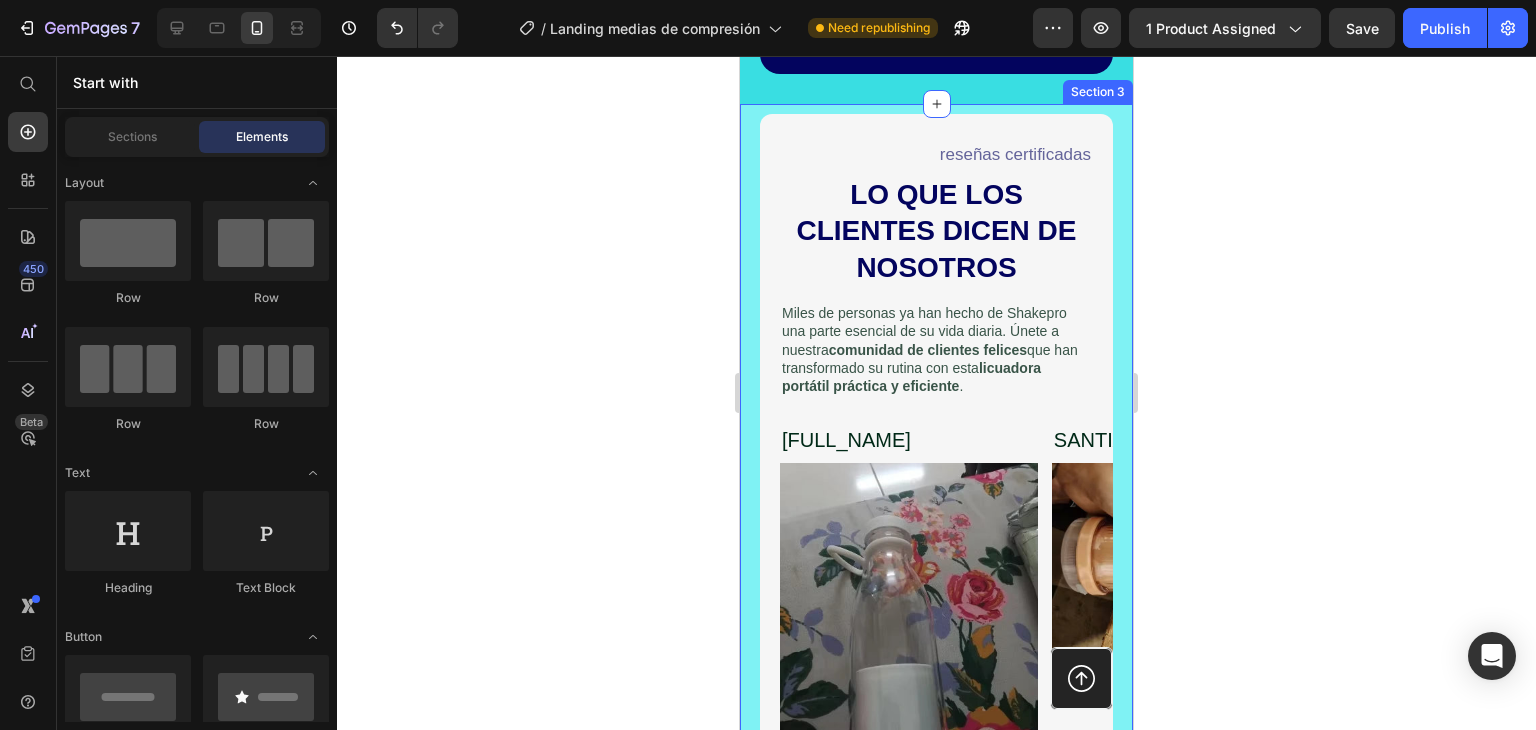 scroll, scrollTop: 5600, scrollLeft: 0, axis: vertical 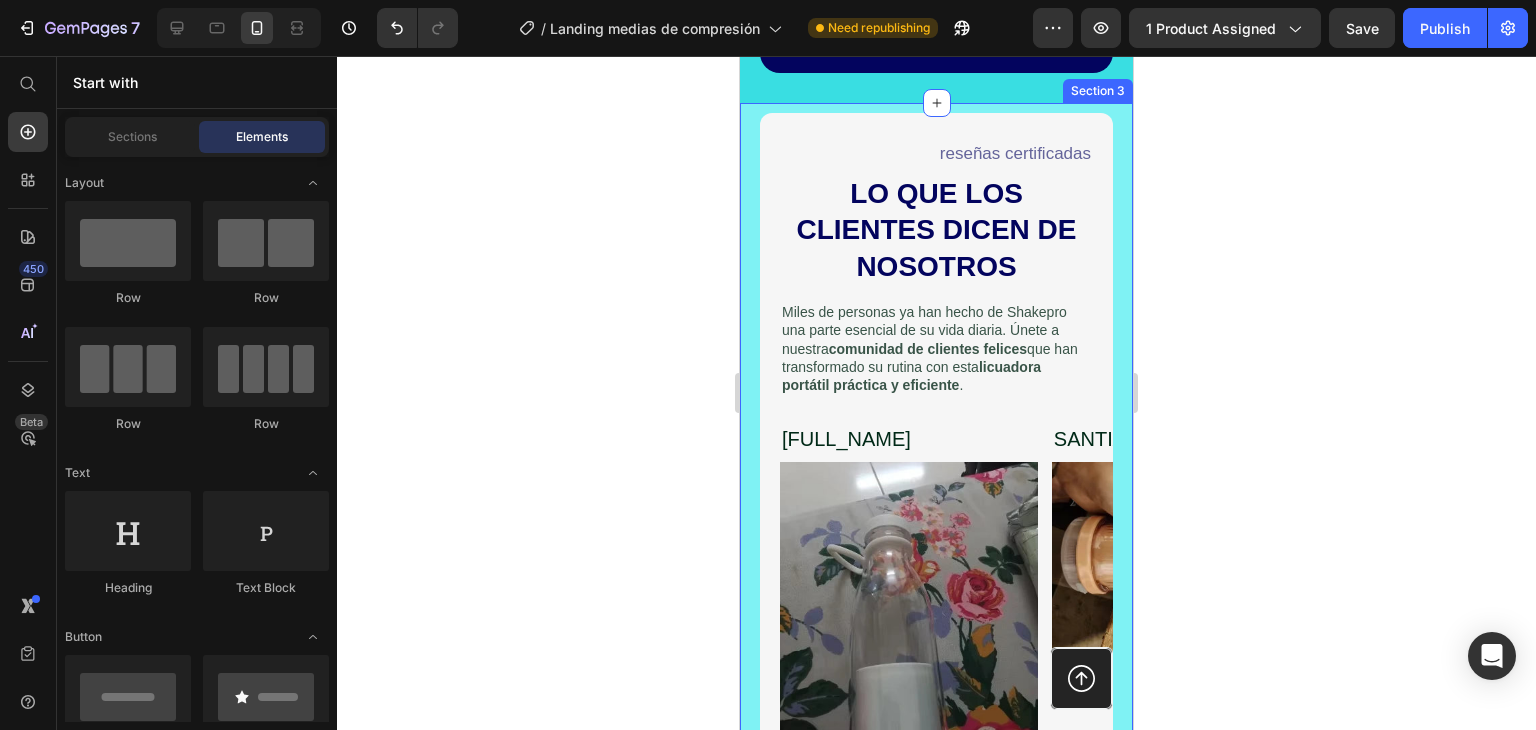 click on "MARIANA OROZCO Heading Image
Icon
Icon
Icon
Icon
Icon Row "Estaba un poco preocupada por el envío, pero me llegó justo a tiempo. Literal al tercer día ya estaba usandolo súper feliz con el servicio y el producto". Text Block Row SANTIAGO PEREZ Heading Image
Icon
Icon
Icon
Icon
Icon Row "Es lo máximo la uso después de entrenar para hacerme mi batido y listo, lo único es que en la caja solo trae el cargador y el termo. Text Block Row ESTEBAN CASTRO Heading Image
Icon
Icon
Icon
Icon
Icon Row "¡Qué chimba de producto! practica compacta y la llevo para todas partes sin lío." Text Block Row TATIANA ALVAREZ Heading Image
Icon
Icon
Icon
Icon
Icon Row Text Block Row Carousel Text Block Heading" at bounding box center [936, 566] 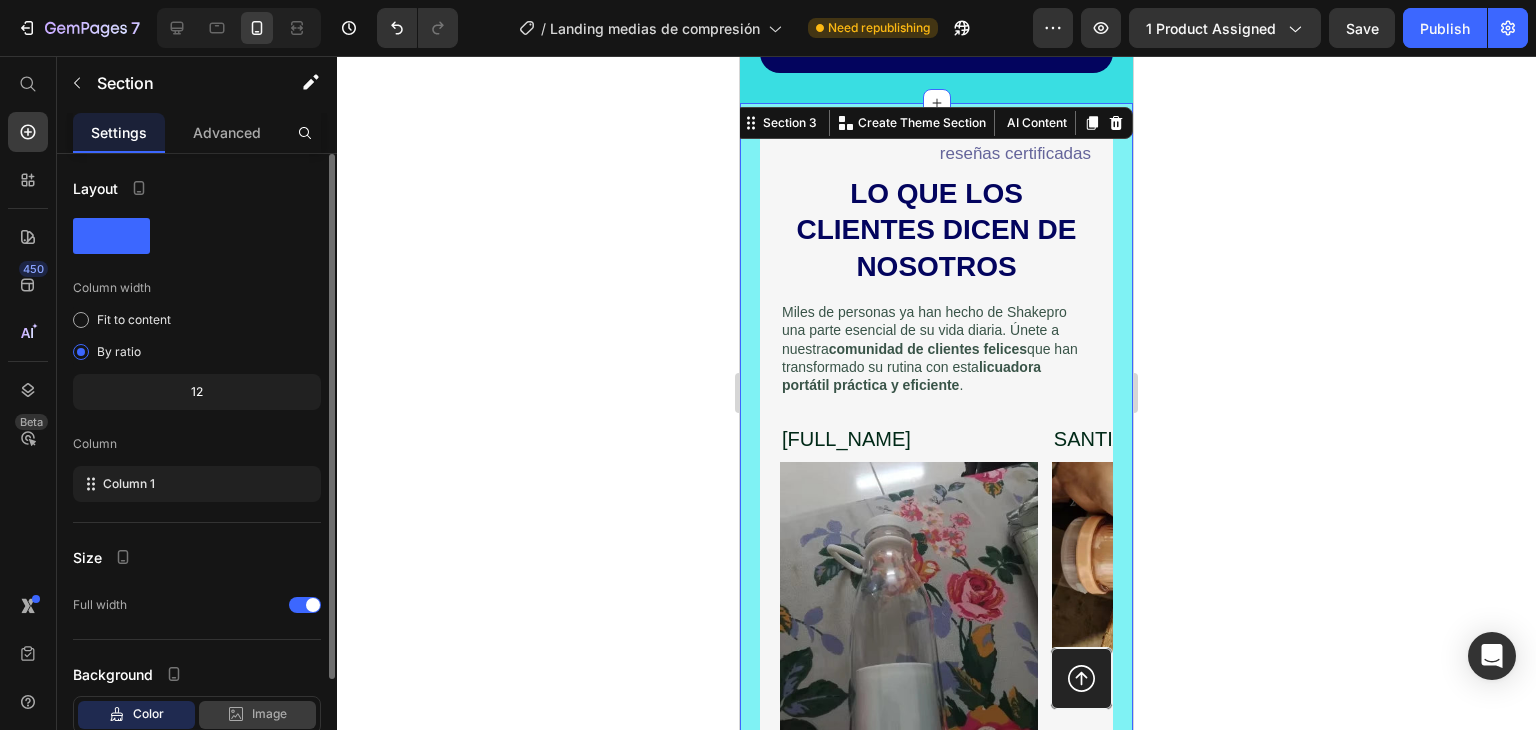 scroll, scrollTop: 129, scrollLeft: 0, axis: vertical 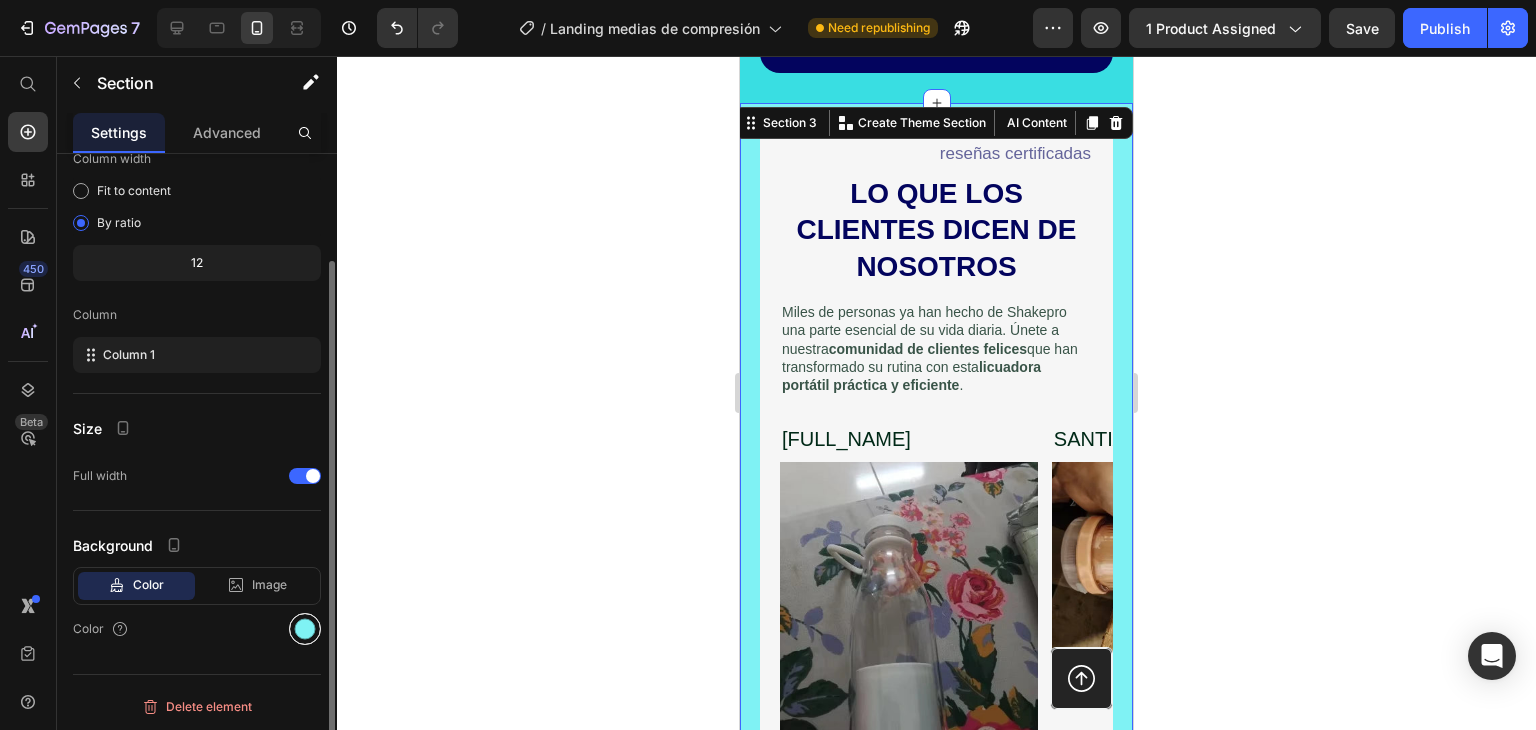 click at bounding box center [305, 629] 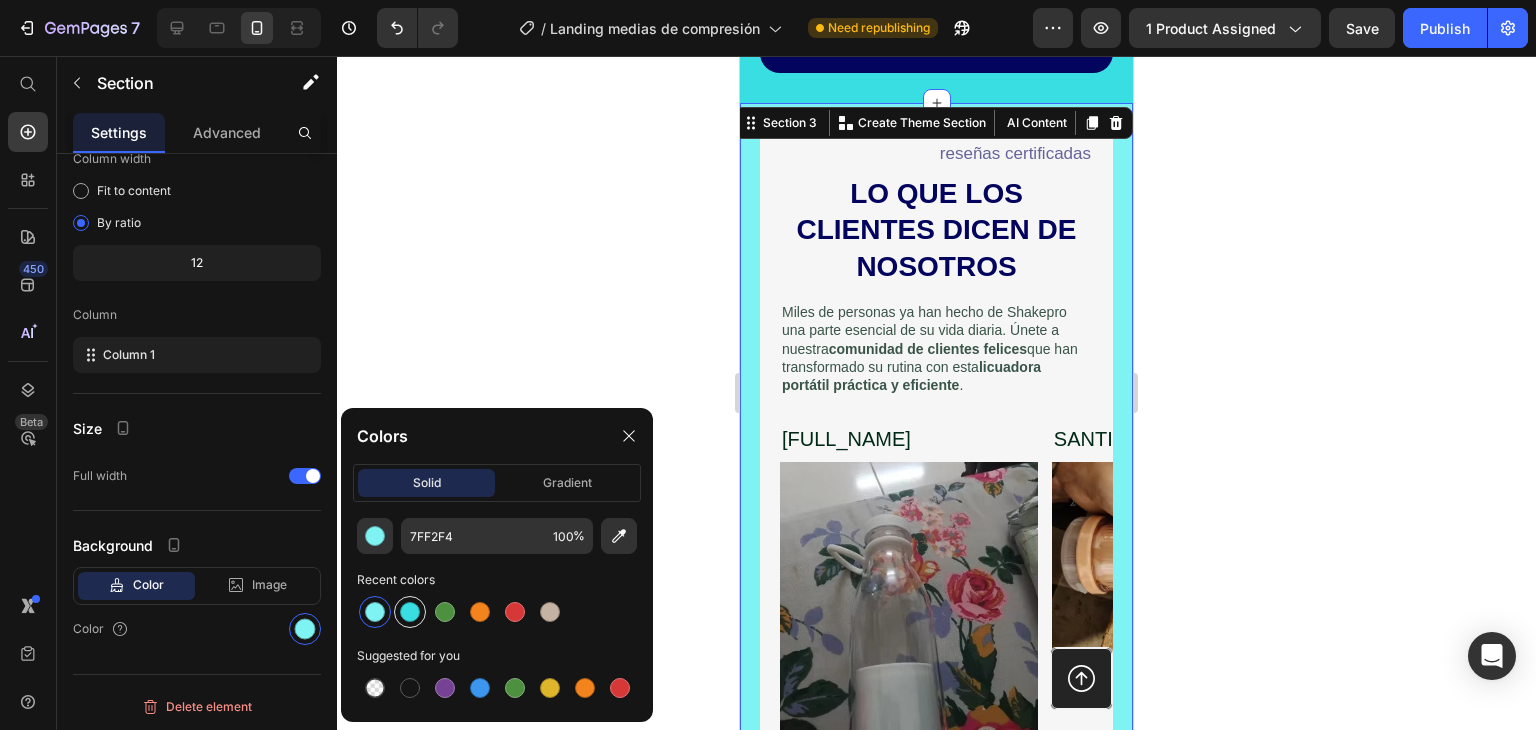 click at bounding box center [410, 612] 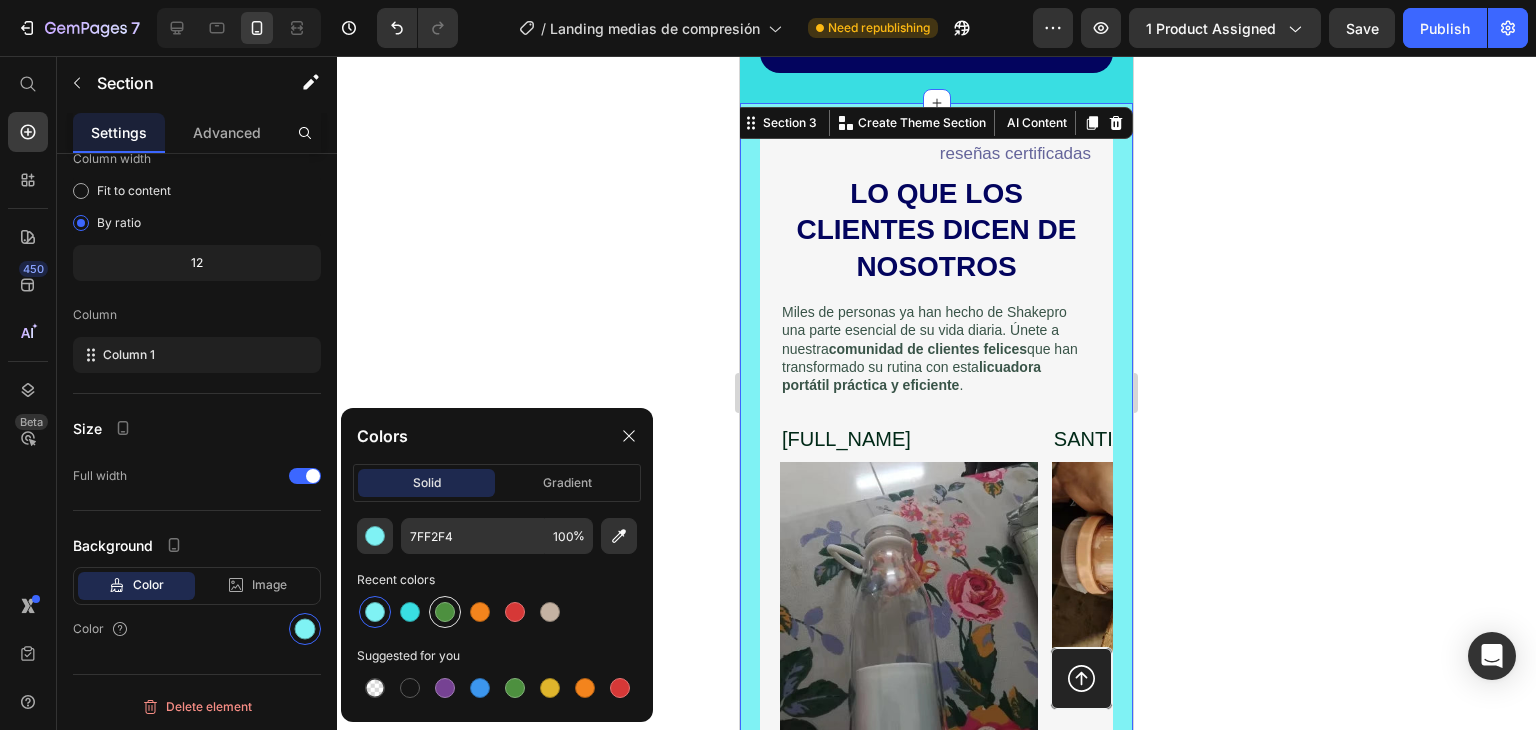 type on "[HEX_COLOR]" 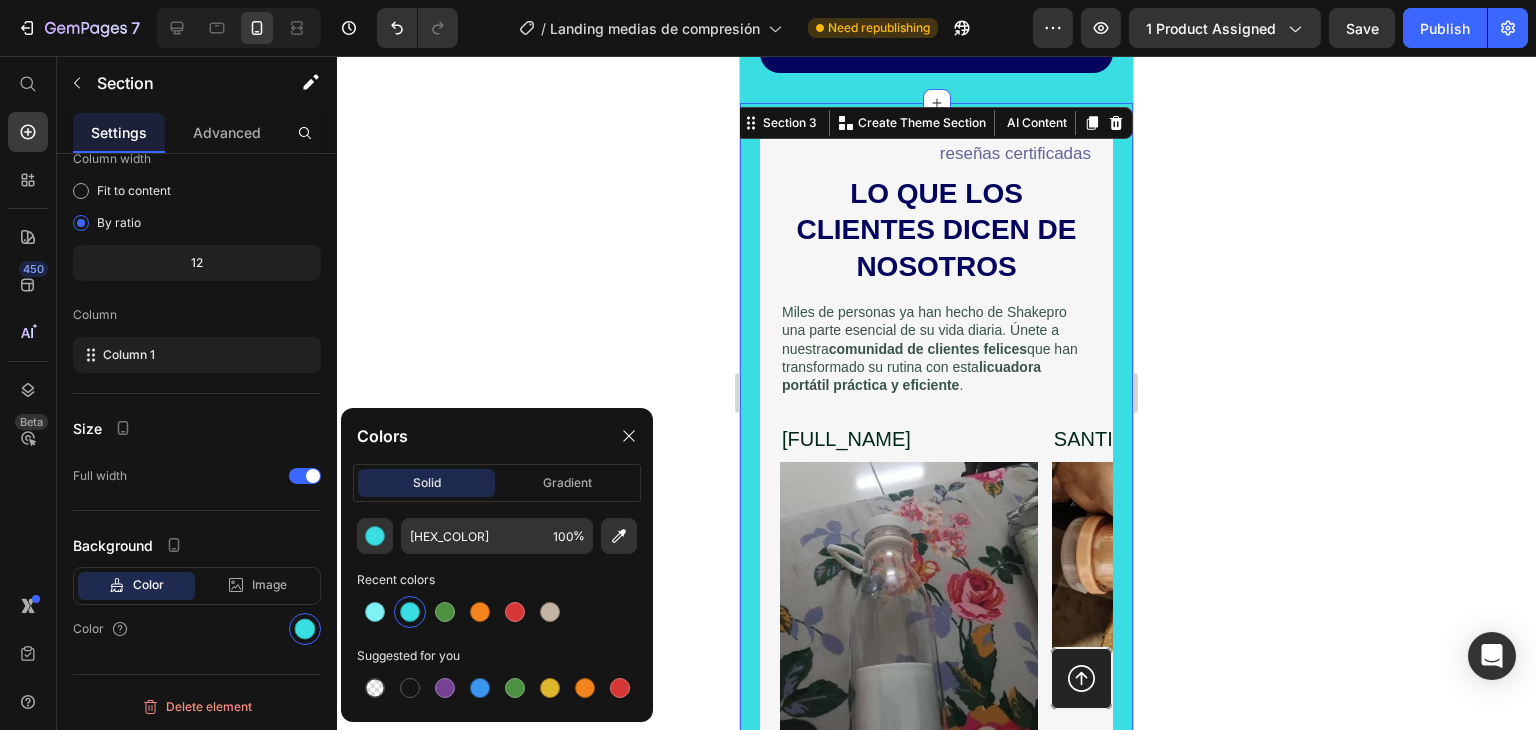click 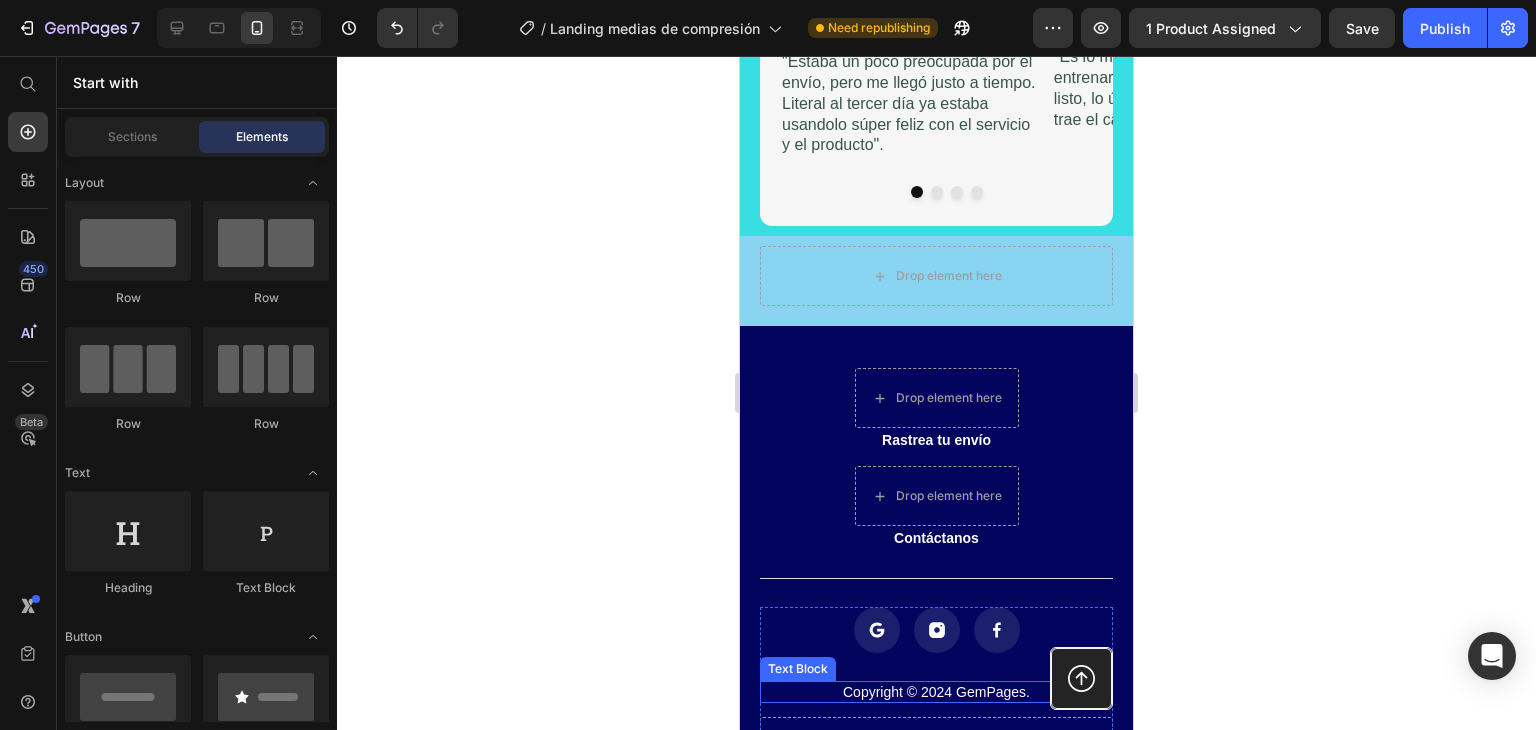 scroll, scrollTop: 6200, scrollLeft: 0, axis: vertical 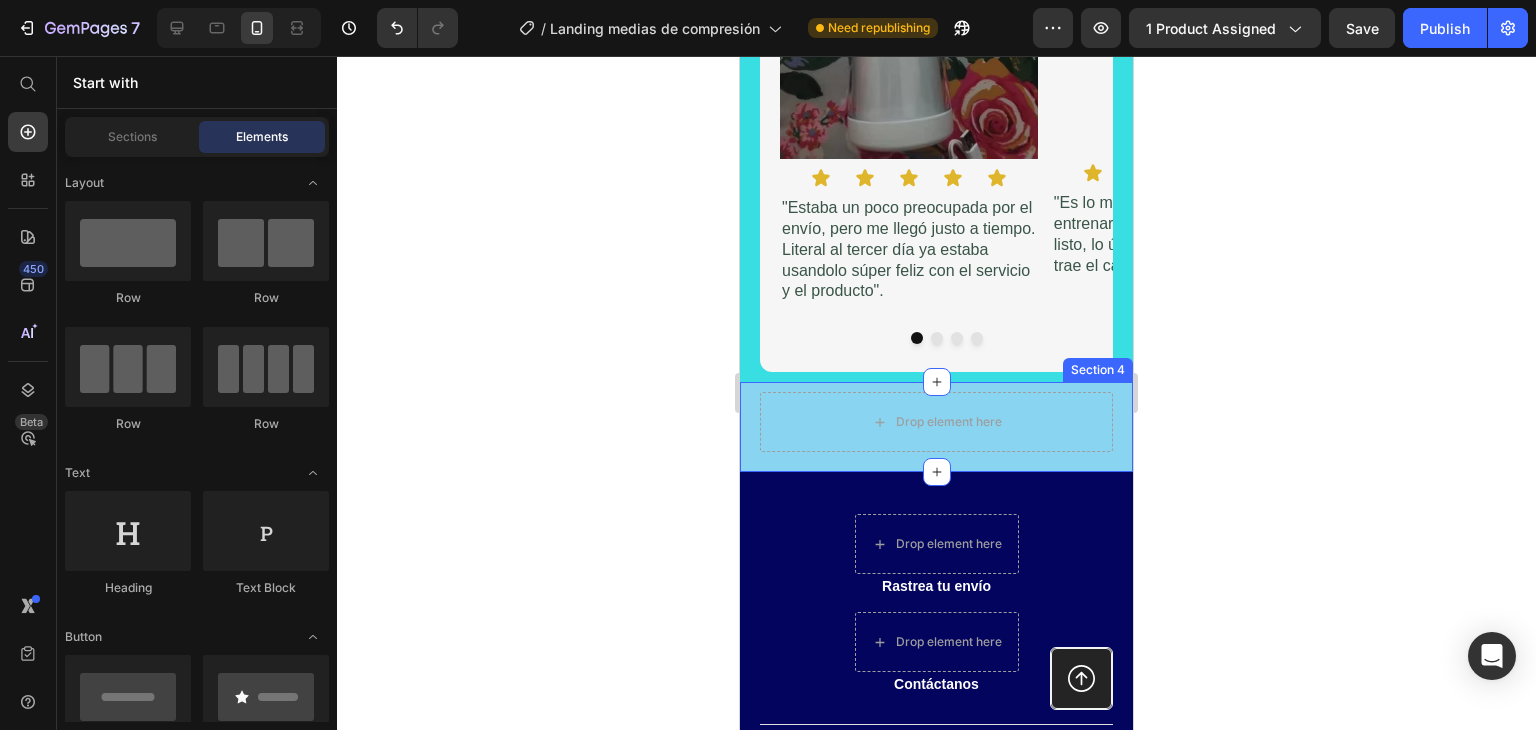 click on "Drop element here Section 4" at bounding box center [936, 427] 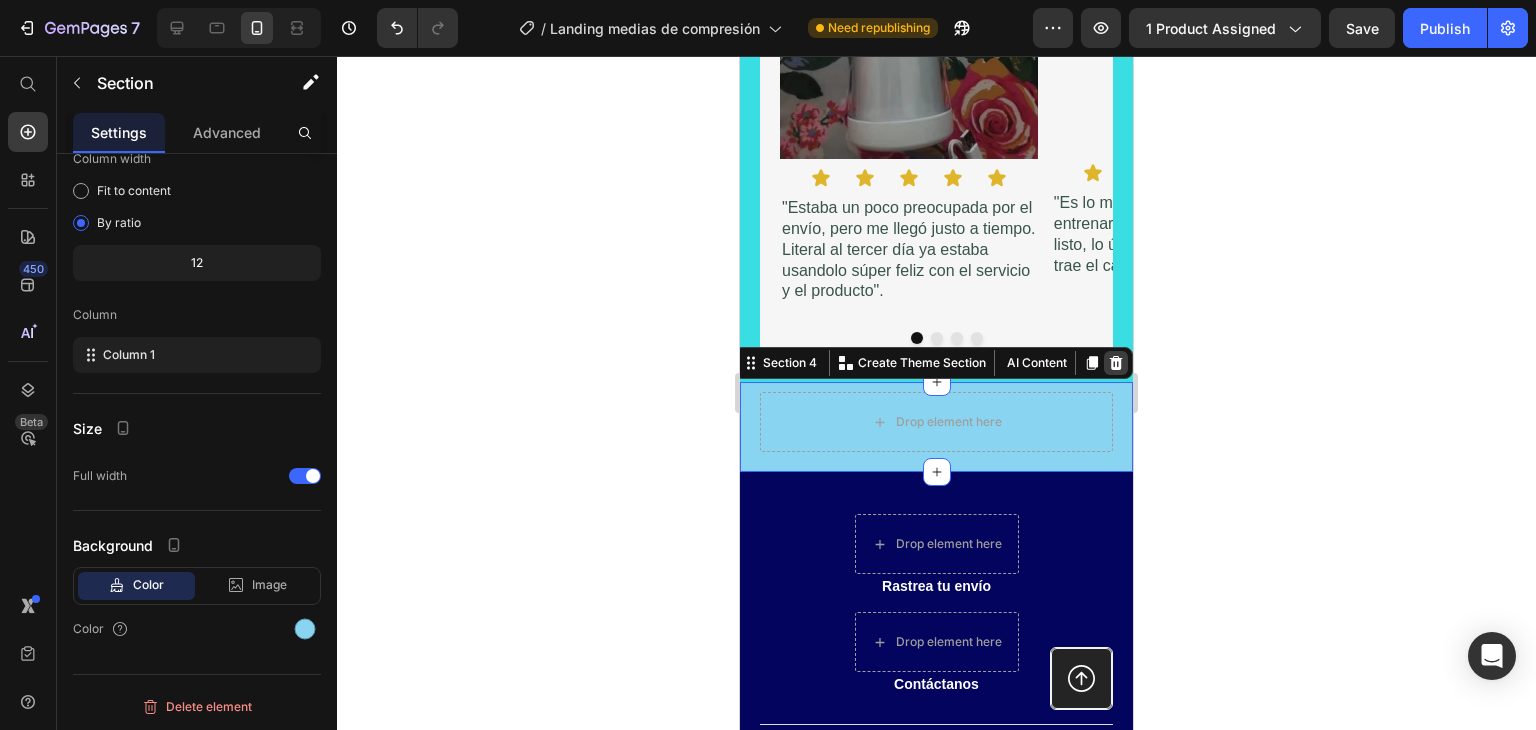 click 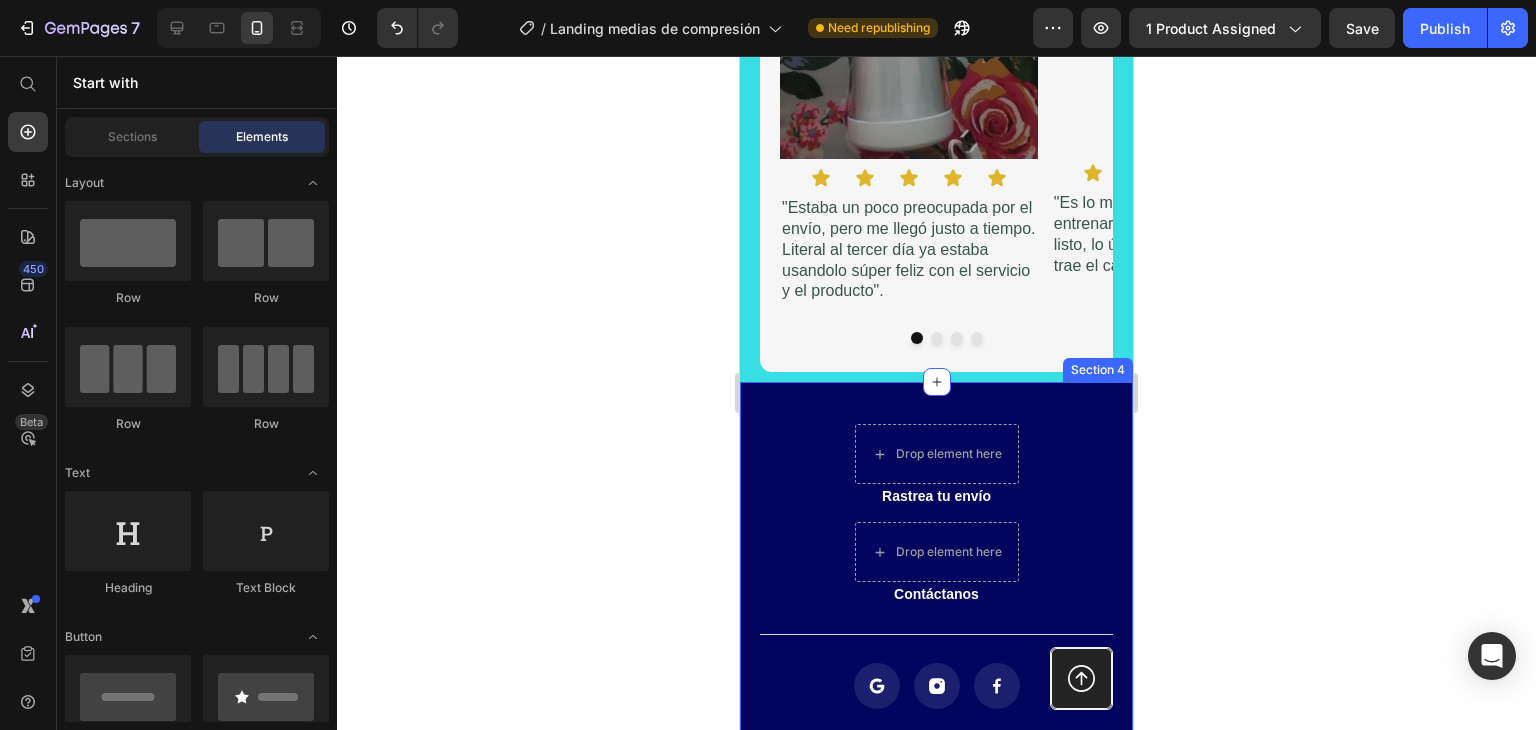 click on "Drop element here Rastrea tu envío Button
Drop element here Contáctanos Button Row
Icon
Icon
Icon Row Copyright © 2024 GemPages.  Text Block
Drop element here Row
Icon Section 4" at bounding box center (936, 628) 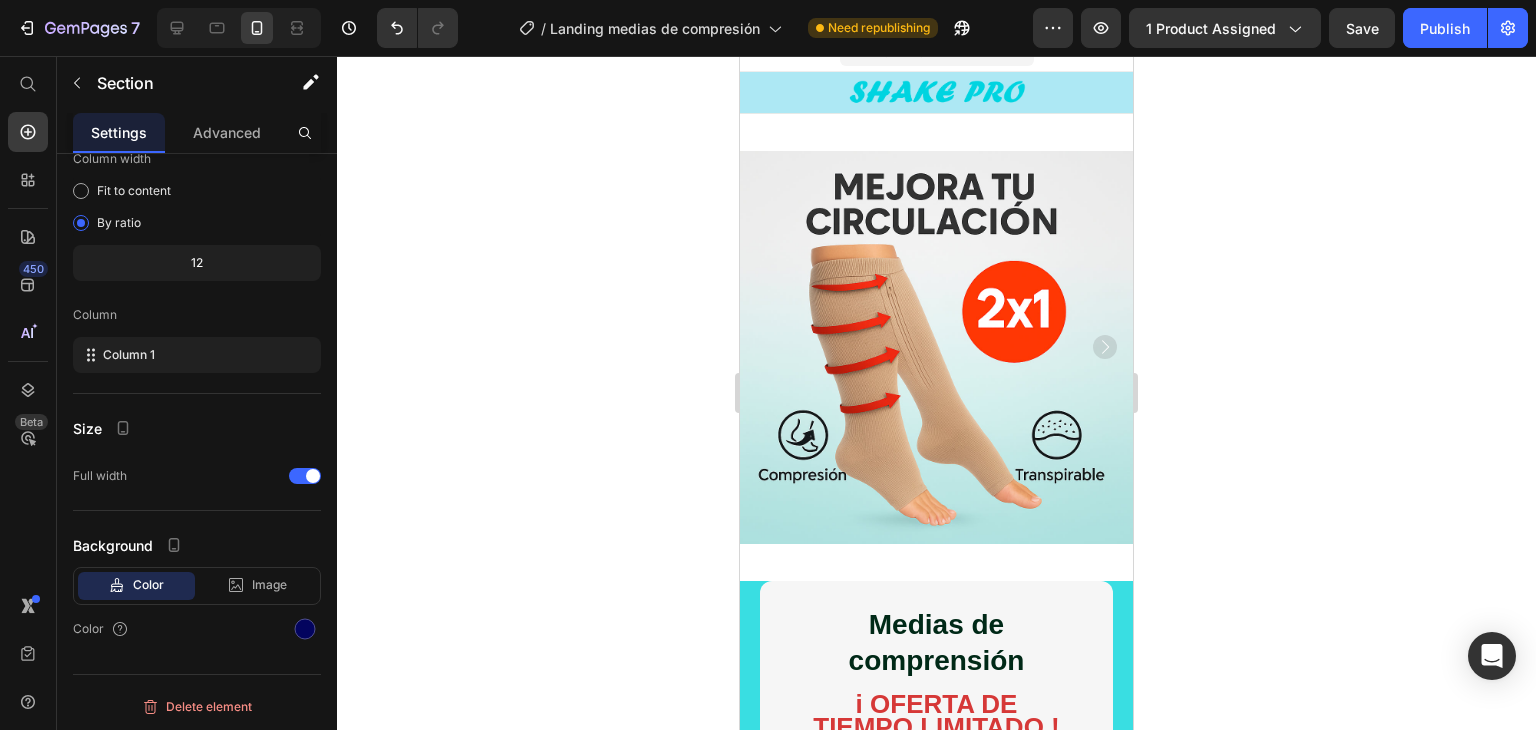 scroll, scrollTop: 0, scrollLeft: 0, axis: both 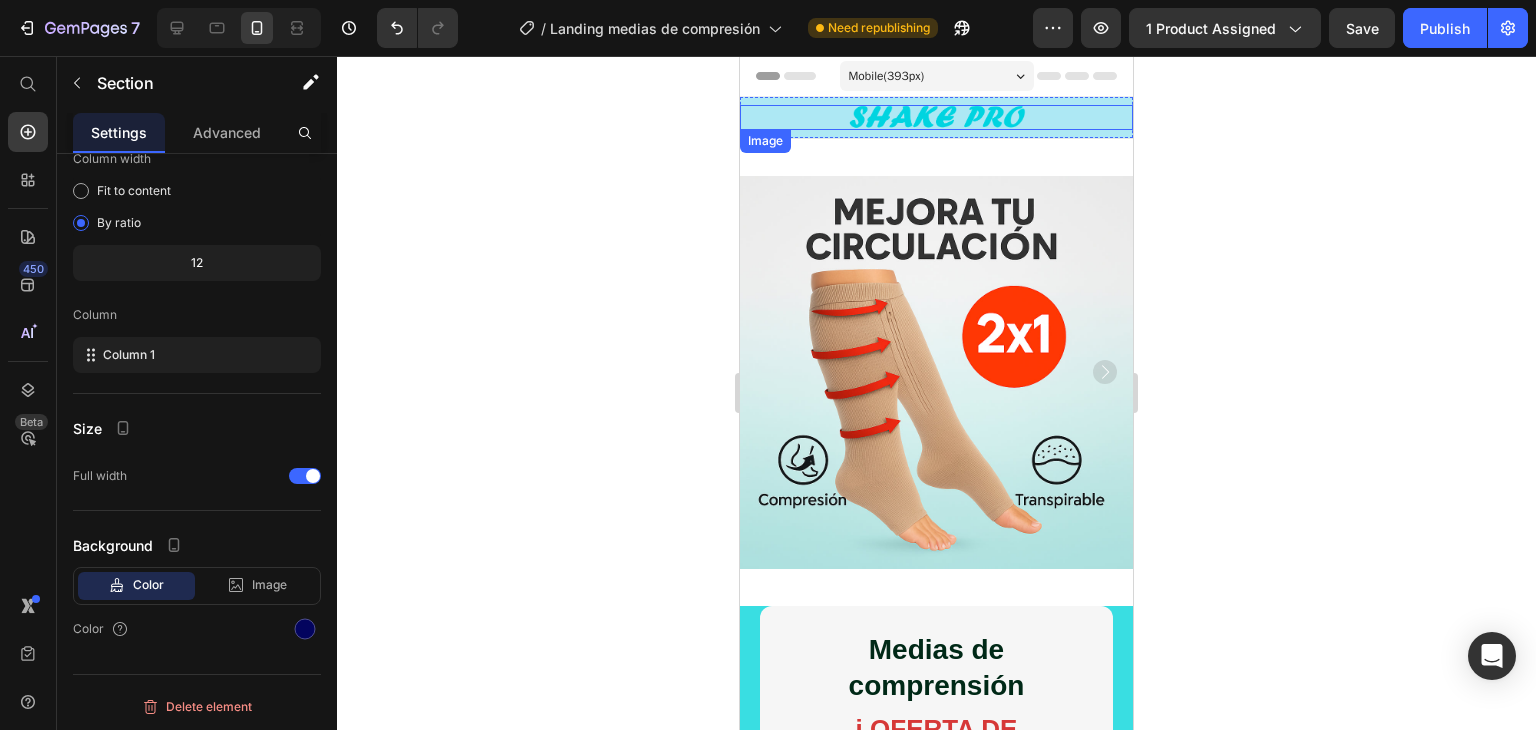 click at bounding box center (936, 117) 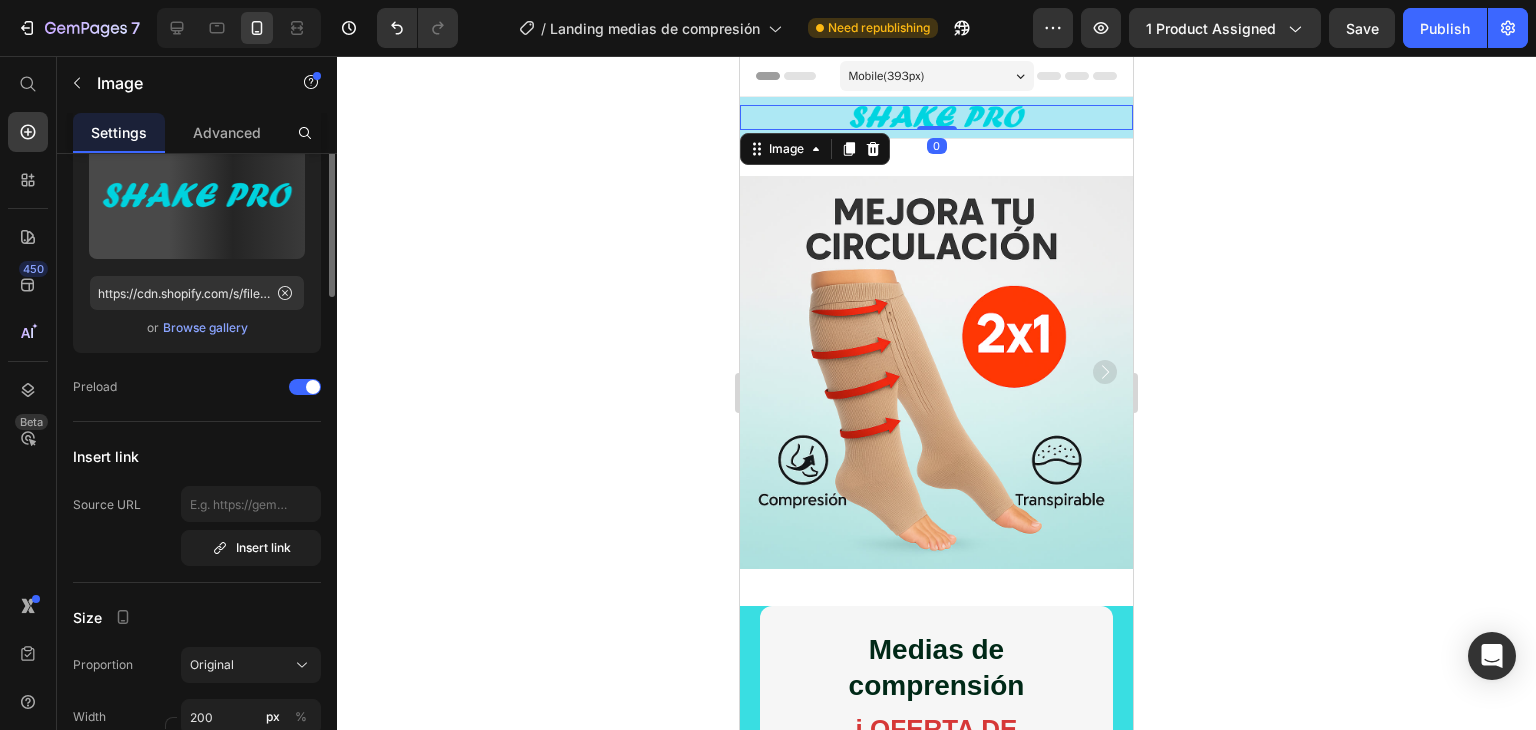 scroll, scrollTop: 0, scrollLeft: 0, axis: both 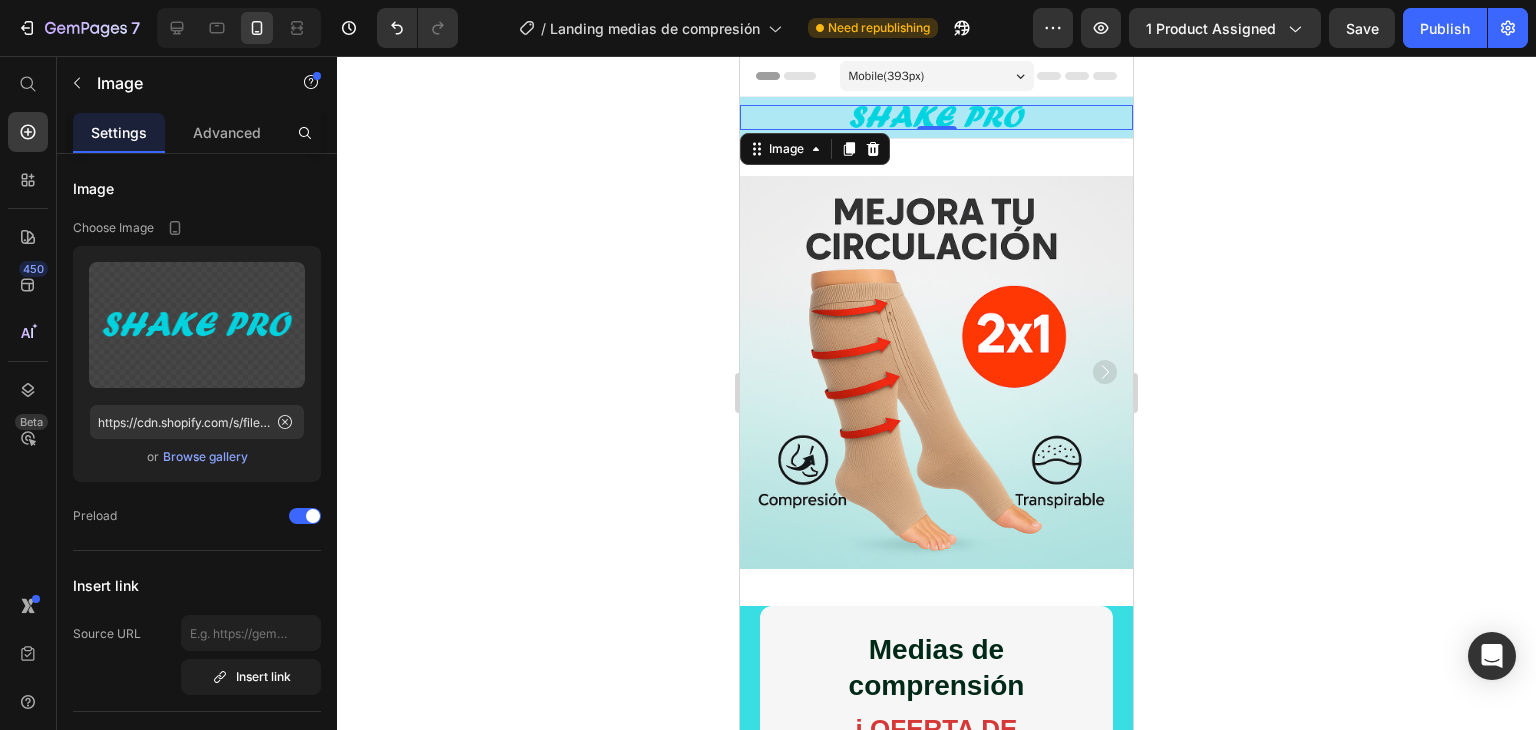 click 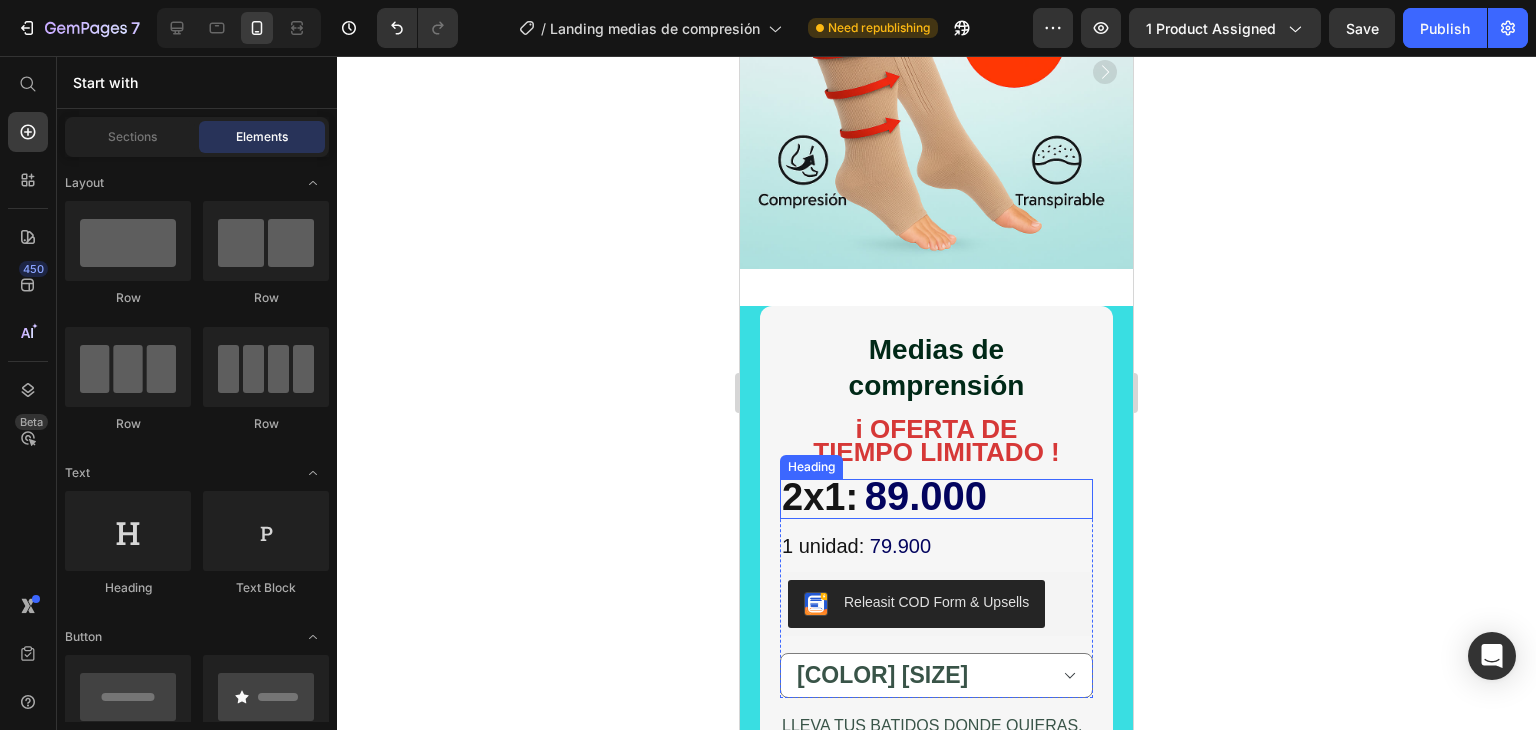 scroll, scrollTop: 500, scrollLeft: 0, axis: vertical 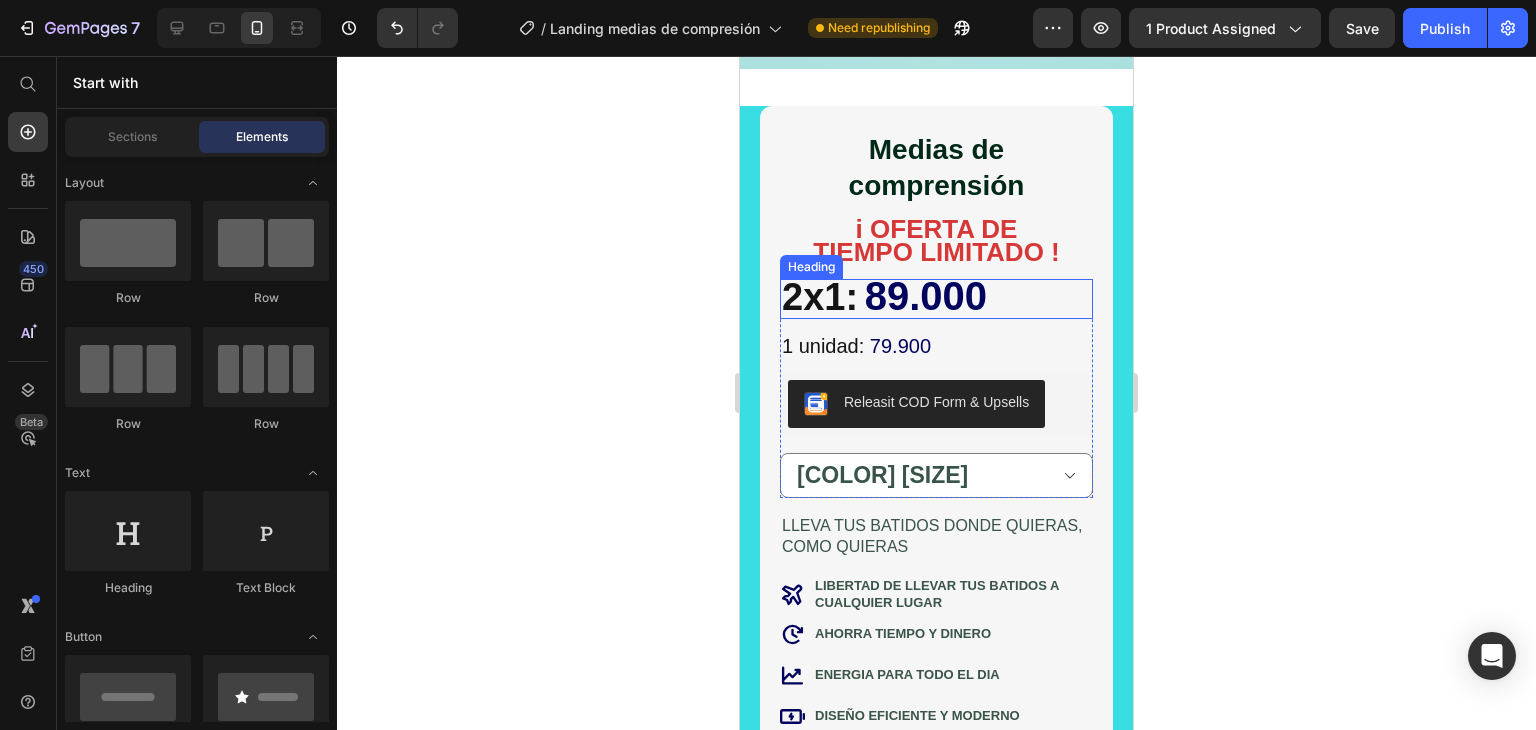 click on "89.000" at bounding box center (926, 296) 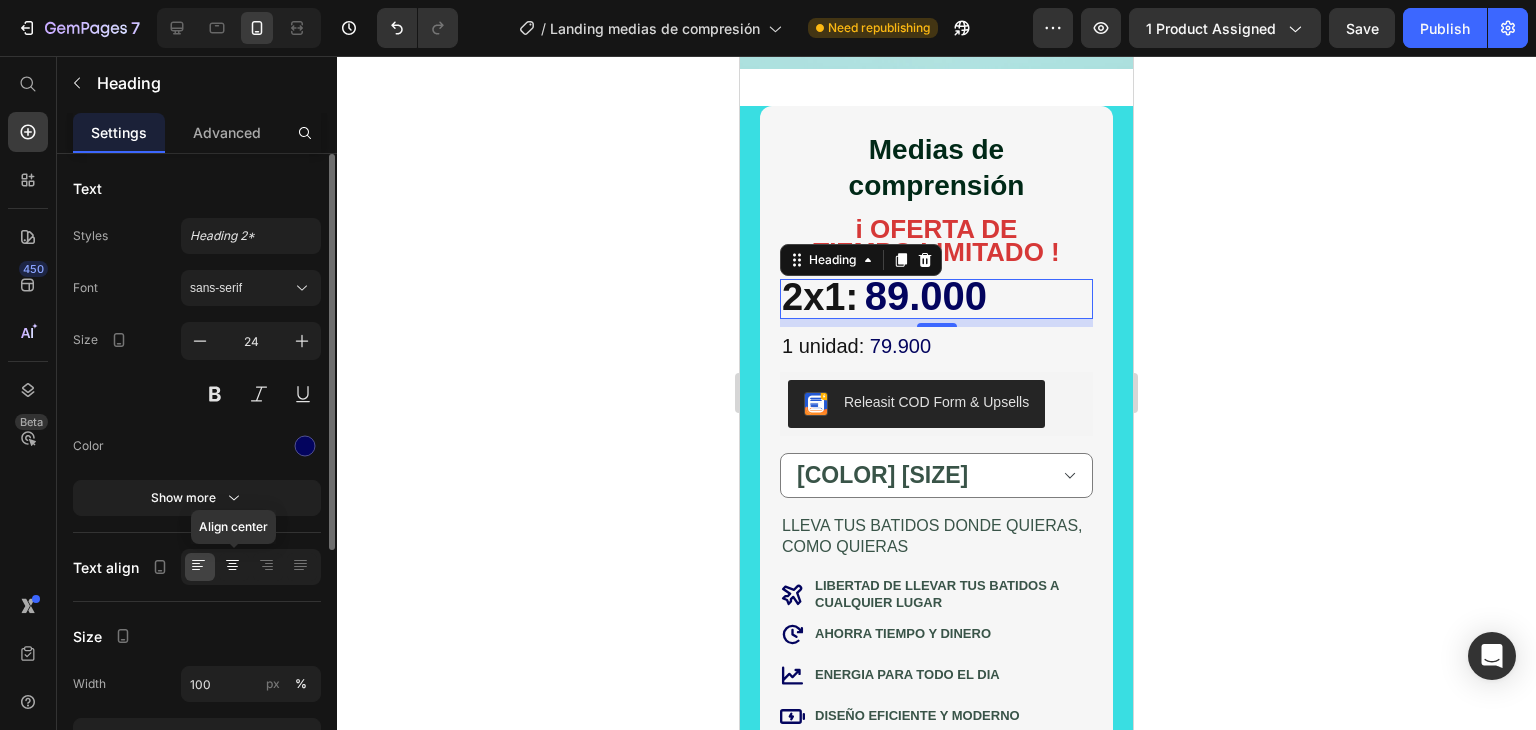 click 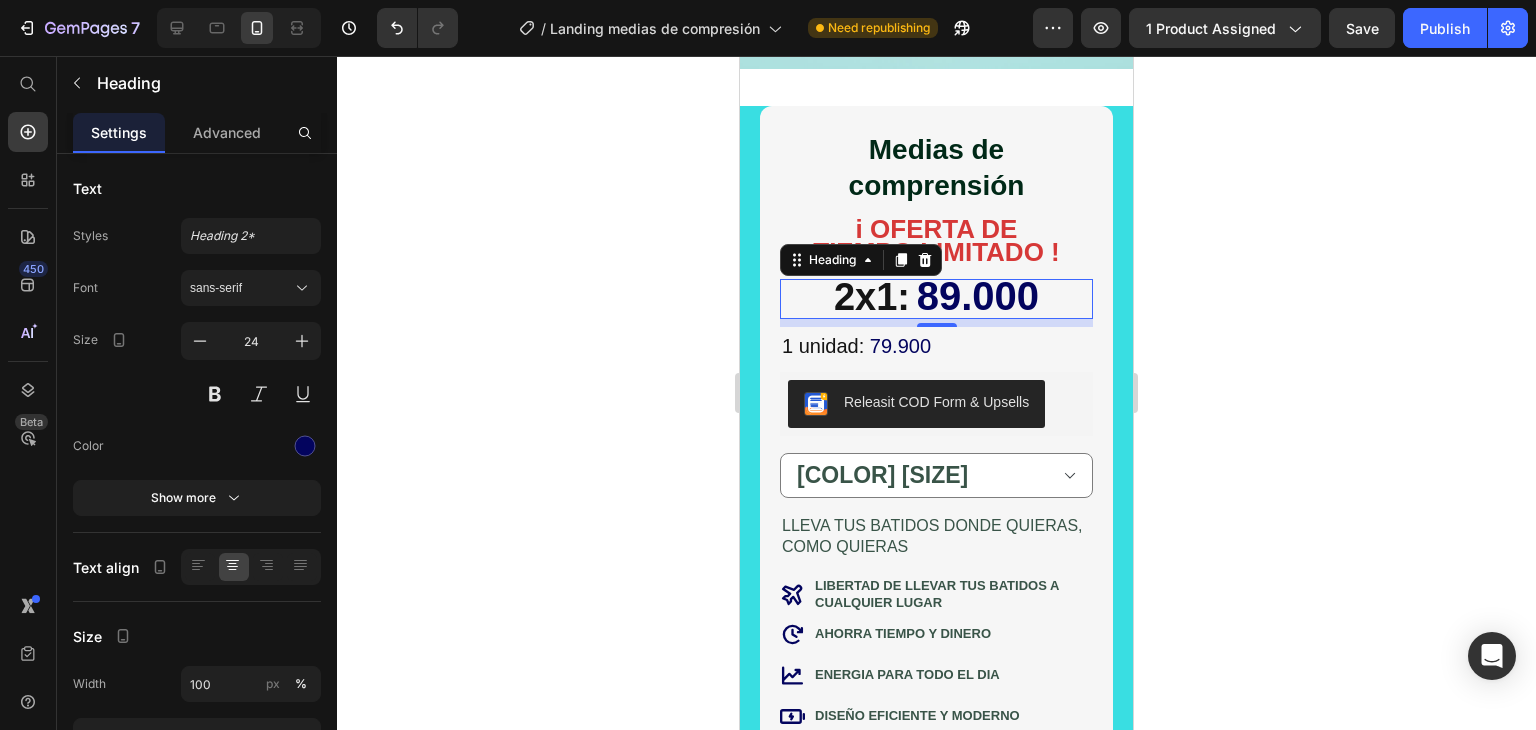 click 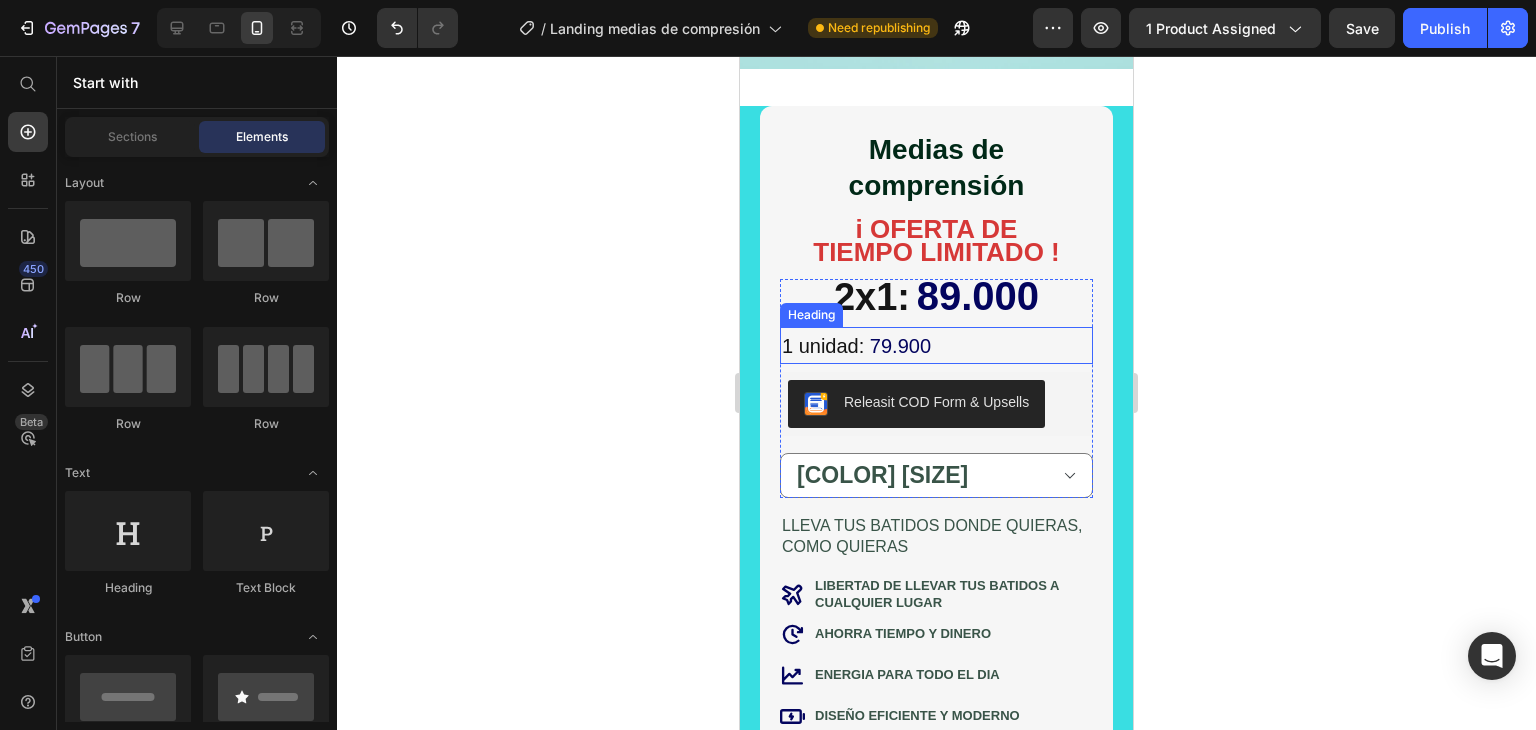 click on "79.900" at bounding box center [900, 346] 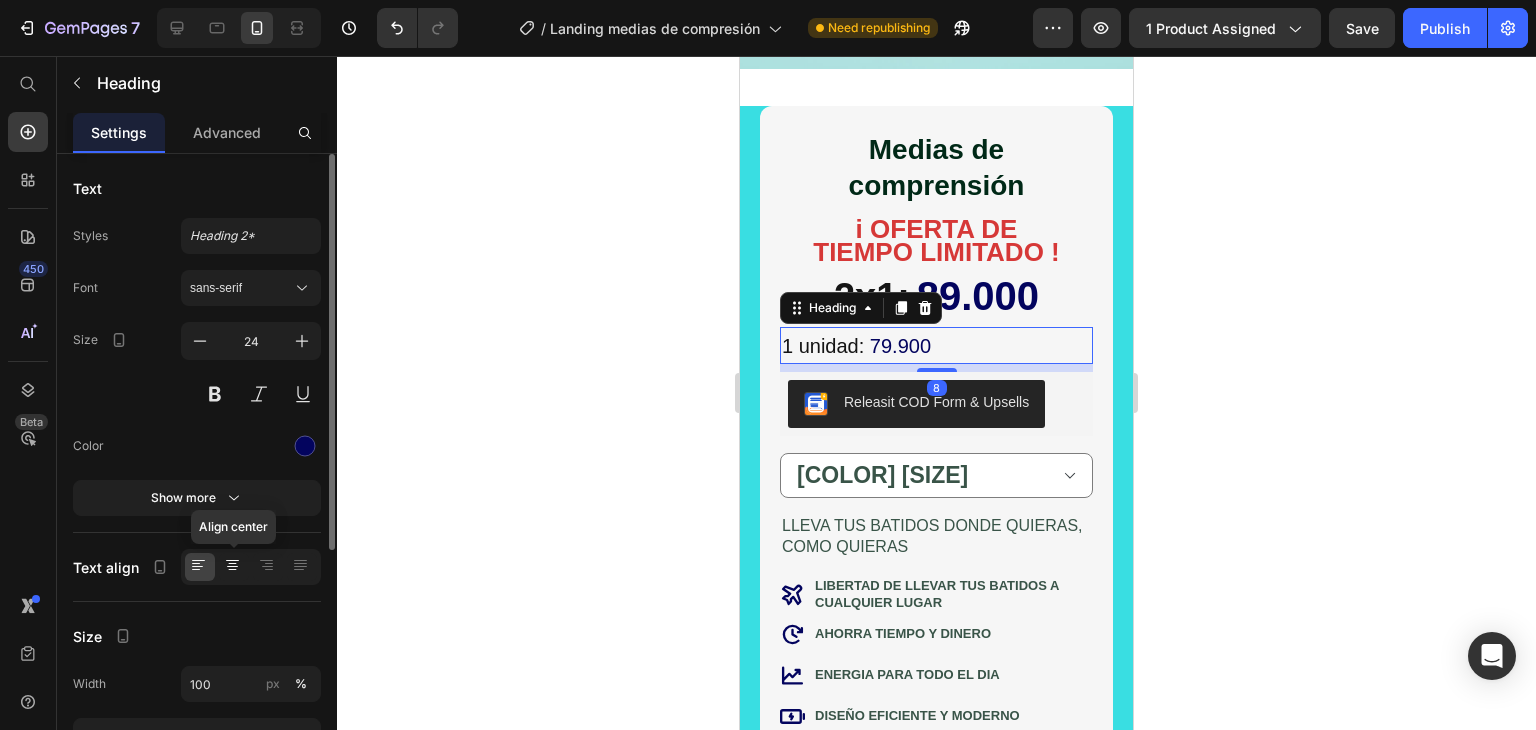 click 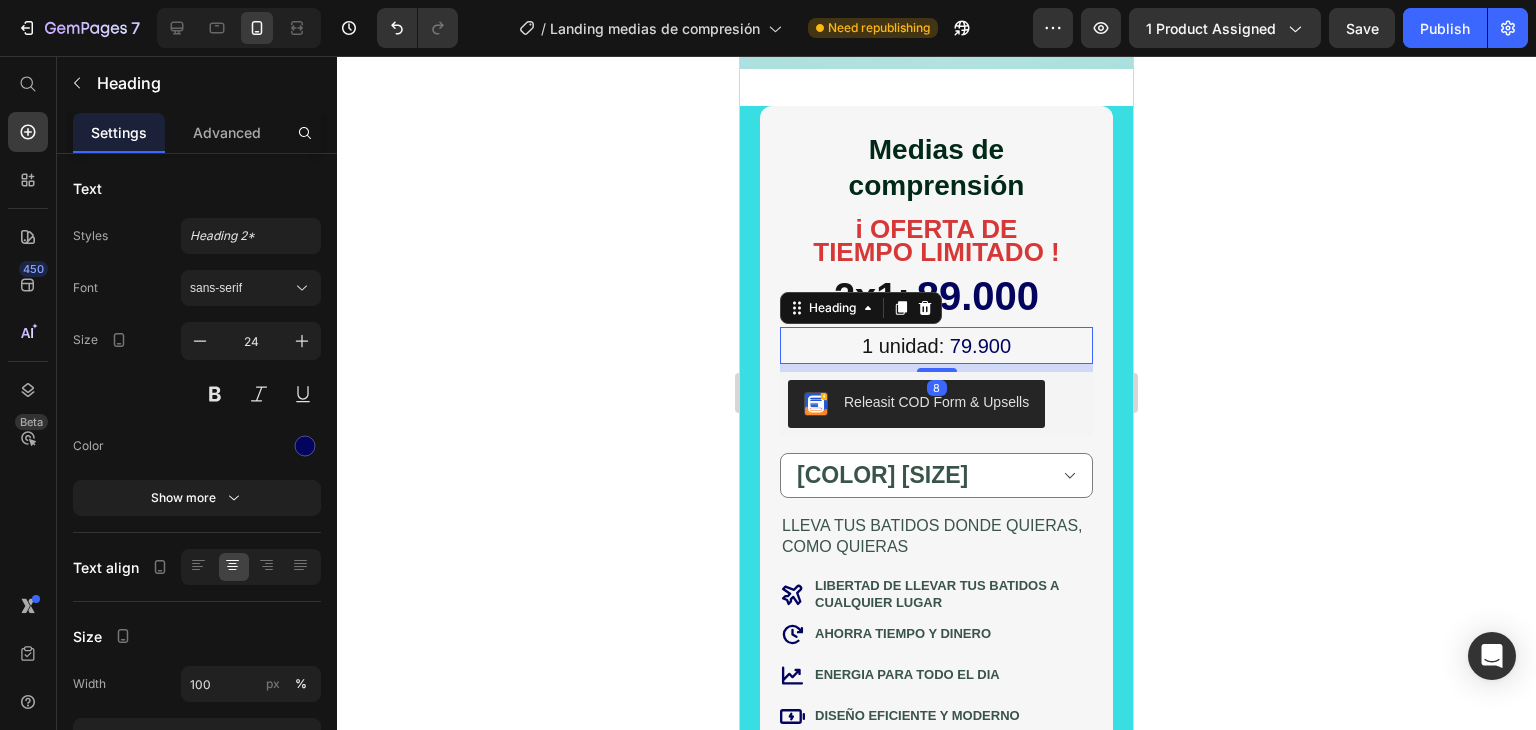 click 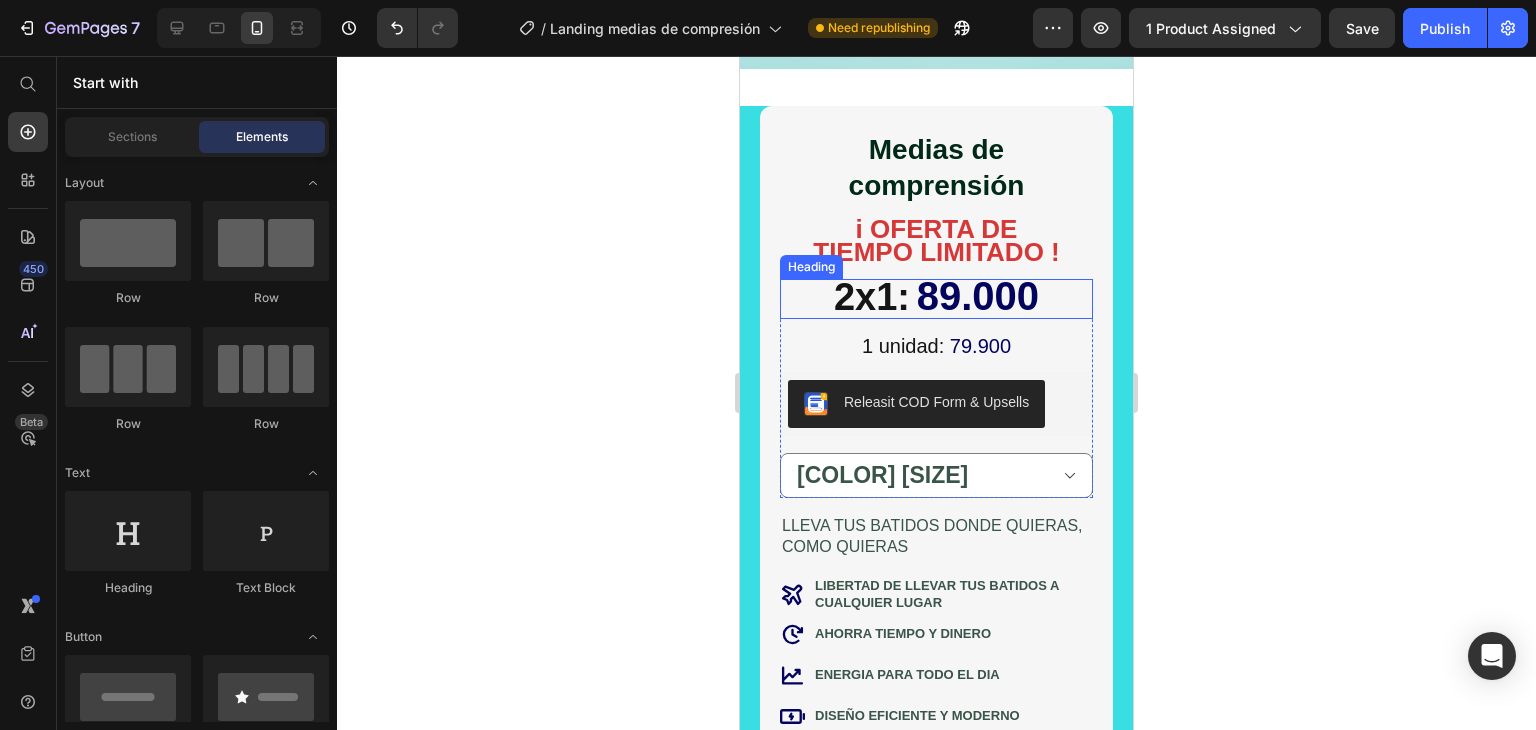 click on "89.000" at bounding box center [978, 296] 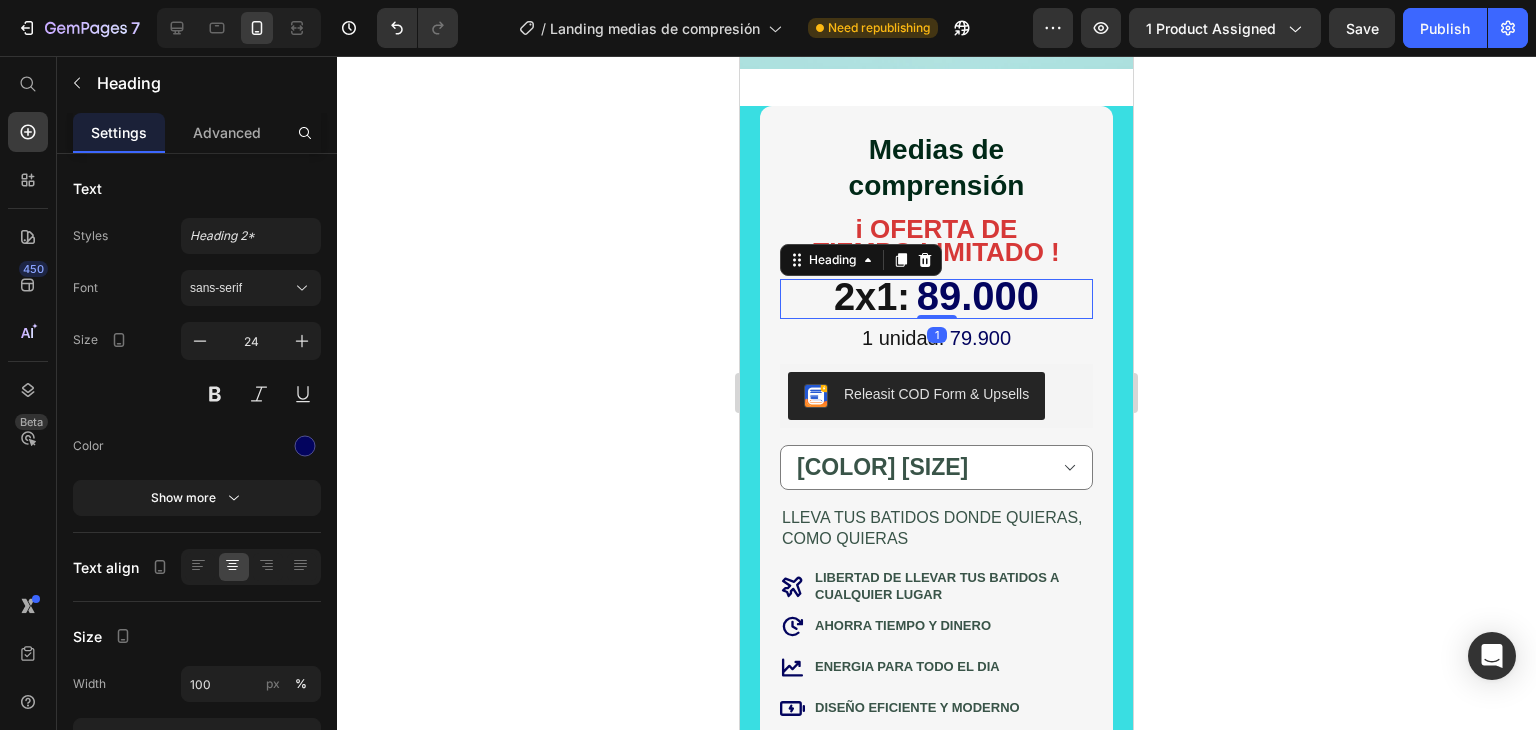 drag, startPoint x: 929, startPoint y: 302, endPoint x: 927, endPoint y: 282, distance: 20.09975 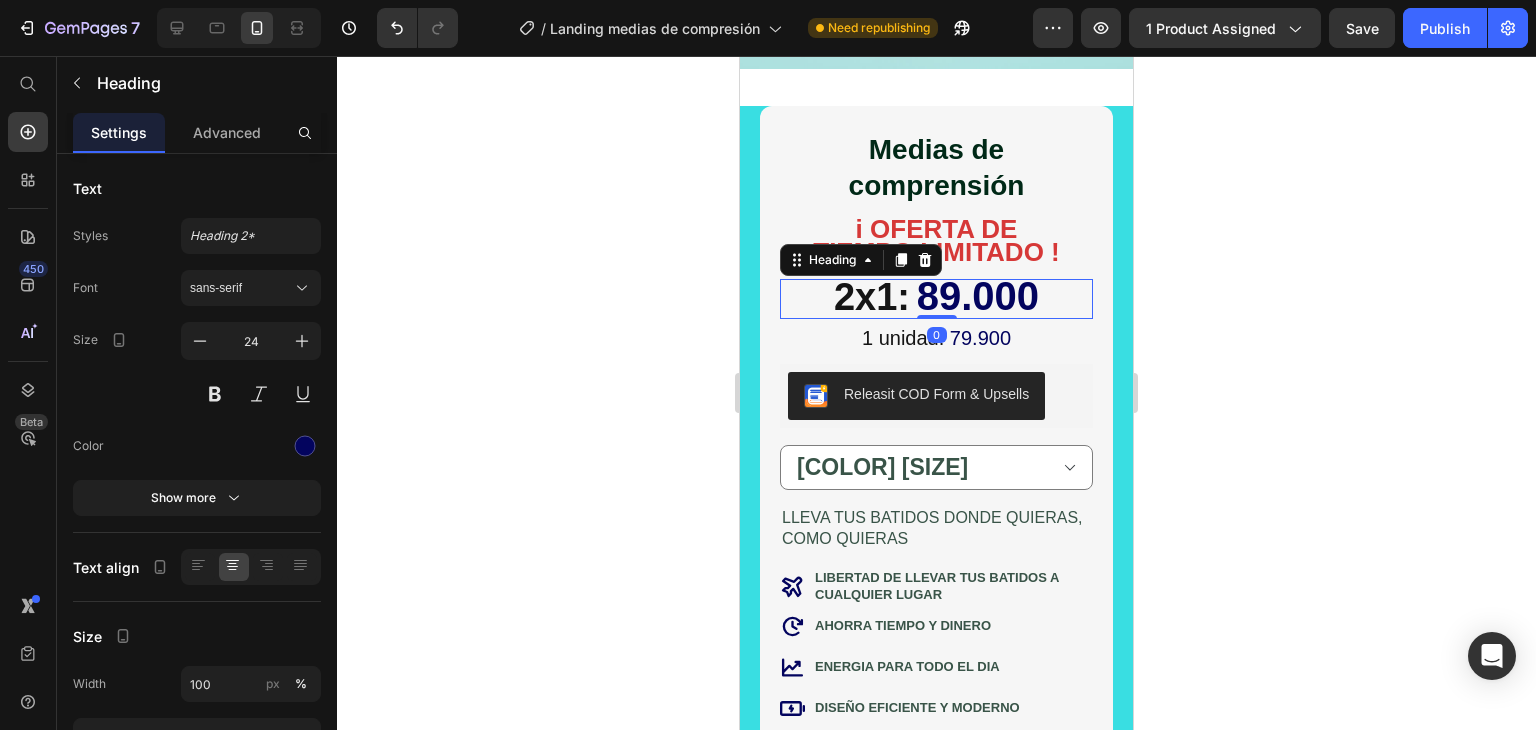 click 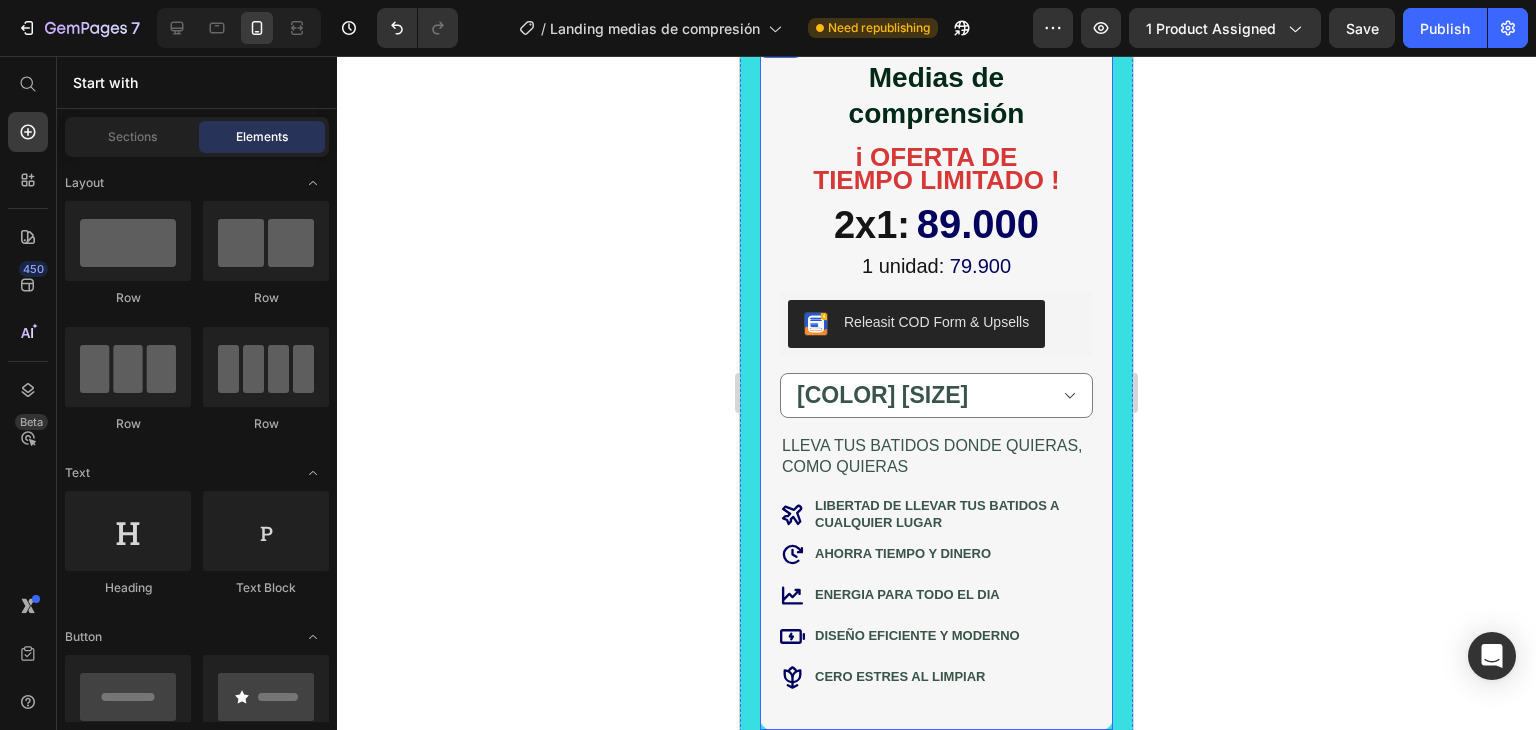 scroll, scrollTop: 600, scrollLeft: 0, axis: vertical 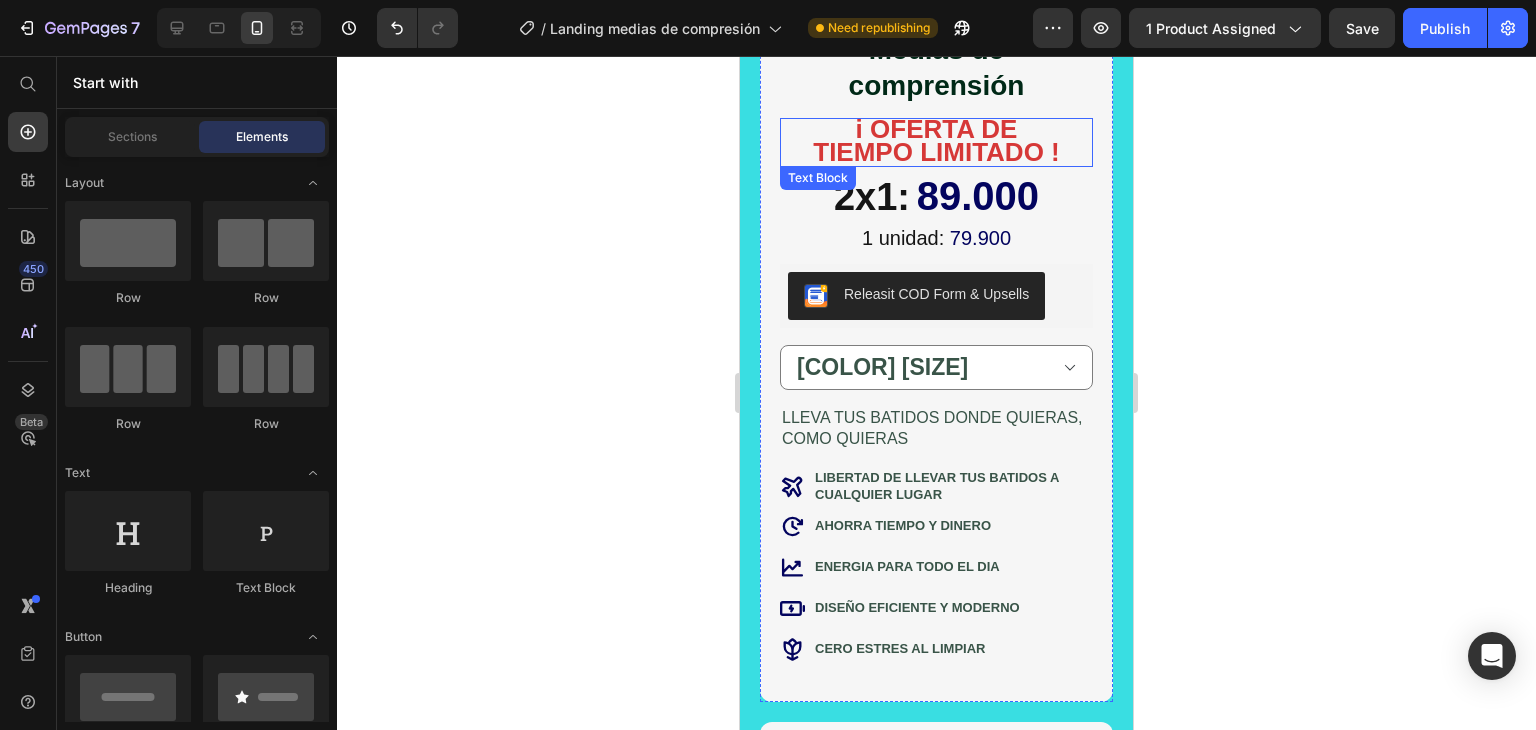 click on "TIEMPO LIMITADO !" at bounding box center (936, 152) 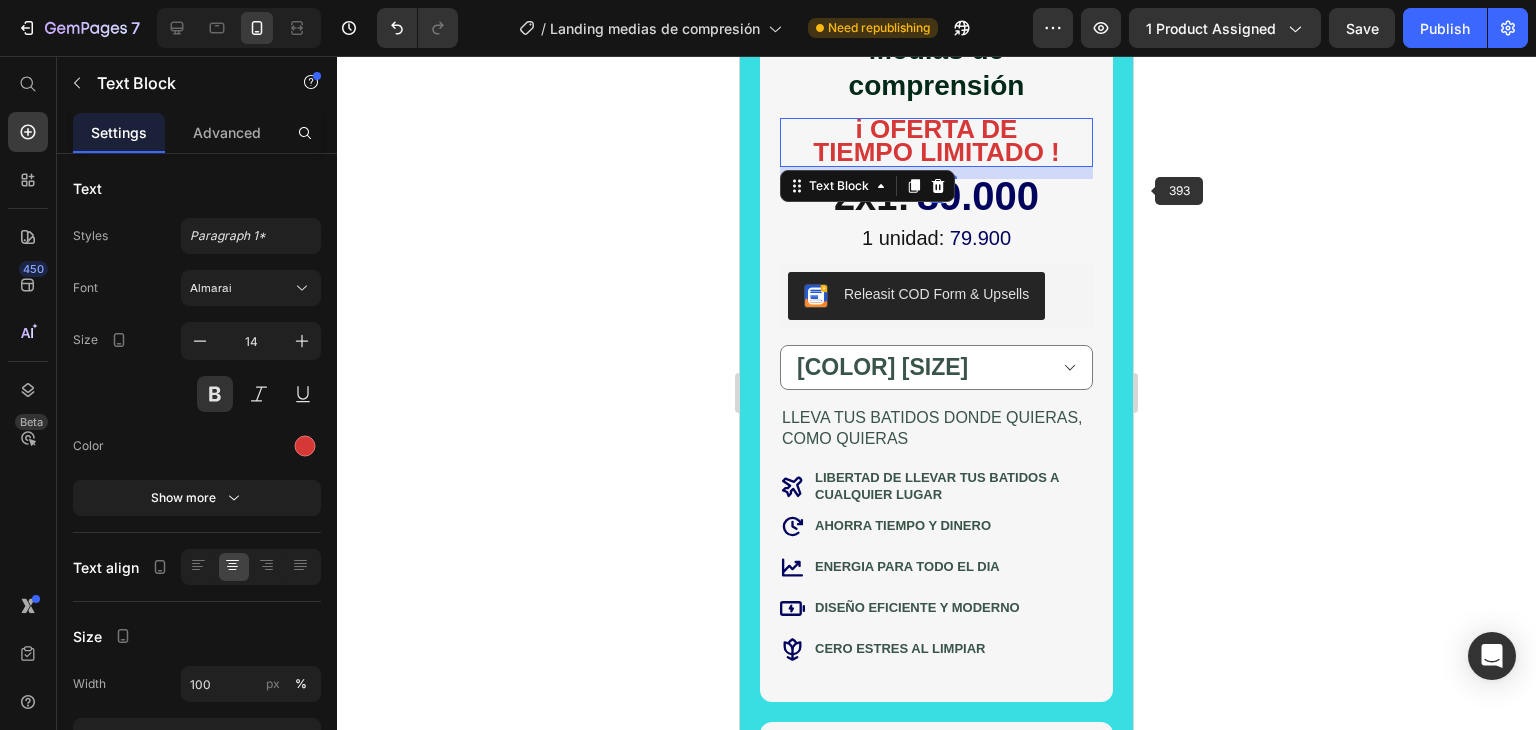 click 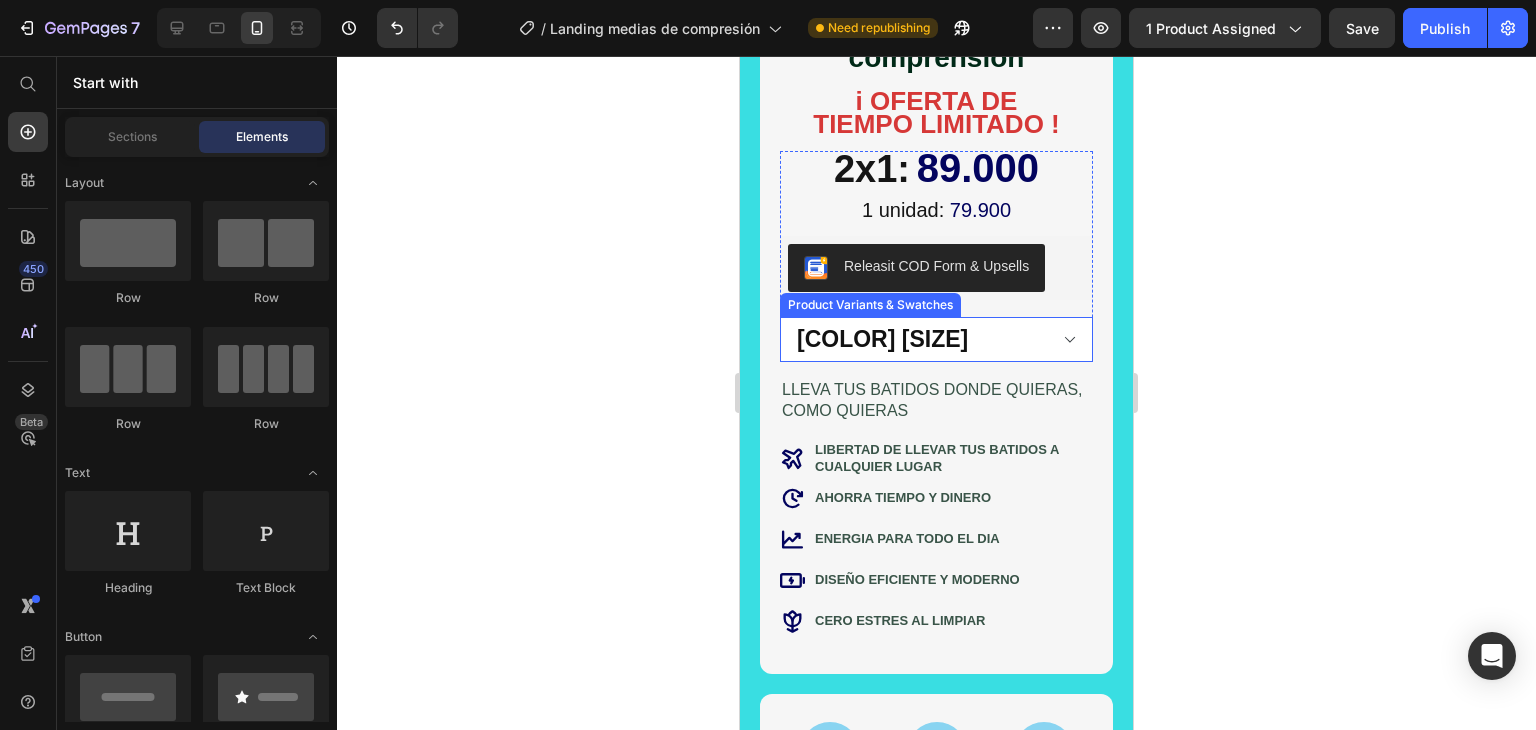 scroll, scrollTop: 600, scrollLeft: 0, axis: vertical 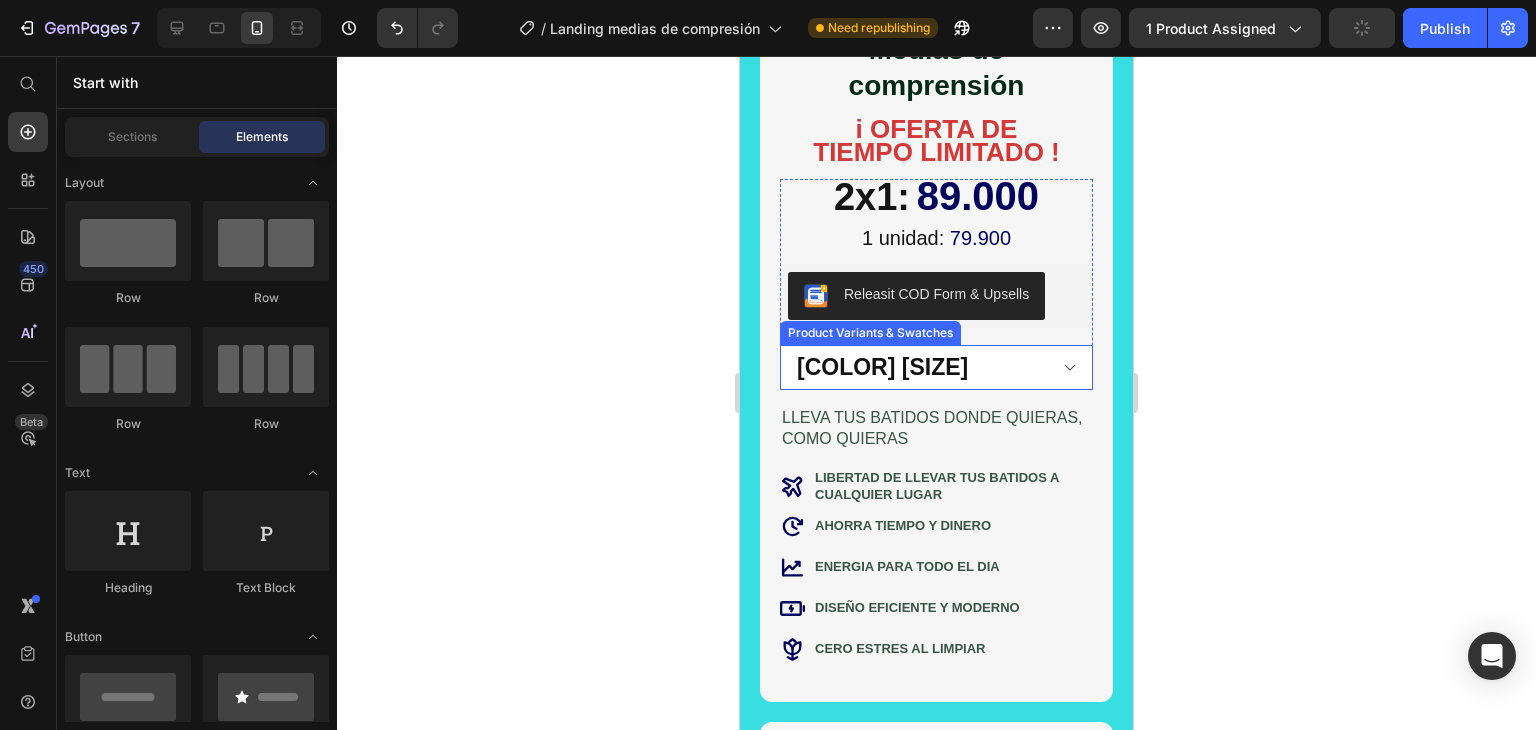 click on "[COLOR] [SIZE]  [COLOR] [SIZE]  [COLOR] [SIZE]  [COLOR] [SIZE]" at bounding box center (936, 367) 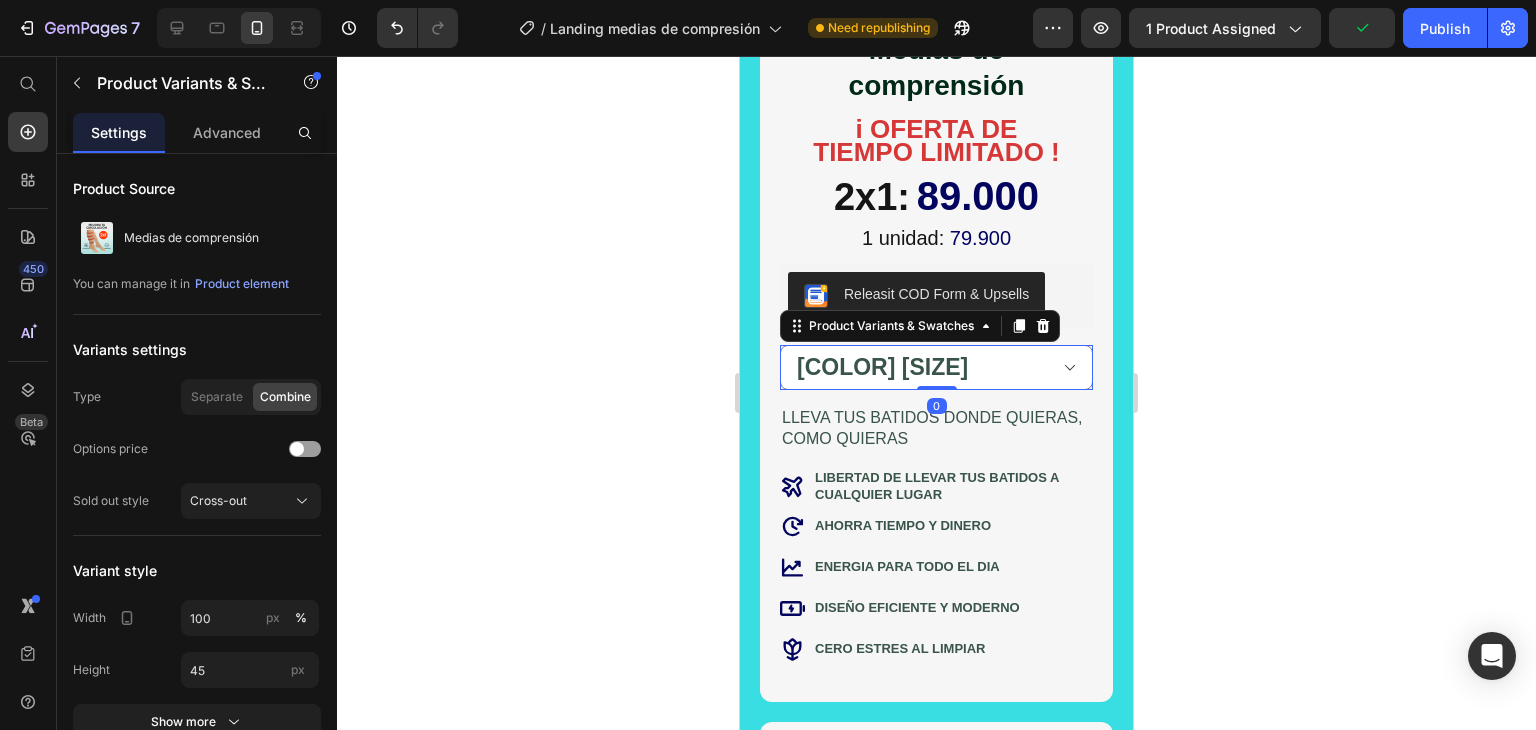 click 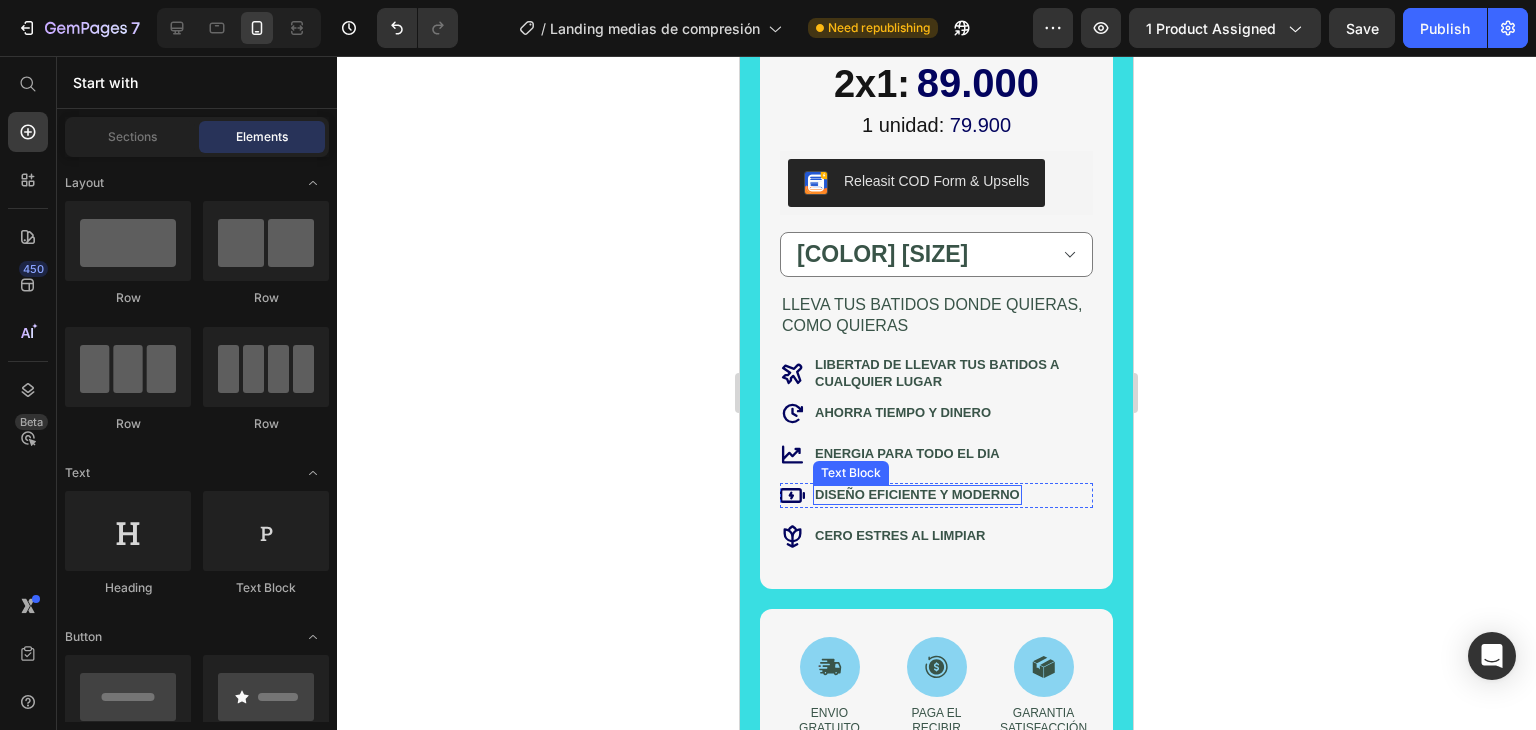 scroll, scrollTop: 600, scrollLeft: 0, axis: vertical 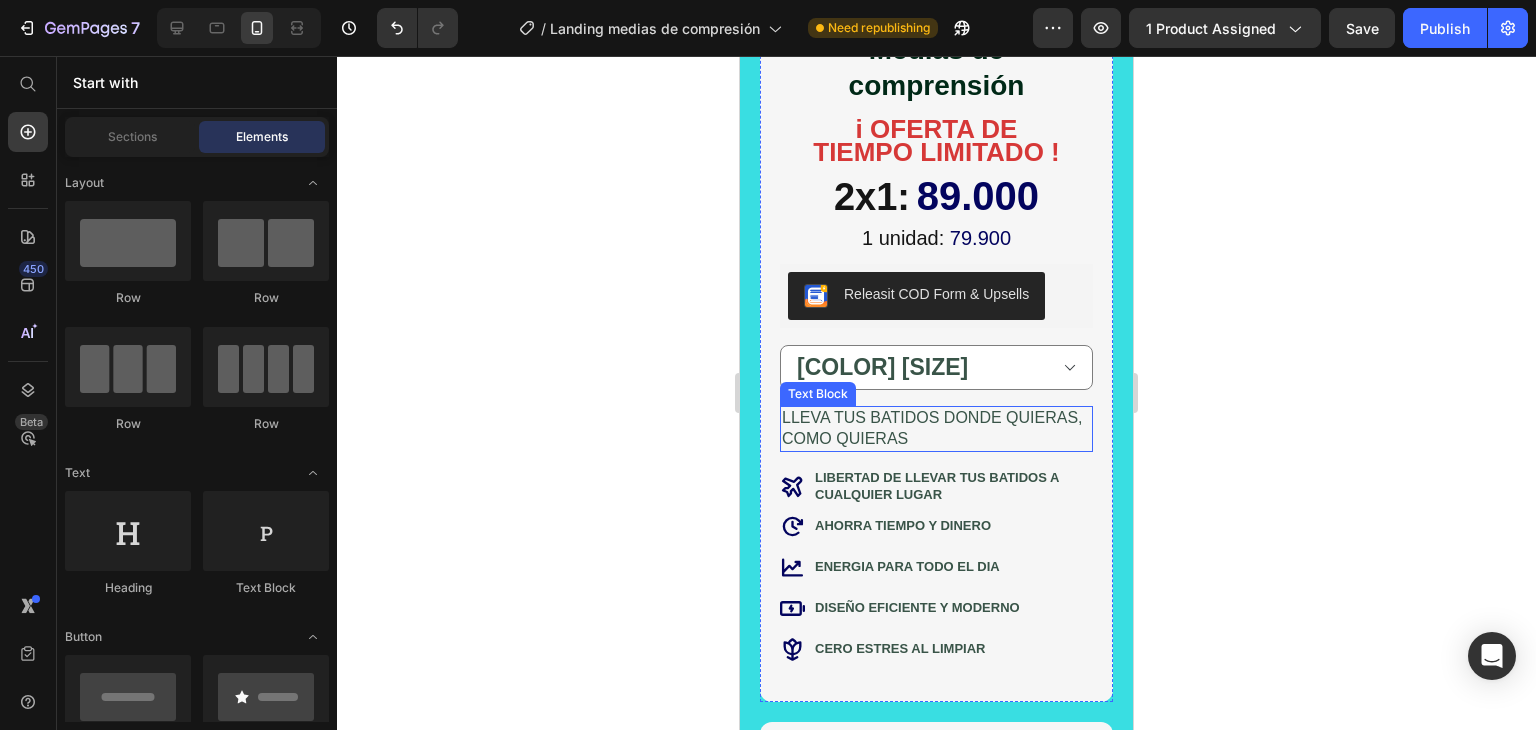 click on "LLEVA TUS BATIDOS DONDE QUIERAS, COMO QUIERAS" at bounding box center (936, 429) 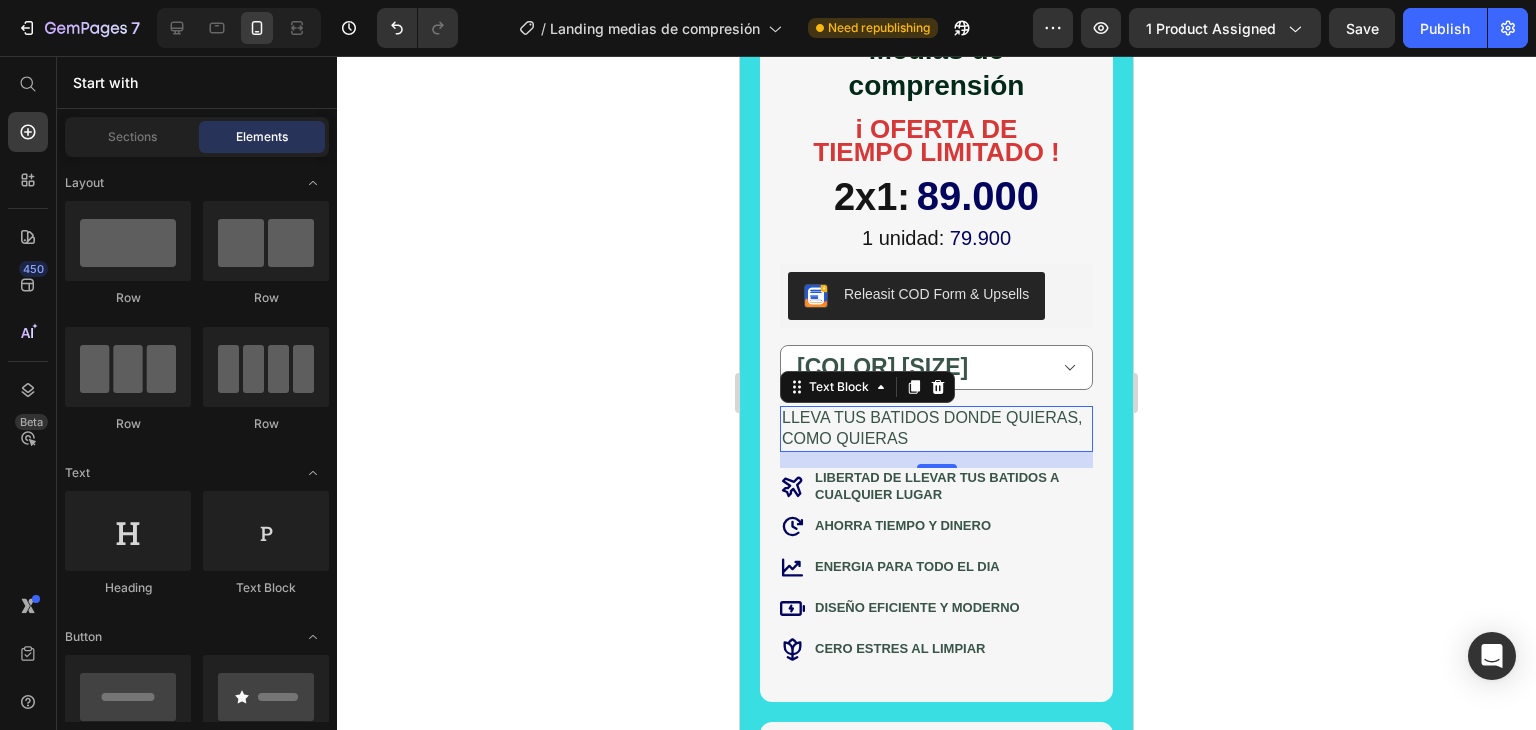 click on "LLEVA TUS BATIDOS DONDE QUIERAS, COMO QUIERAS" at bounding box center [936, 429] 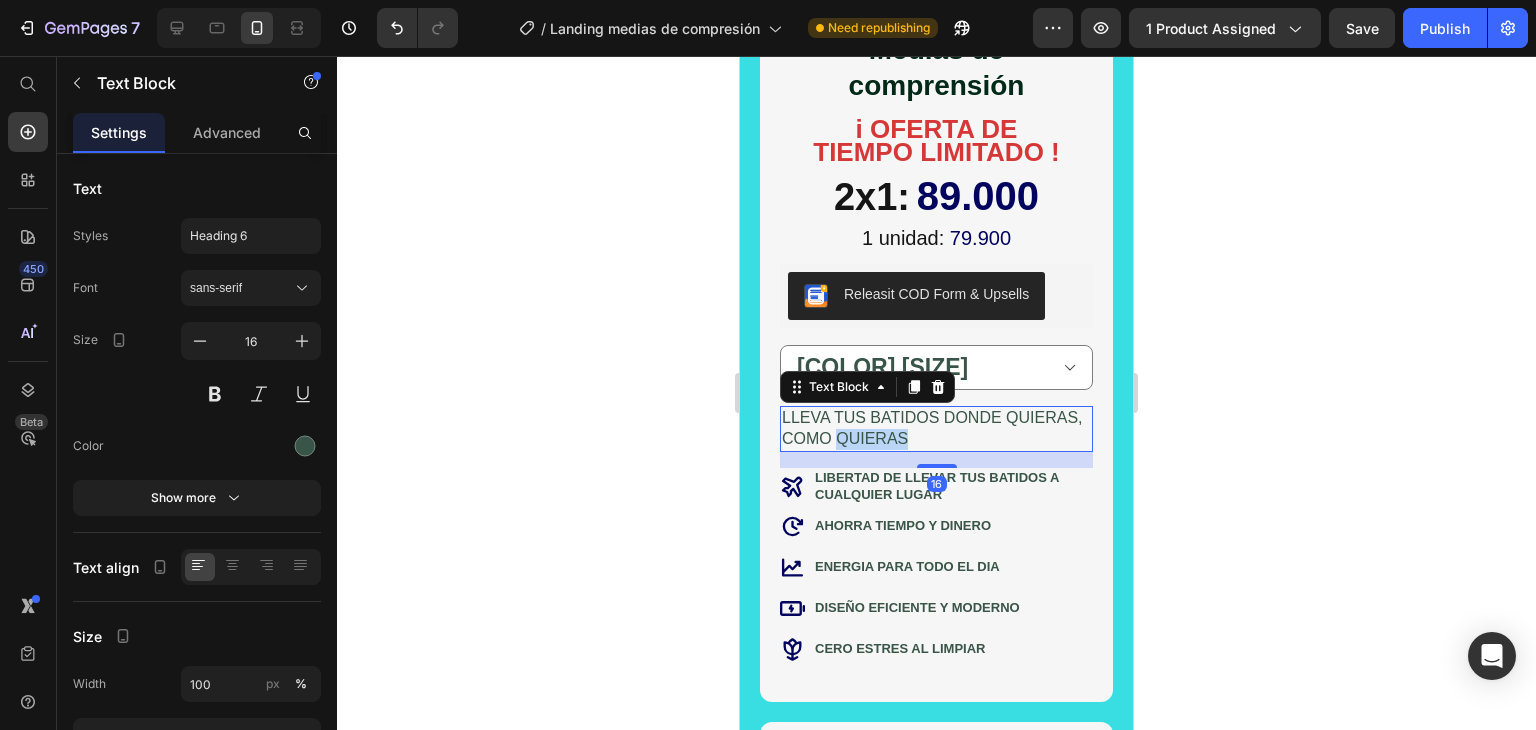 click on "LLEVA TUS BATIDOS DONDE QUIERAS, COMO QUIERAS" at bounding box center [936, 429] 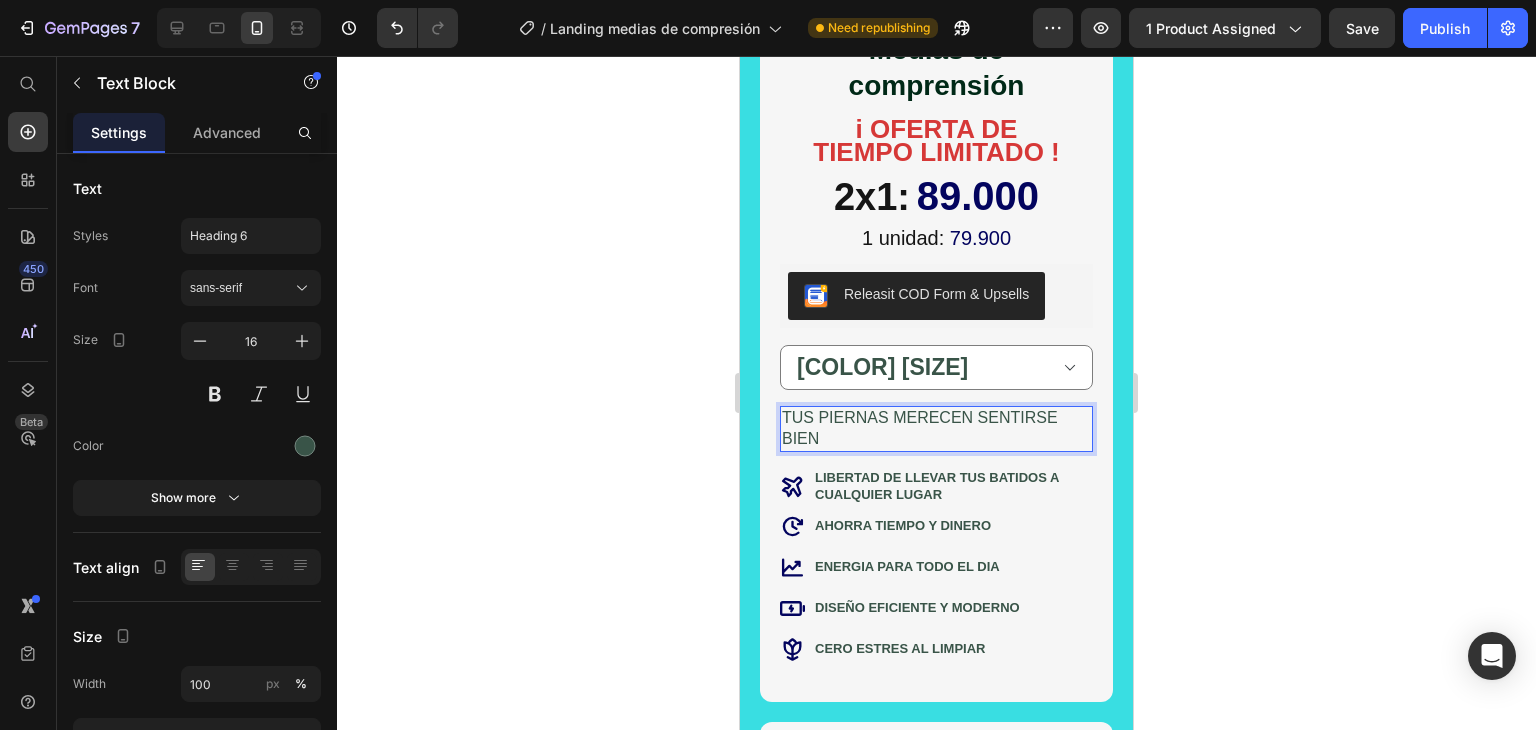 click on "TUS PIERNAS MERECEN SENTIRSE BIEN" at bounding box center [936, 429] 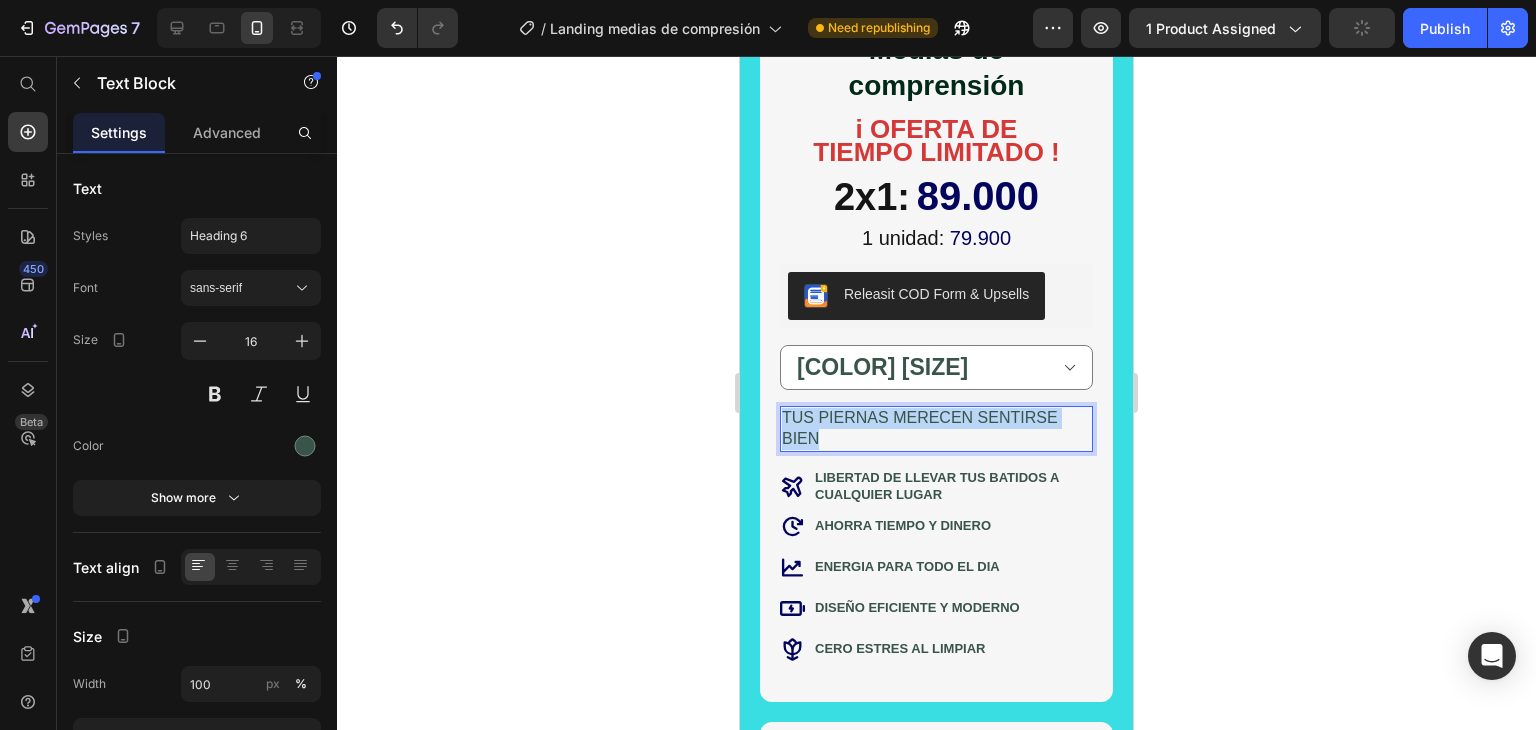 click on "TUS PIERNAS MERECEN SENTIRSE BIEN" at bounding box center [936, 429] 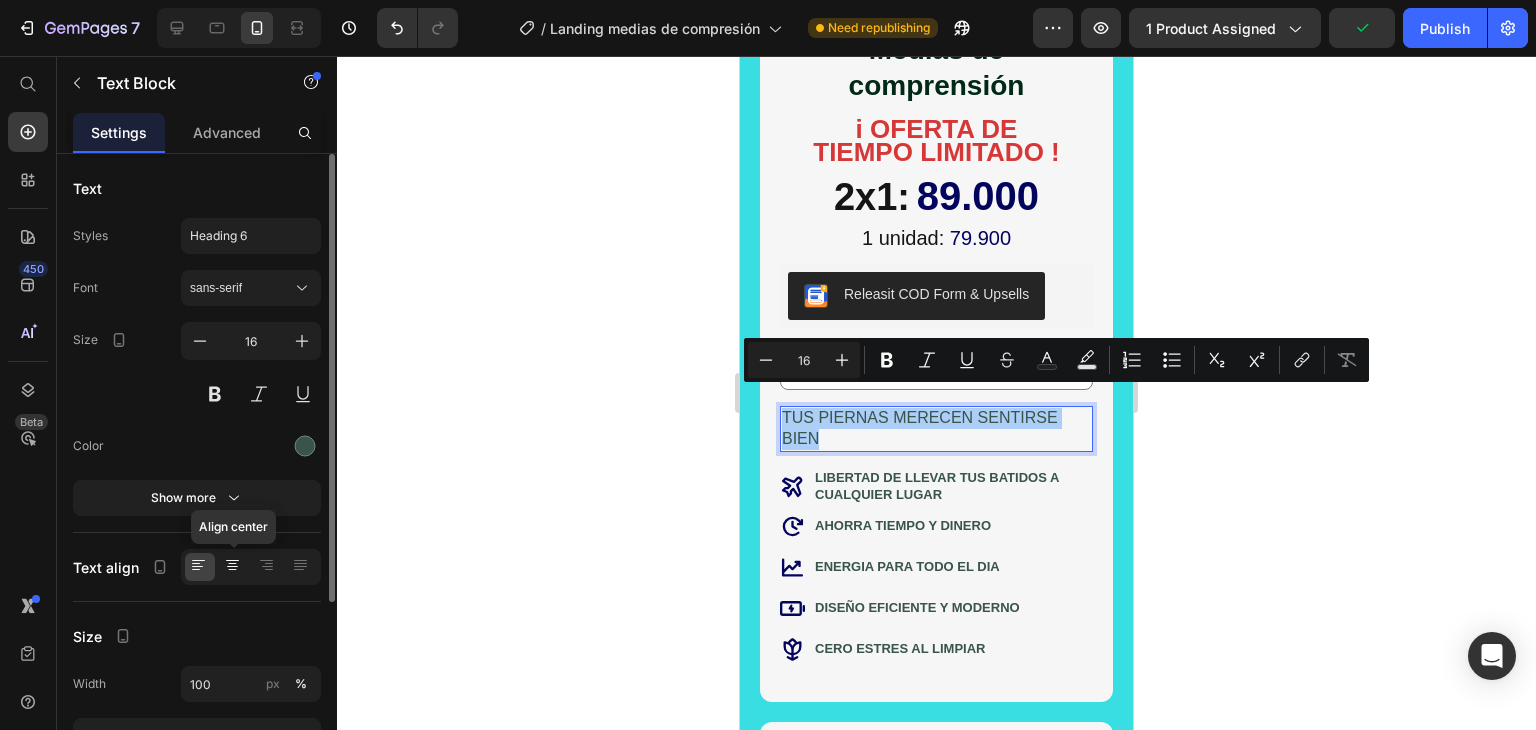 click 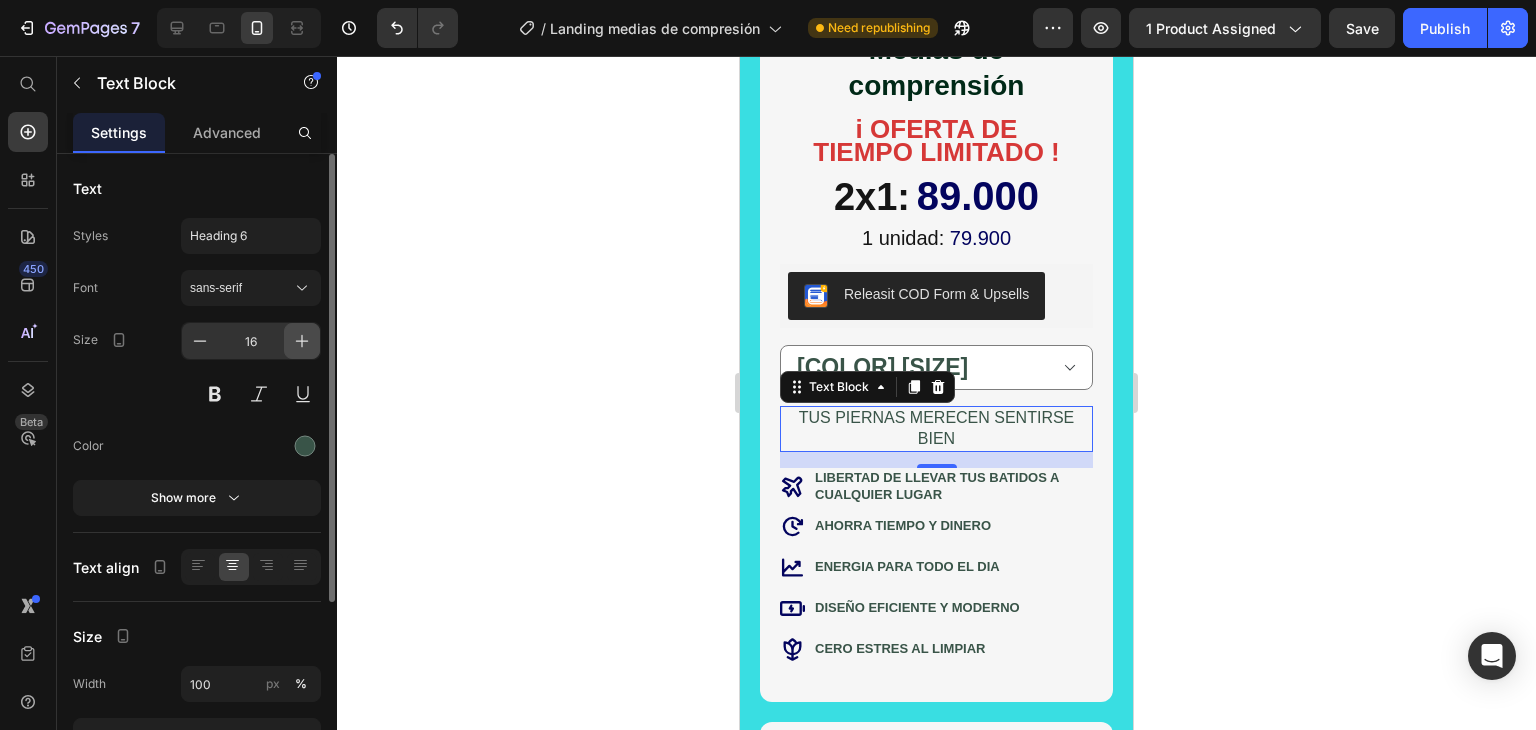 click 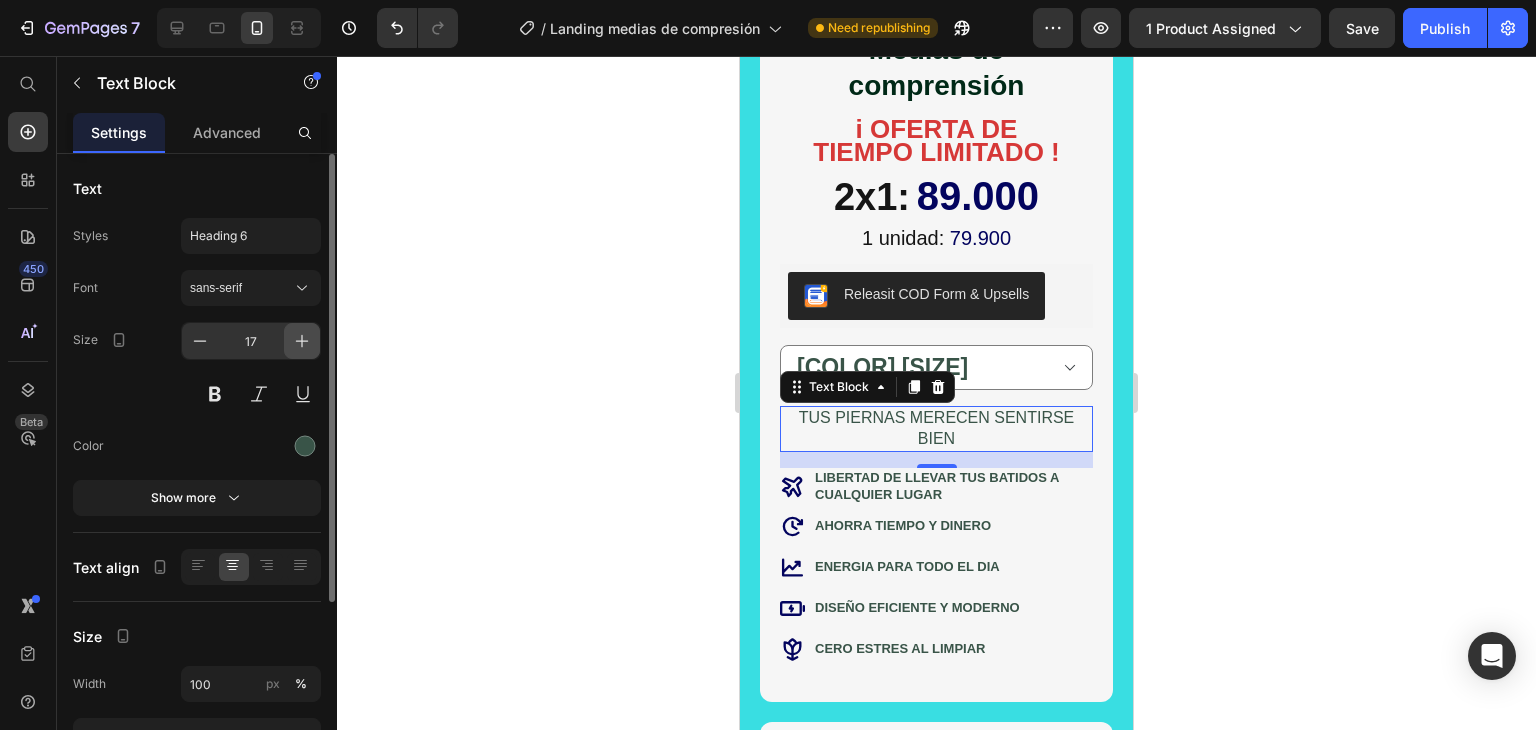 click 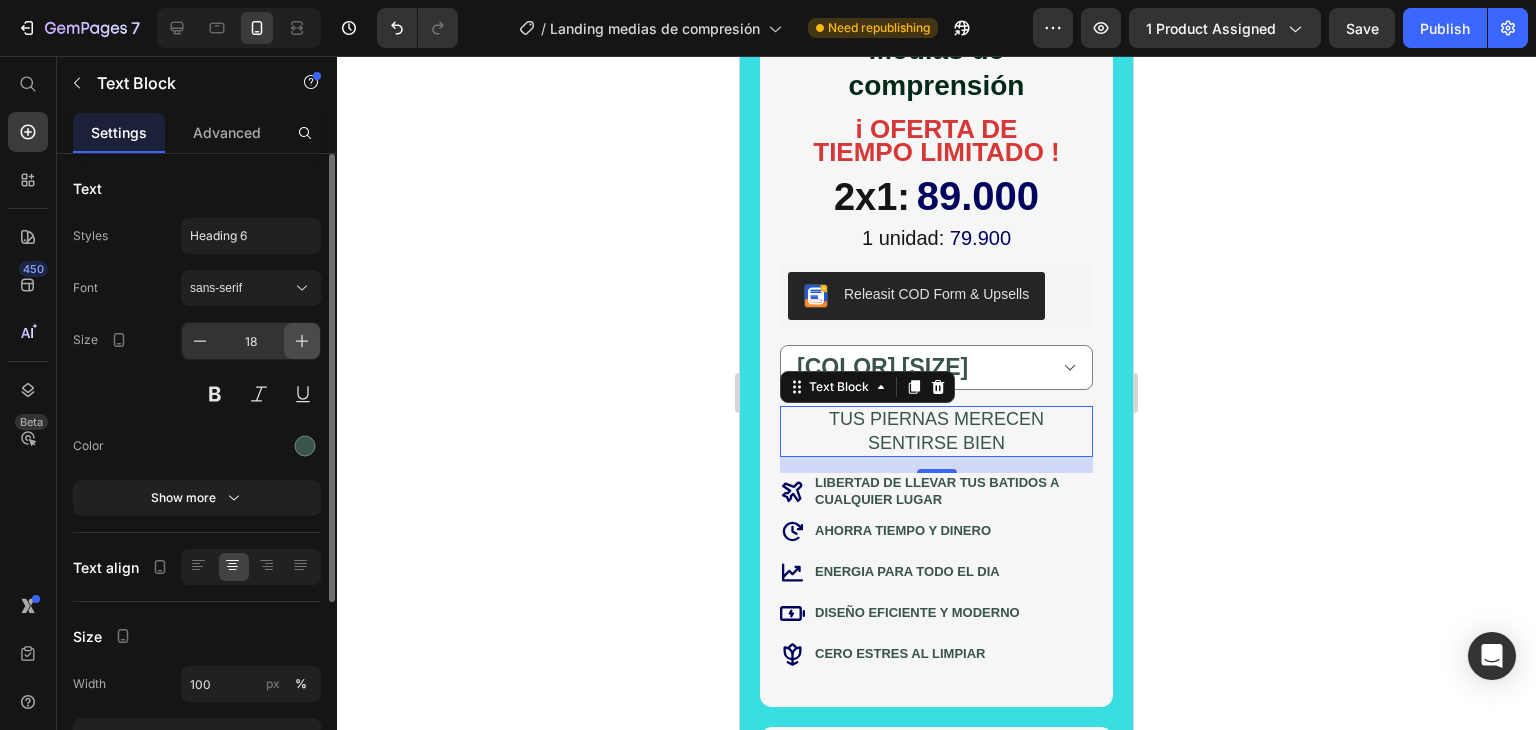click 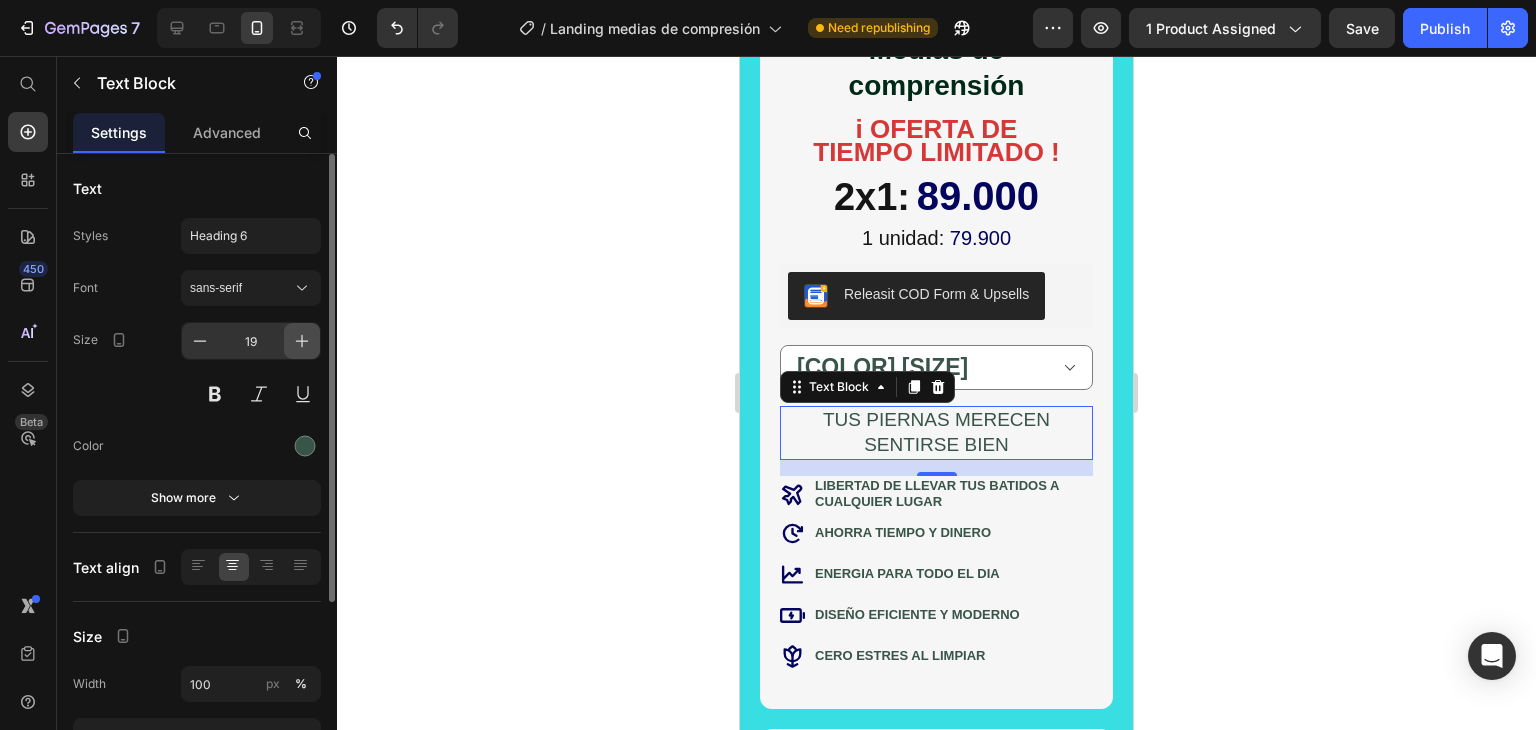 click 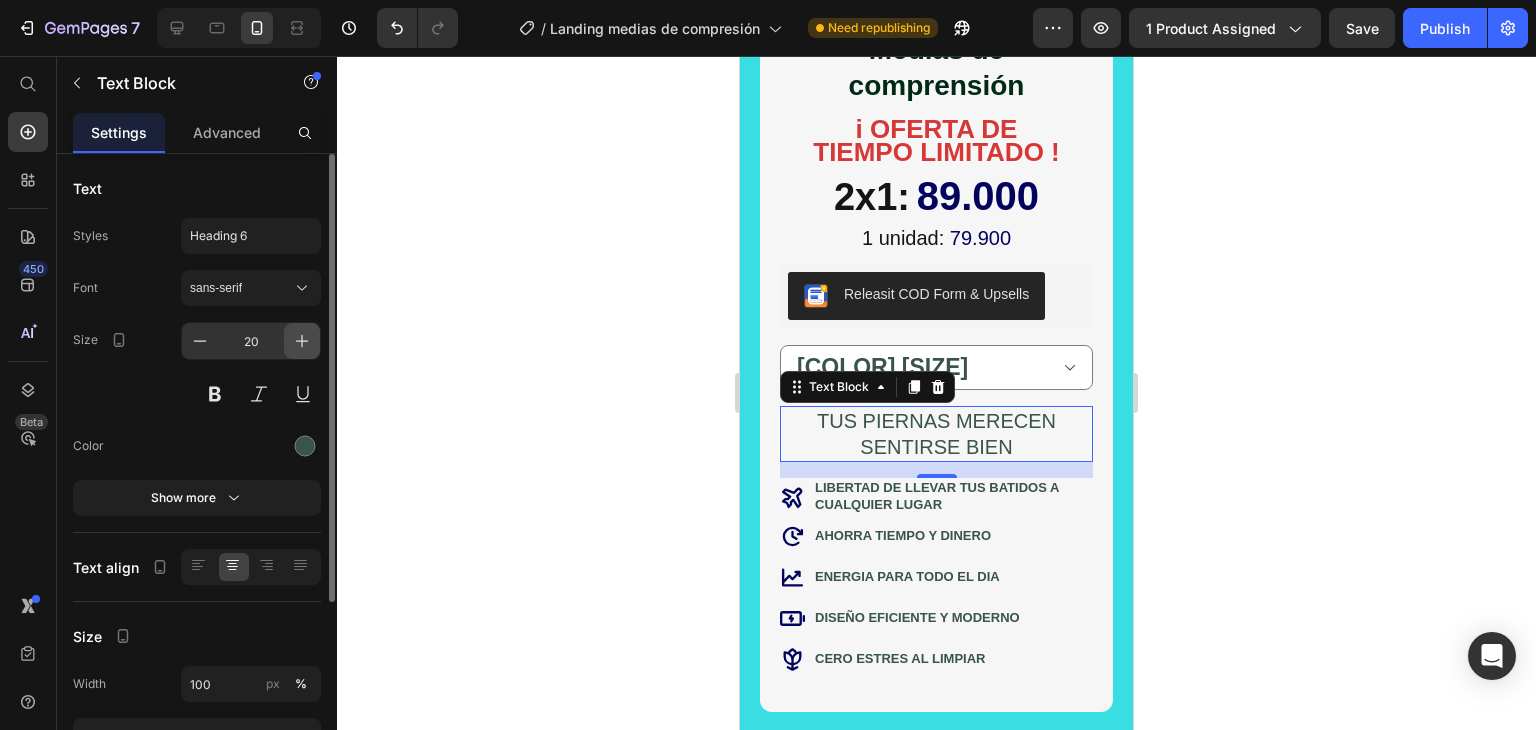 click 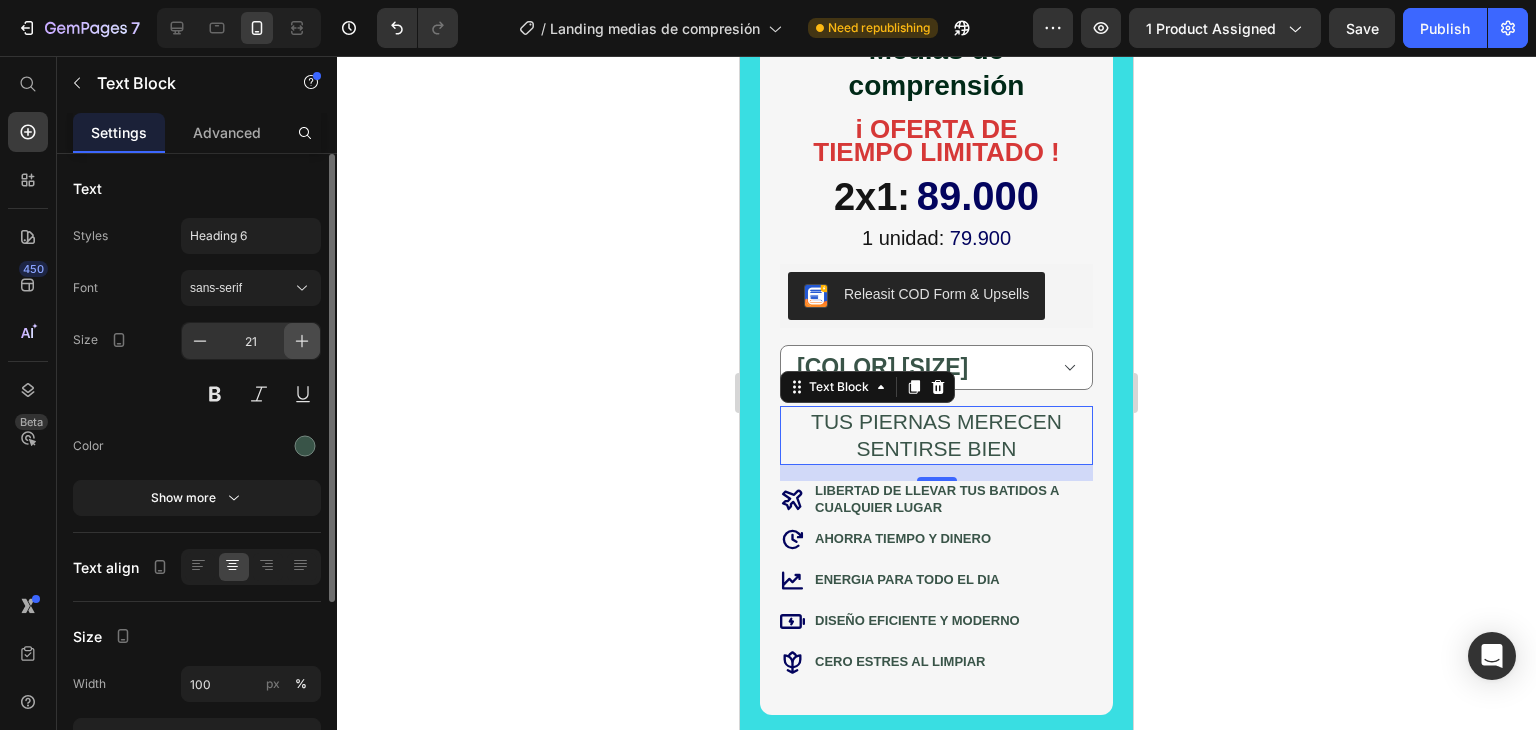 click 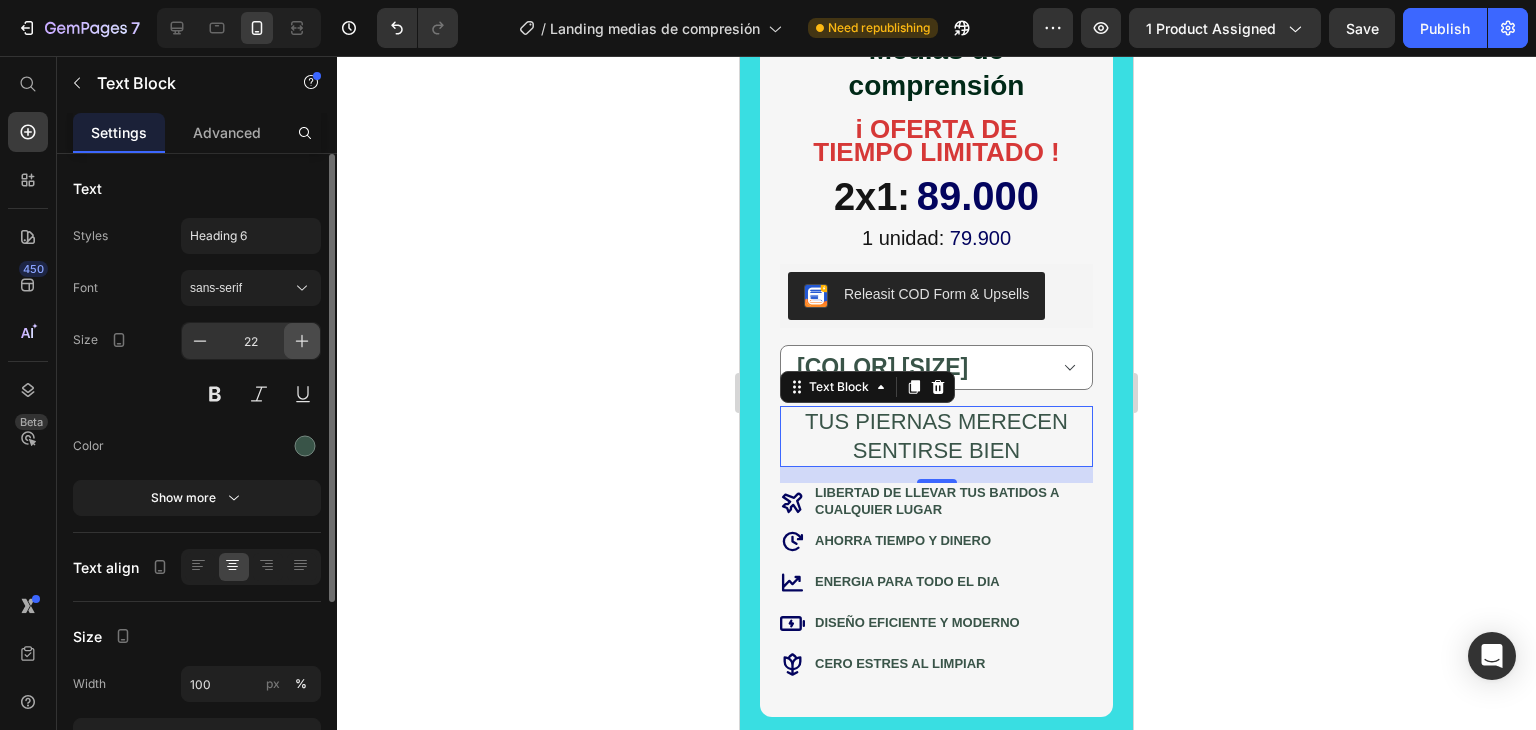 click 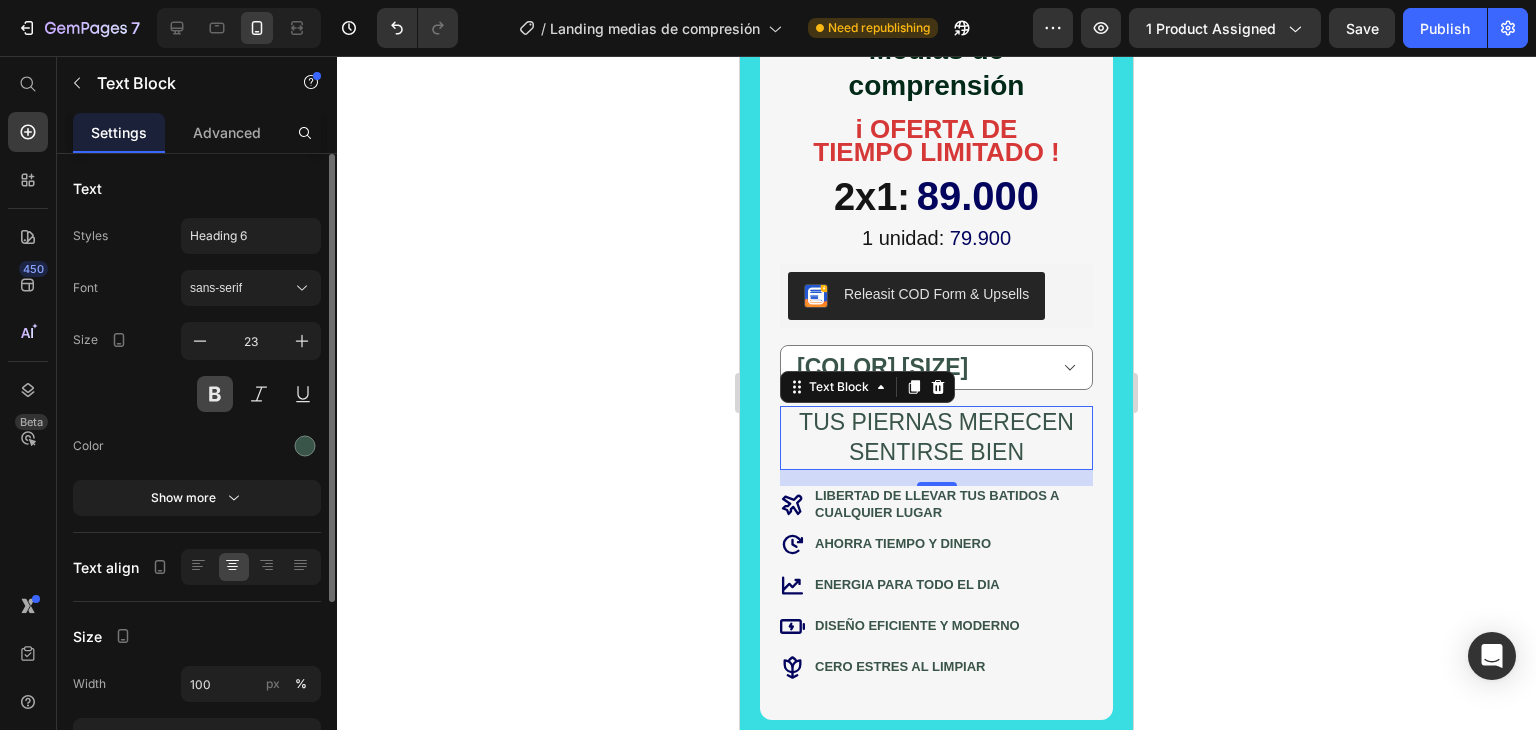 click at bounding box center (215, 394) 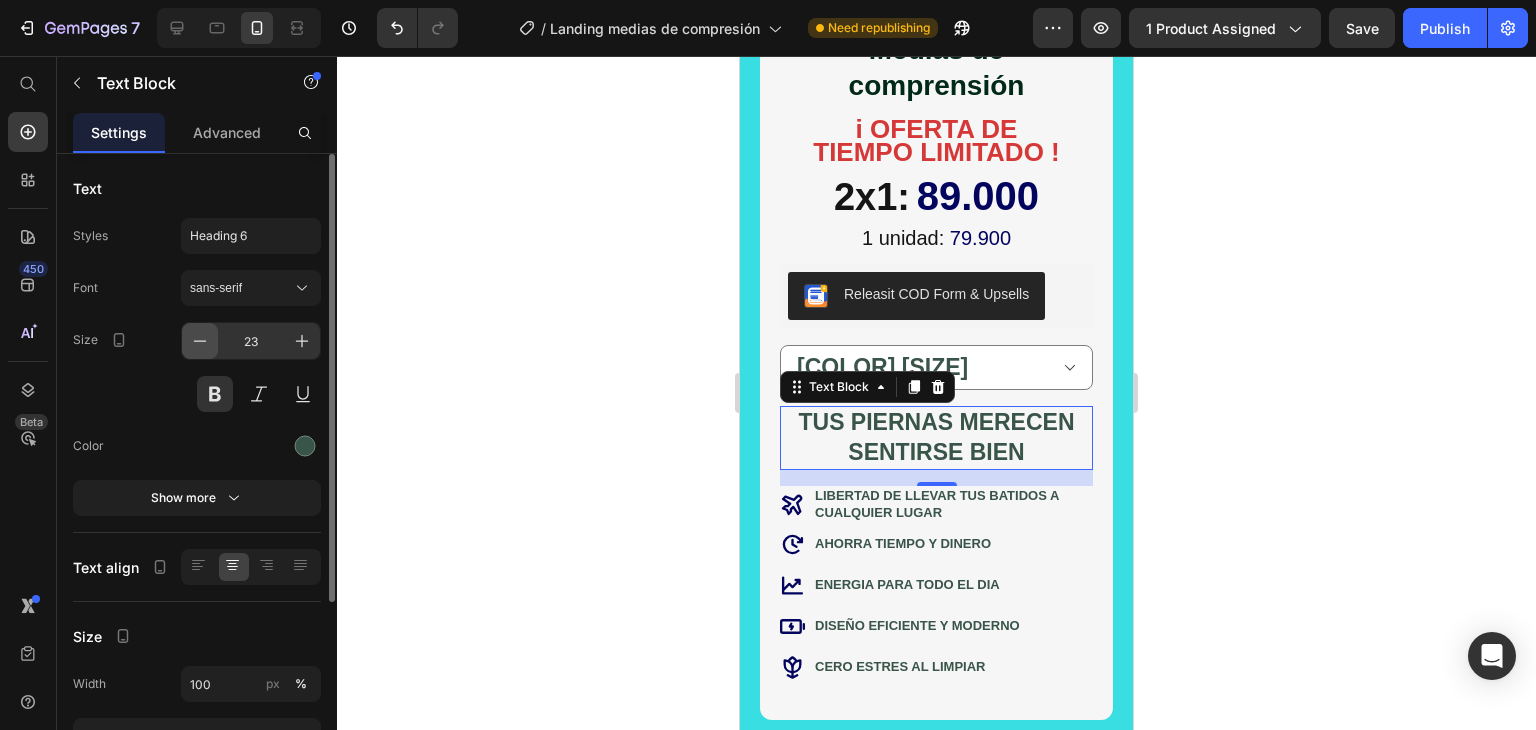 click 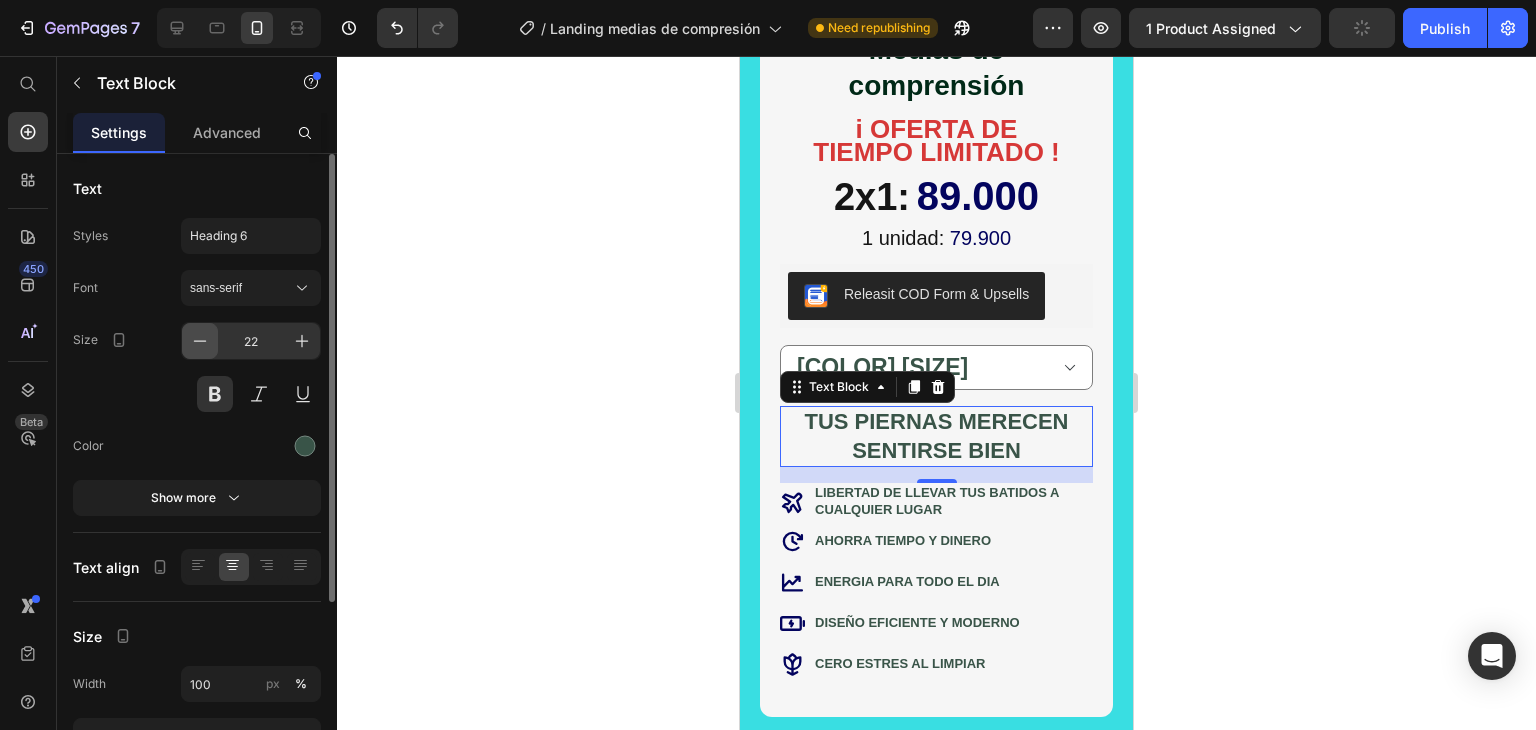 click 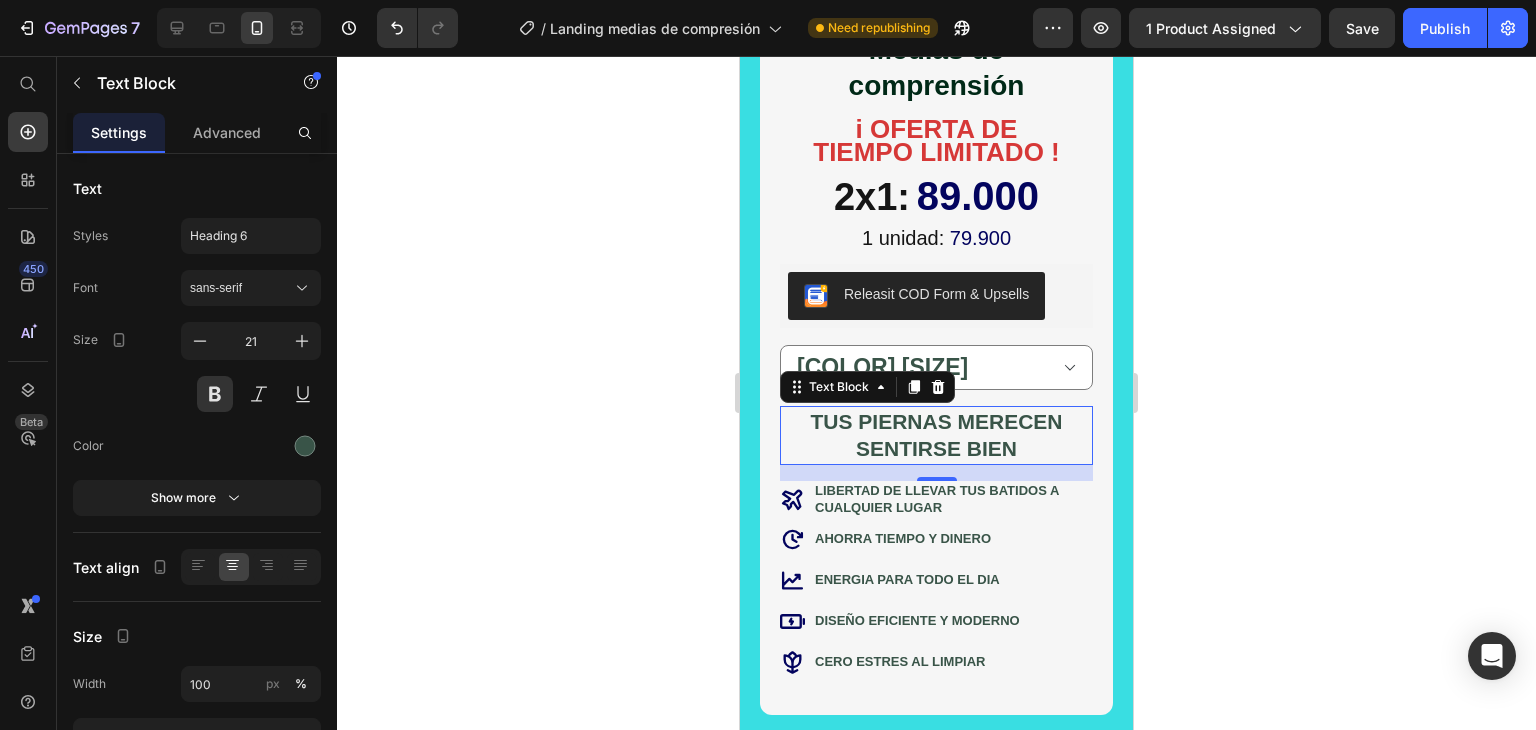 click 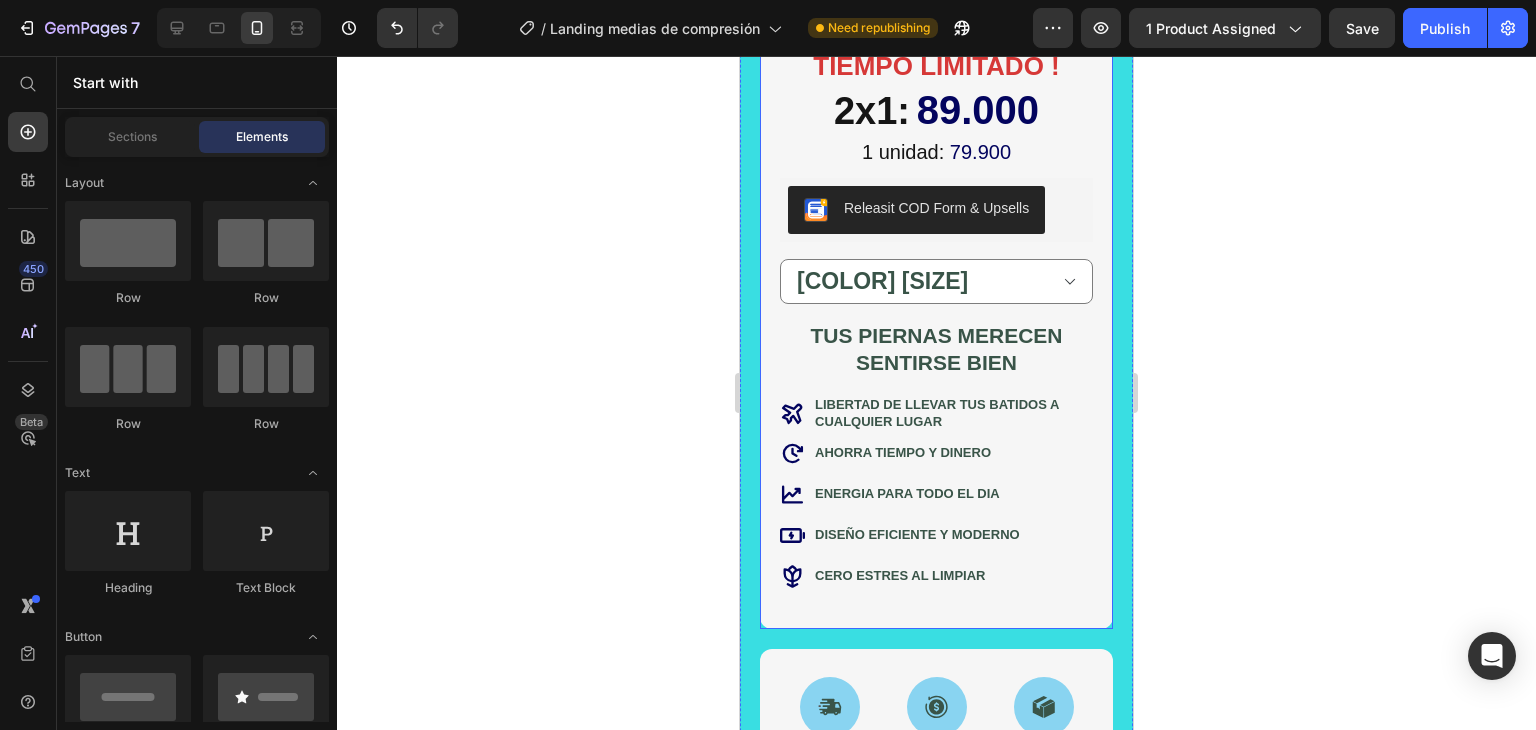 scroll, scrollTop: 700, scrollLeft: 0, axis: vertical 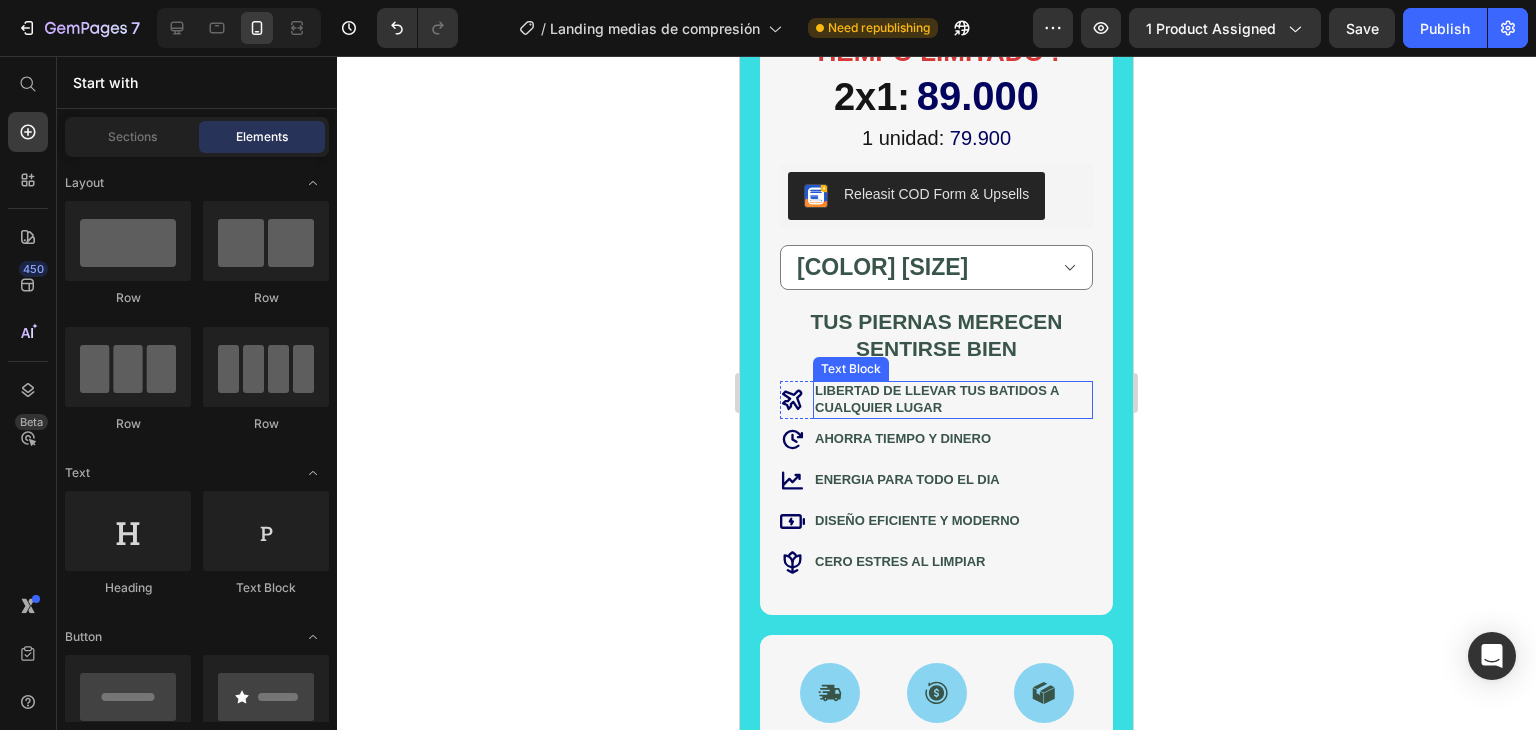 click on "Medias de comprensión Product Title i OFERTA DE  TIEMPO LIMITADO ! Text Block 2x1:   89.000 Heading 1 unidad:   79.900 Heading Releasit COD Form & Upsells Releasit COD Form & Upsells Negra SM  Beige LXL  Beige SM  Negra LXL  Product Variants & Swatches Row TUS PIERNAS MERECEN SENTIRSE BIEN Text Block
Icon LIBERTAD DE LLEVAR TUS BATIDOS A CUALQUIER LUGAR Text Block Row
Icon AHORRA TIEMPO Y DINERO Text Block Row
Icon ENERGIA PARA TODO EL DIA Text Block Row
Icon DISEÑO EFICIENTE Y MODERNO Text Block Row
Icon CERO ESTRES AL LIMPIAR Text Block Row" at bounding box center (936, 260) 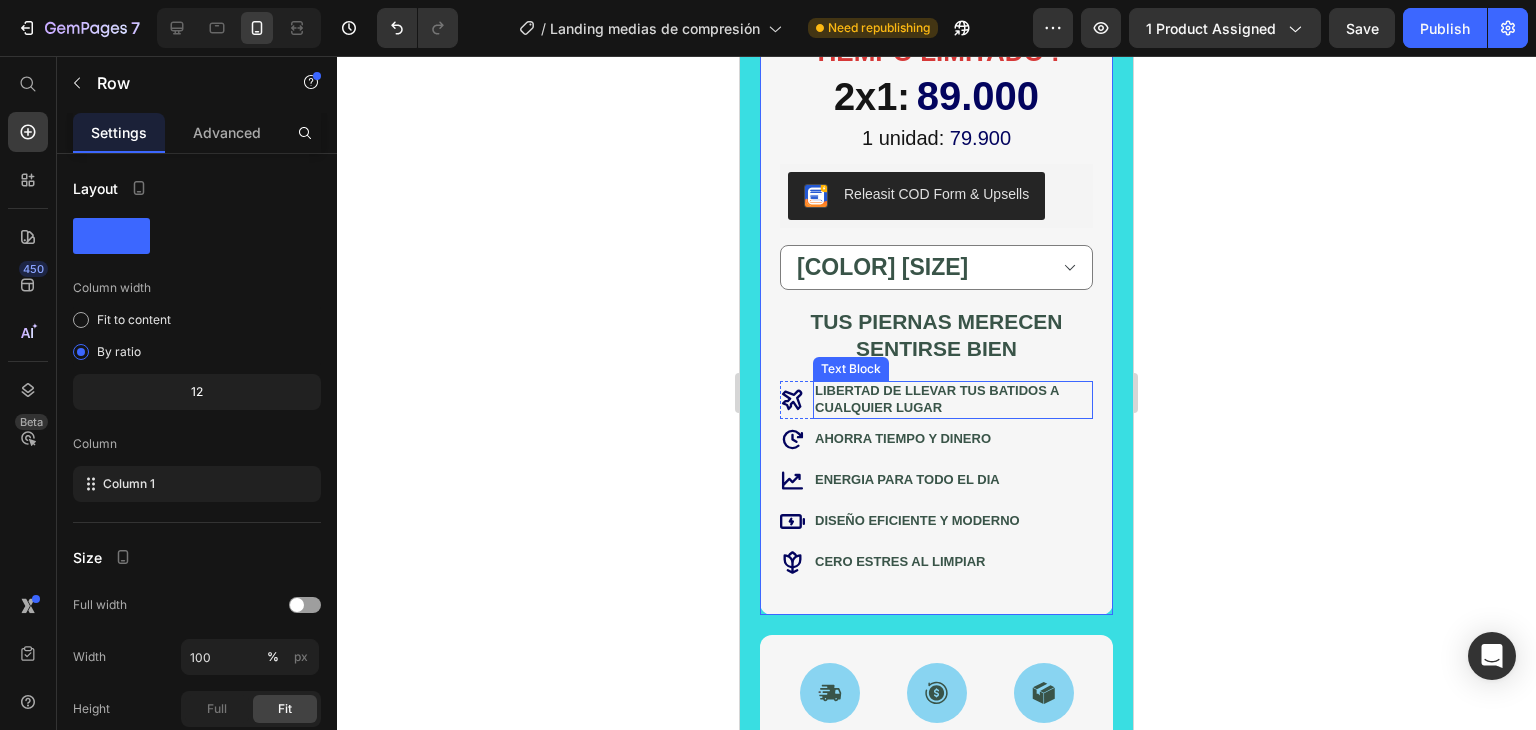 click on "LIBERTAD DE LLEVAR TUS BATIDOS A CUALQUIER LUGAR" at bounding box center (953, 400) 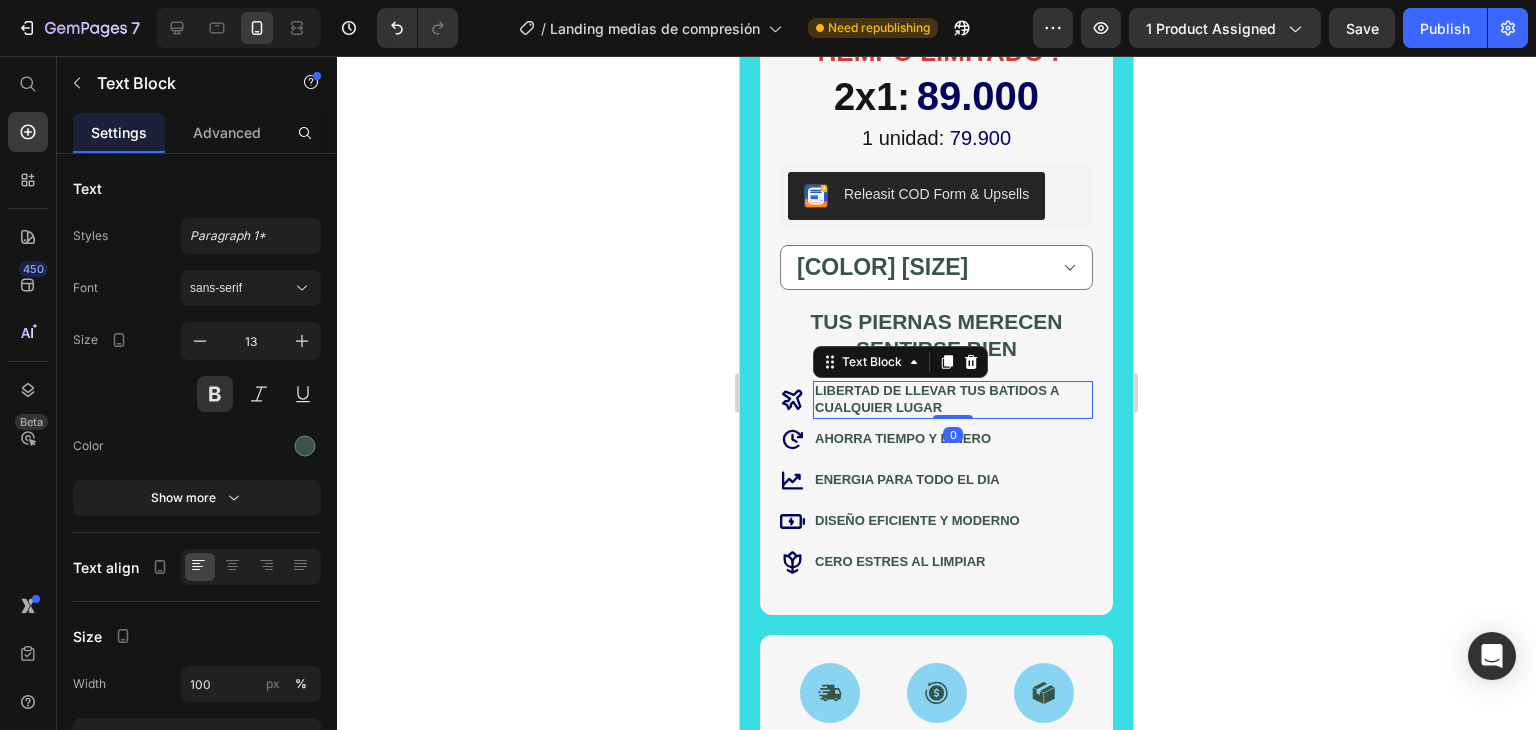 click on "LIBERTAD DE LLEVAR TUS BATIDOS A CUALQUIER LUGAR" at bounding box center [953, 400] 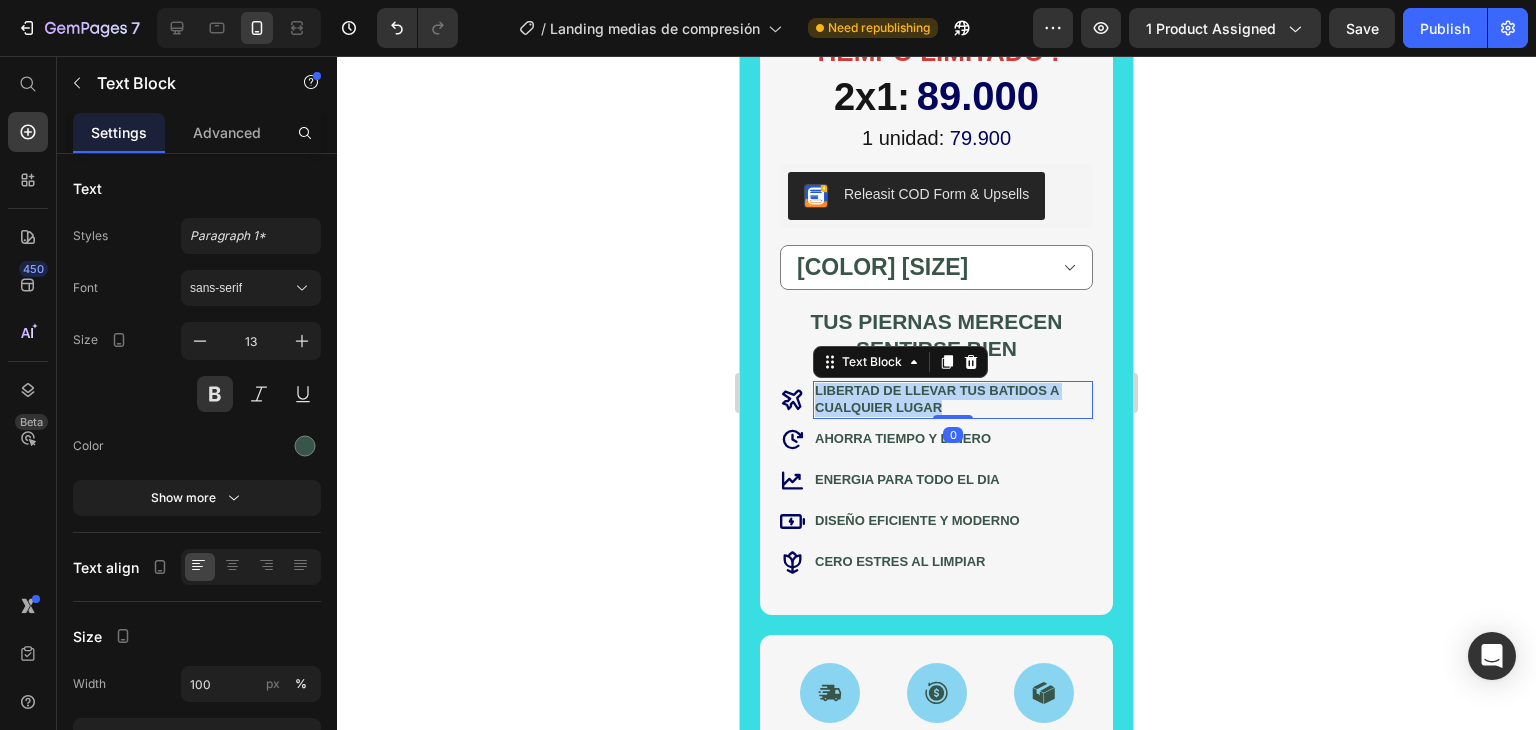 click on "LIBERTAD DE LLEVAR TUS BATIDOS A CUALQUIER LUGAR" at bounding box center (953, 400) 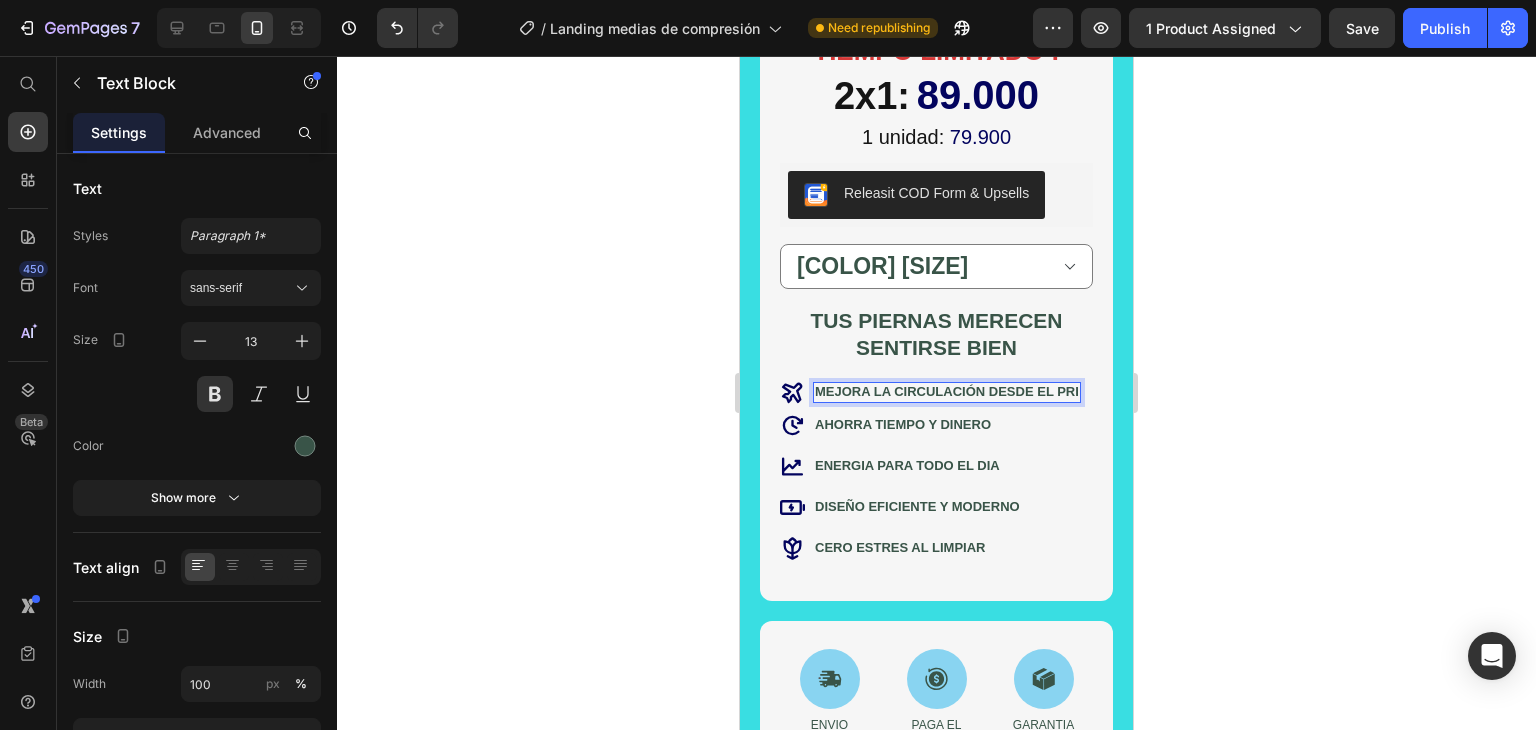 scroll, scrollTop: 700, scrollLeft: 0, axis: vertical 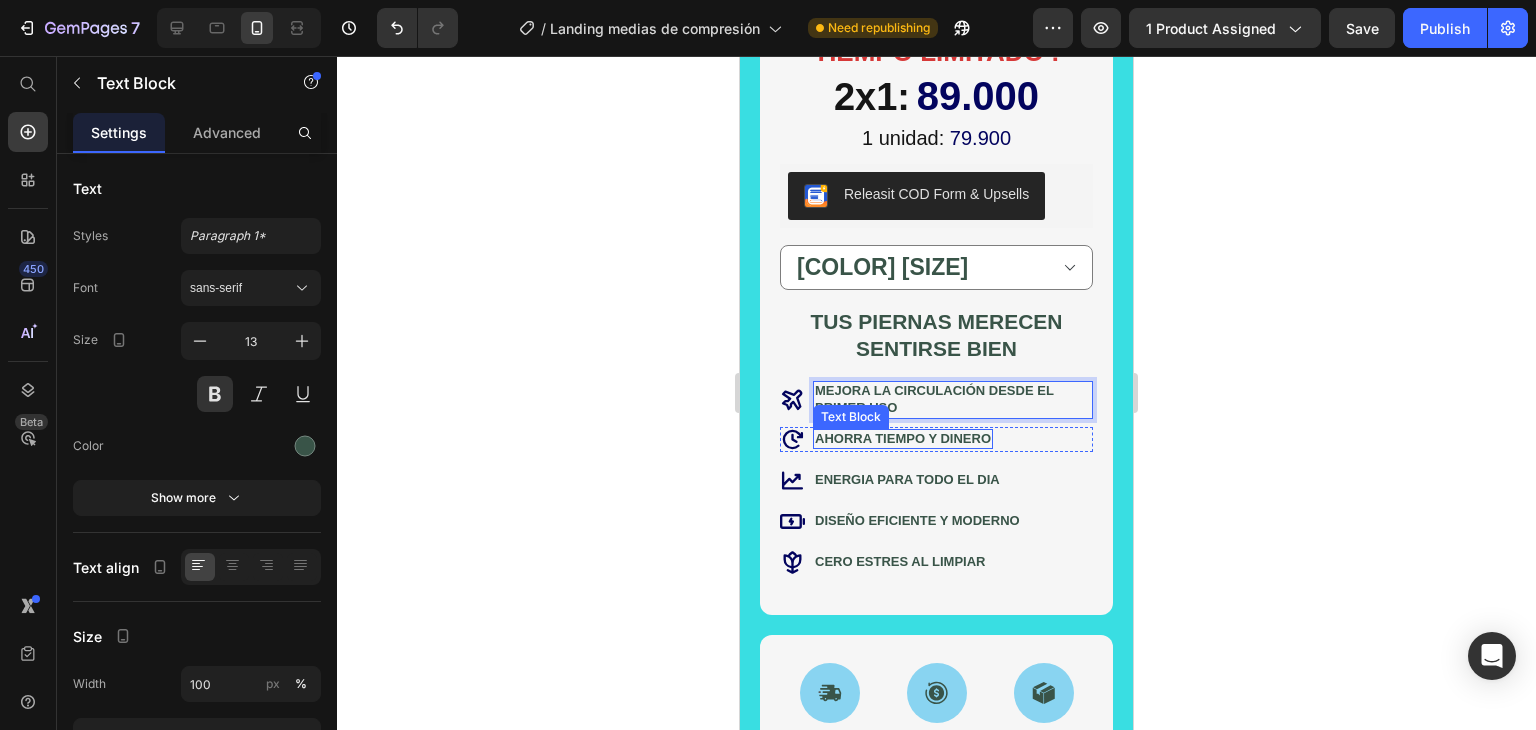 click on "AHORRA TIEMPO Y DINERO" at bounding box center [903, 439] 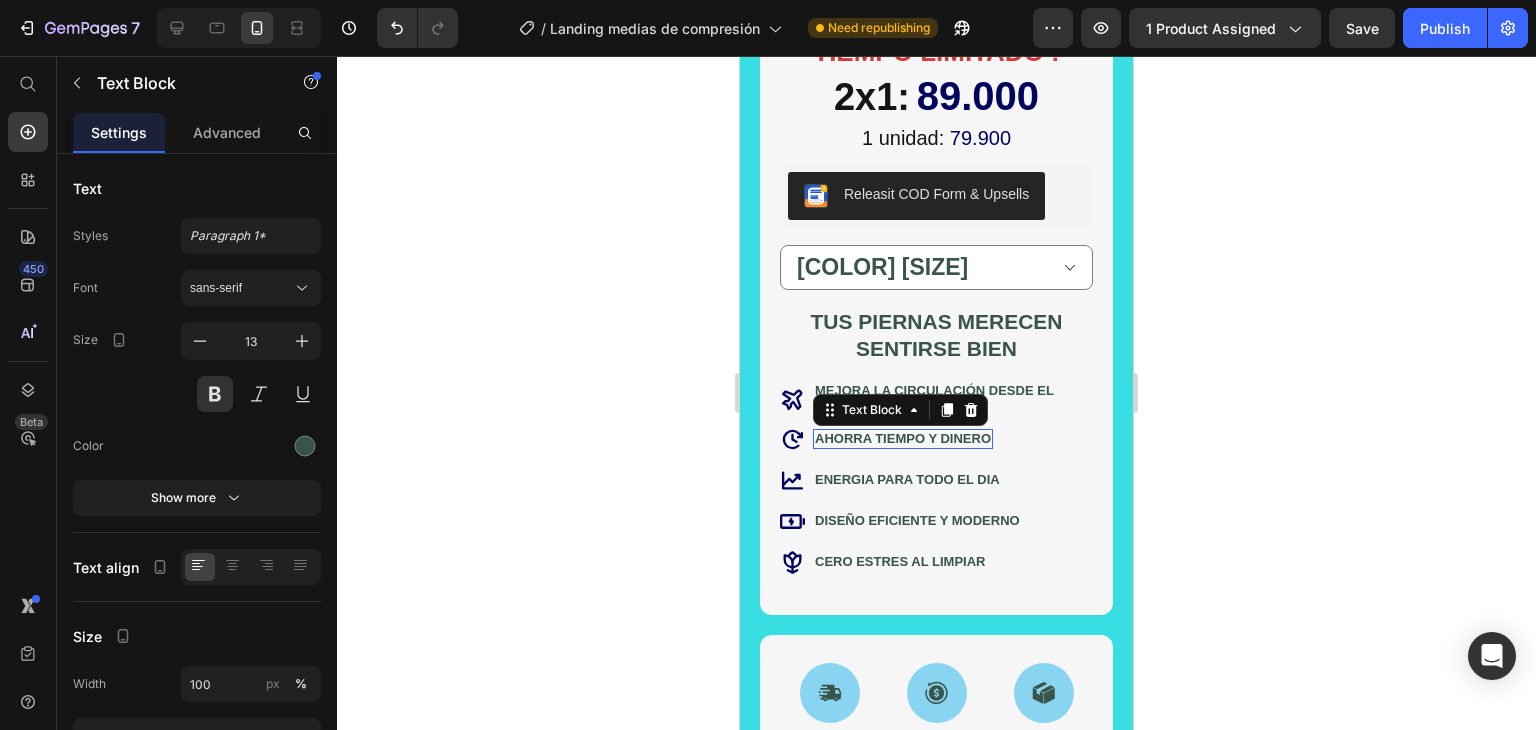 click on "AHORRA TIEMPO Y DINERO" at bounding box center (903, 439) 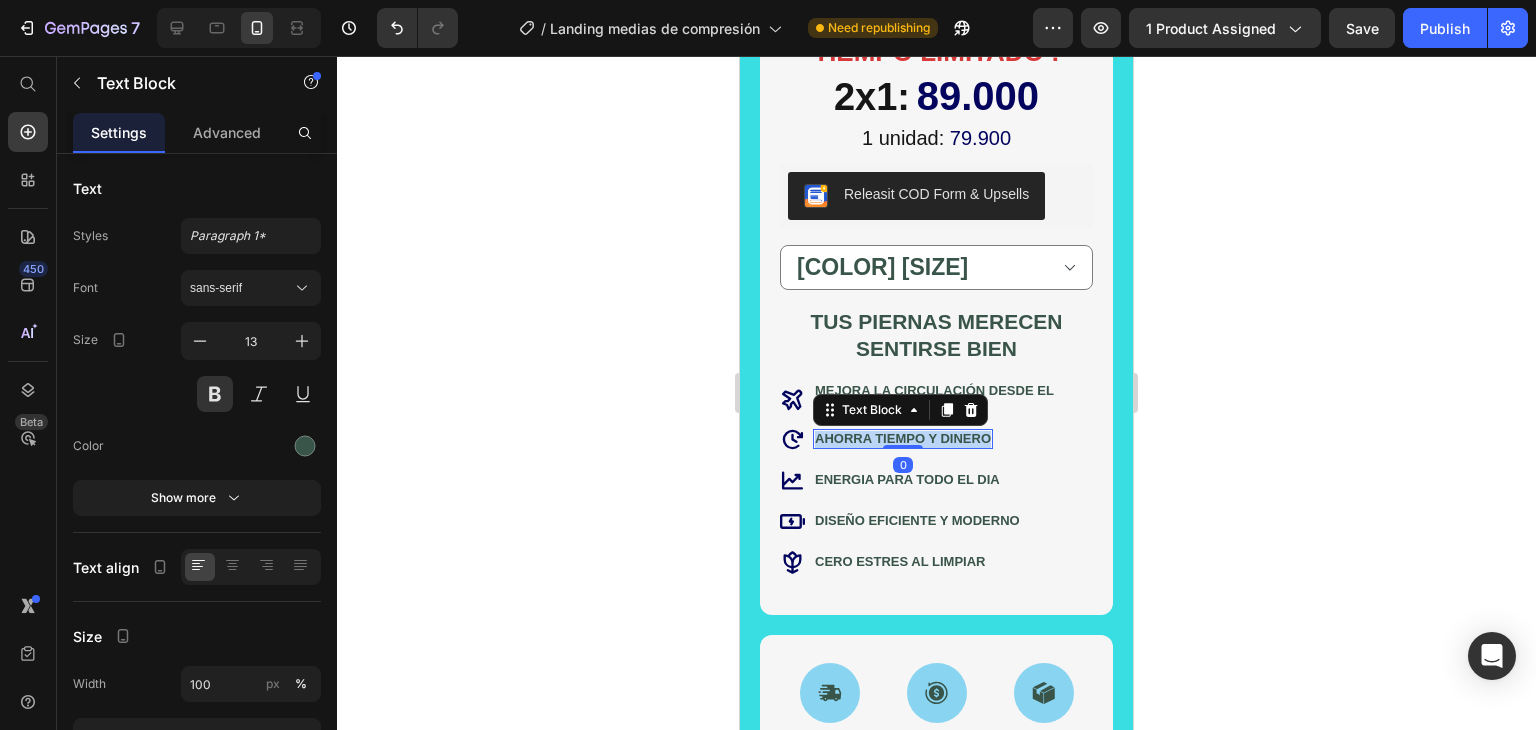 click on "AHORRA TIEMPO Y DINERO" at bounding box center (903, 439) 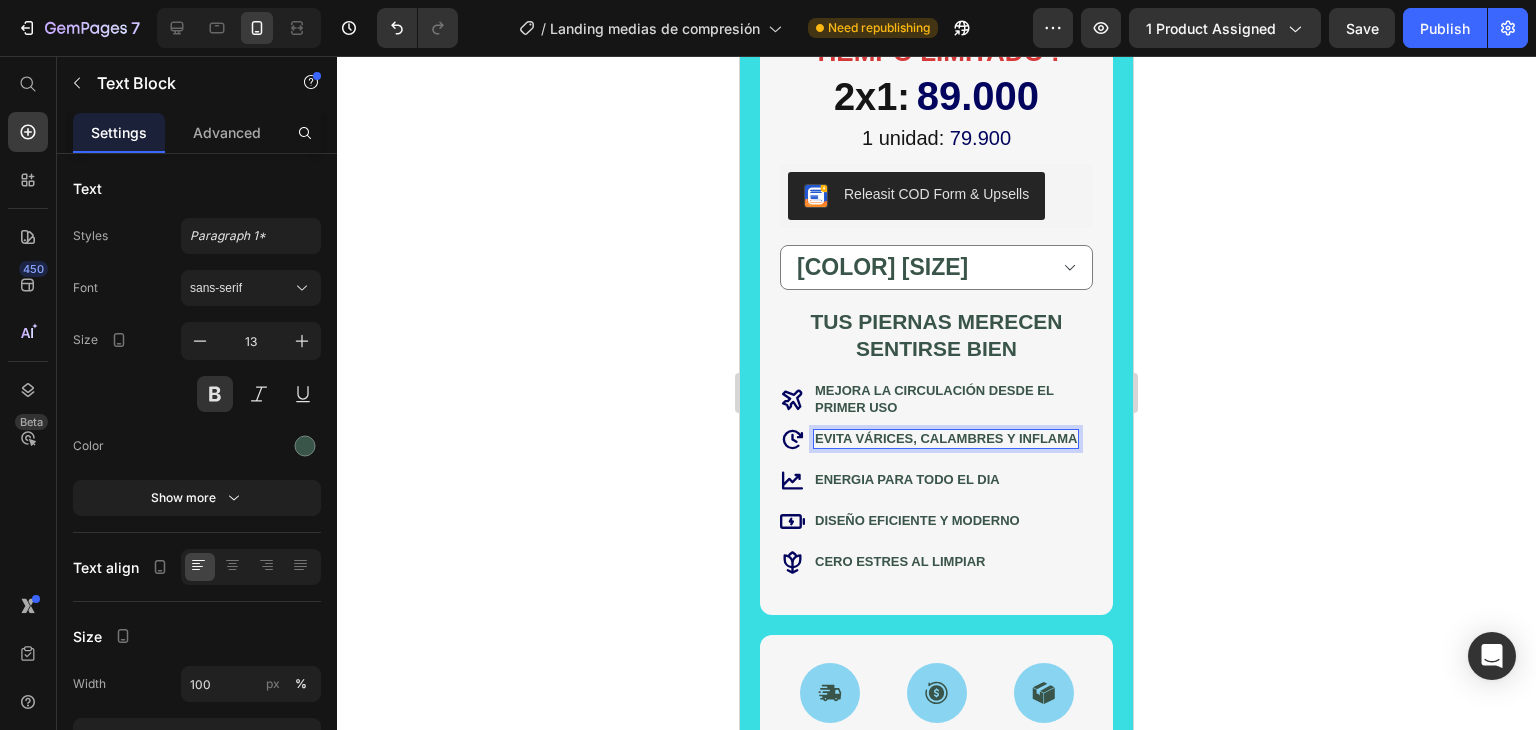 scroll, scrollTop: 697, scrollLeft: 0, axis: vertical 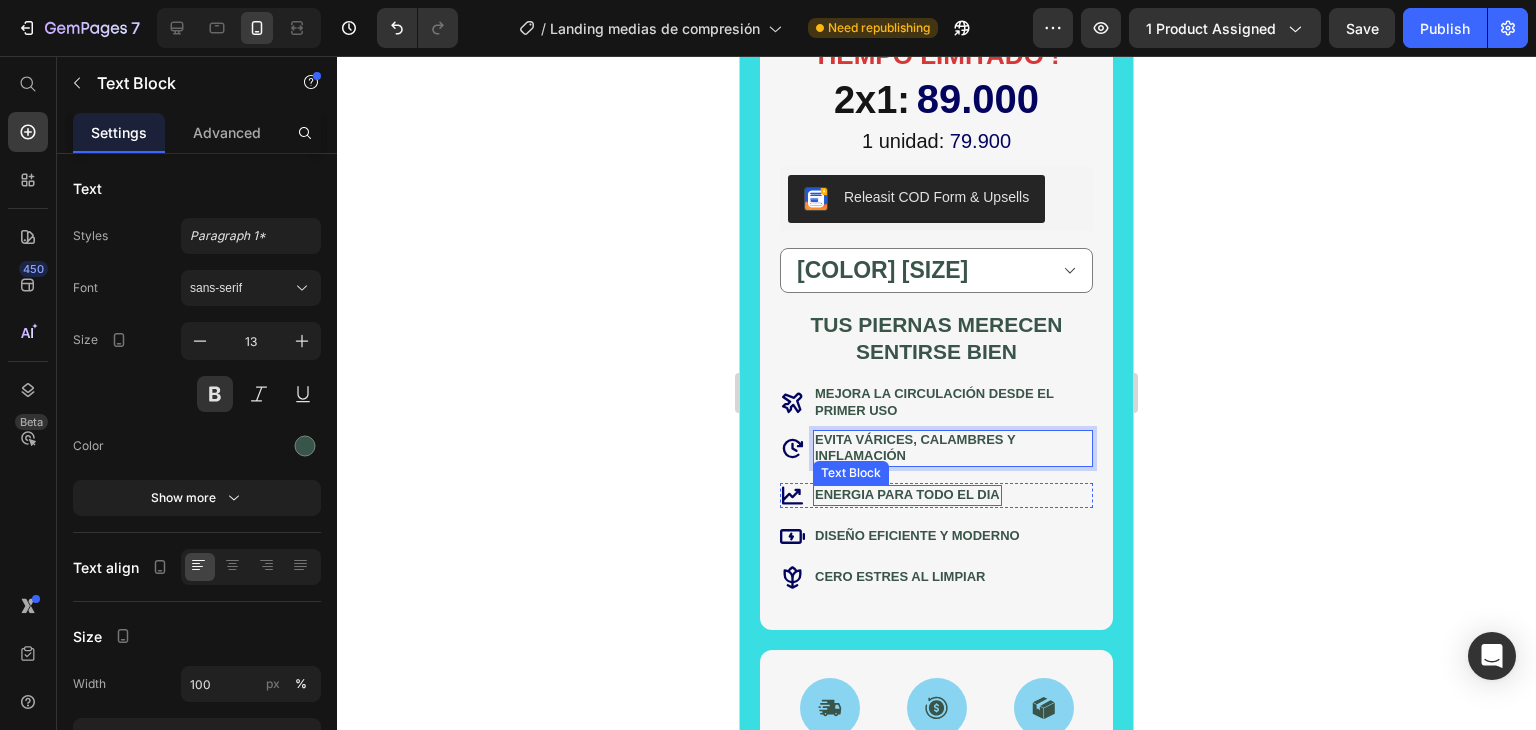 click on "ENERGIA PARA TODO EL DIA" at bounding box center [907, 495] 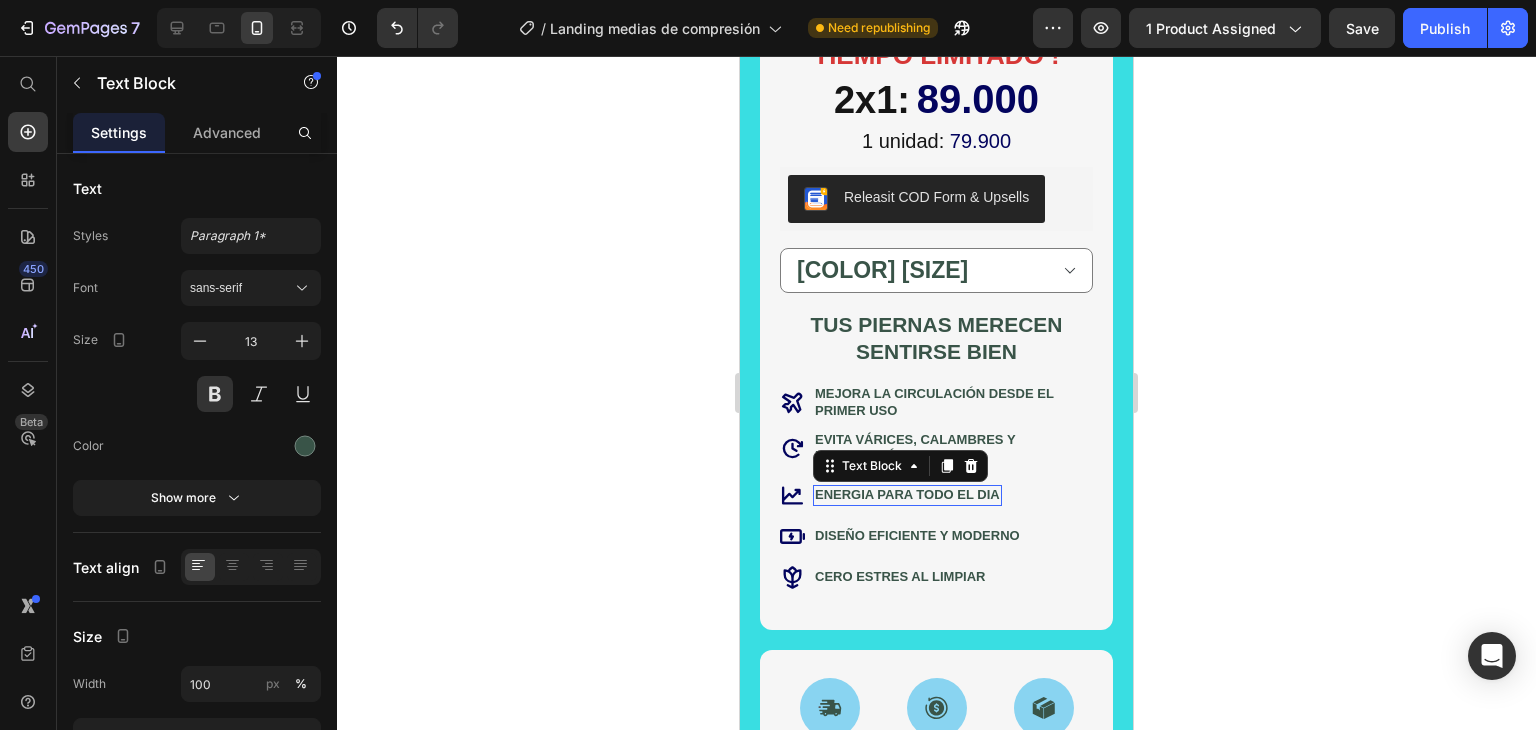 click on "ENERGIA PARA TODO EL DIA" at bounding box center (907, 495) 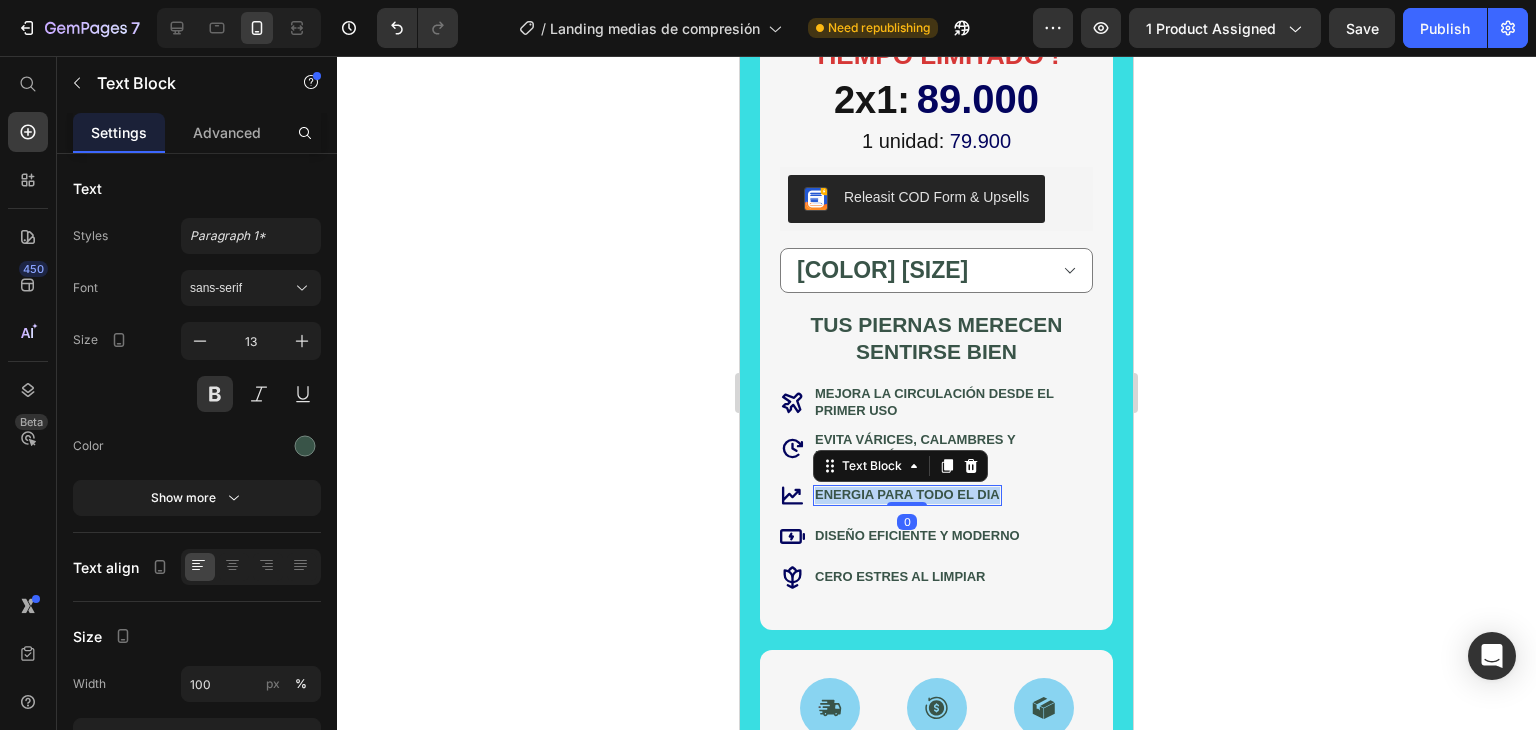 click on "ENERGIA PARA TODO EL DIA" at bounding box center (907, 495) 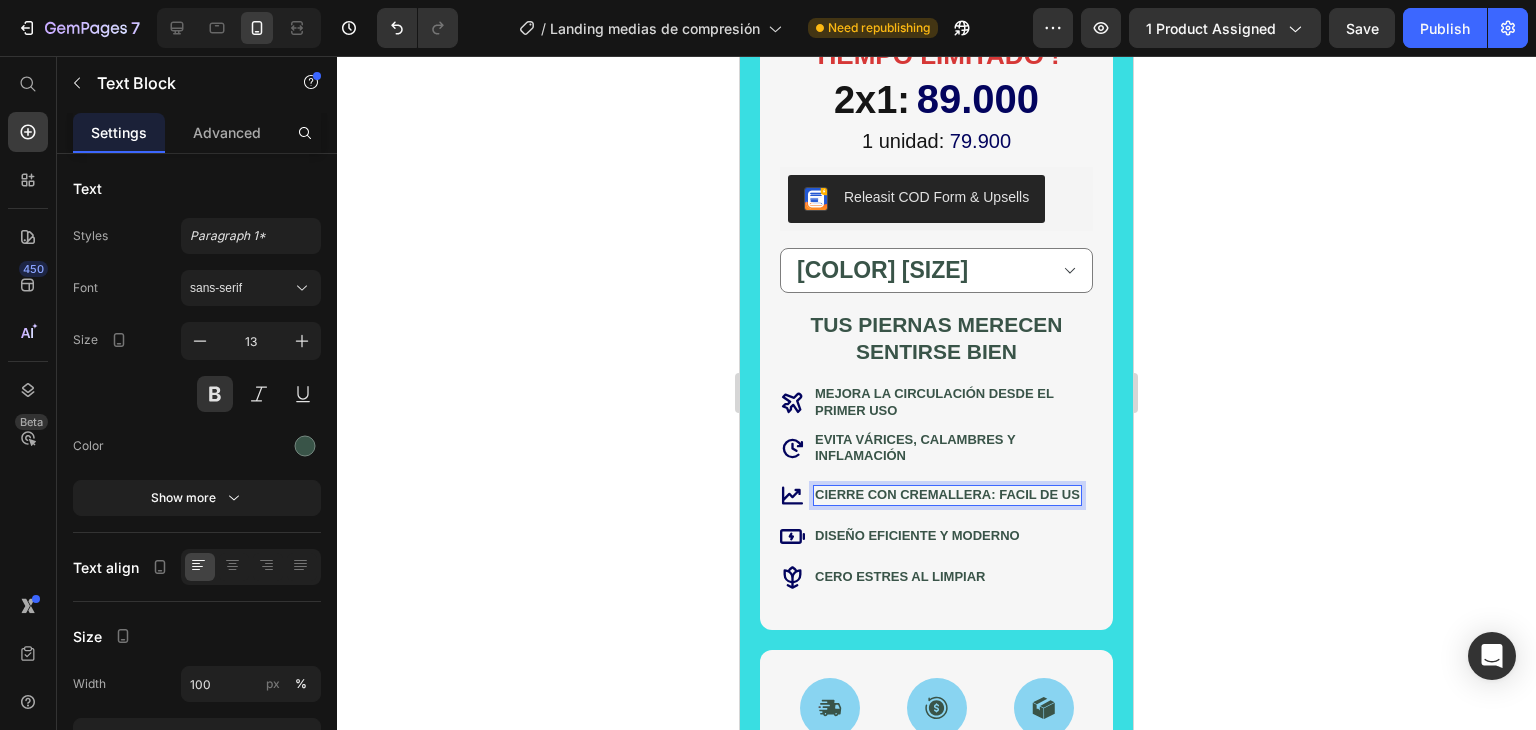 scroll, scrollTop: 695, scrollLeft: 0, axis: vertical 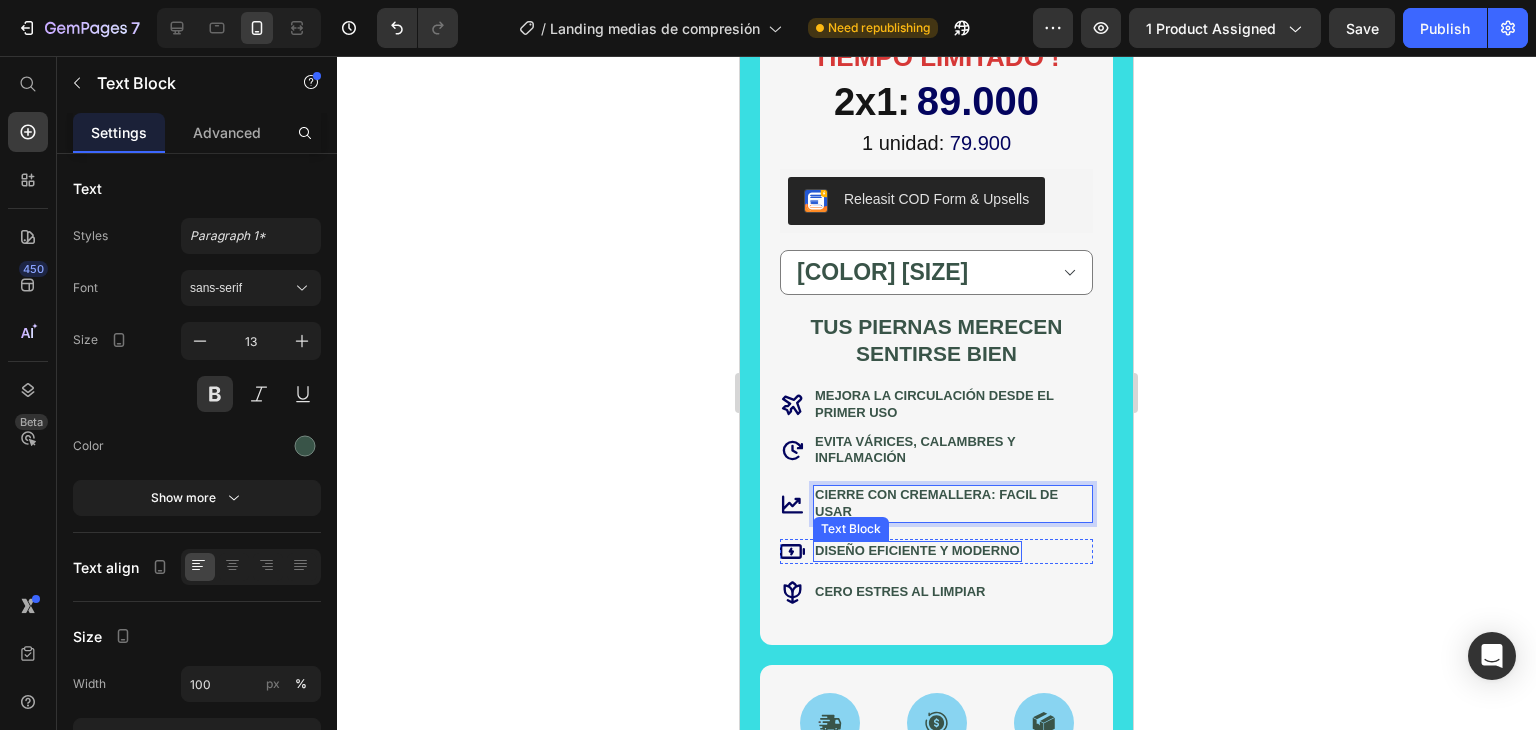 click on "DISEÑO EFICIENTE Y MODERNO" at bounding box center [917, 551] 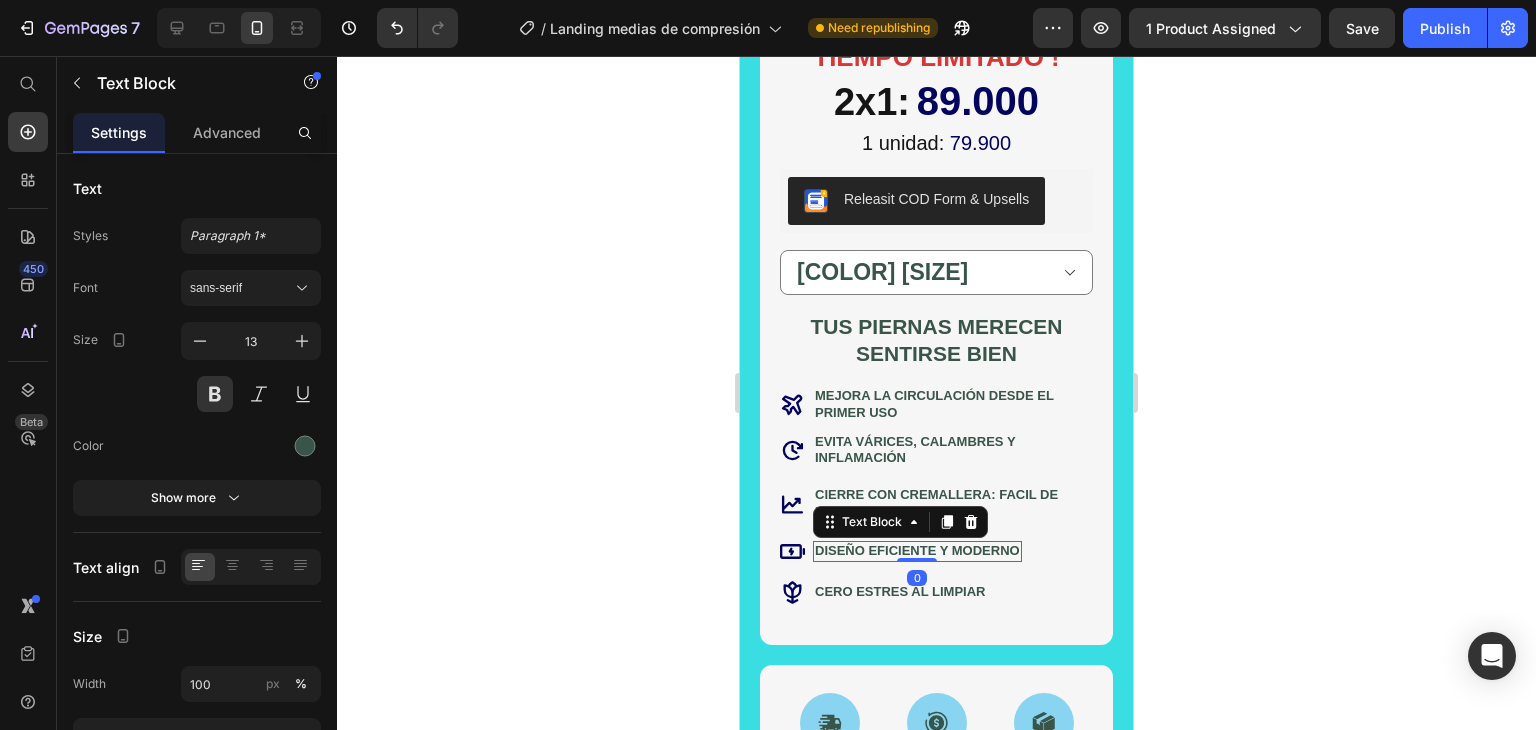 click on "DISEÑO EFICIENTE Y MODERNO" at bounding box center (917, 551) 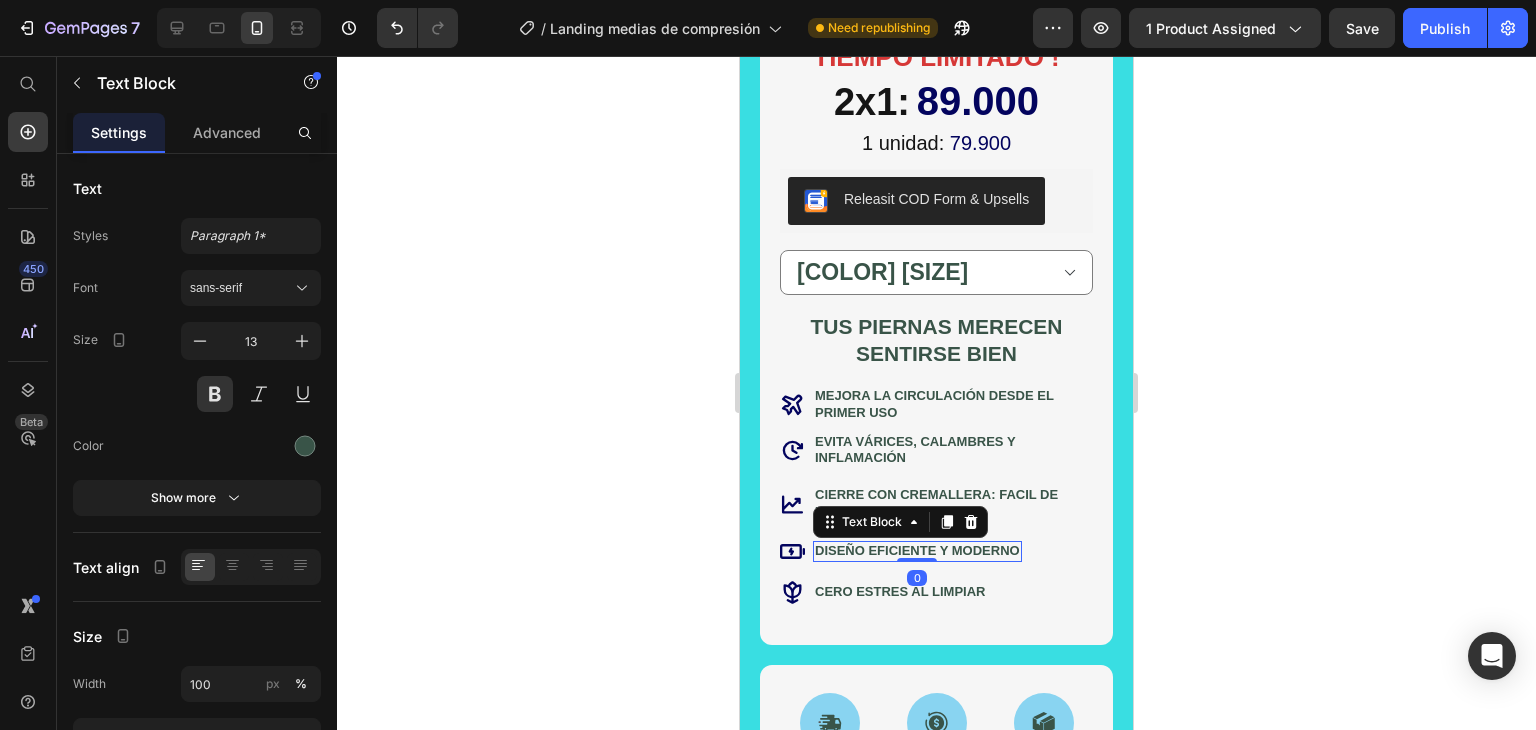 click on "DISEÑO EFICIENTE Y MODERNO" at bounding box center [917, 551] 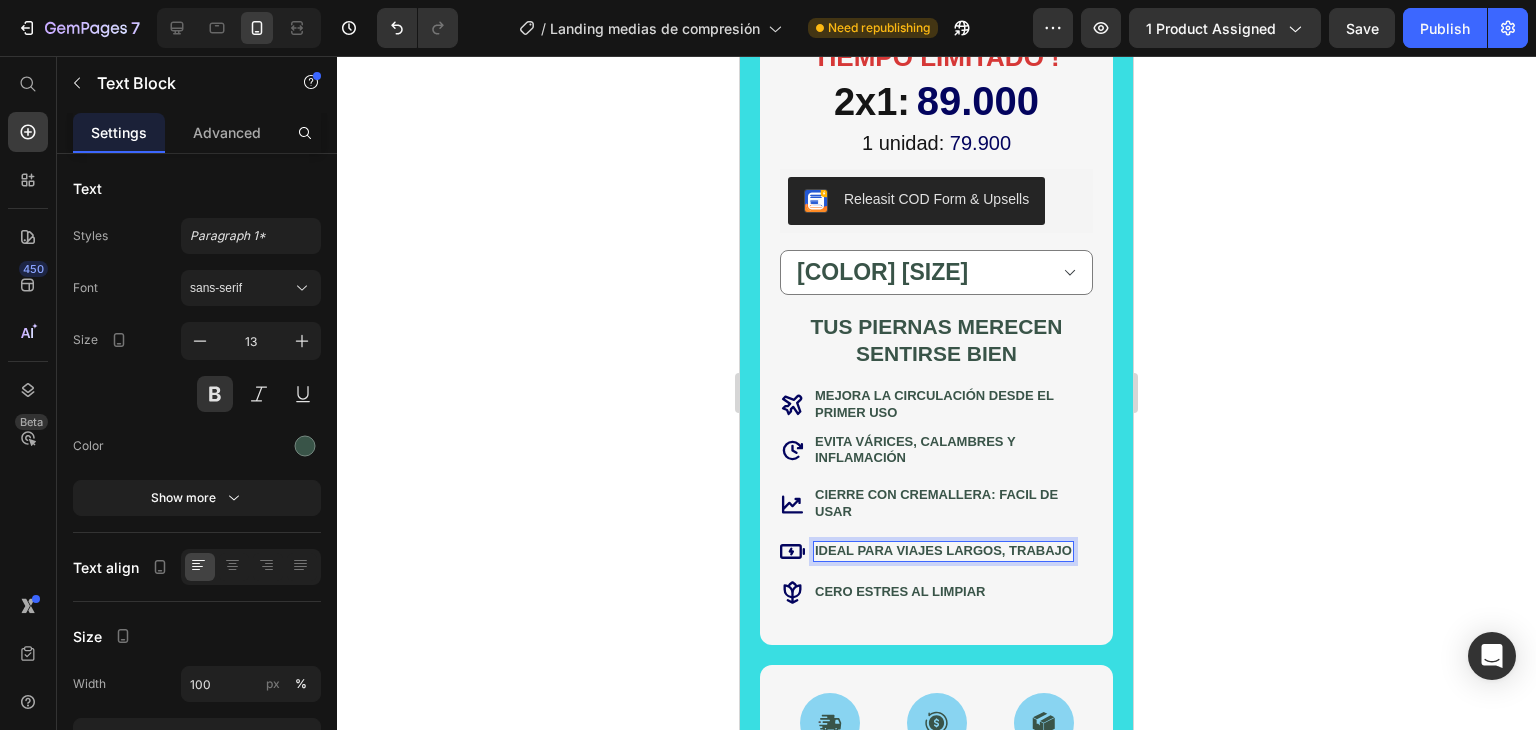 scroll, scrollTop: 693, scrollLeft: 0, axis: vertical 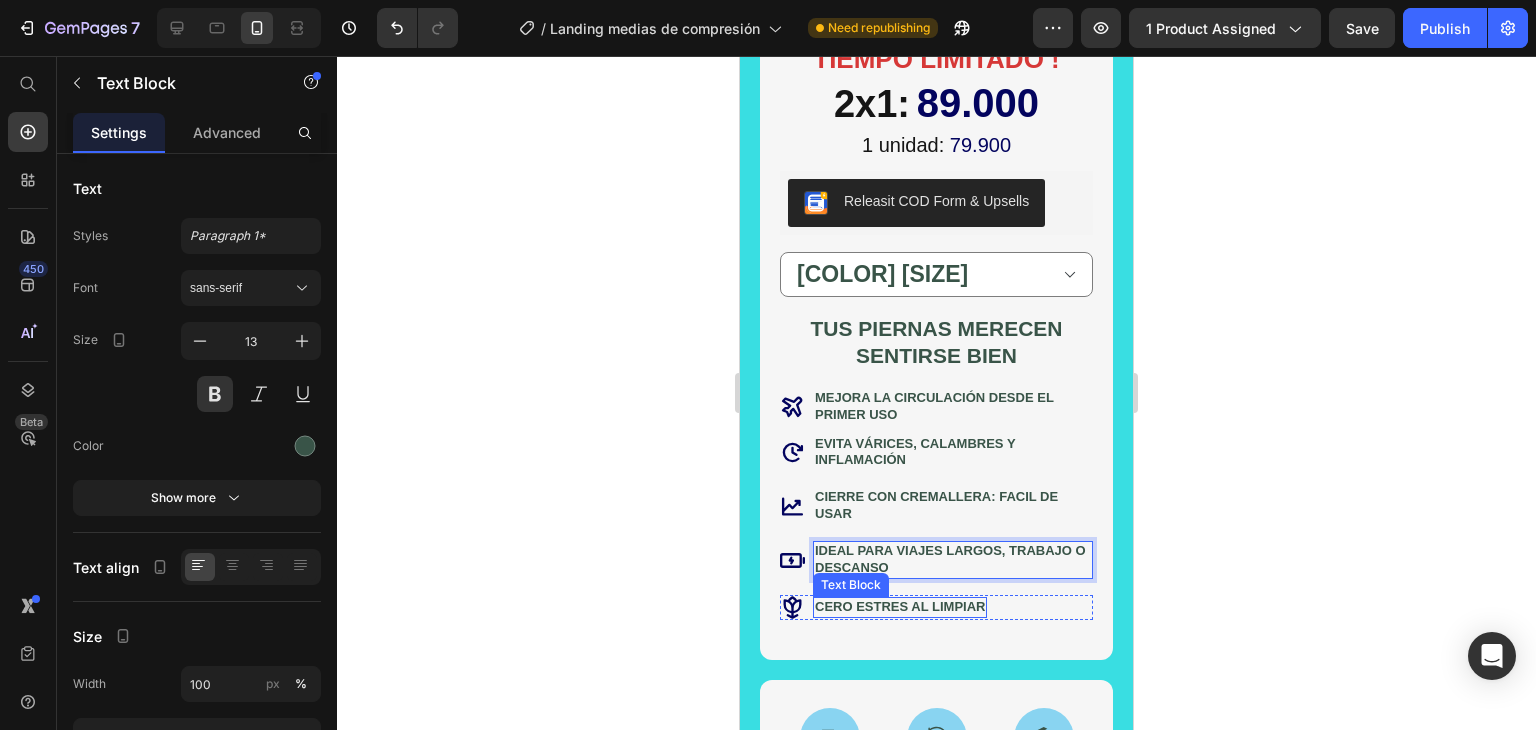 click on "CERO ESTRES AL LIMPIAR" at bounding box center [900, 607] 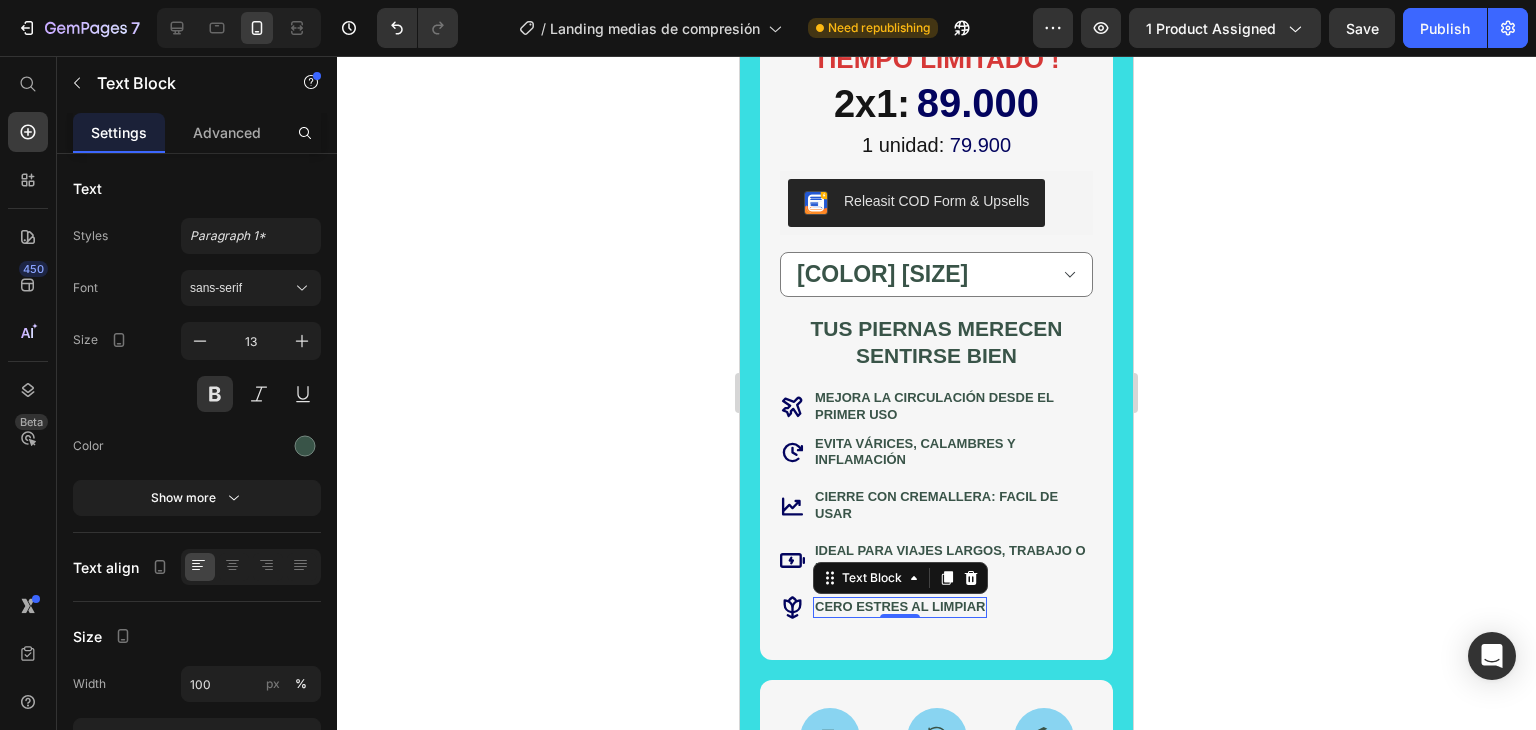 click 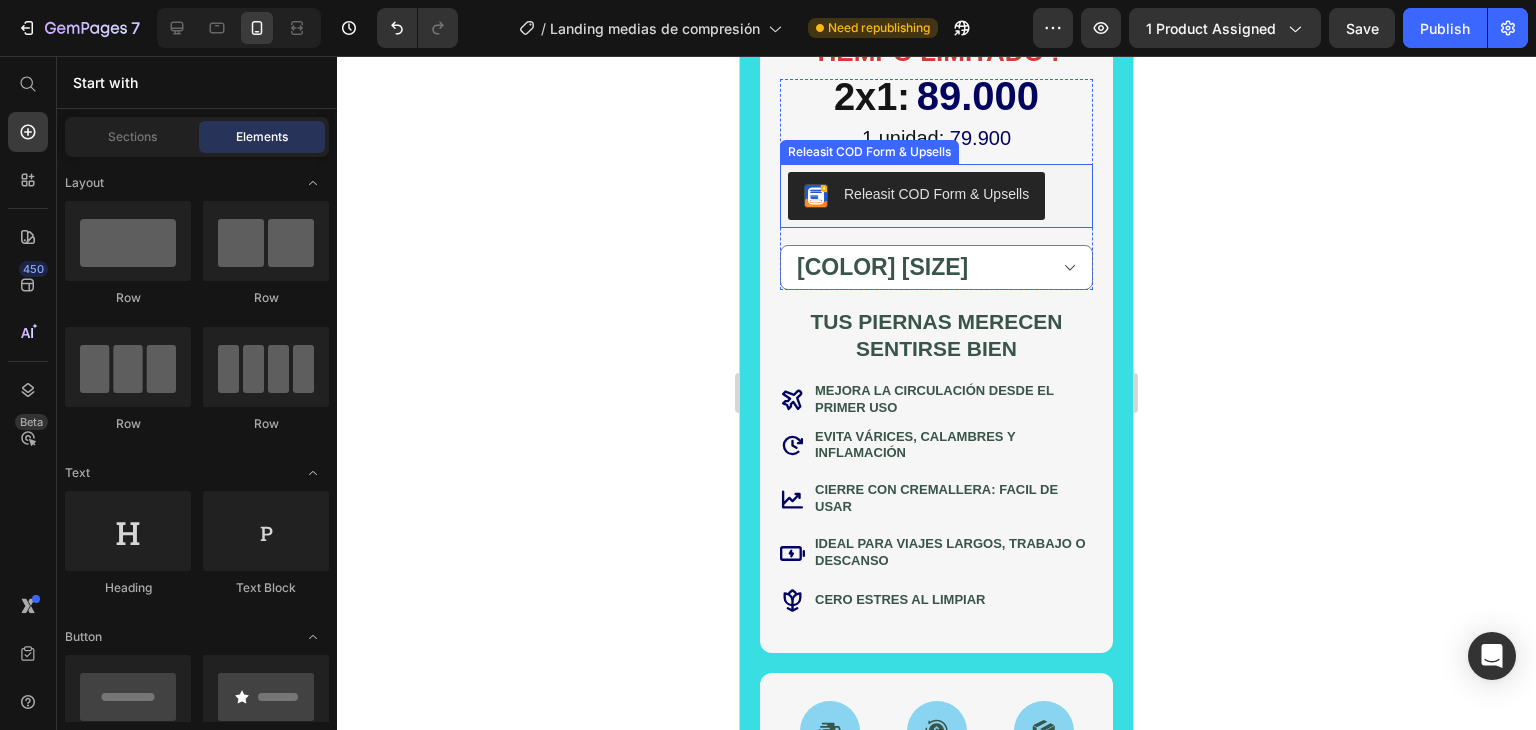 scroll, scrollTop: 800, scrollLeft: 0, axis: vertical 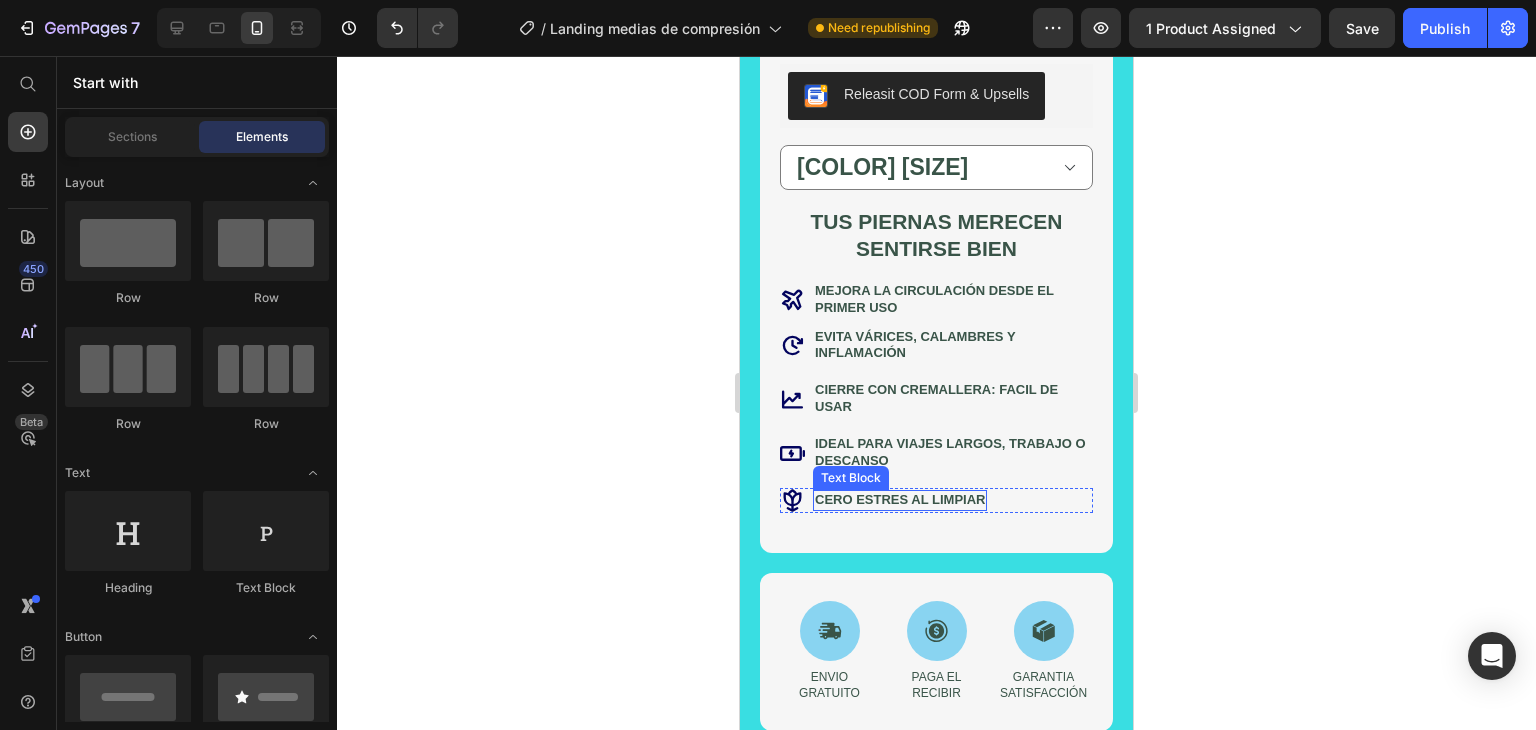 click on "CERO ESTRES AL LIMPIAR" at bounding box center (900, 500) 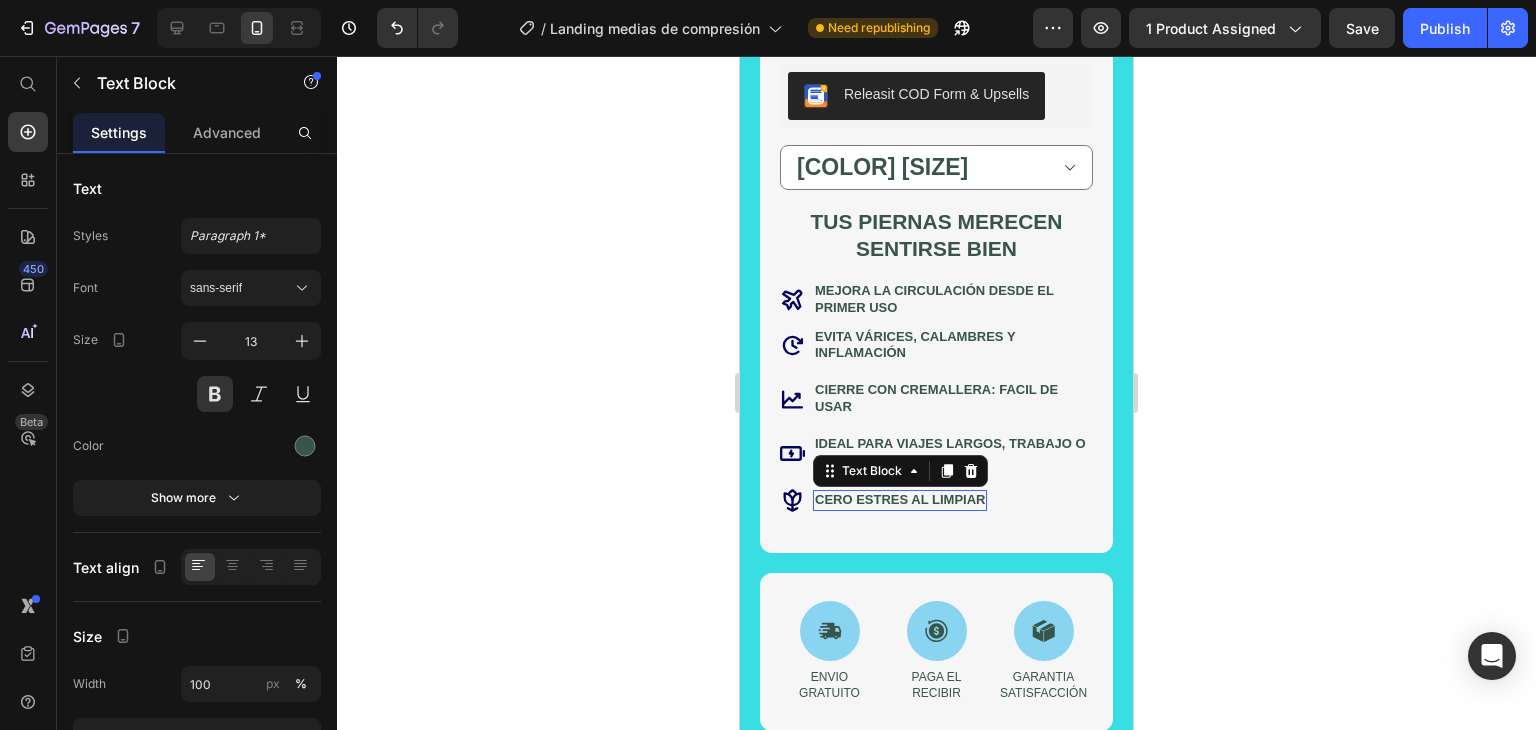 click on "CERO ESTRES AL LIMPIAR" at bounding box center (900, 500) 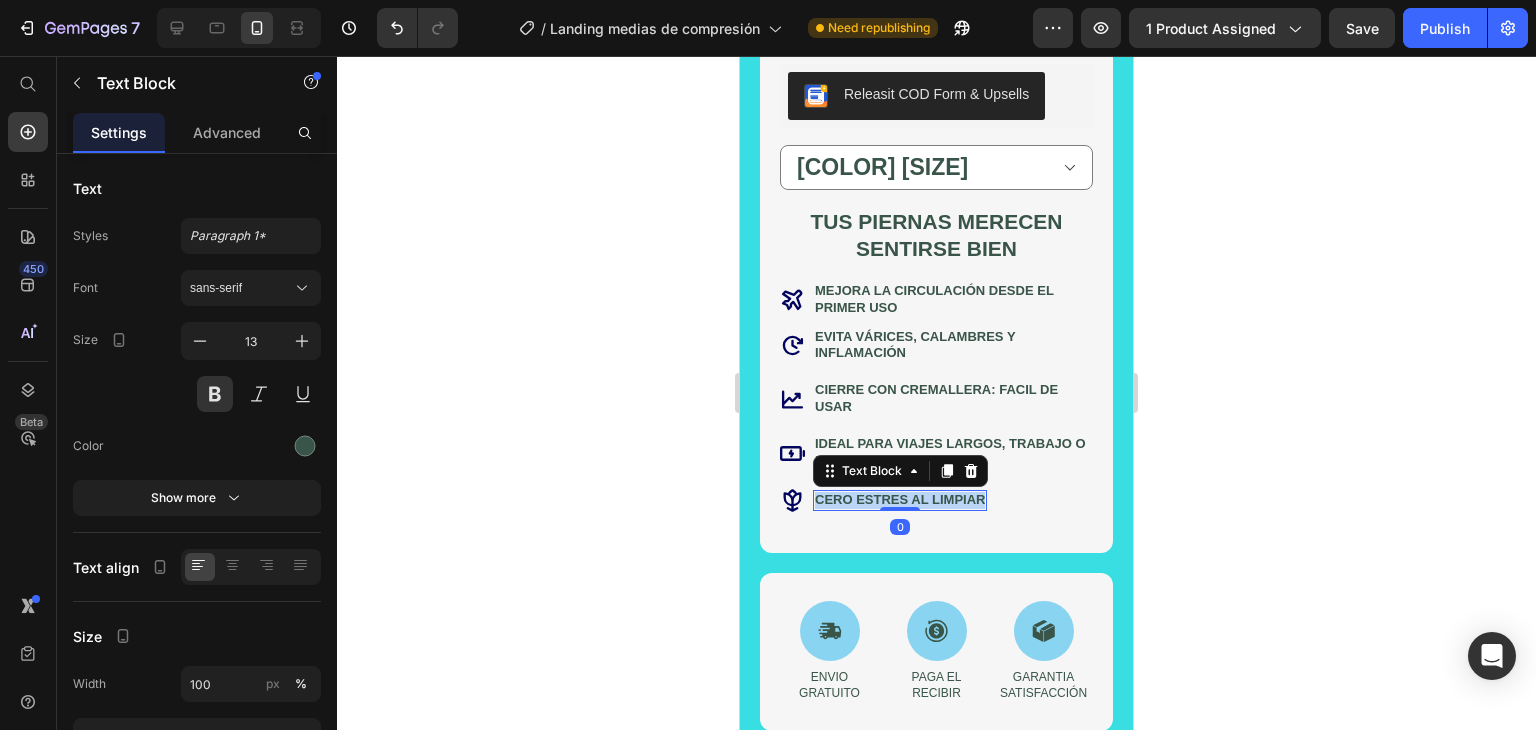 click on "CERO ESTRES AL LIMPIAR" at bounding box center [900, 500] 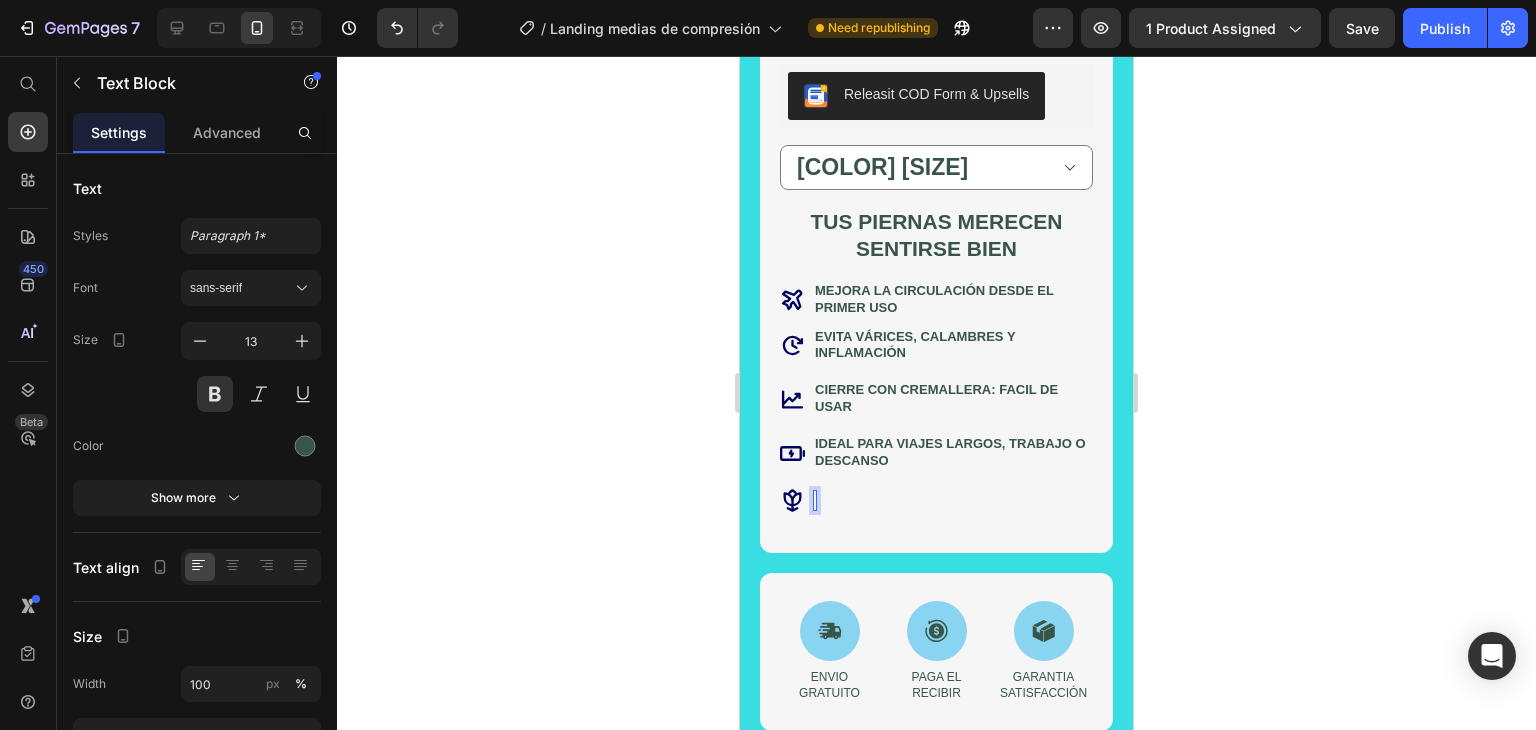 scroll, scrollTop: 791, scrollLeft: 0, axis: vertical 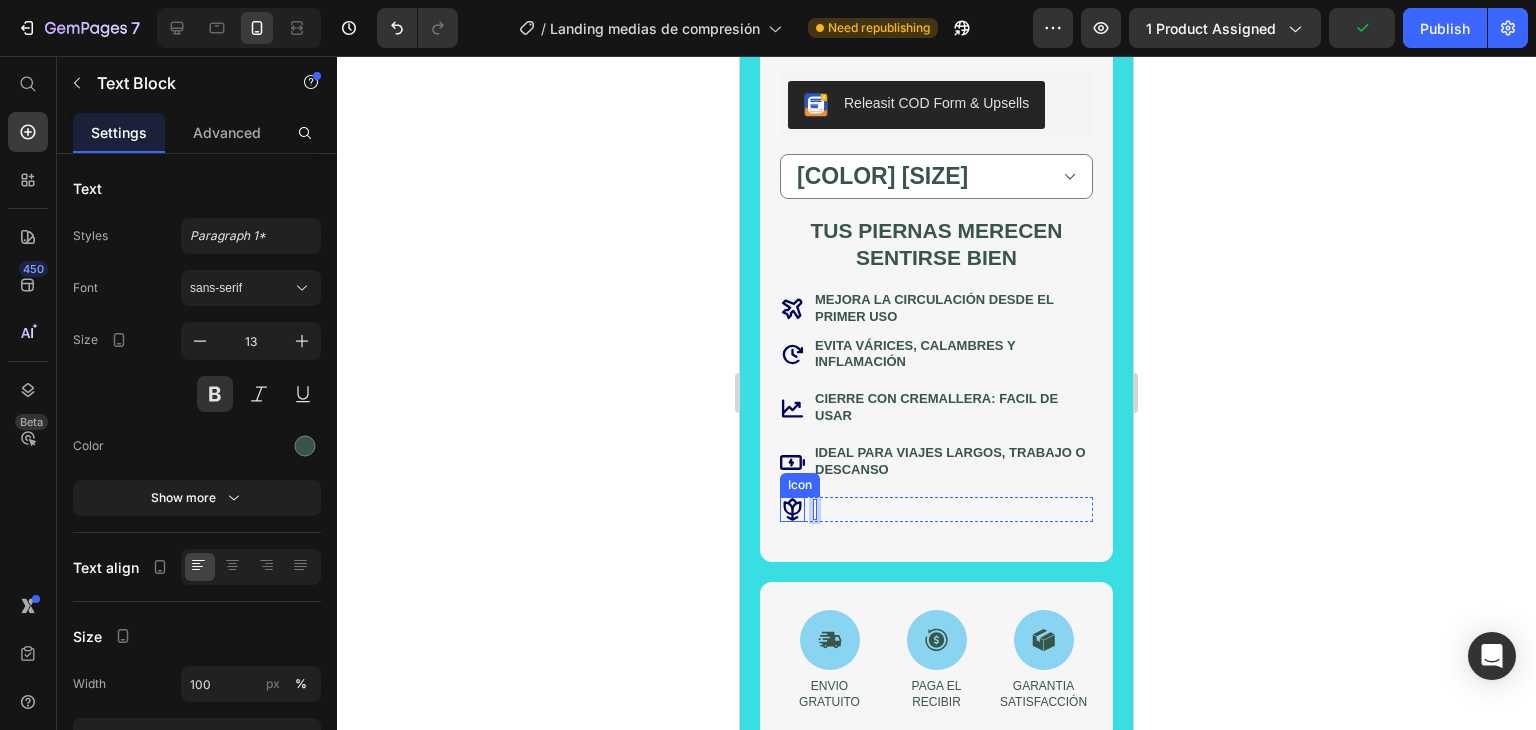 click 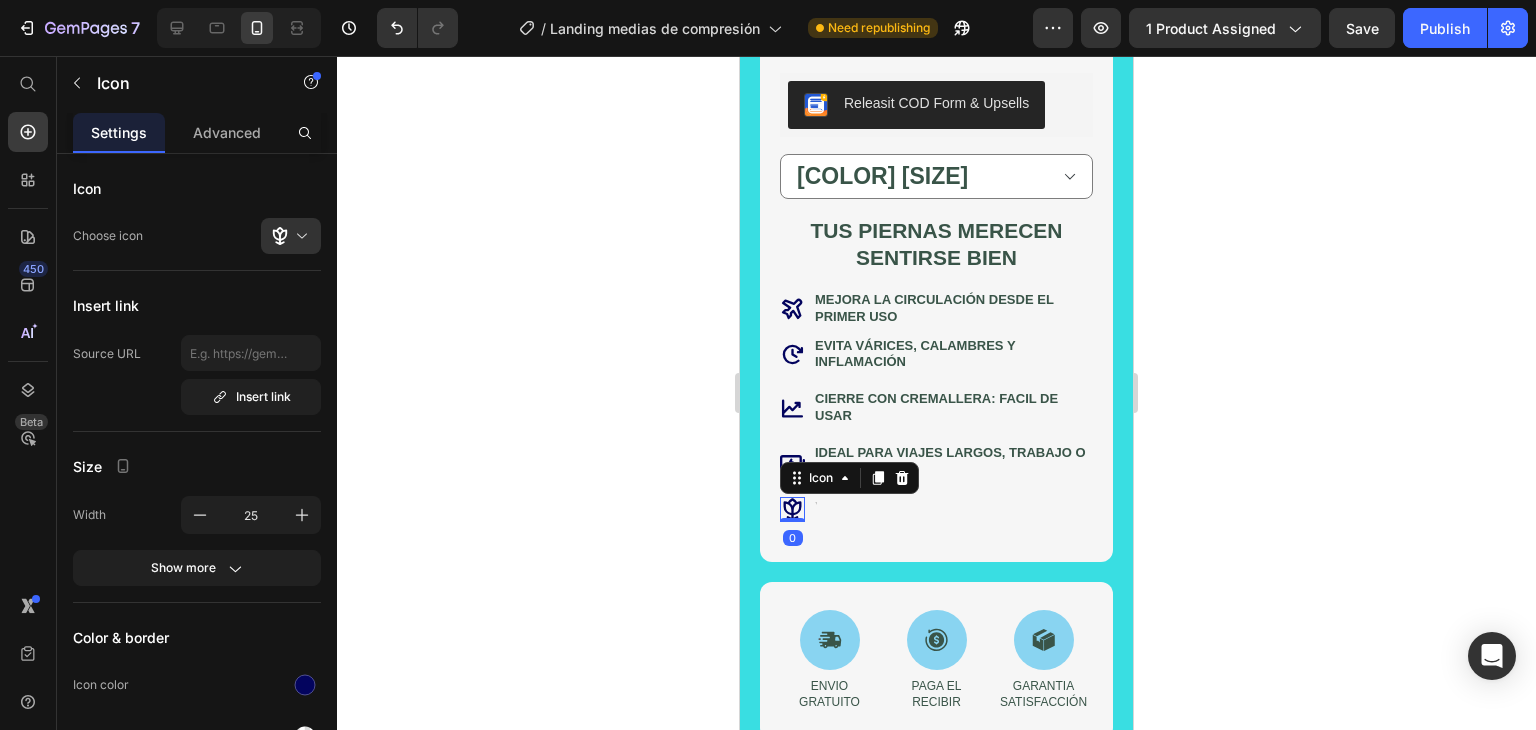 click on "Icon" at bounding box center (849, 478) 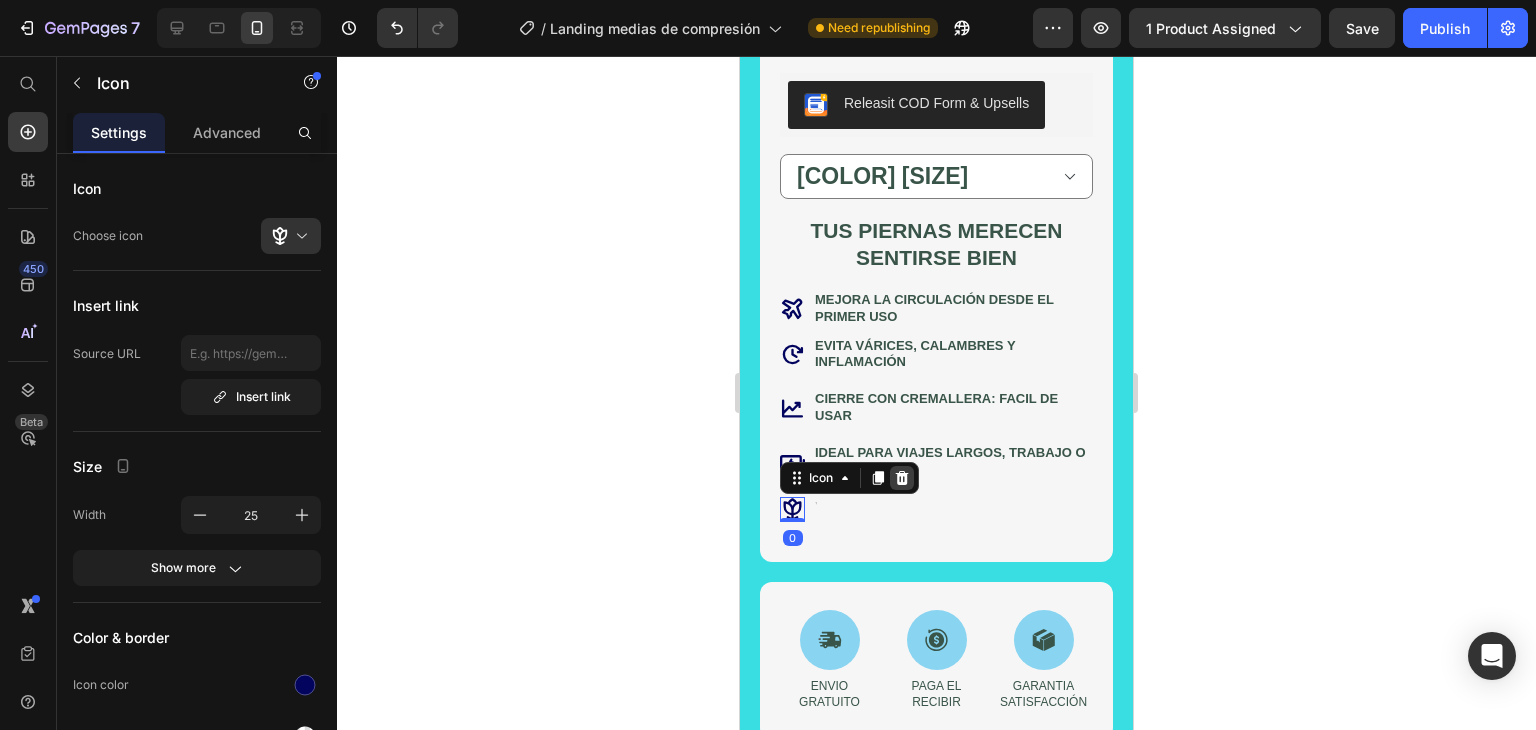 click 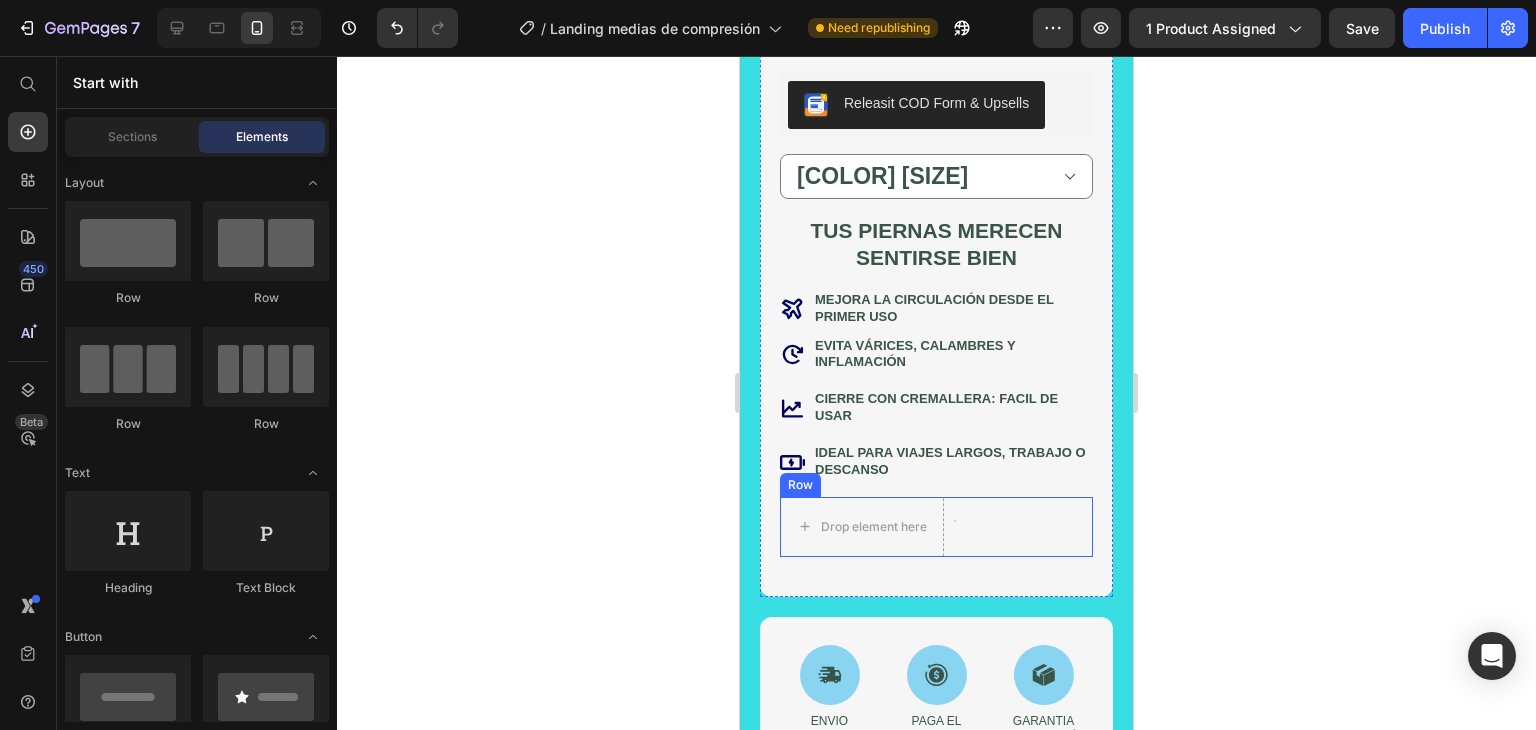 click on "Drop element here Text Block Row" at bounding box center (936, 527) 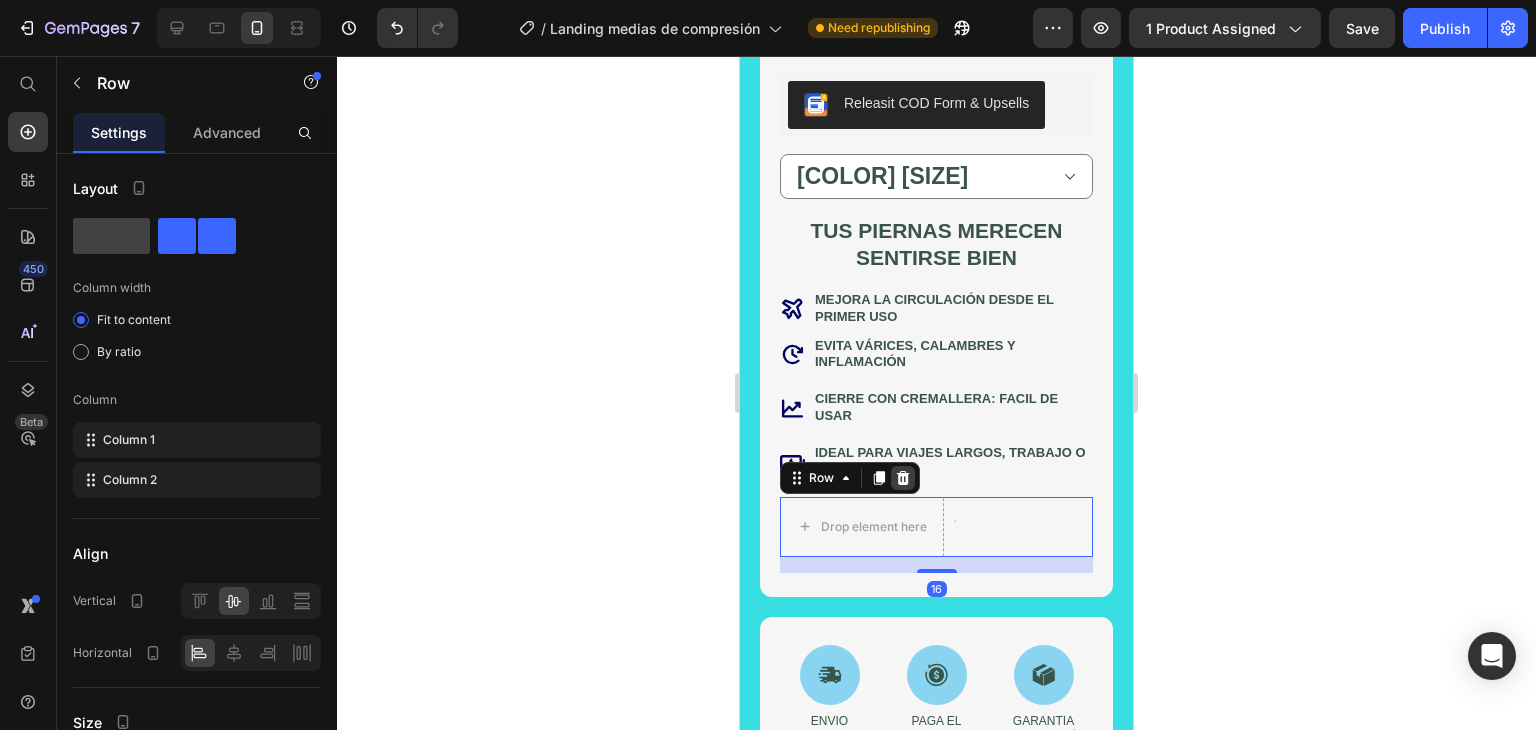 click 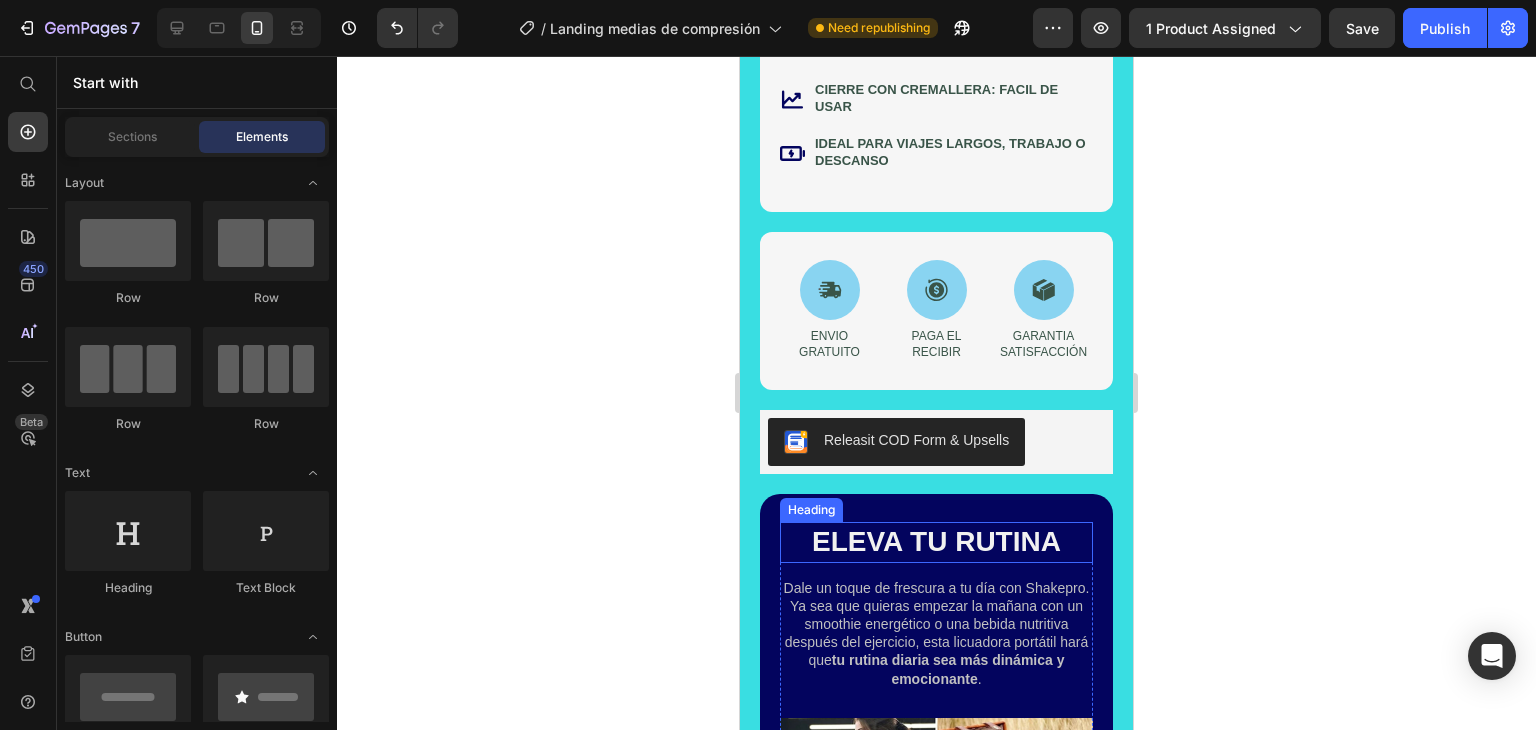 scroll, scrollTop: 1200, scrollLeft: 0, axis: vertical 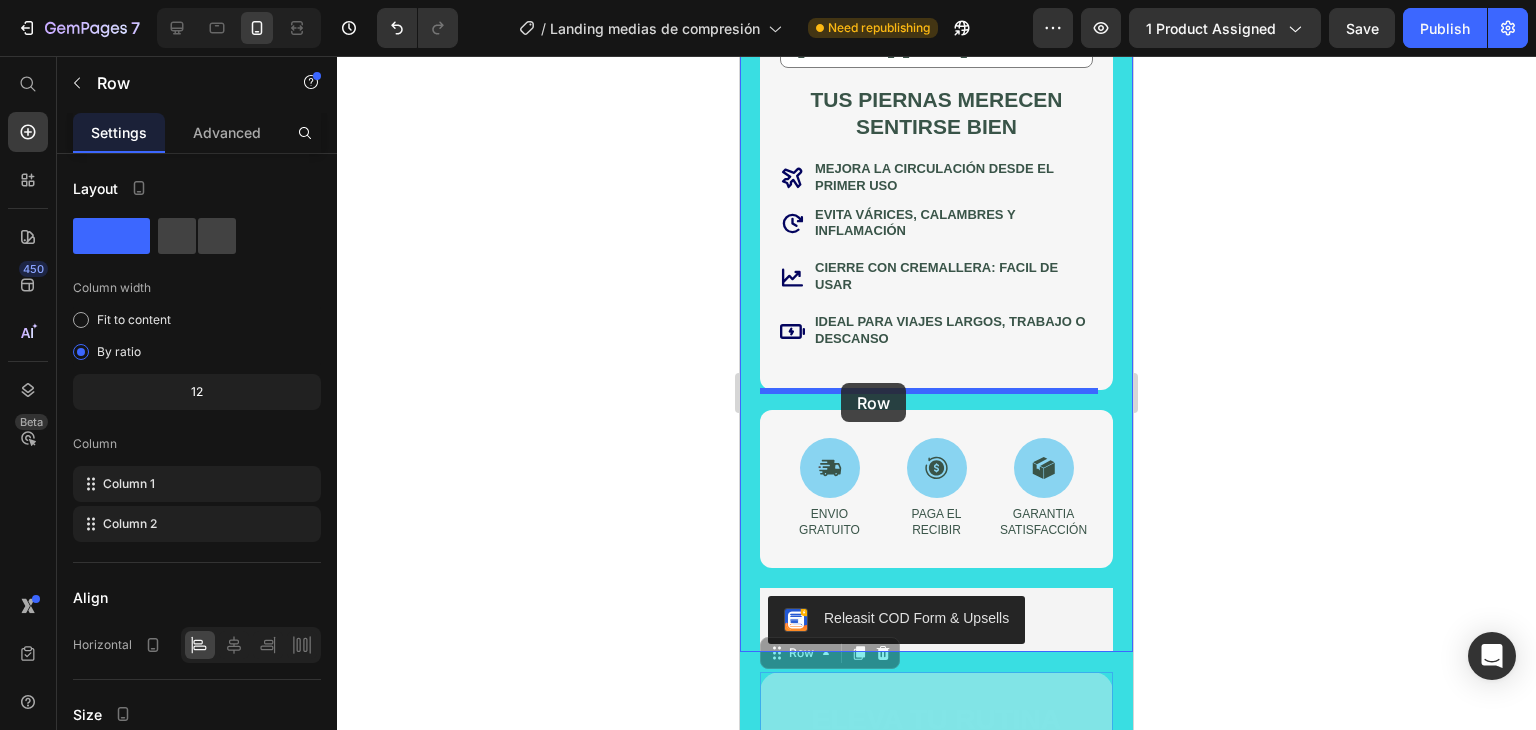 drag, startPoint x: 773, startPoint y: 513, endPoint x: 841, endPoint y: 383, distance: 146.7106 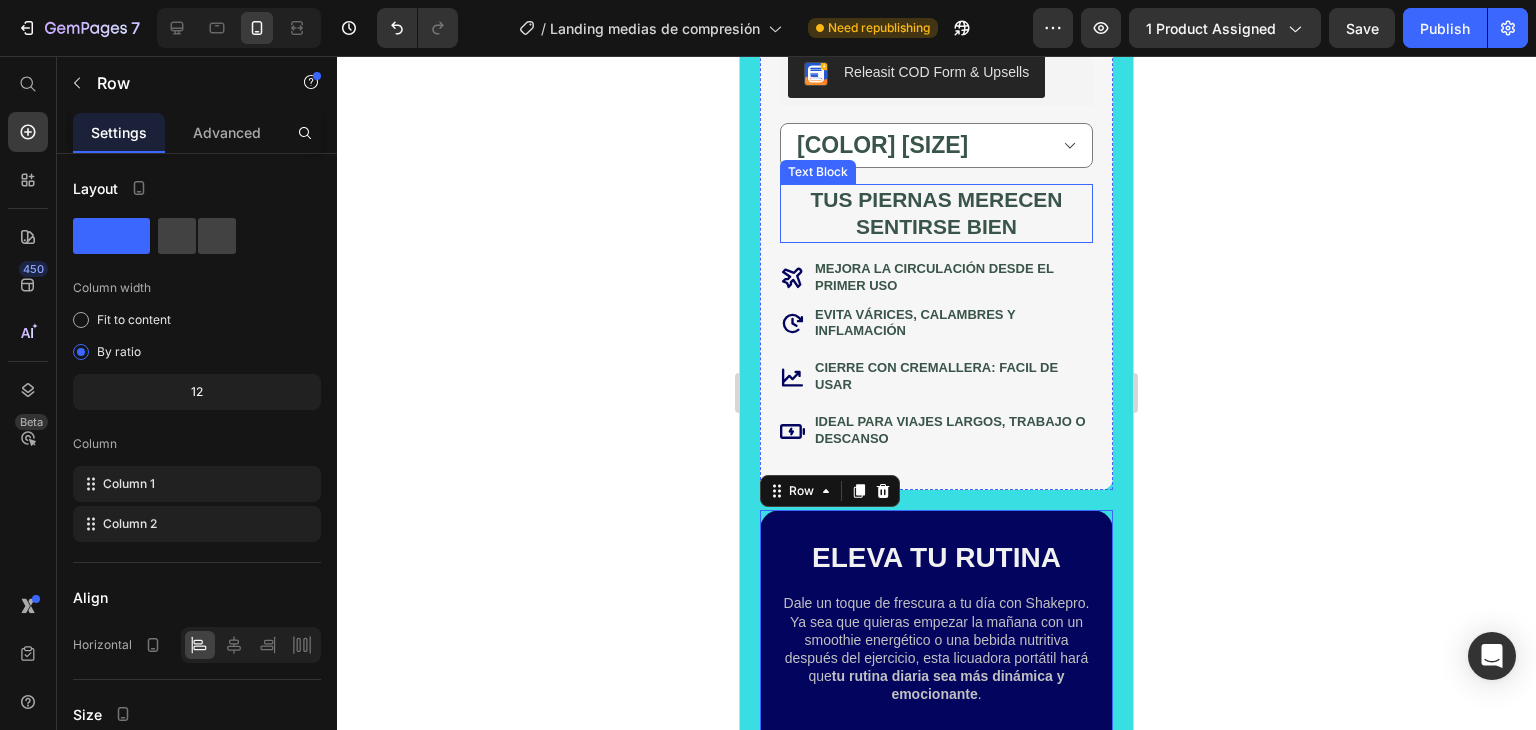 scroll, scrollTop: 1122, scrollLeft: 0, axis: vertical 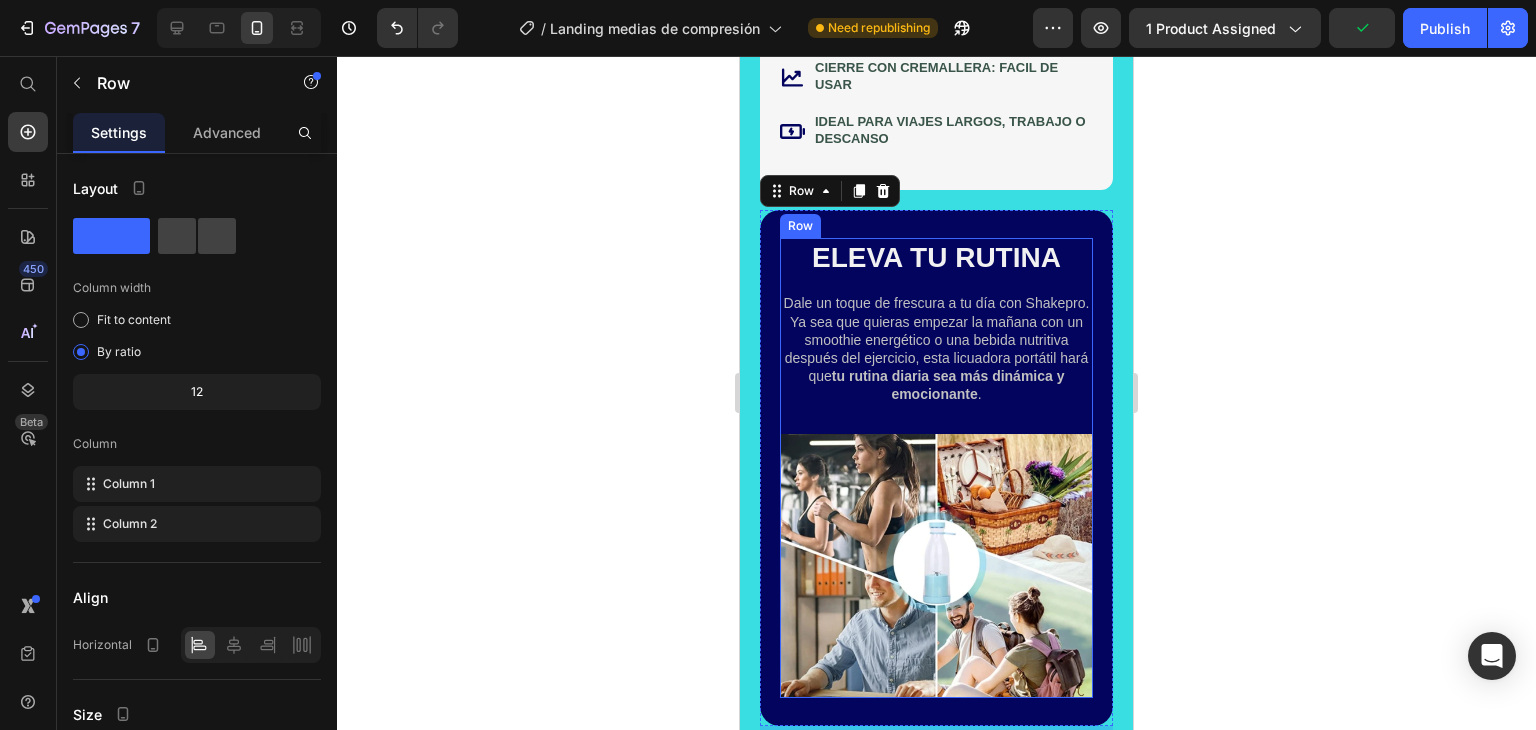click on "ELEVA TU RUTINA" at bounding box center (936, 258) 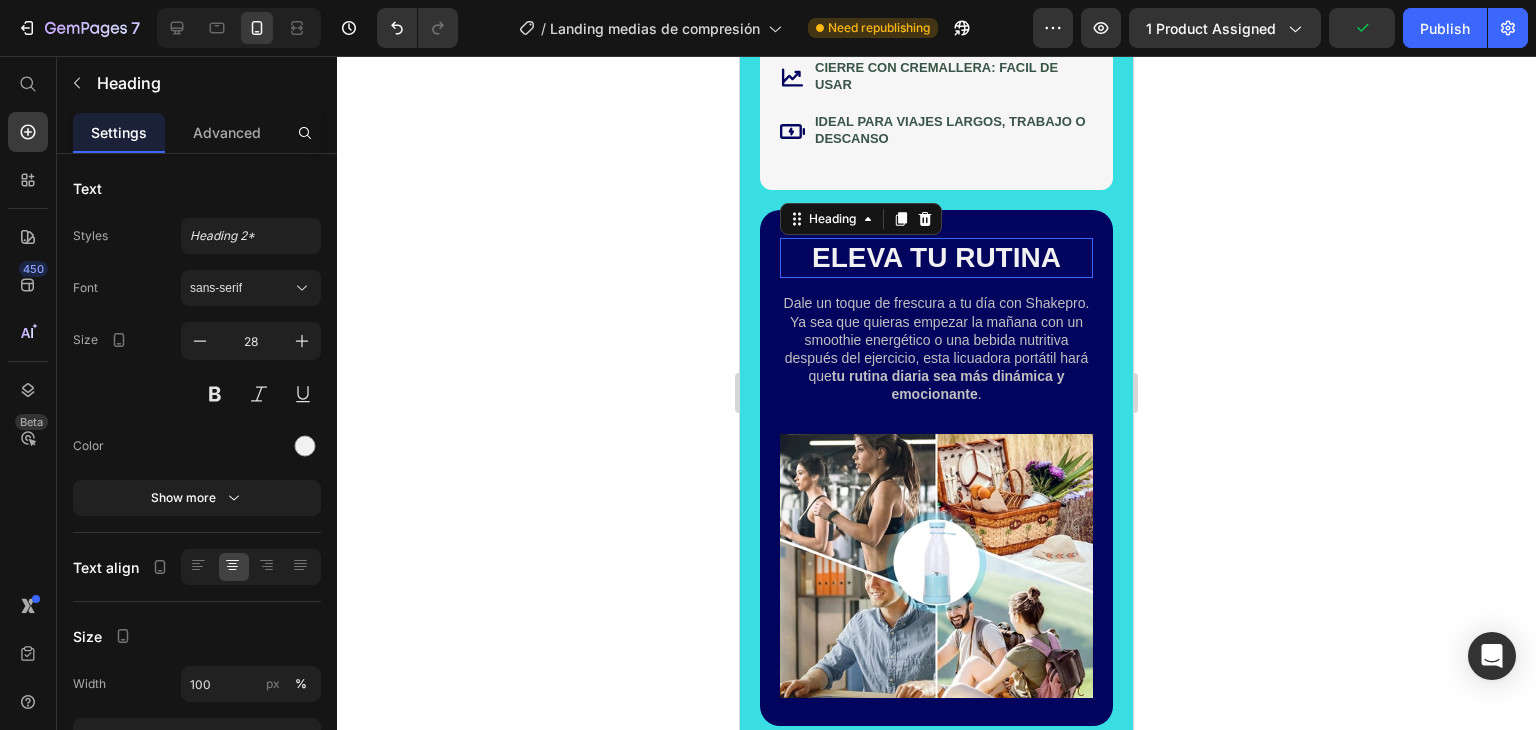click on "ELEVA TU RUTINA" at bounding box center (936, 258) 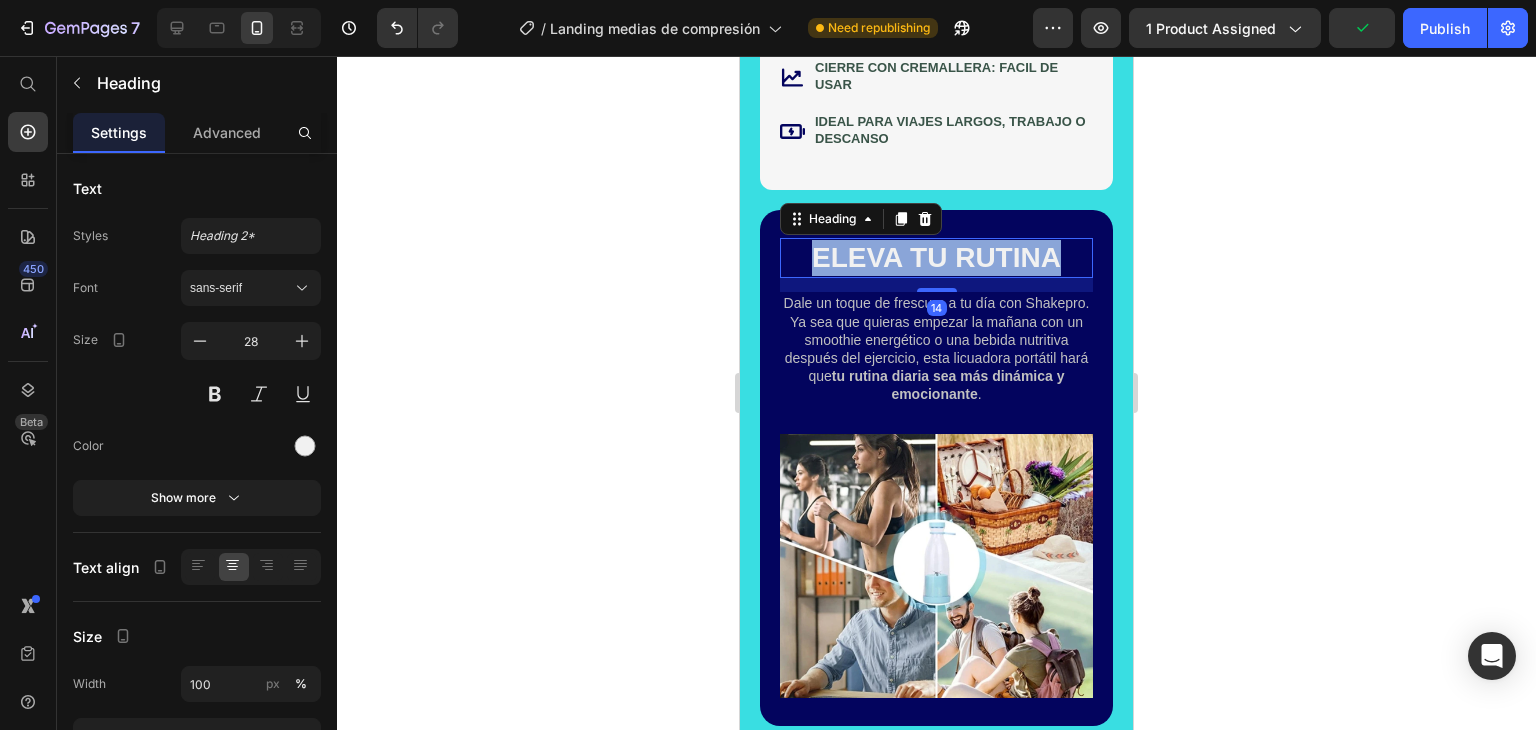 click on "ELEVA TU RUTINA" at bounding box center [936, 258] 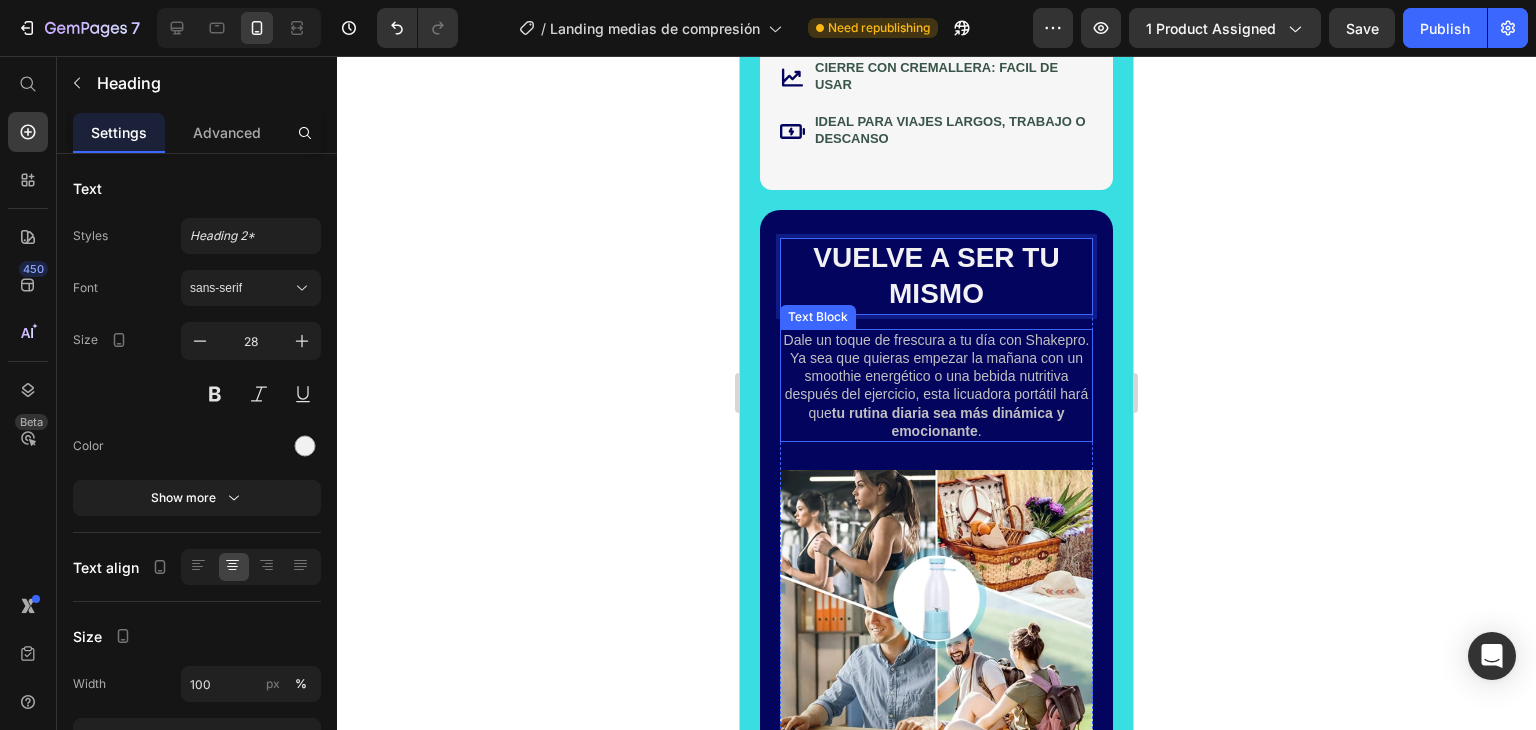 click on "Dale un toque de frescura a tu día con Shakepro. Ya sea que quieras empezar la mañana con un smoothie energético o una bebida nutritiva después del ejercicio, esta licuadora portátil hará que tu rutina diaria sea más dinámica y emocionante ." at bounding box center [936, 385] 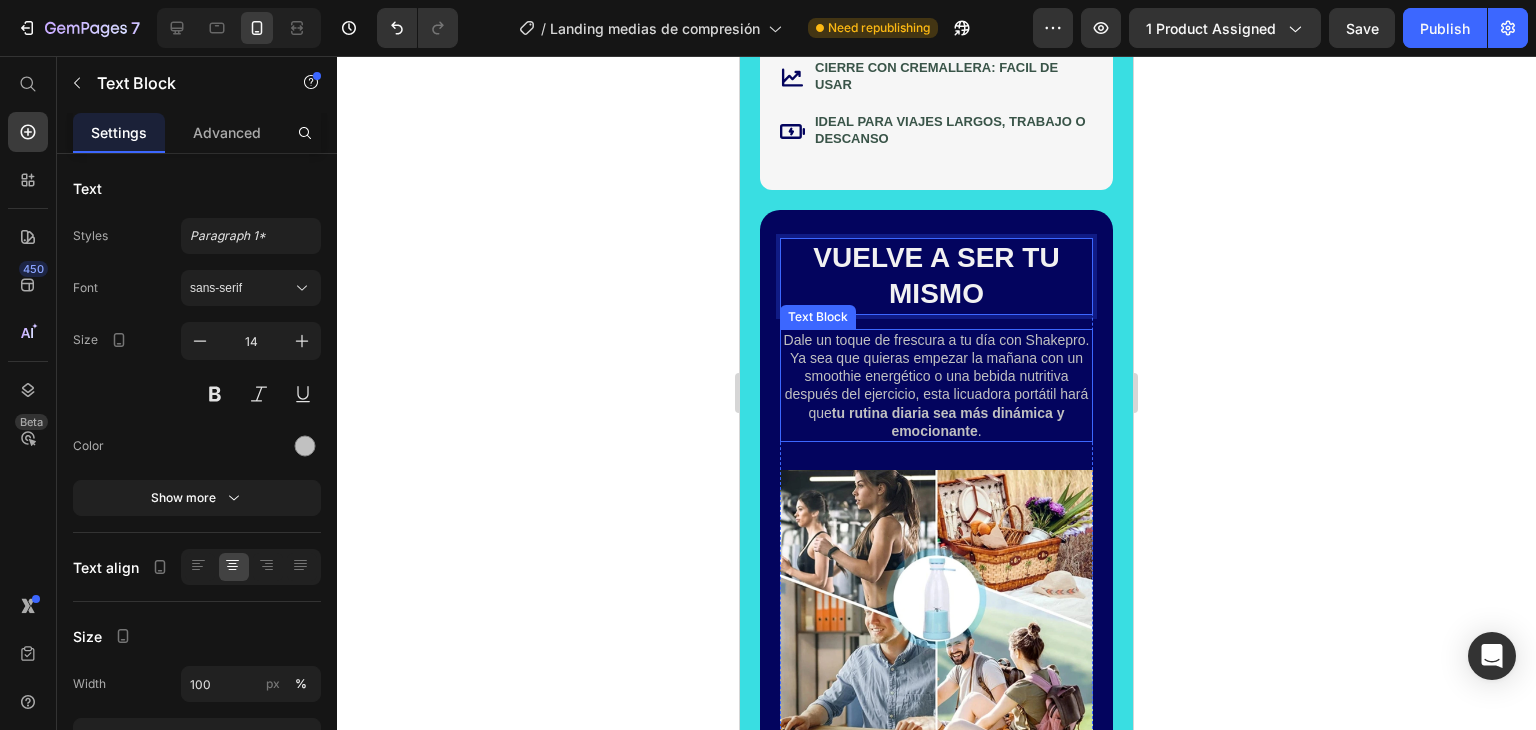 click on "Dale un toque de frescura a tu día con Shakepro. Ya sea que quieras empezar la mañana con un smoothie energético o una bebida nutritiva después del ejercicio, esta licuadora portátil hará que tu rutina diaria sea más dinámica y emocionante ." at bounding box center [936, 385] 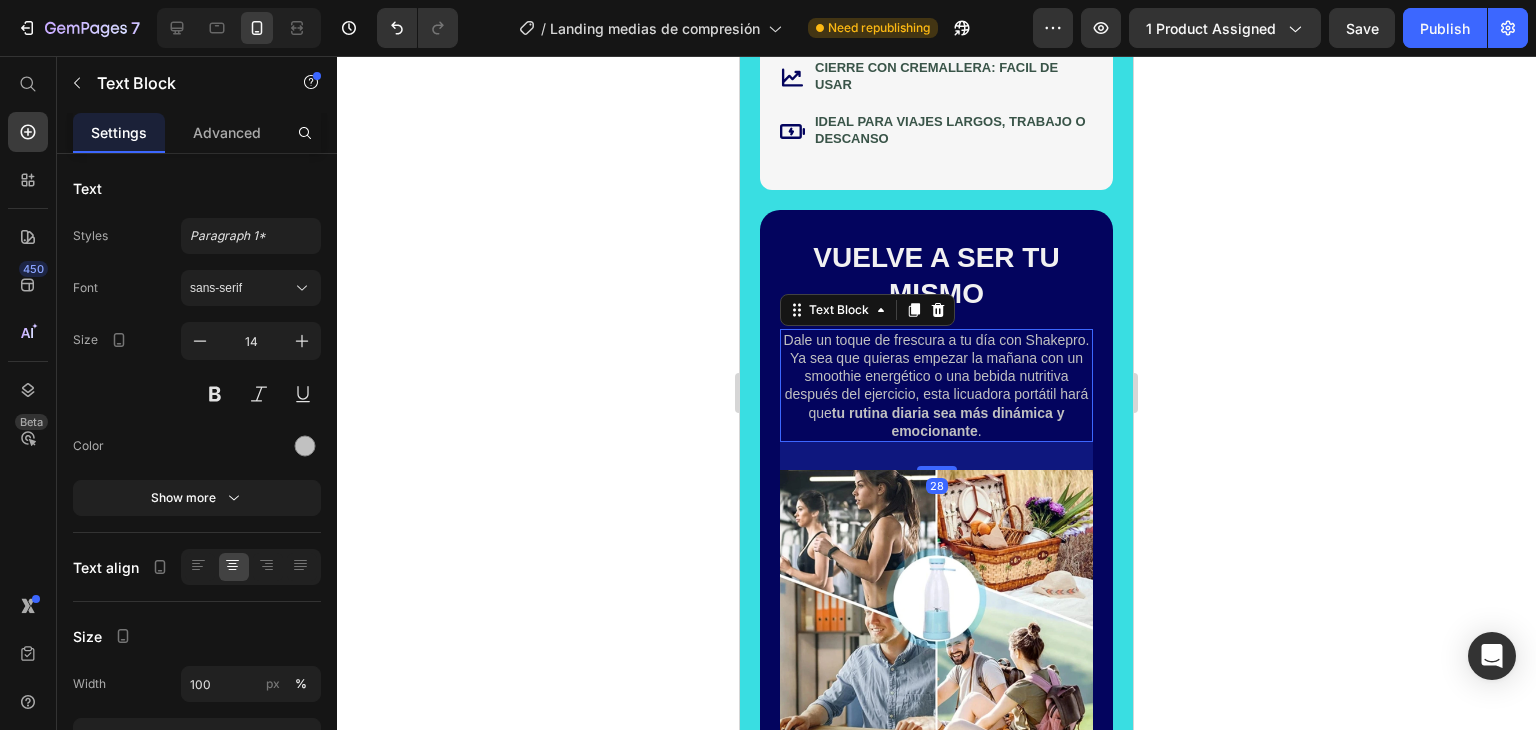 click on "Dale un toque de frescura a tu día con Shakepro. Ya sea que quieras empezar la mañana con un smoothie energético o una bebida nutritiva después del ejercicio, esta licuadora portátil hará que tu rutina diaria sea más dinámica y emocionante ." at bounding box center (936, 385) 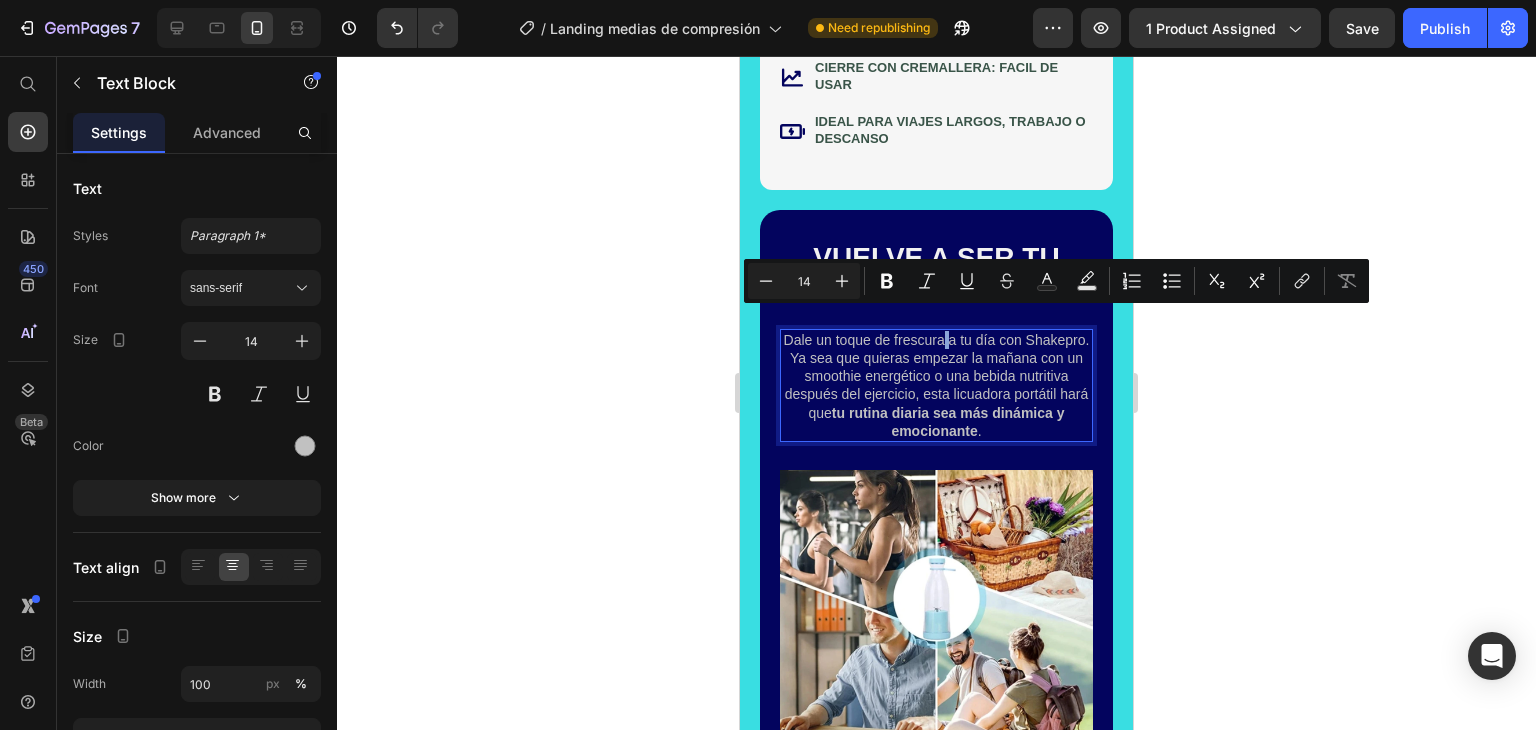 click on "tu rutina diaria sea más dinámica y emocionante" at bounding box center [948, 422] 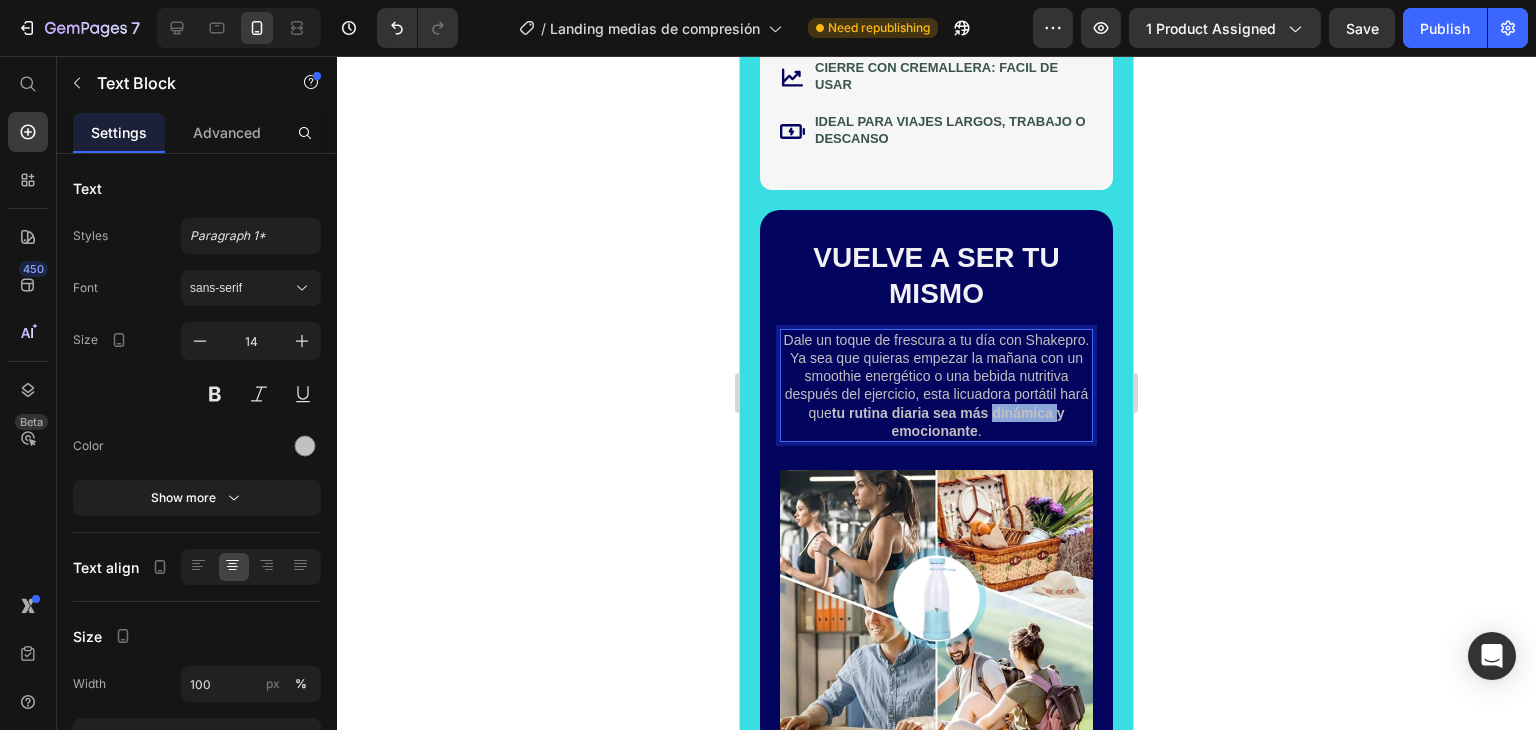 click on "tu rutina diaria sea más dinámica y emocionante" at bounding box center (948, 422) 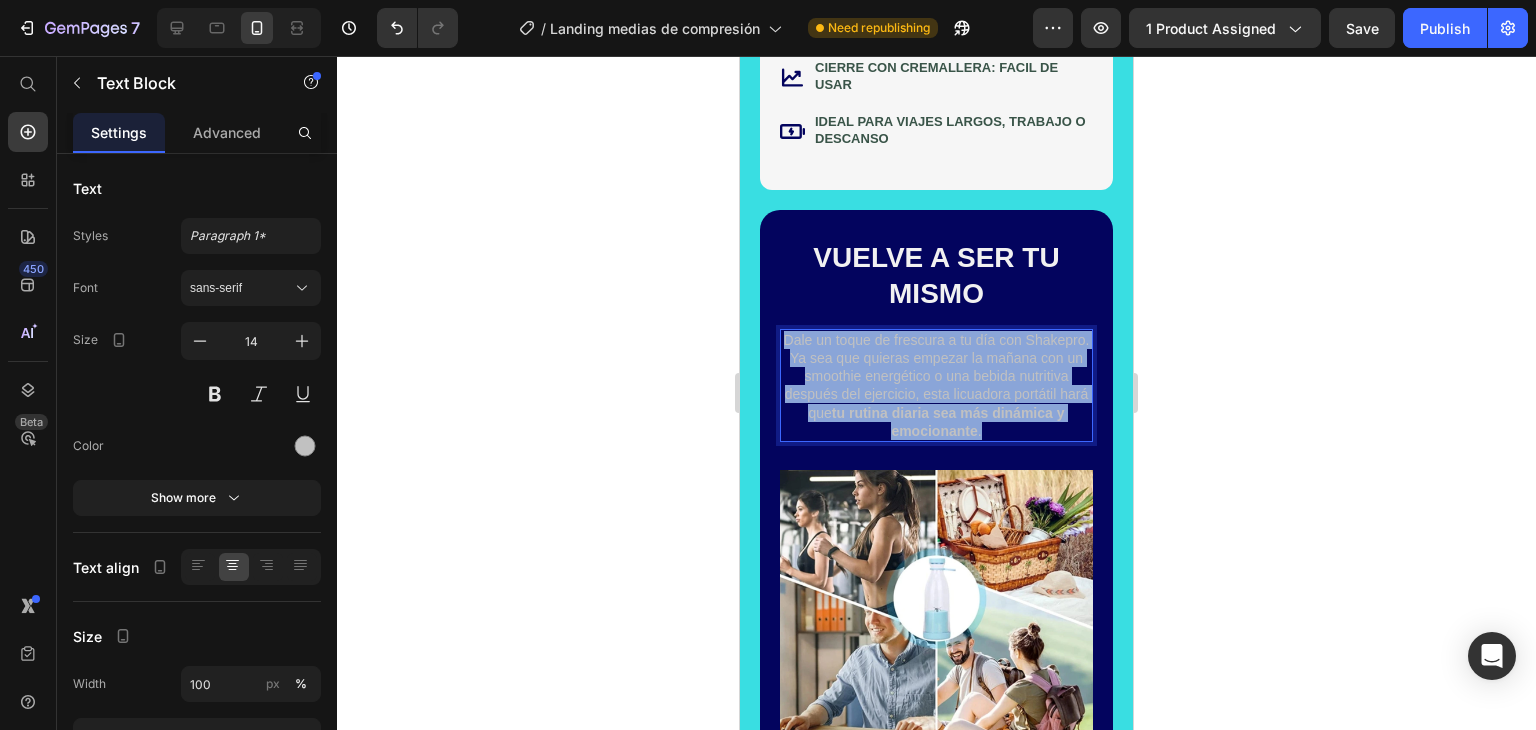 click on "tu rutina diaria sea más dinámica y emocionante" at bounding box center (948, 422) 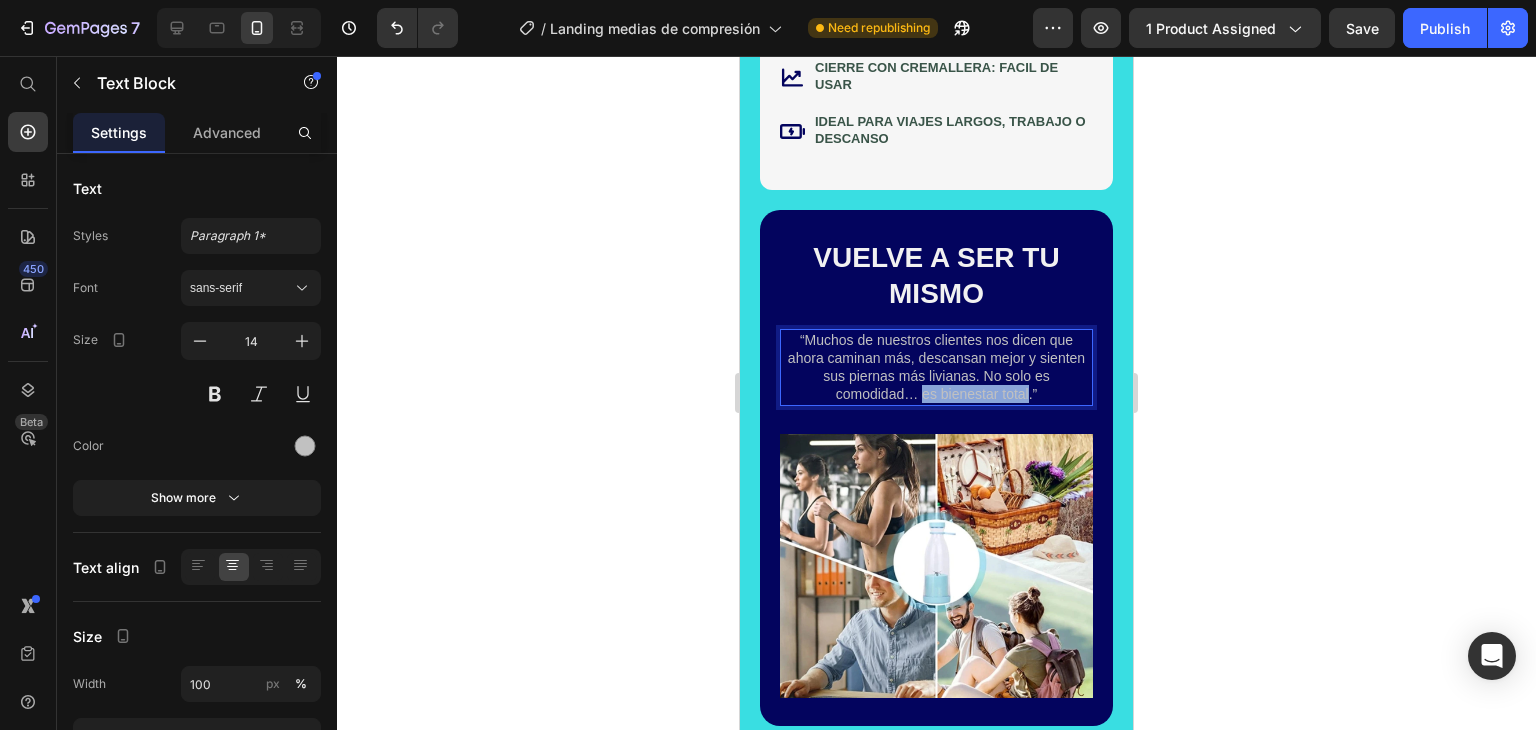drag, startPoint x: 1020, startPoint y: 377, endPoint x: 917, endPoint y: 376, distance: 103.00485 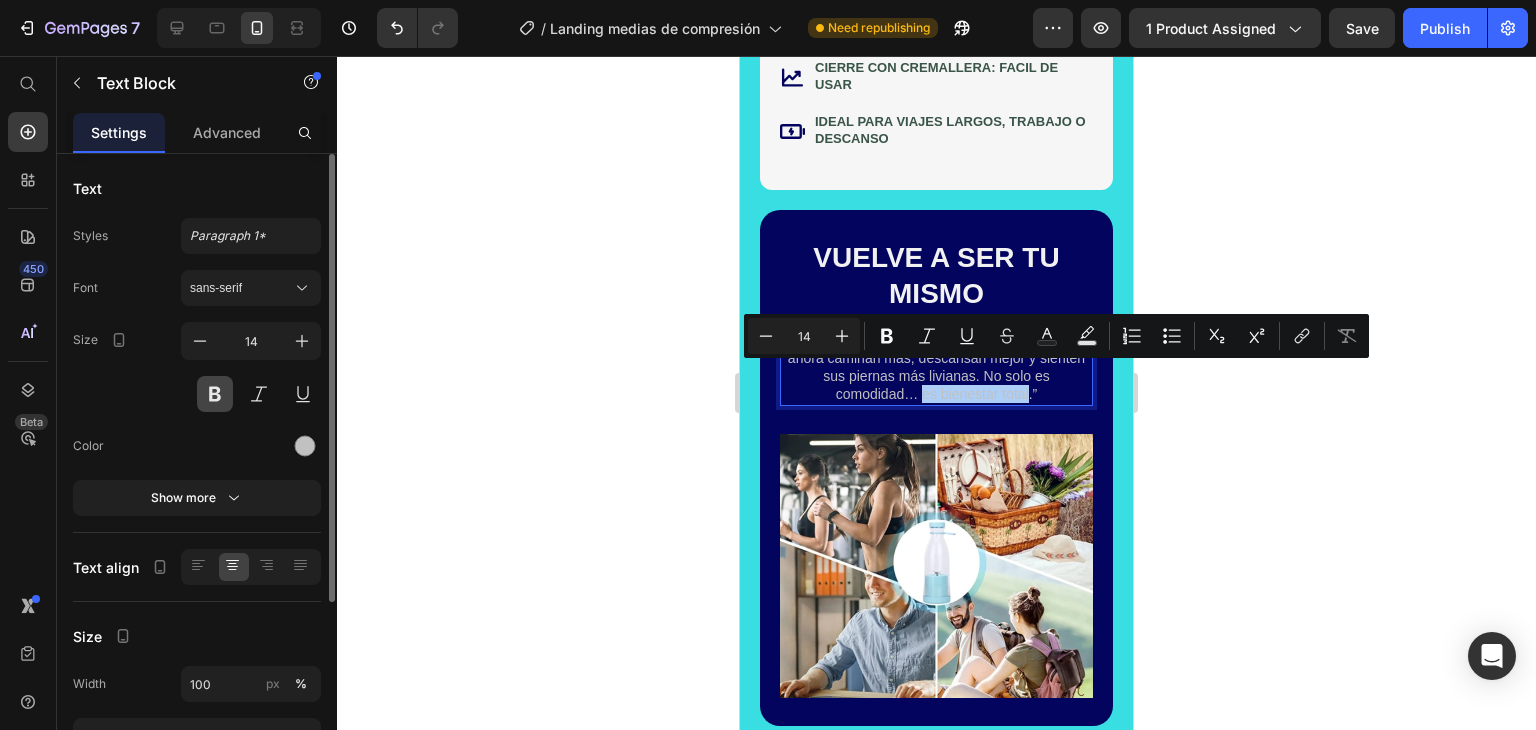 click at bounding box center [215, 394] 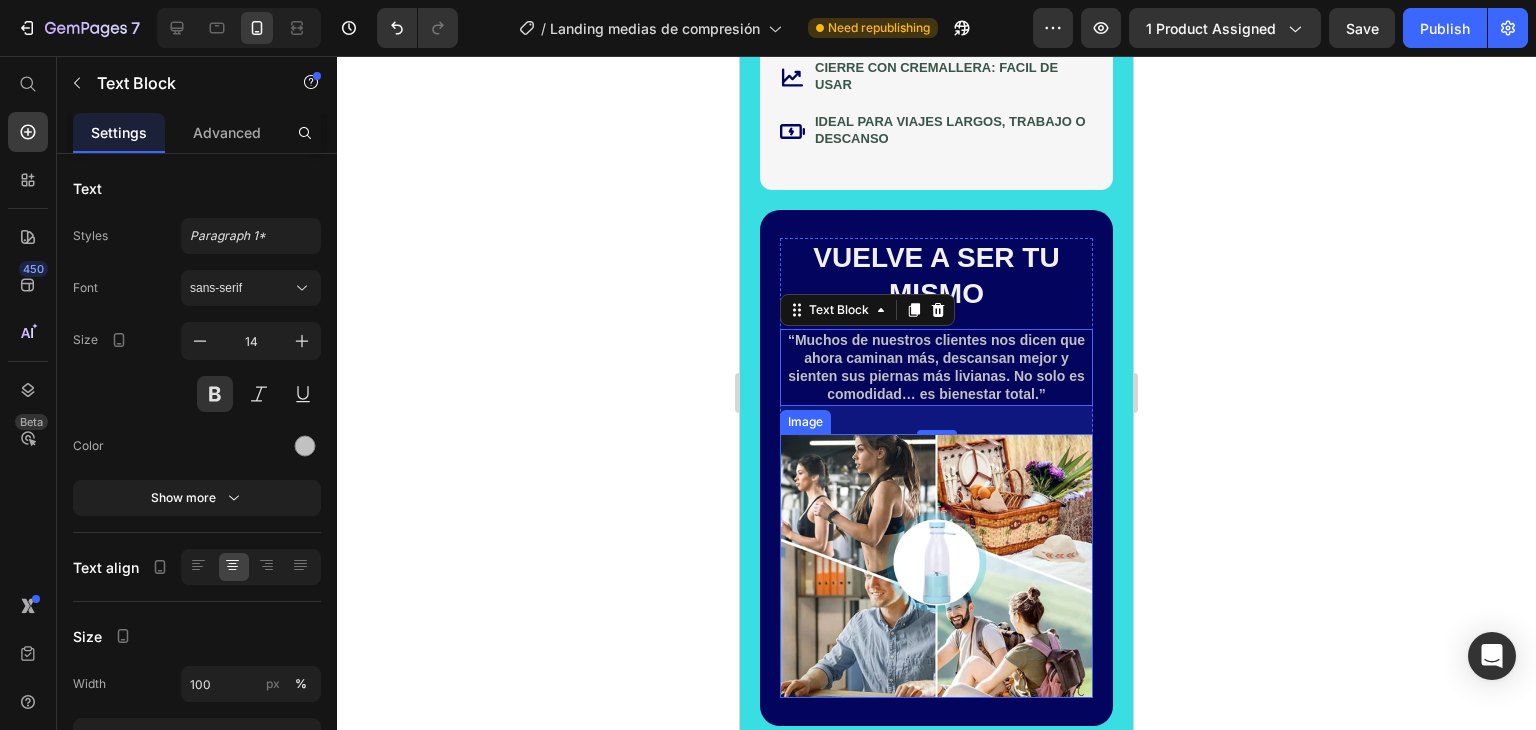 type 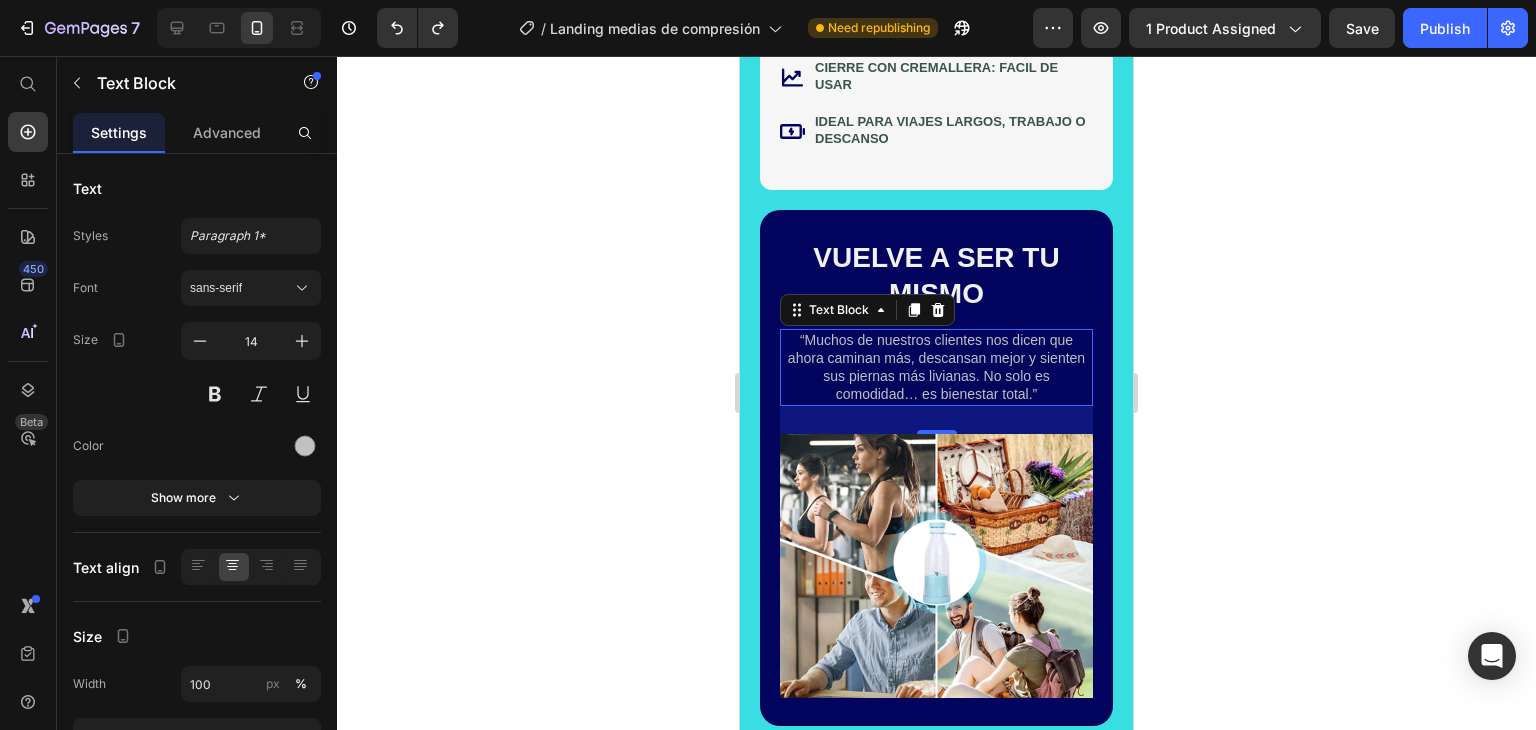 click on "“Muchos de nuestros clientes nos dicen que ahora caminan más, descansan mejor y sienten sus piernas más livianas. No solo es comodidad… es bienestar total.”" at bounding box center [936, 367] 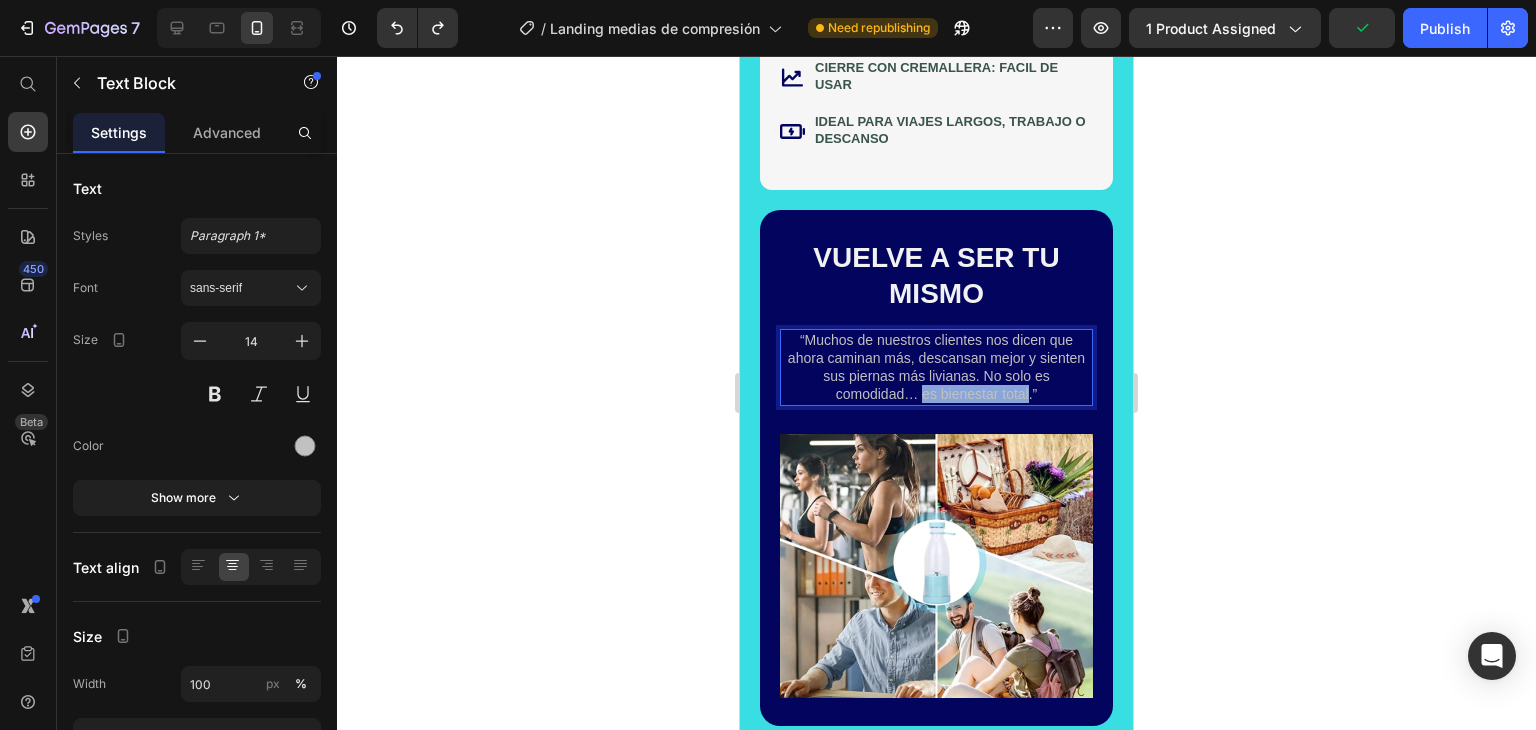 drag, startPoint x: 1021, startPoint y: 374, endPoint x: 915, endPoint y: 369, distance: 106.11786 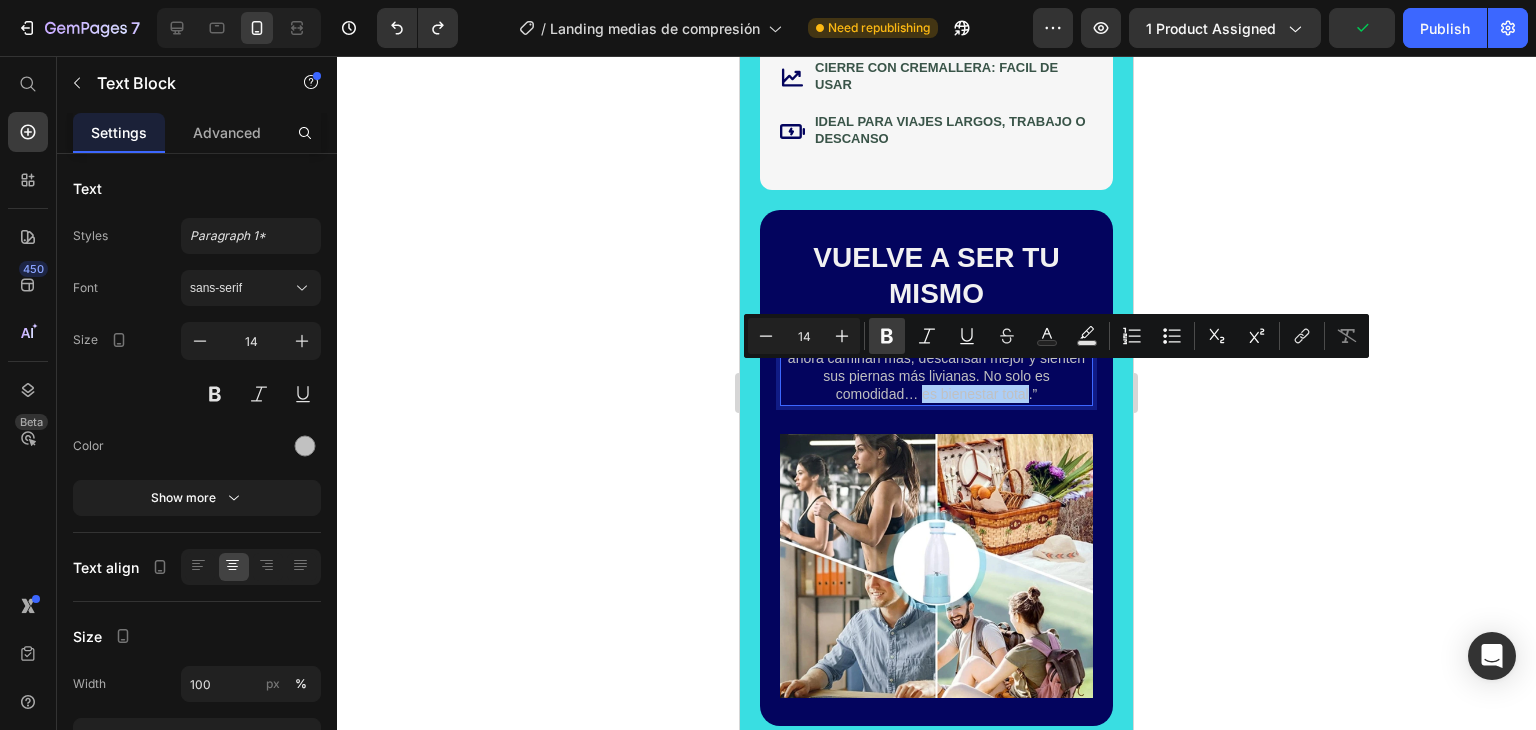 click 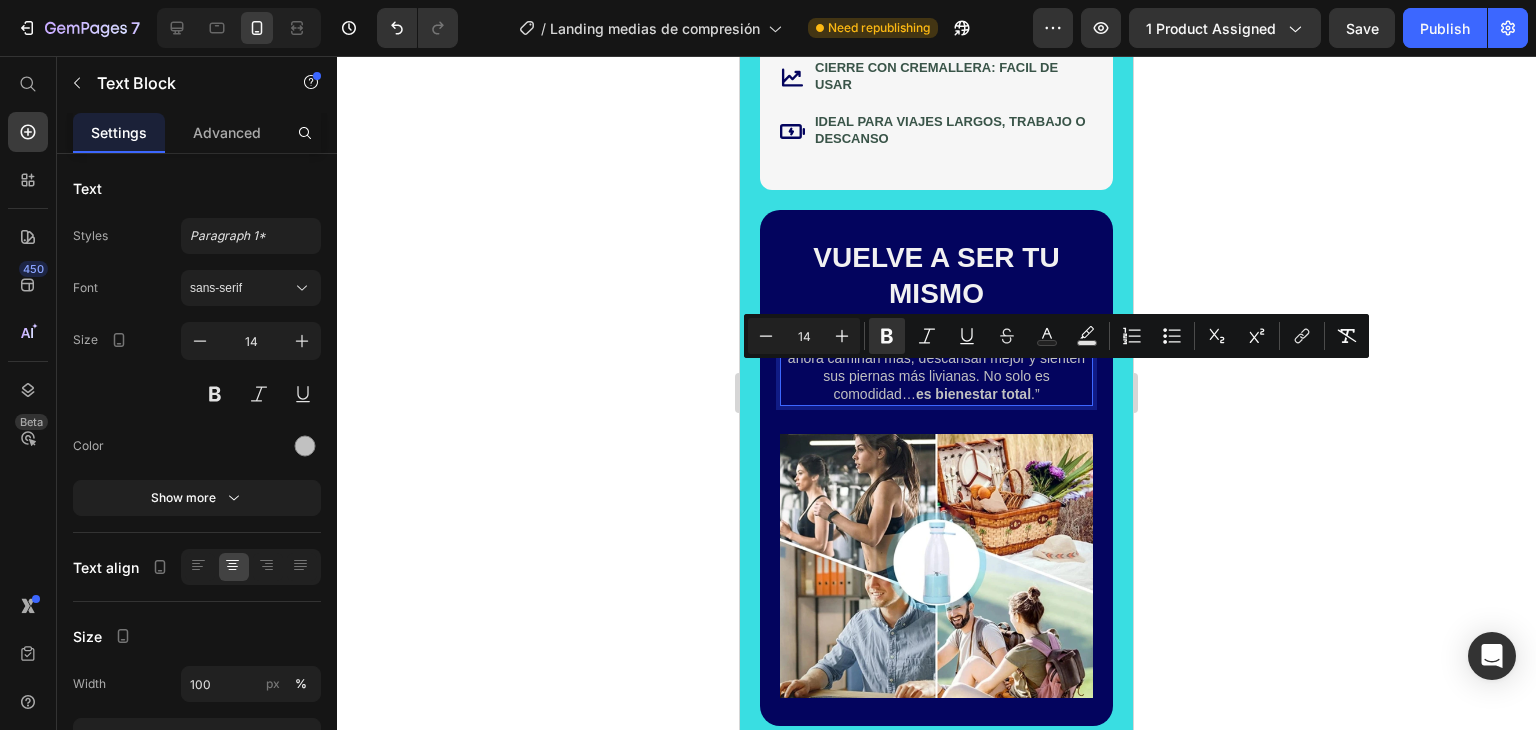 click on "“Muchos de nuestros clientes nos dicen que ahora caminan más, descansan mejor y sienten sus piernas más livianas. No solo es comodidad…  es bienestar total .”" at bounding box center (936, 367) 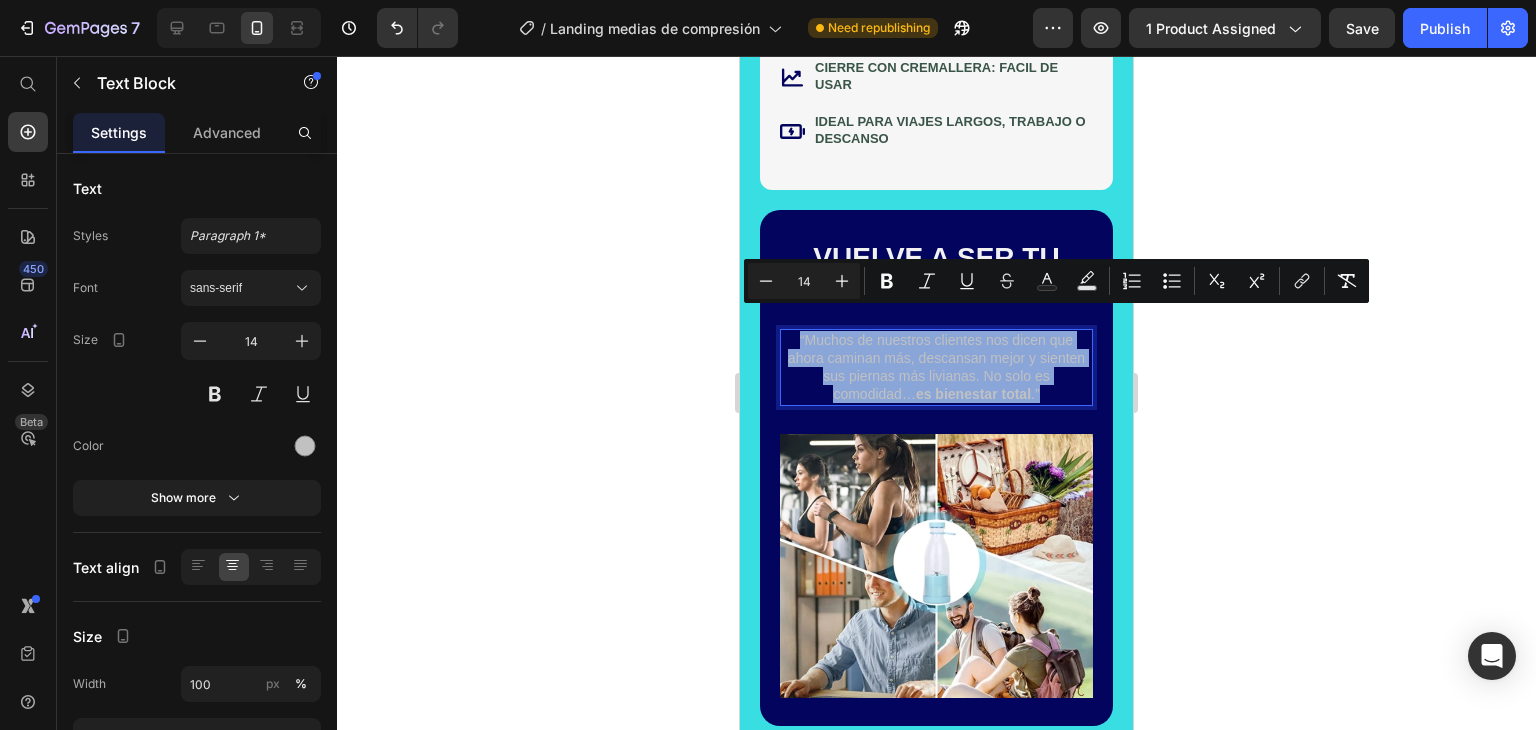 drag, startPoint x: 1049, startPoint y: 376, endPoint x: 1417, endPoint y: 357, distance: 368.49017 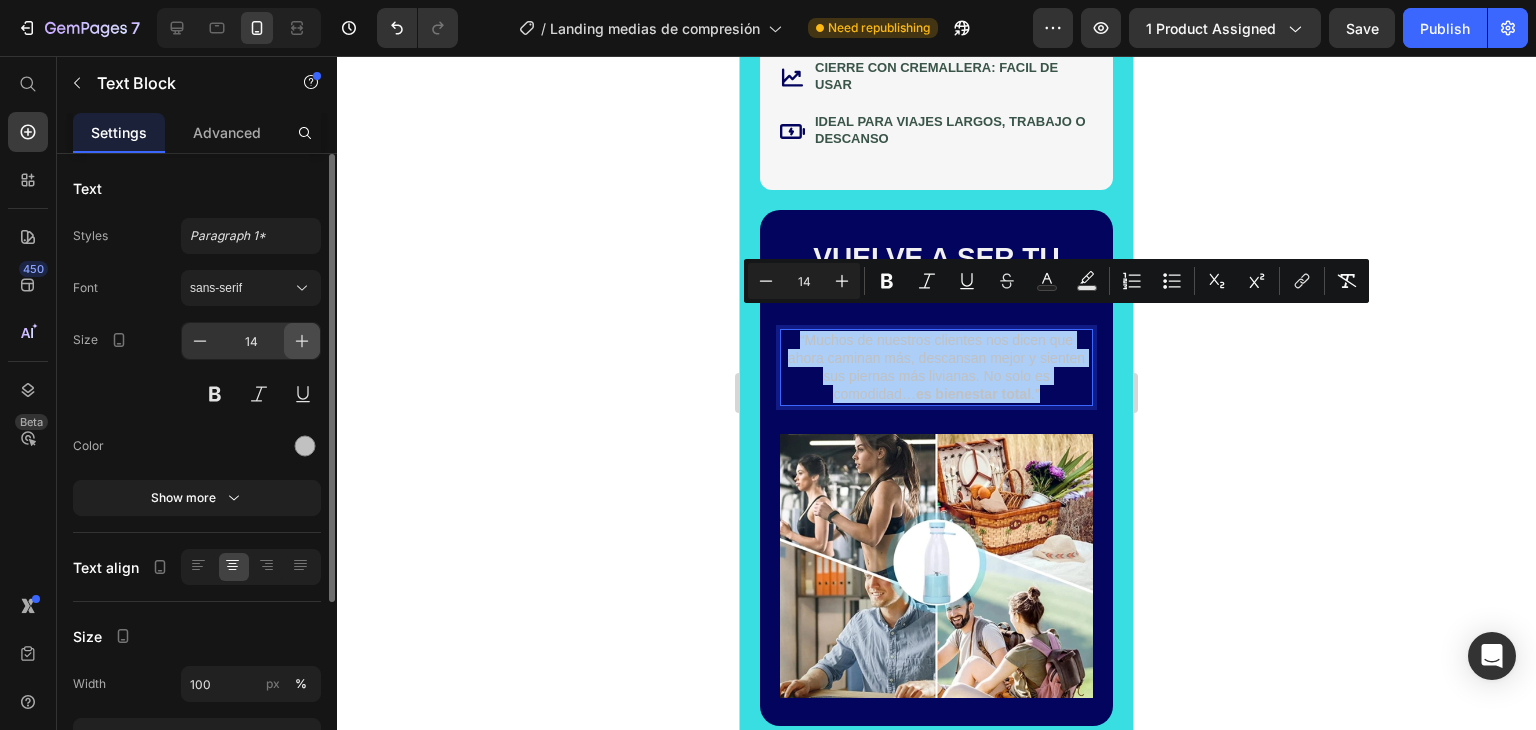 click 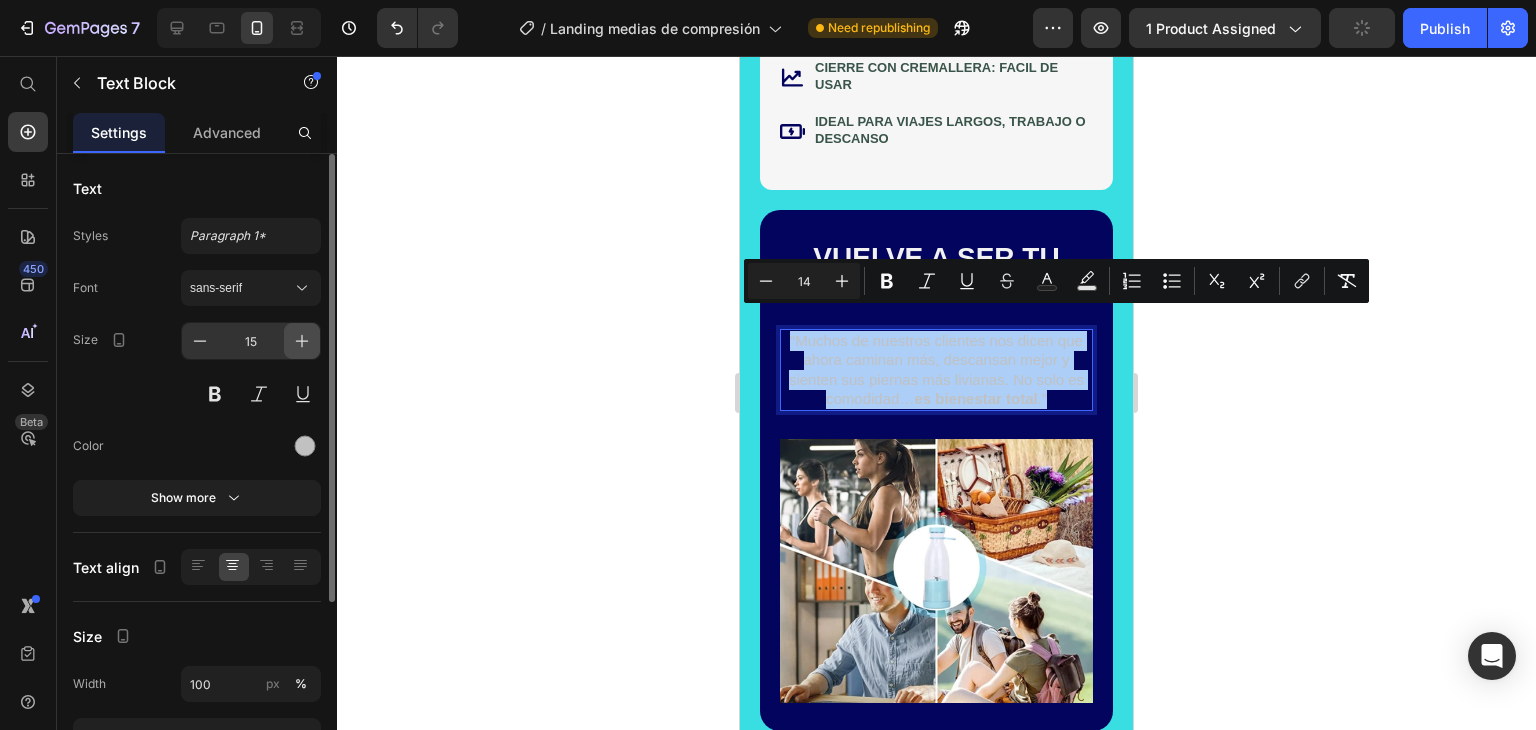 click 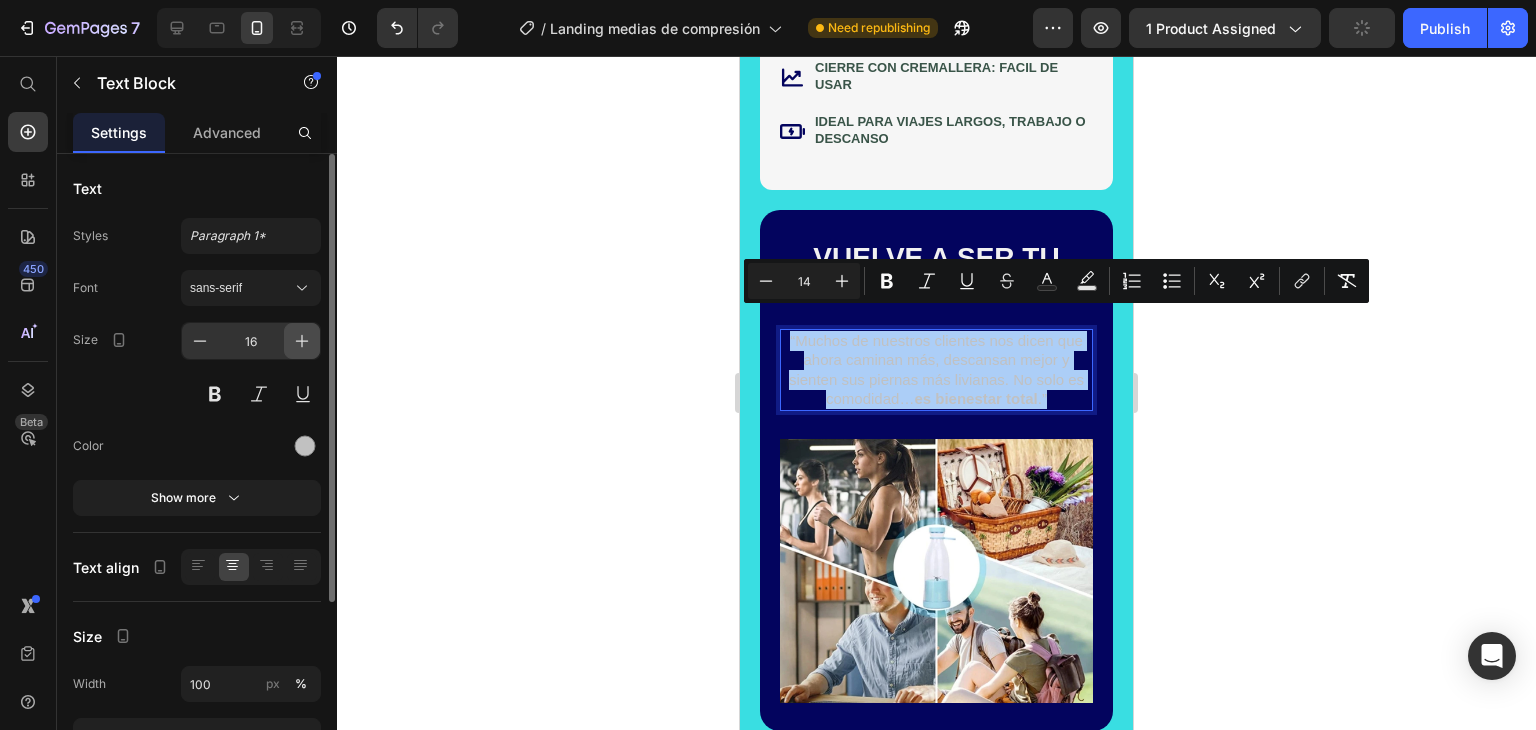 click 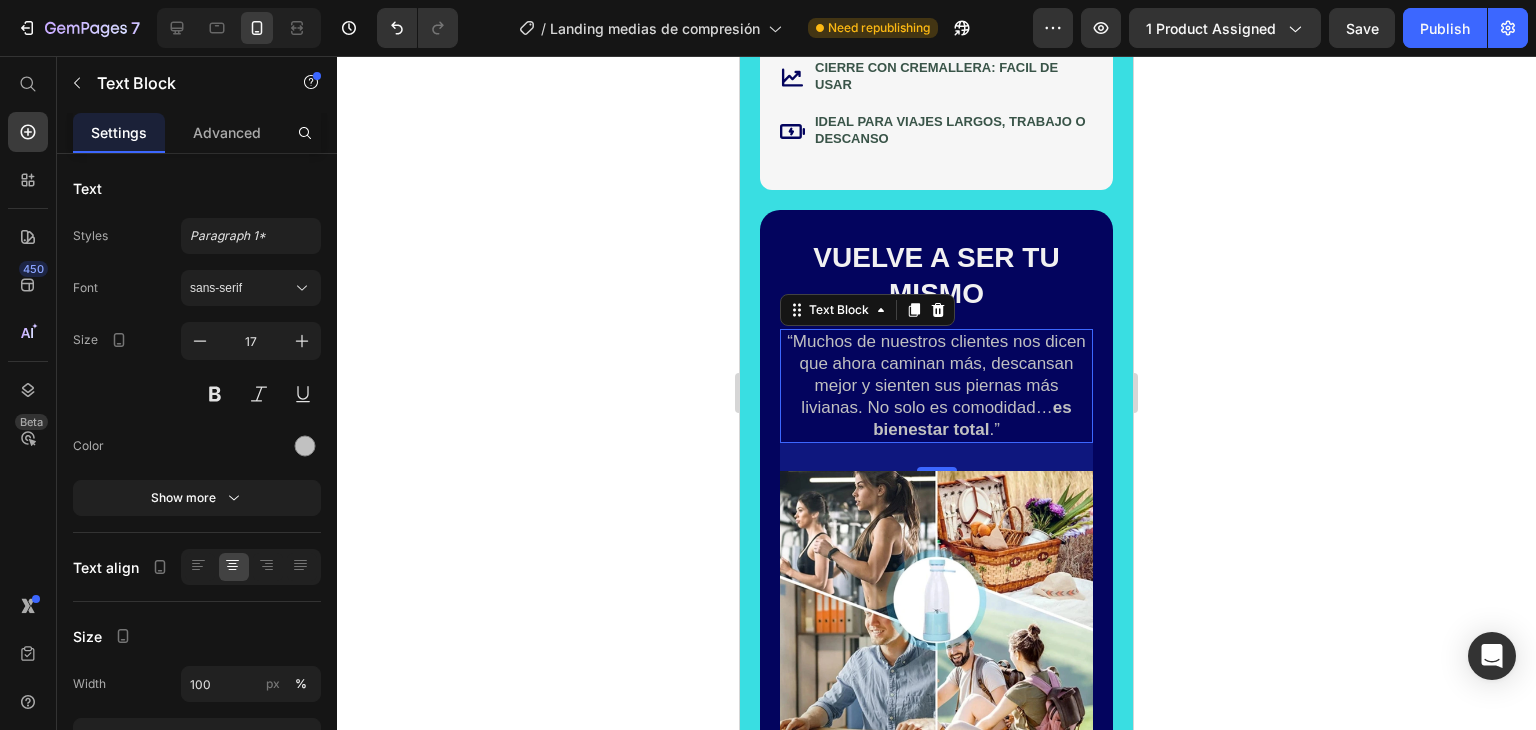 click 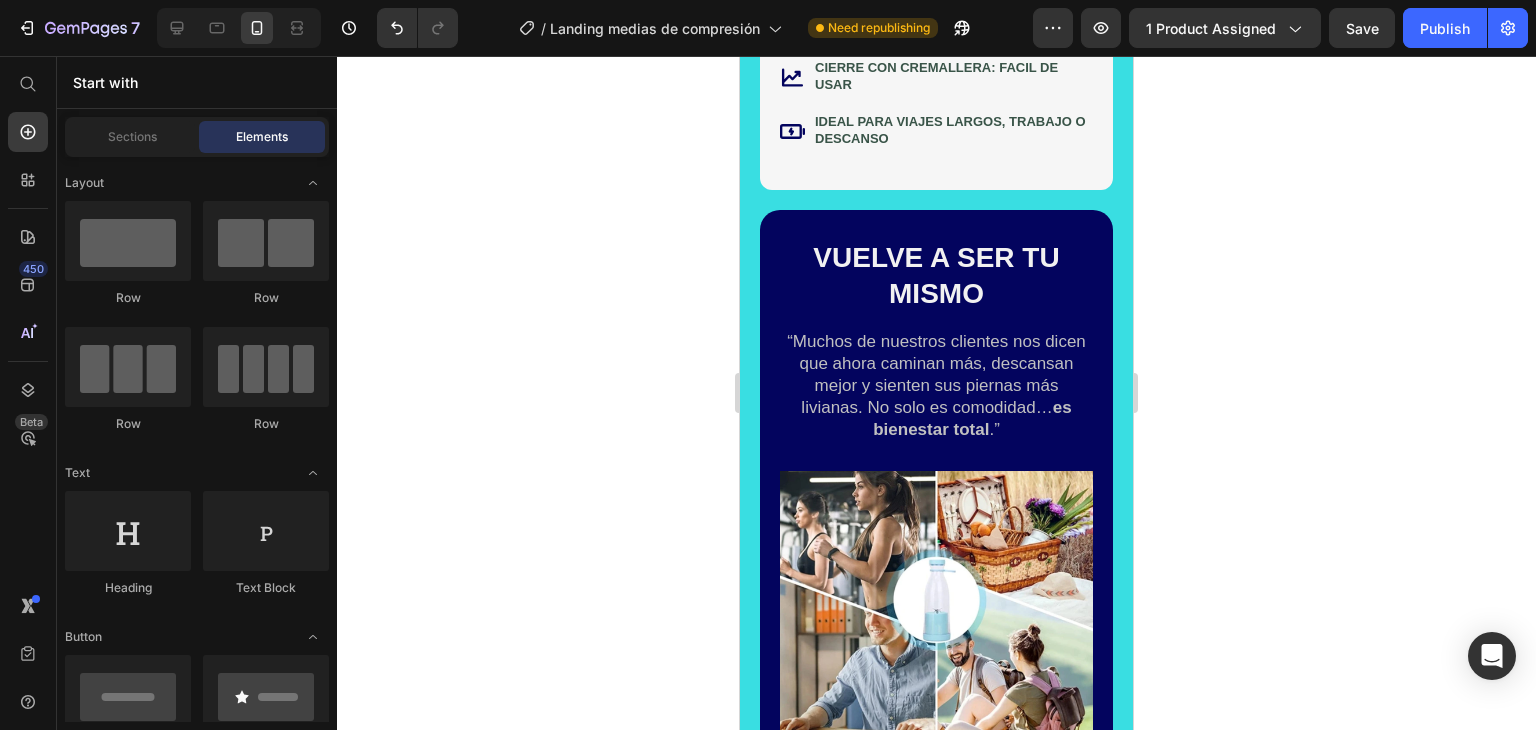click 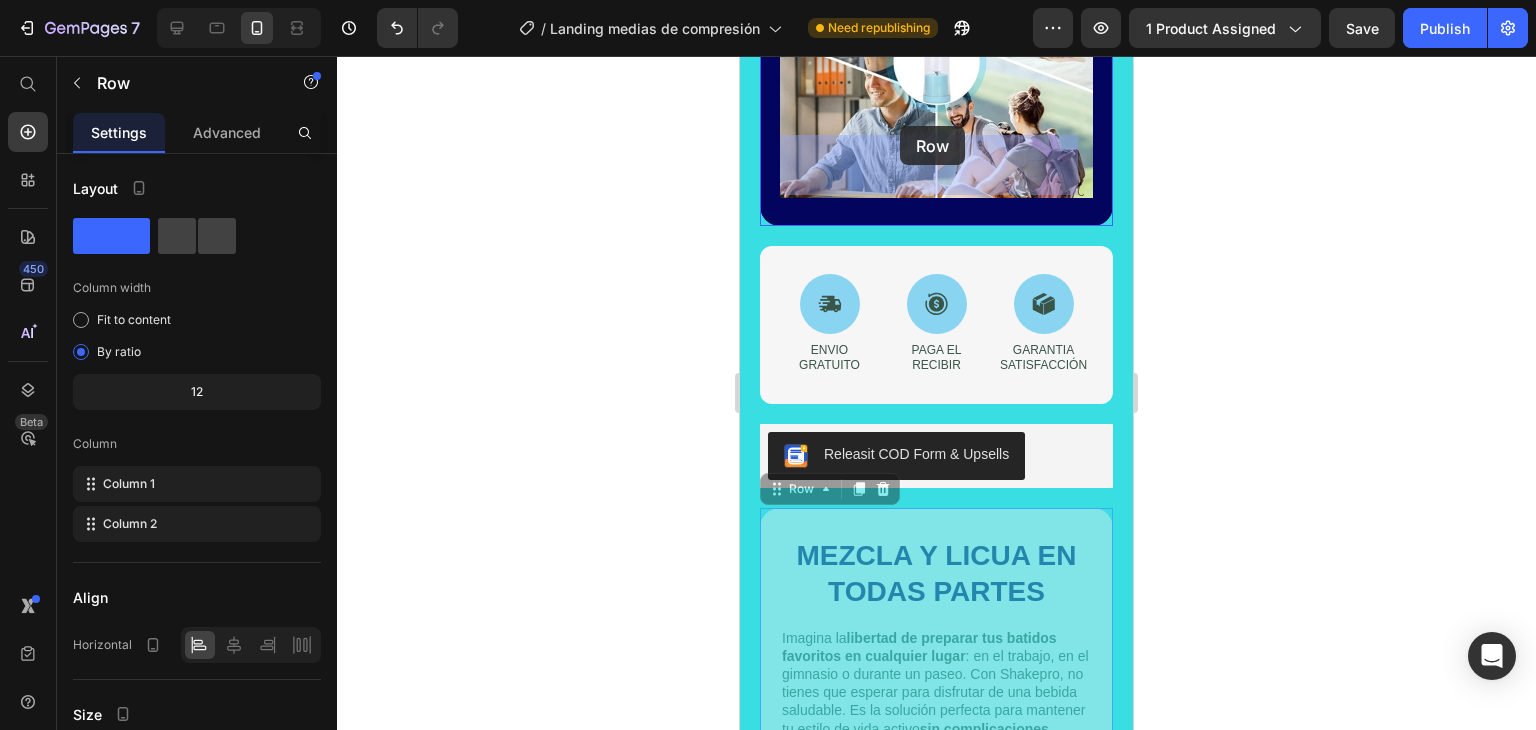 scroll, scrollTop: 1600, scrollLeft: 0, axis: vertical 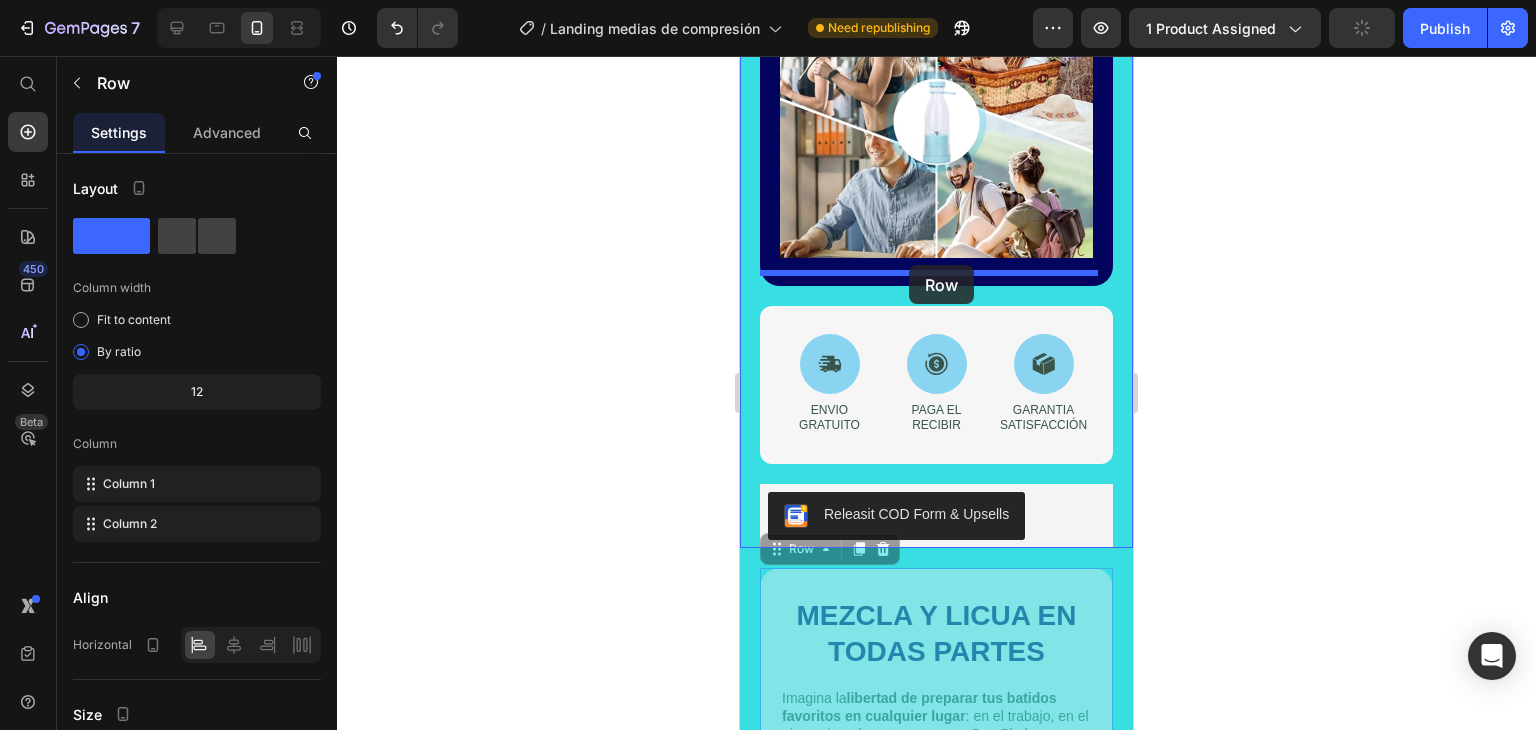 drag, startPoint x: 900, startPoint y: 333, endPoint x: 909, endPoint y: 265, distance: 68.593 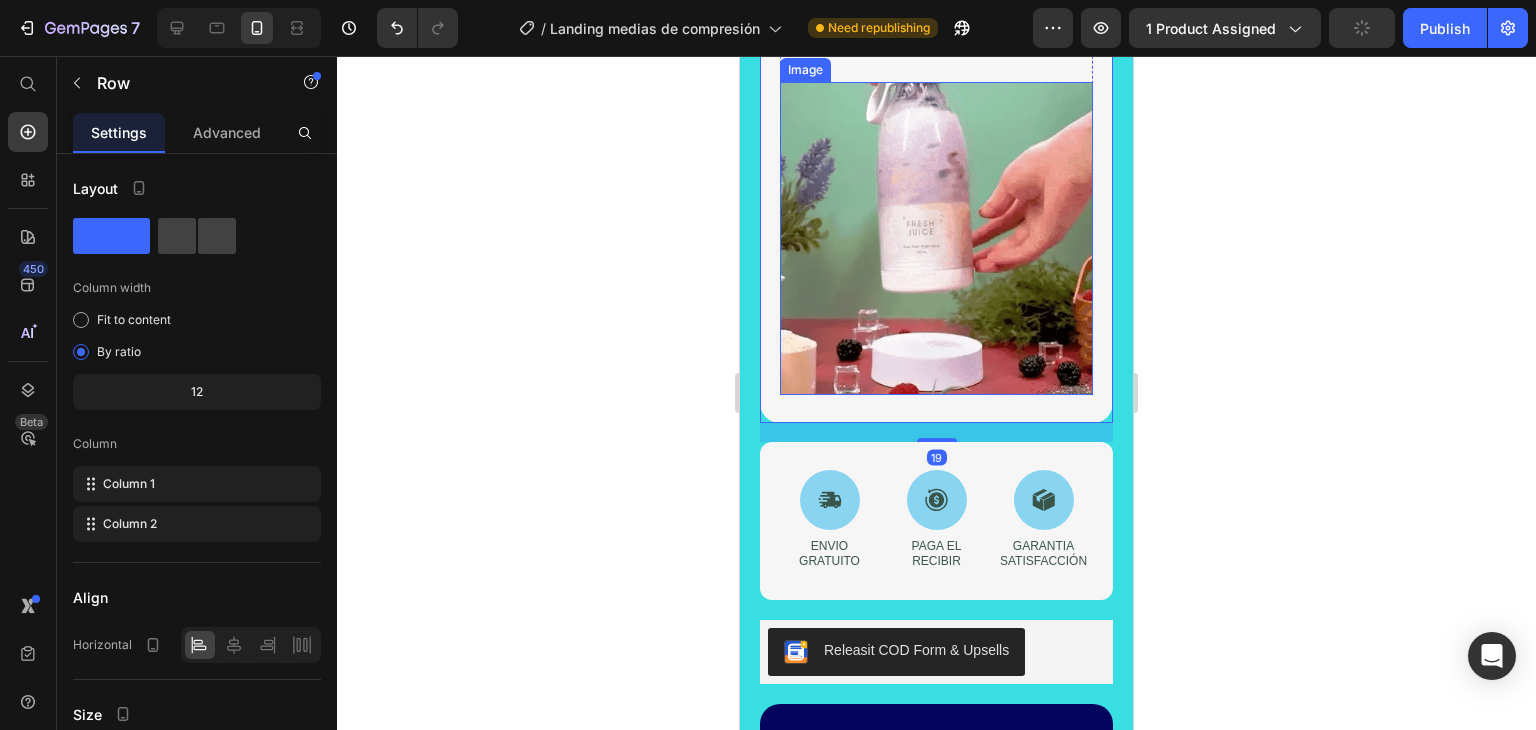 scroll, scrollTop: 2200, scrollLeft: 0, axis: vertical 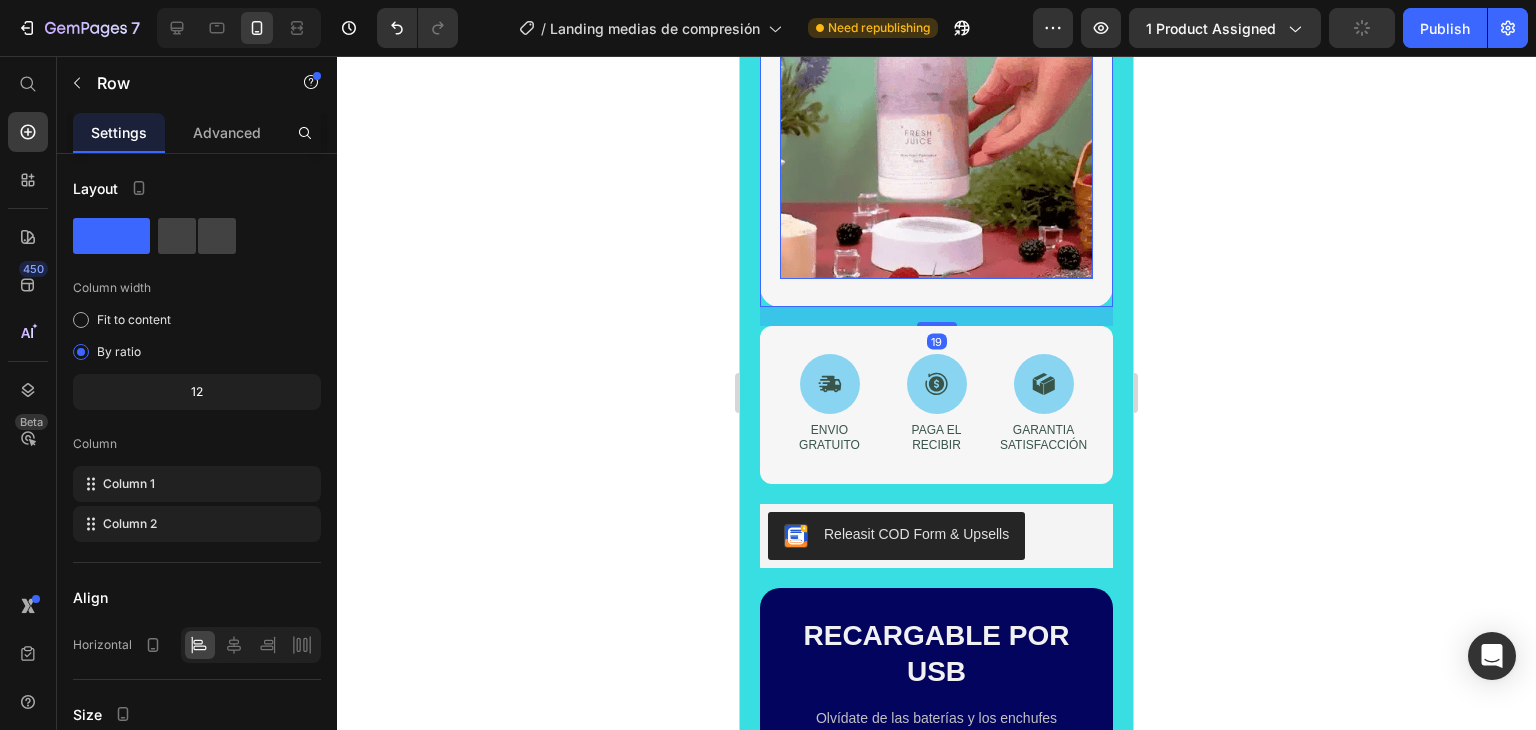 click on "Releasit COD Form & Upsells" at bounding box center [916, 534] 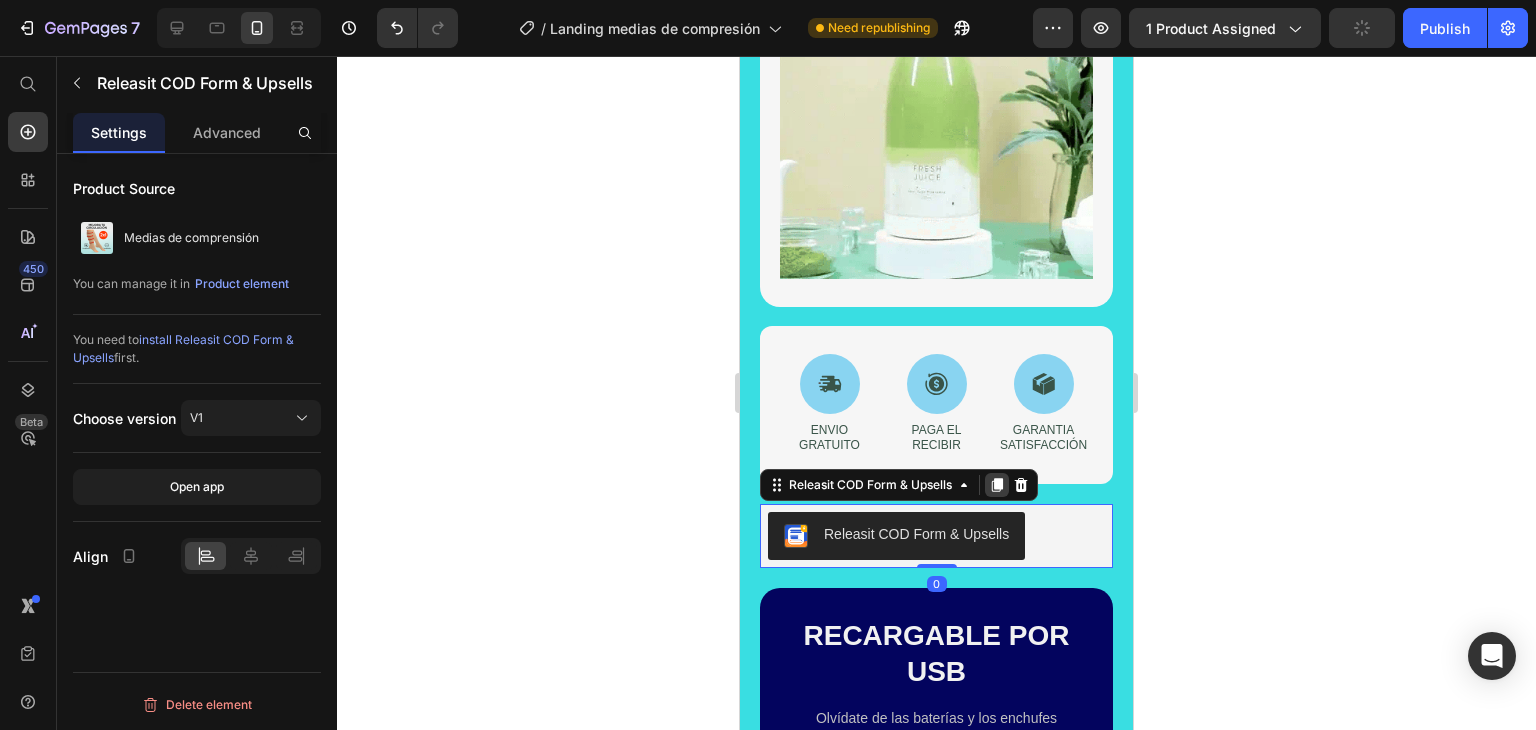 click 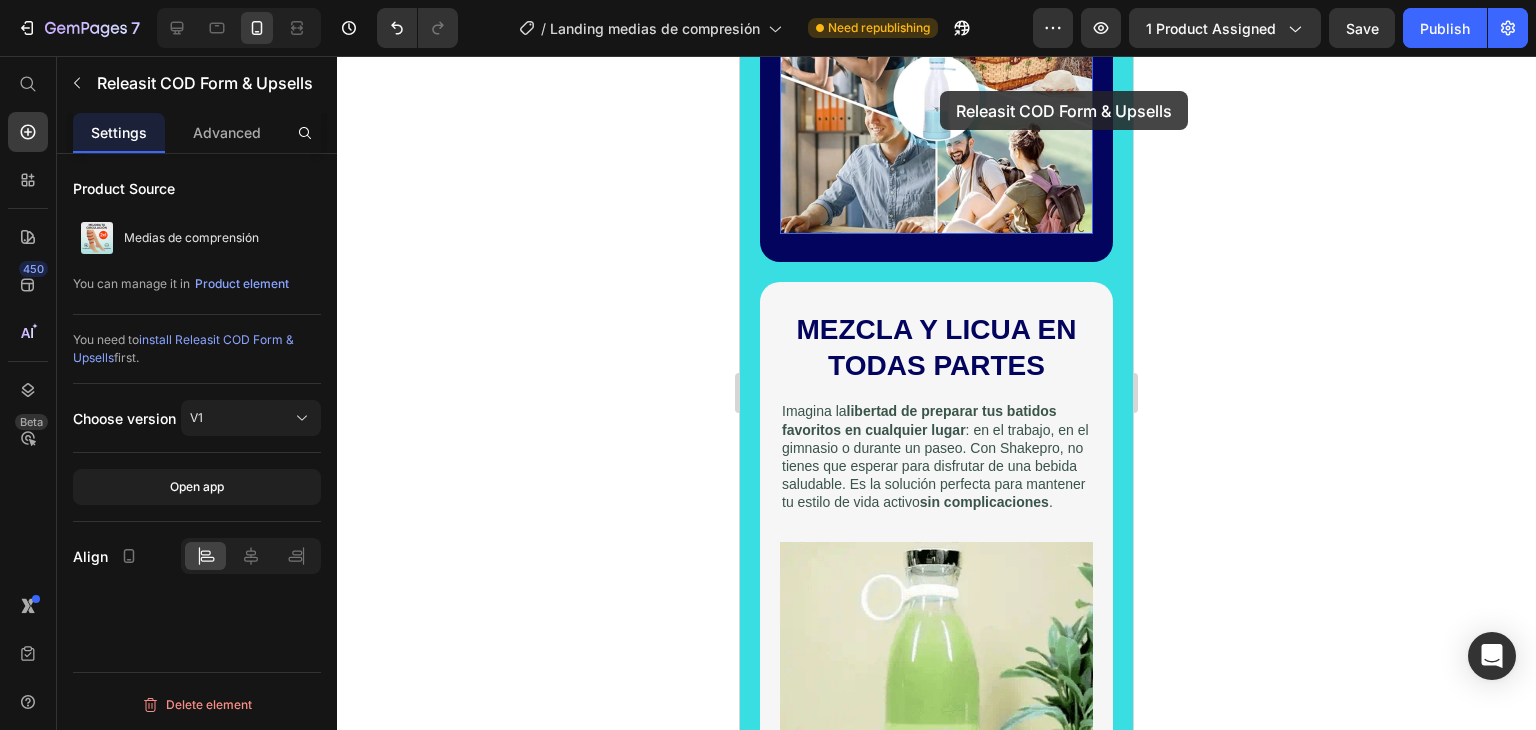 scroll, scrollTop: 1514, scrollLeft: 0, axis: vertical 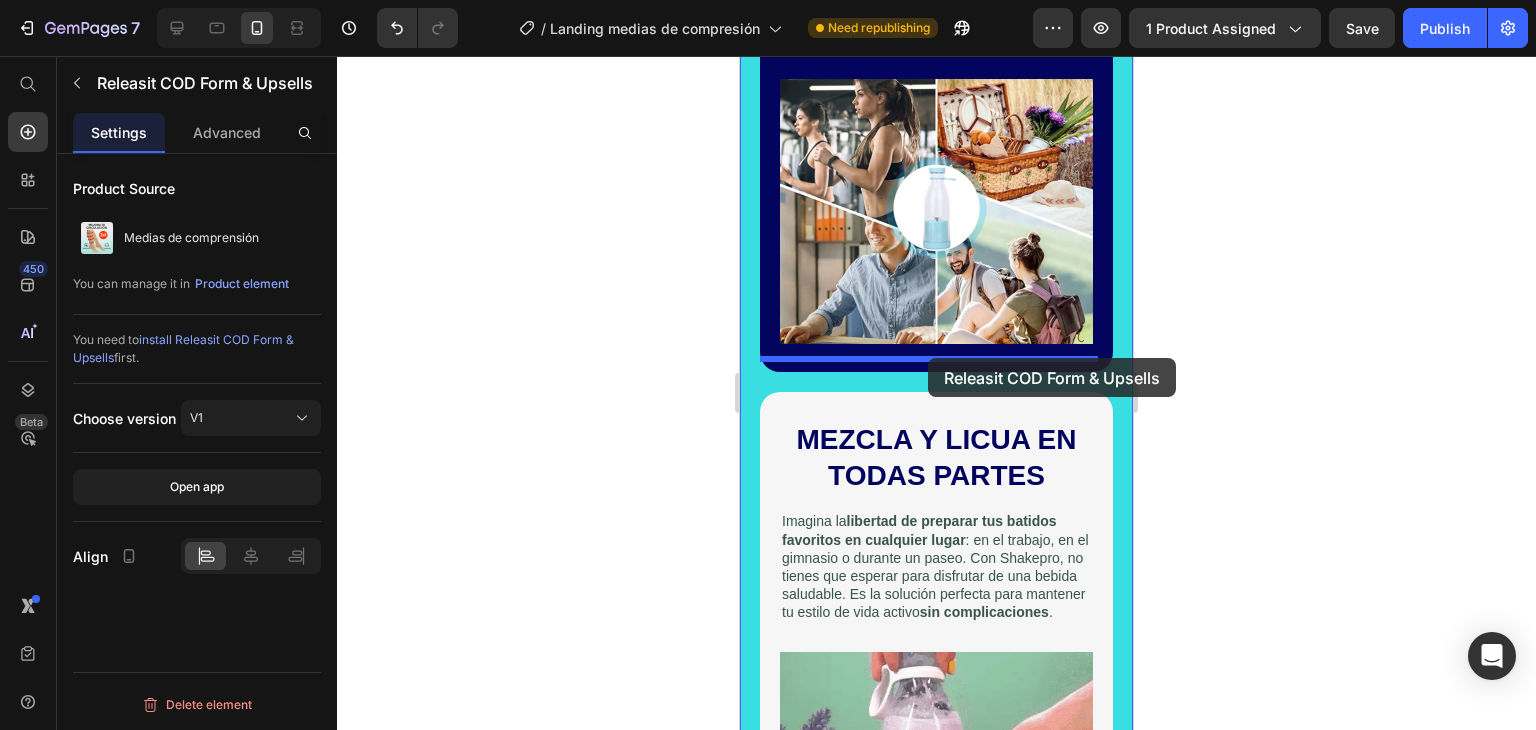 drag, startPoint x: 945, startPoint y: 485, endPoint x: 928, endPoint y: 358, distance: 128.13274 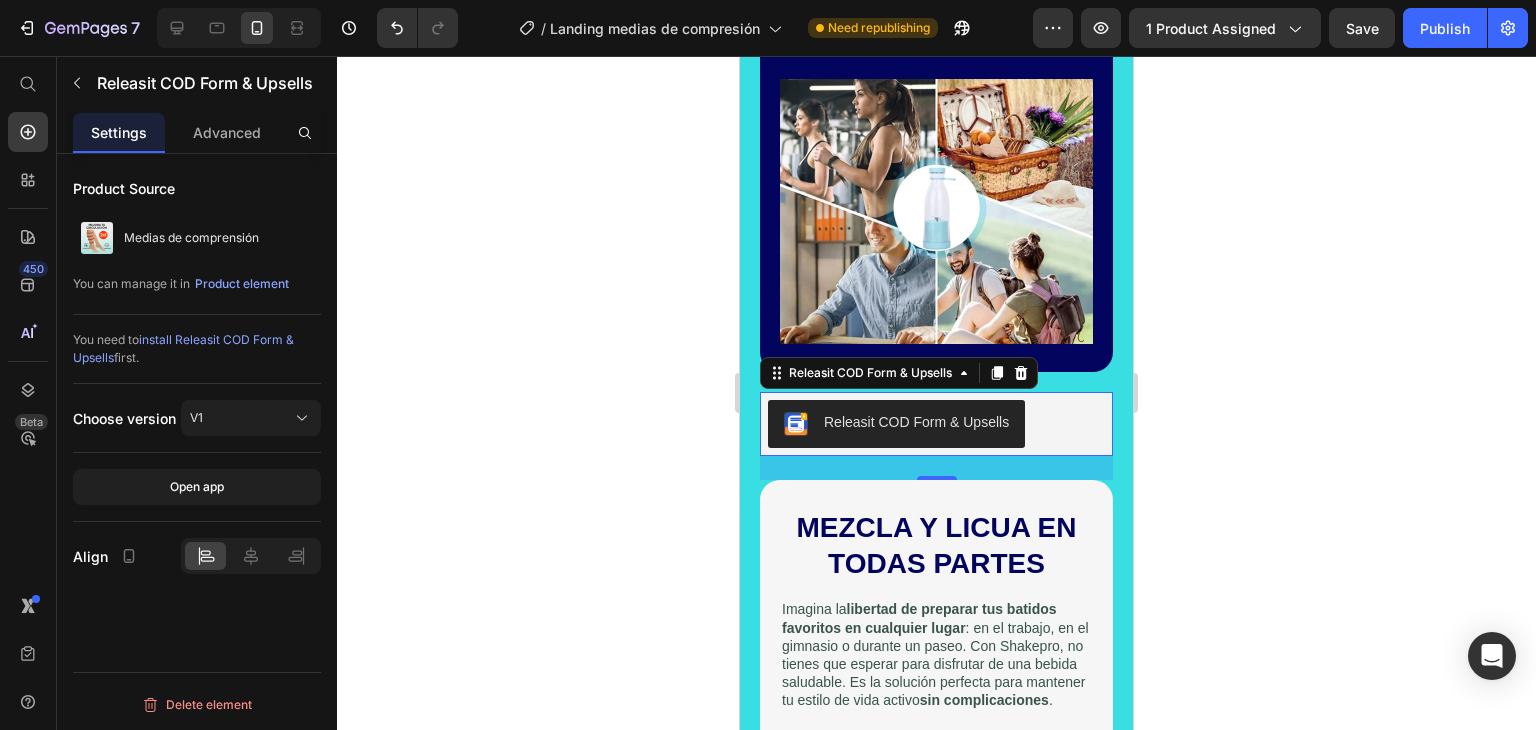 click 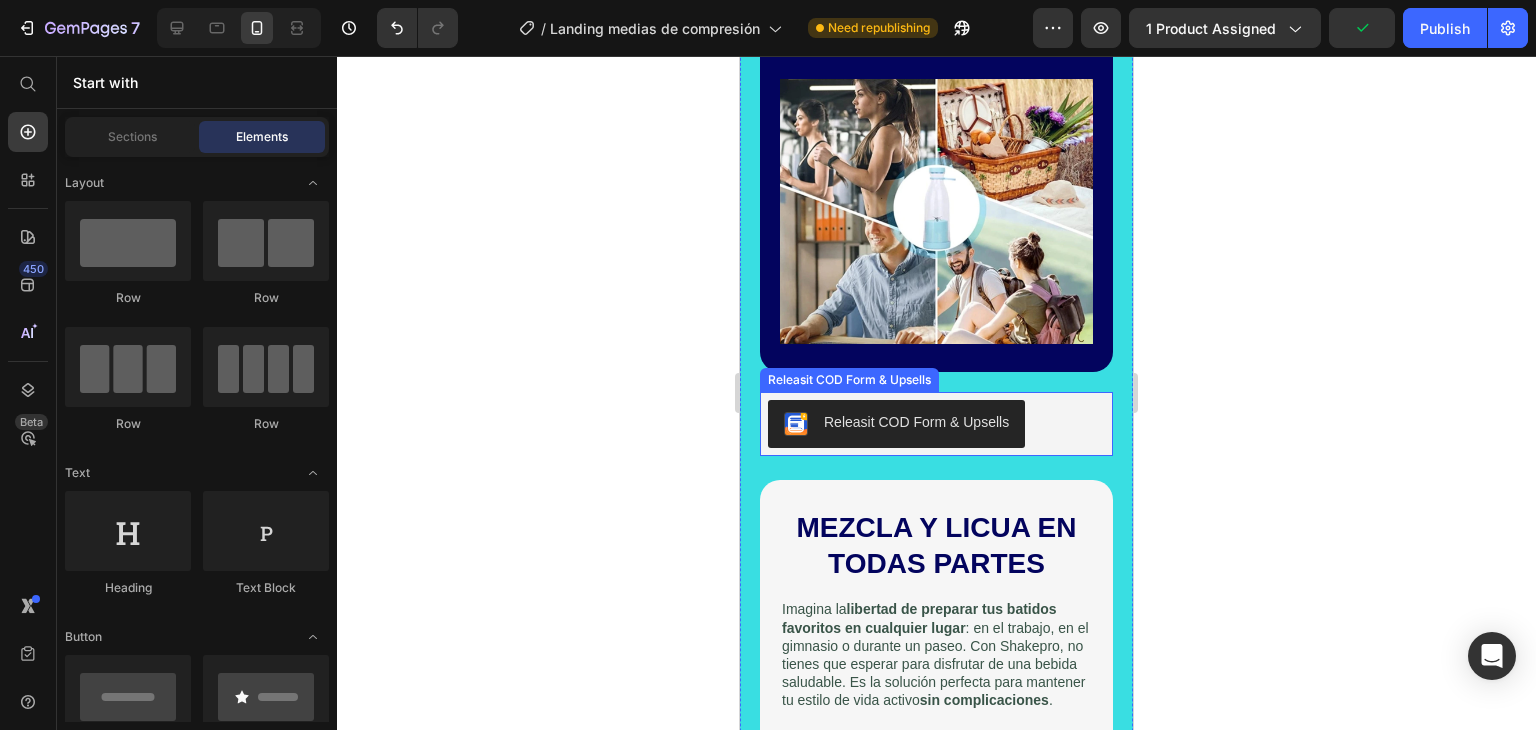 click on "Releasit COD Form & Upsells" at bounding box center [896, 424] 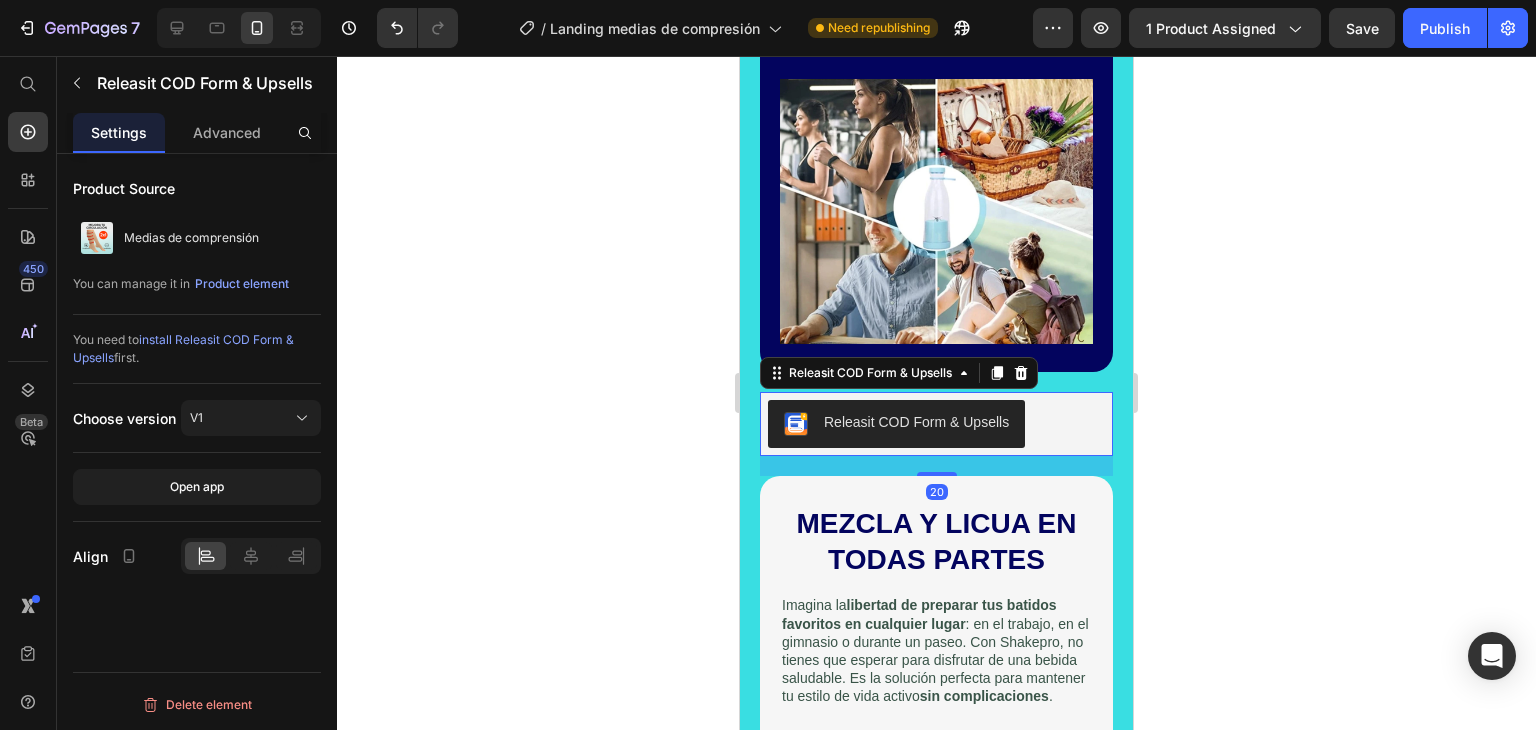 click at bounding box center (937, 474) 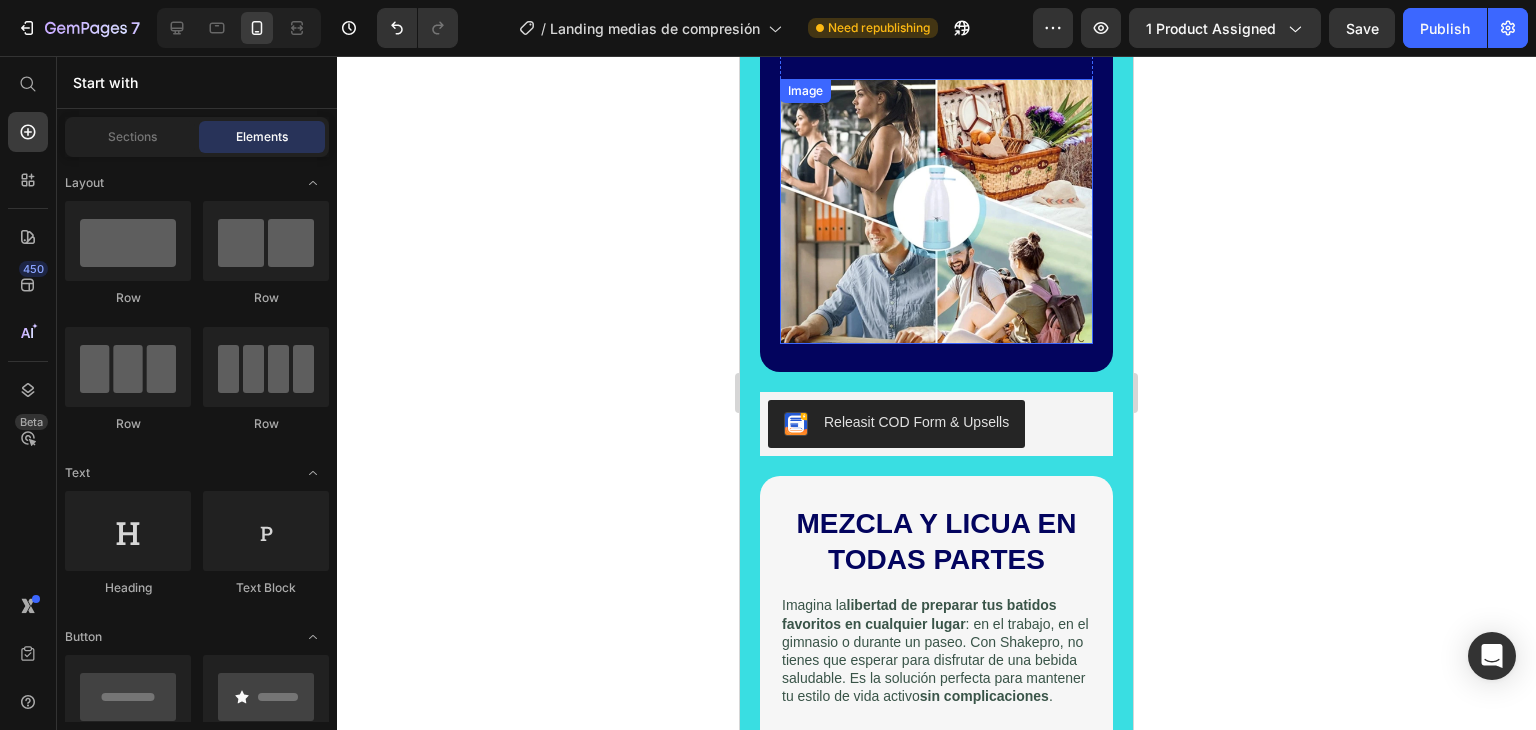 click at bounding box center [936, 211] 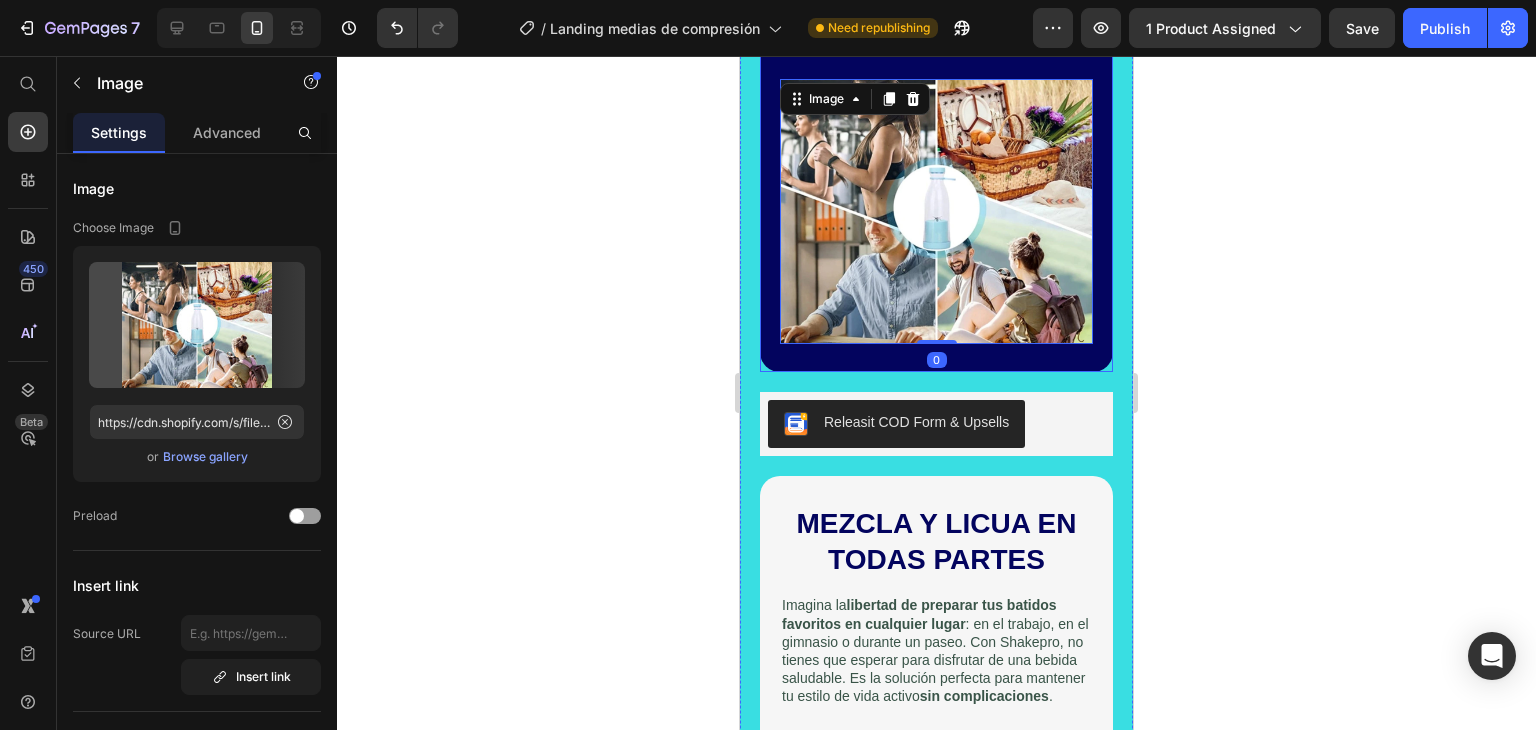click on "“Muchos de nuestros clientes nos dicen que ahora caminan más, descansan mejor y sienten sus piernas más livianas. No solo es comodidad…  es bienestar total .”" at bounding box center (936, 95) 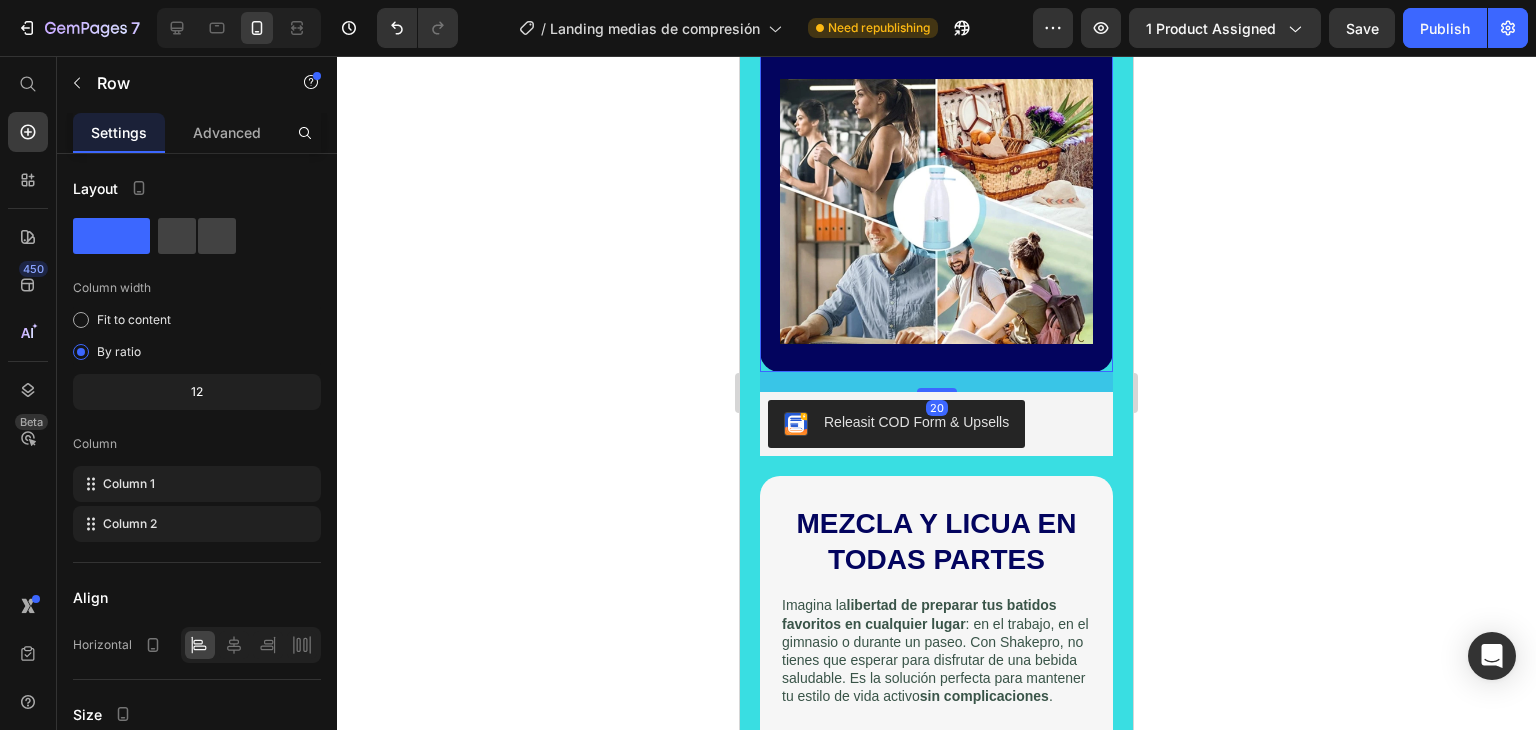 click 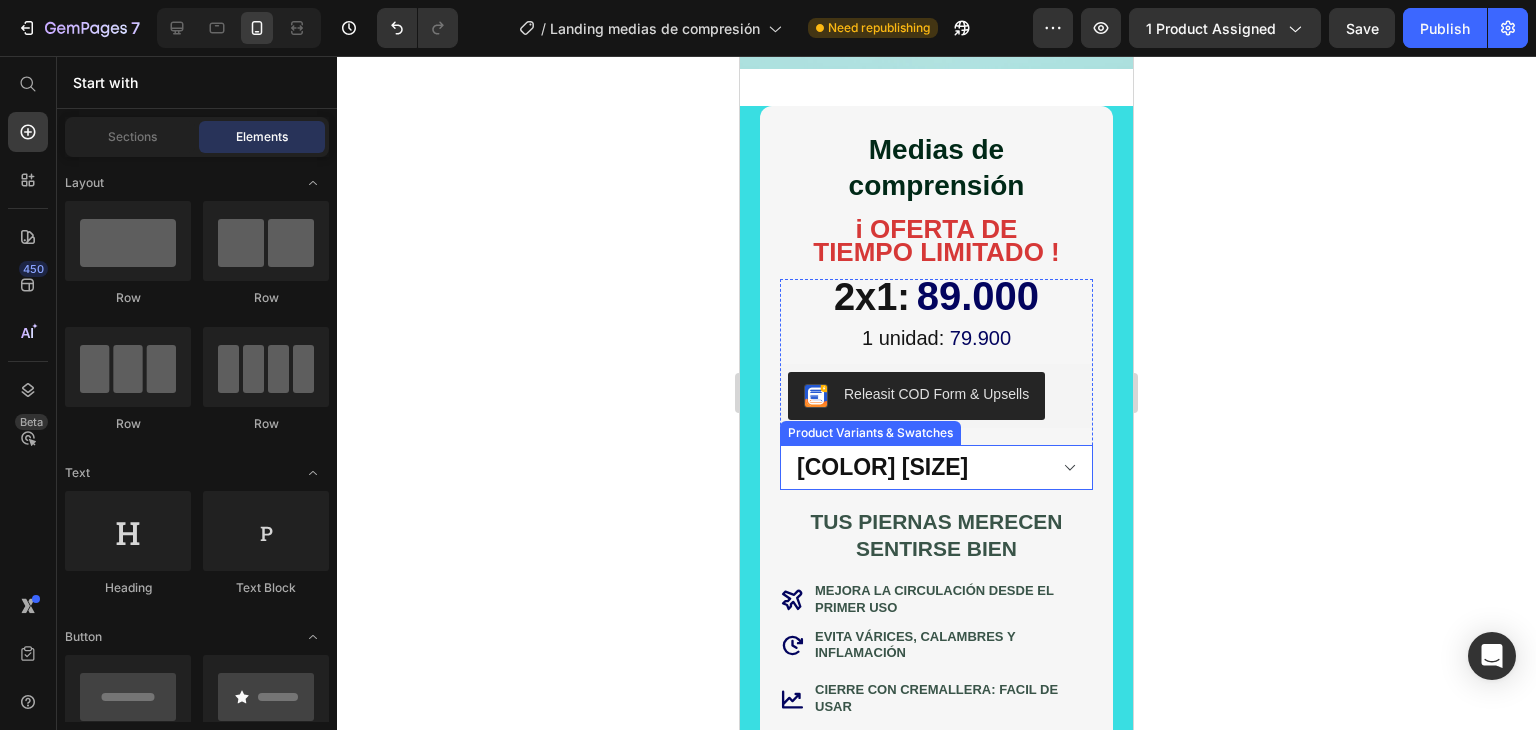 scroll, scrollTop: 200, scrollLeft: 0, axis: vertical 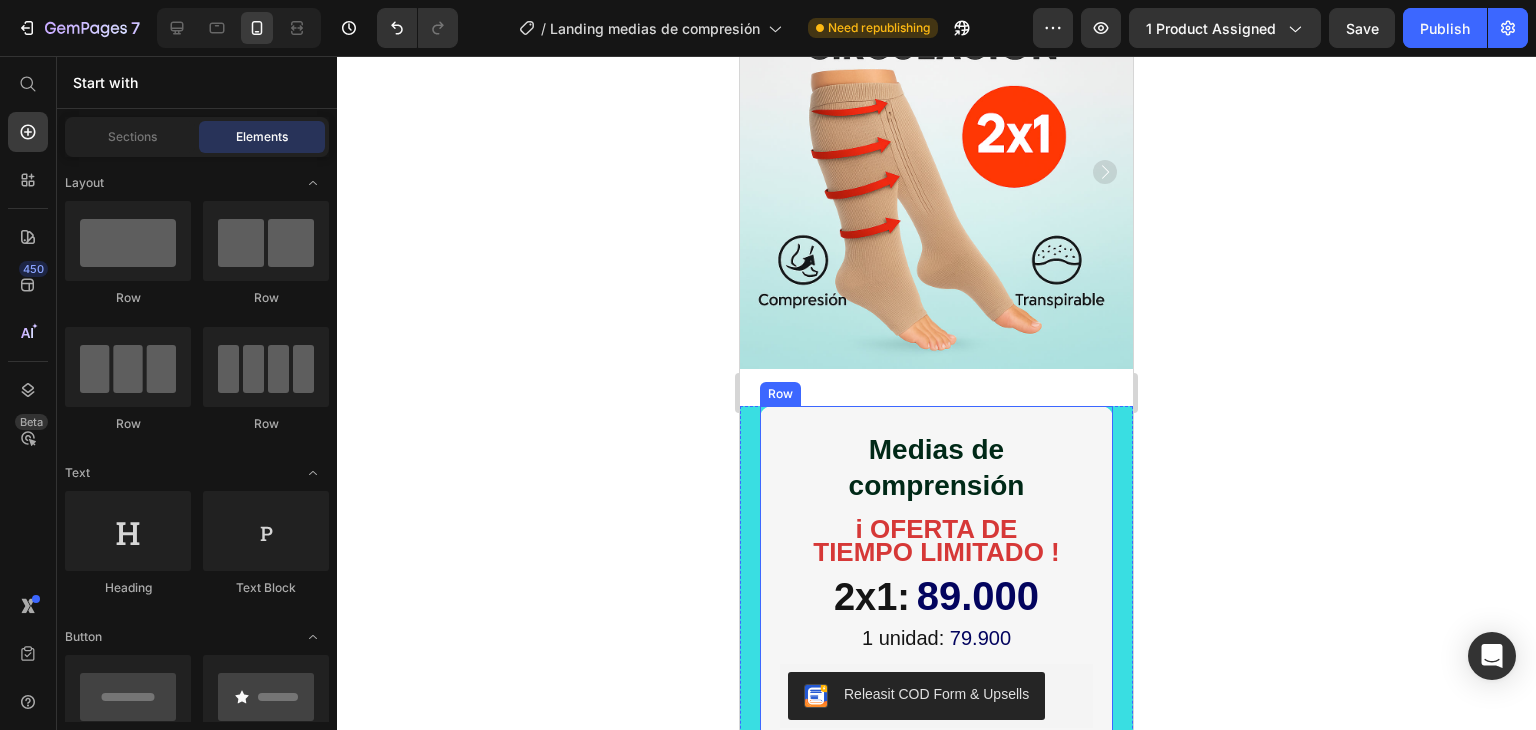 click on "Medias de comprensión Product Title i OFERTA DE  TIEMPO LIMITADO ! Text Block 2x1:   [PRICE] Heading 1 unidad:   [PRICE] Heading Releasit COD Form & Upsells Releasit COD Form & Upsells [COLOR] [SIZE]  [COLOR] [SIZE]  [COLOR] [SIZE]  [COLOR] [SIZE]  Product Variants & Swatches Row Tus piernas merecen sentirse bien Text Block
Icon Mejora la circulación desde el primer uso Text Block Row
Icon Evita várices, calambres y inflamación Text Block Row
Icon Cierre con cremallera: facil de usar Text Block Row
Icon Ideal para viajes largos, trabajo o descanso Text Block Row Row" at bounding box center (936, 759) 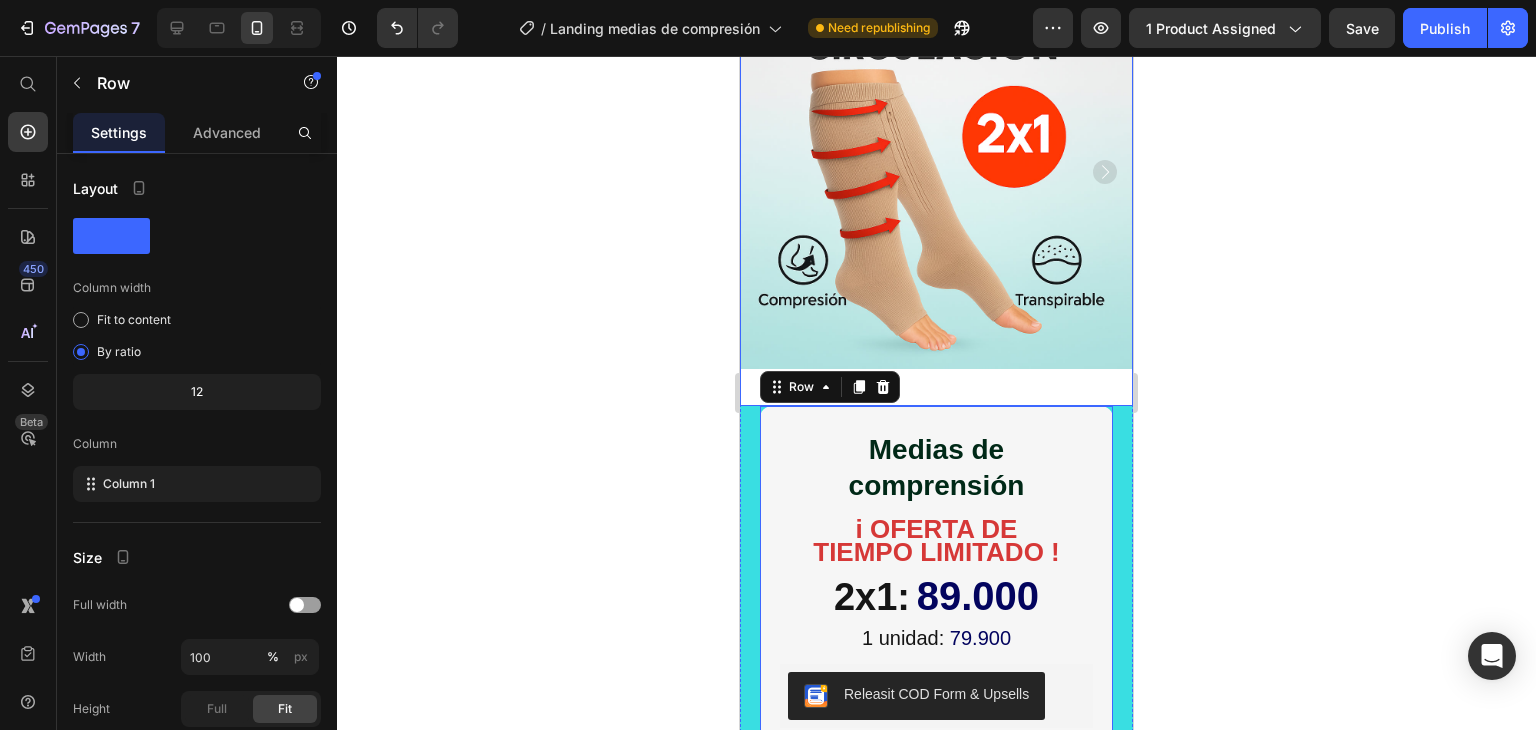 click at bounding box center (936, 172) 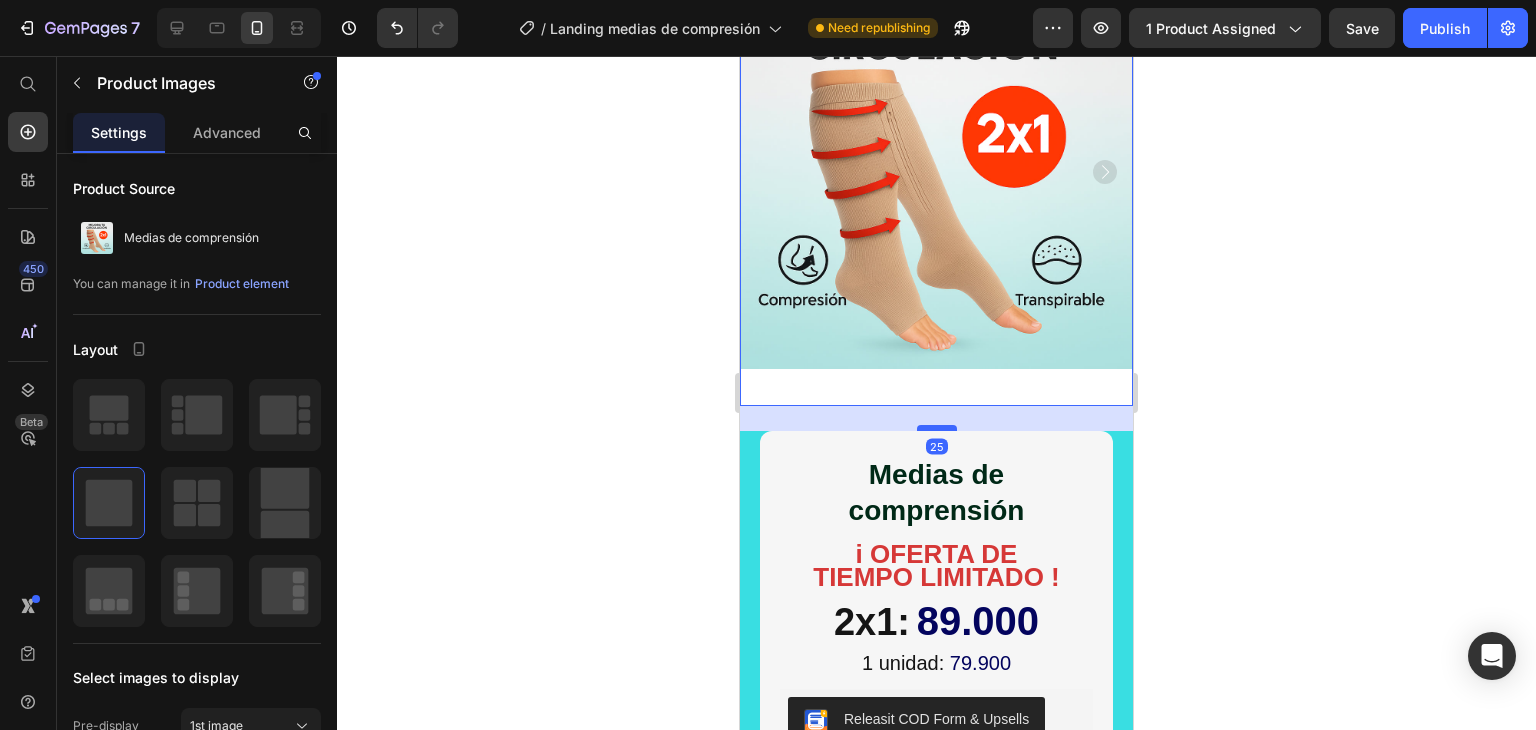 drag, startPoint x: 934, startPoint y: 382, endPoint x: 933, endPoint y: 407, distance: 25.019993 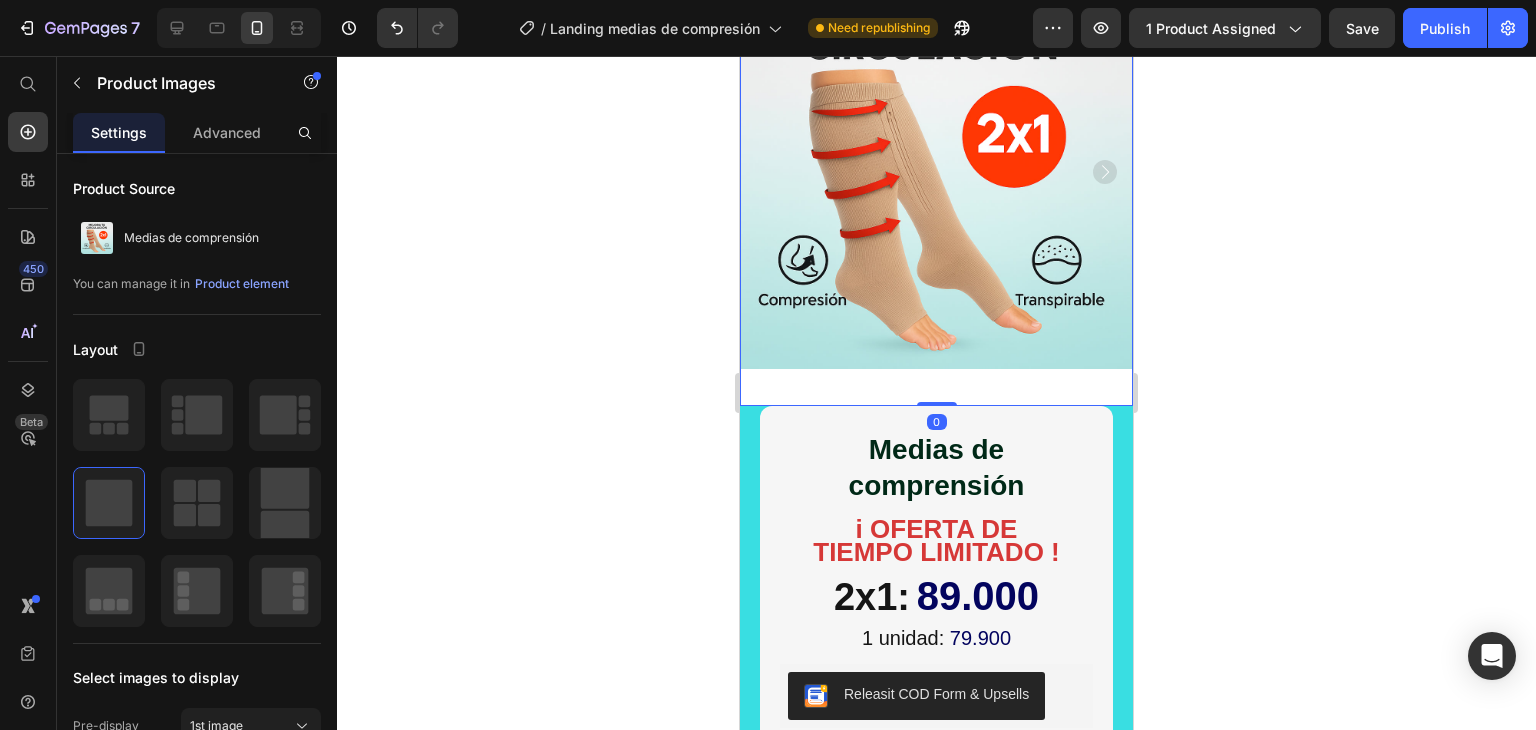 drag, startPoint x: 929, startPoint y: 405, endPoint x: 931, endPoint y: 362, distance: 43.046486 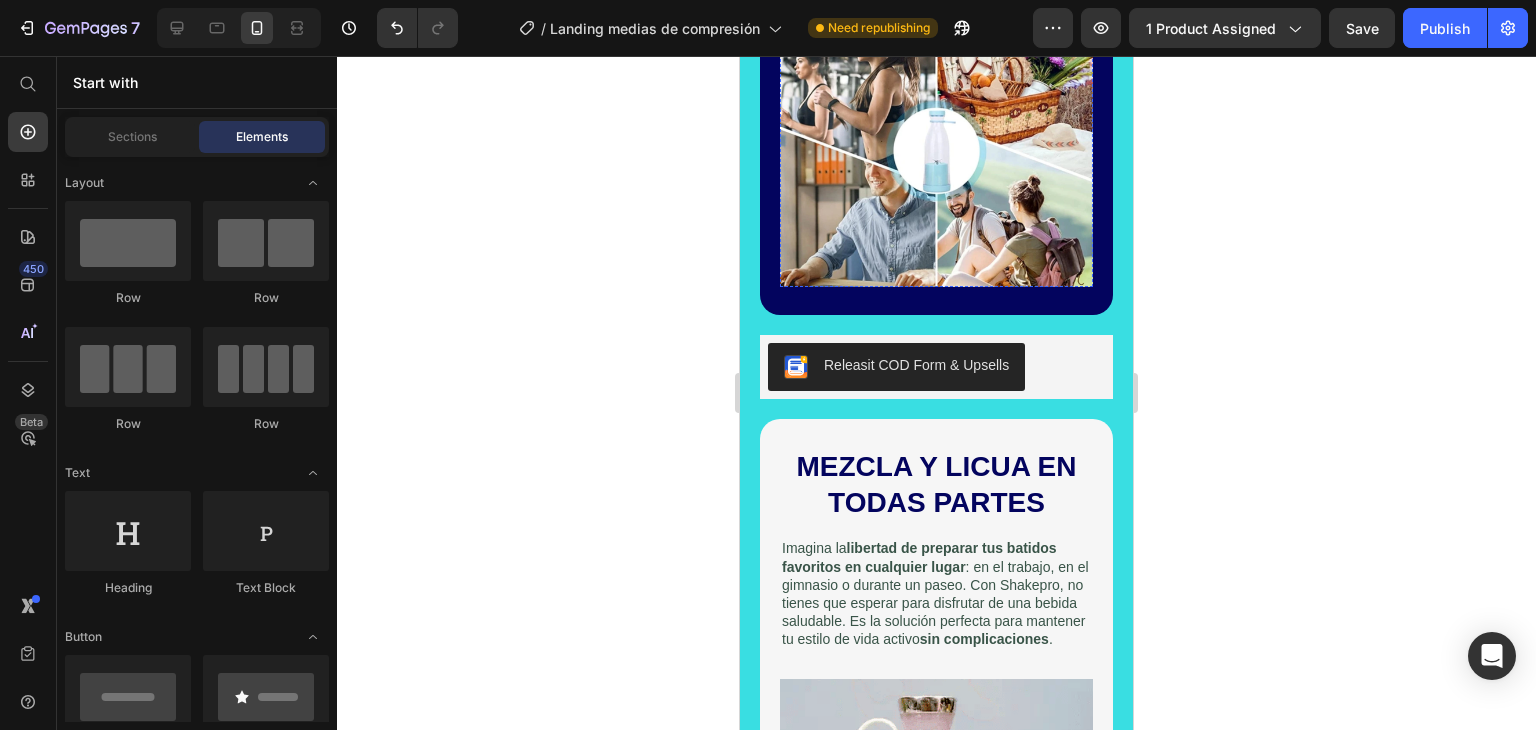 scroll, scrollTop: 1600, scrollLeft: 0, axis: vertical 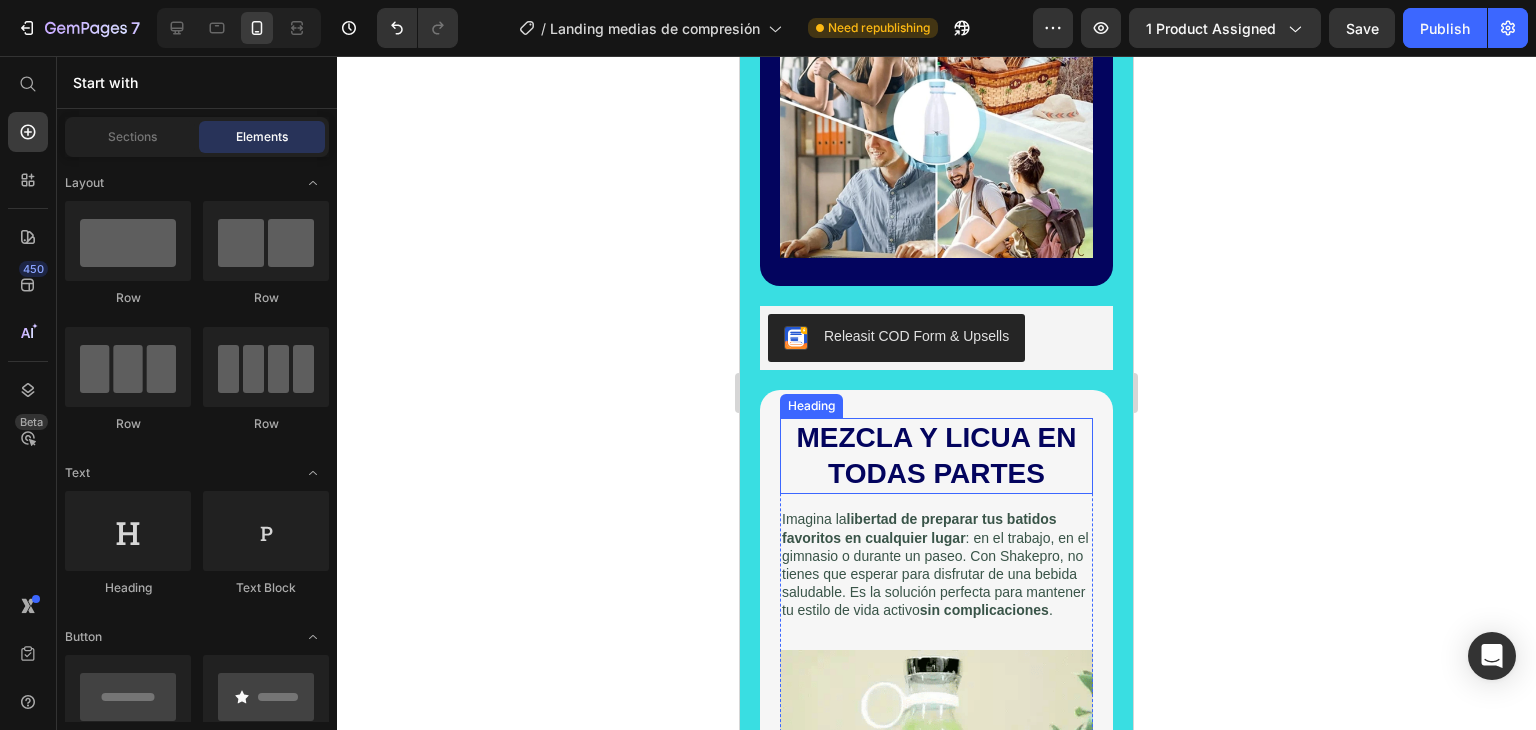 click on "MEZCLA Y LICUA EN TODAS PARTES" at bounding box center [936, 456] 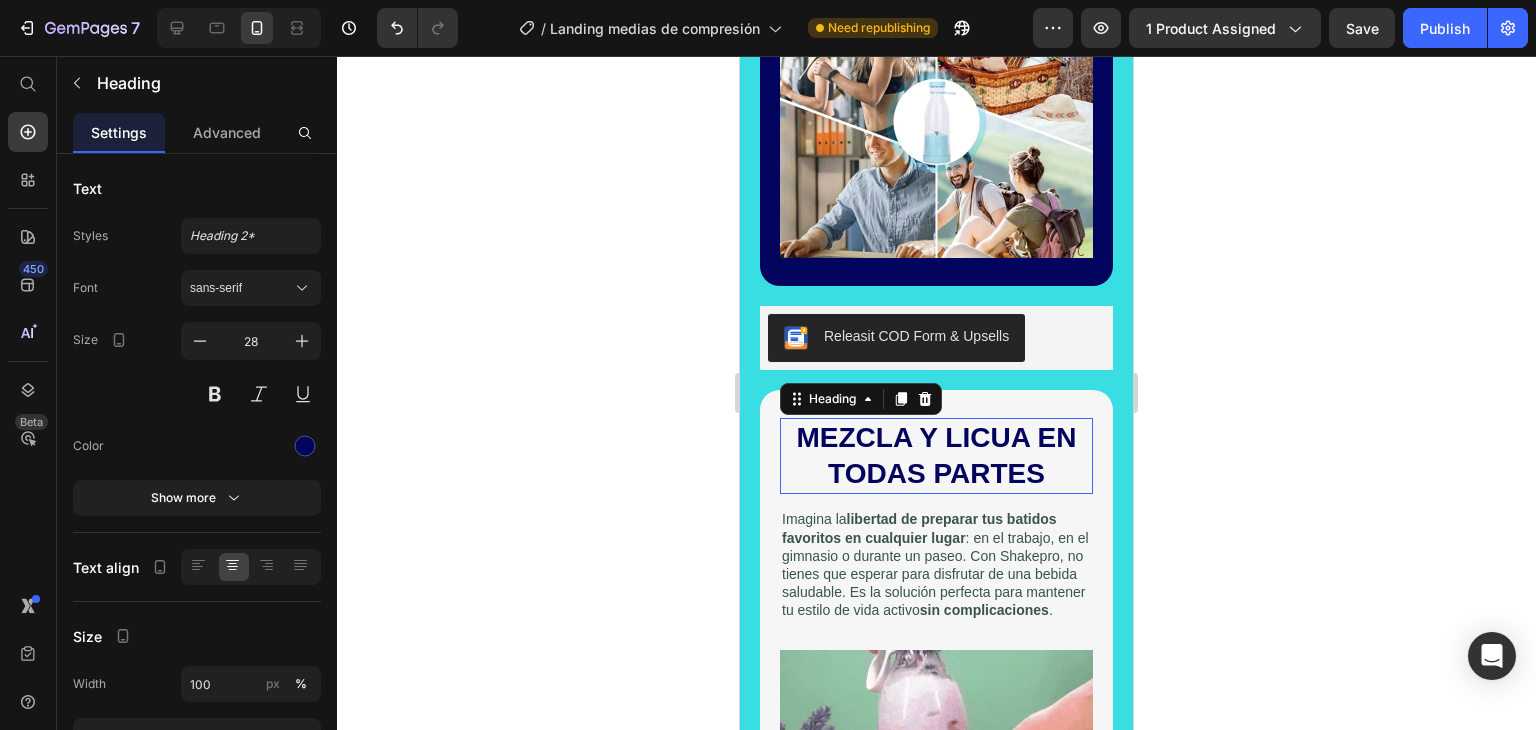 click on "MEZCLA Y LICUA EN TODAS PARTES" at bounding box center [936, 456] 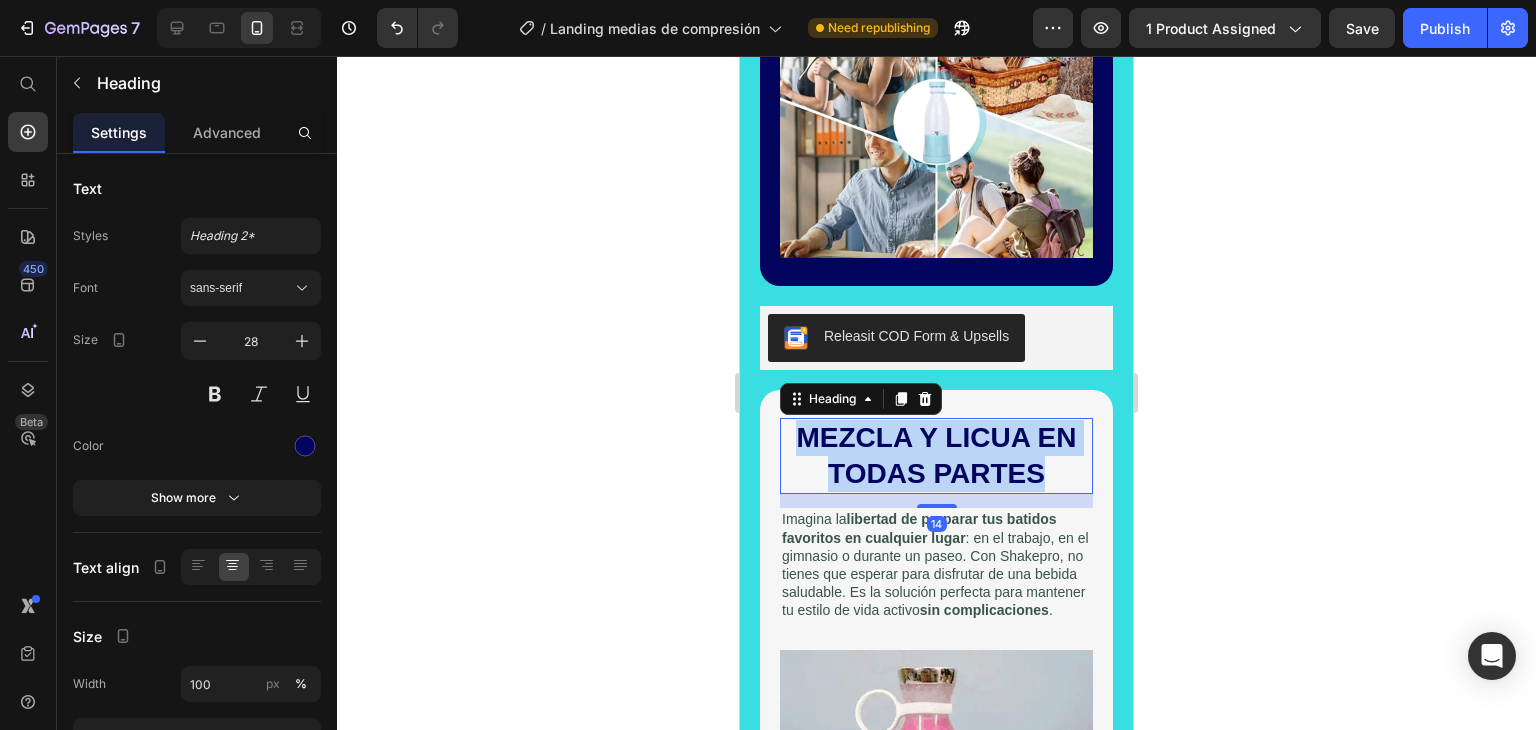 click on "MEZCLA Y LICUA EN TODAS PARTES" at bounding box center [936, 456] 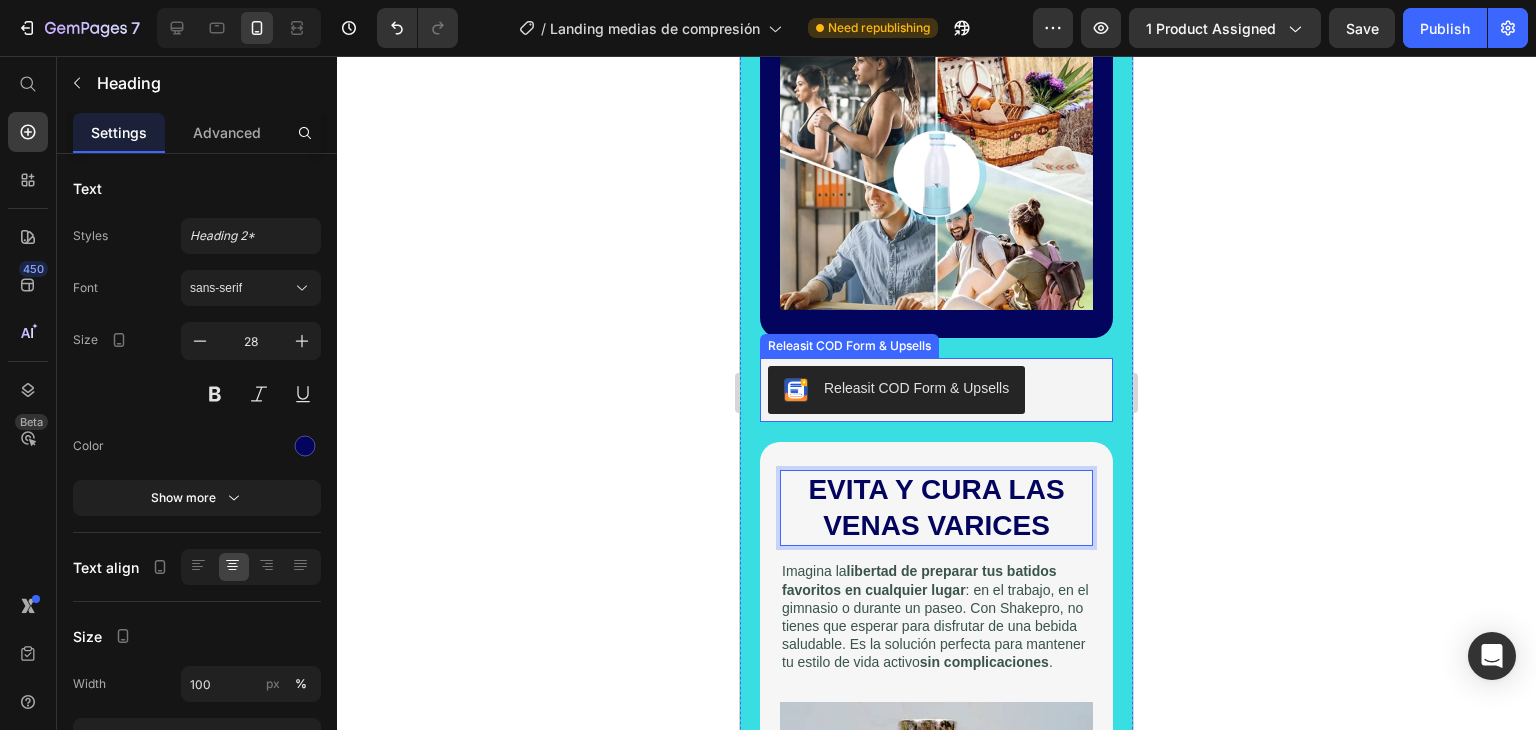 scroll, scrollTop: 1700, scrollLeft: 0, axis: vertical 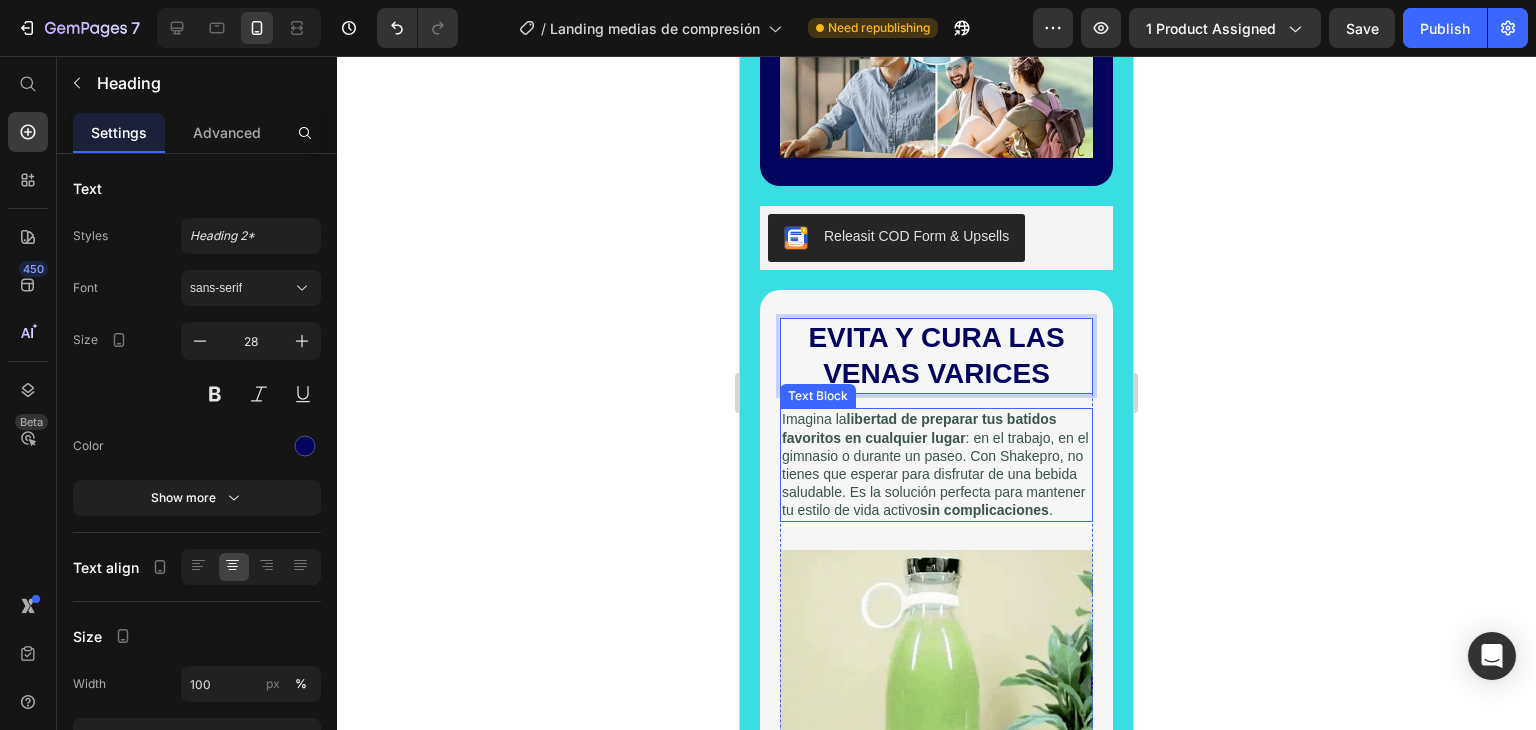 click on "libertad de preparar tus batidos favoritos en cualquier lugar" at bounding box center (919, 428) 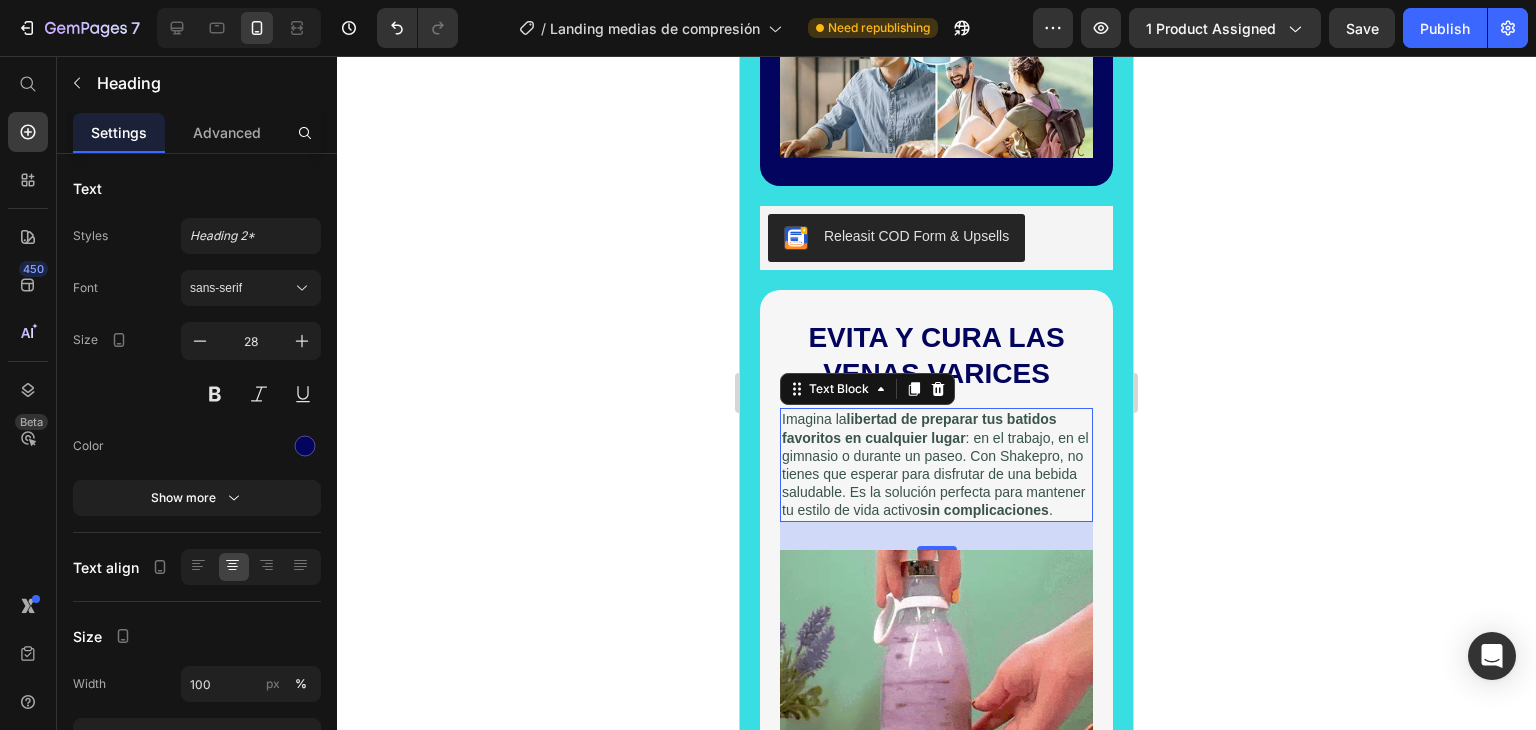 click on "libertad de preparar tus batidos favoritos en cualquier lugar" at bounding box center [919, 428] 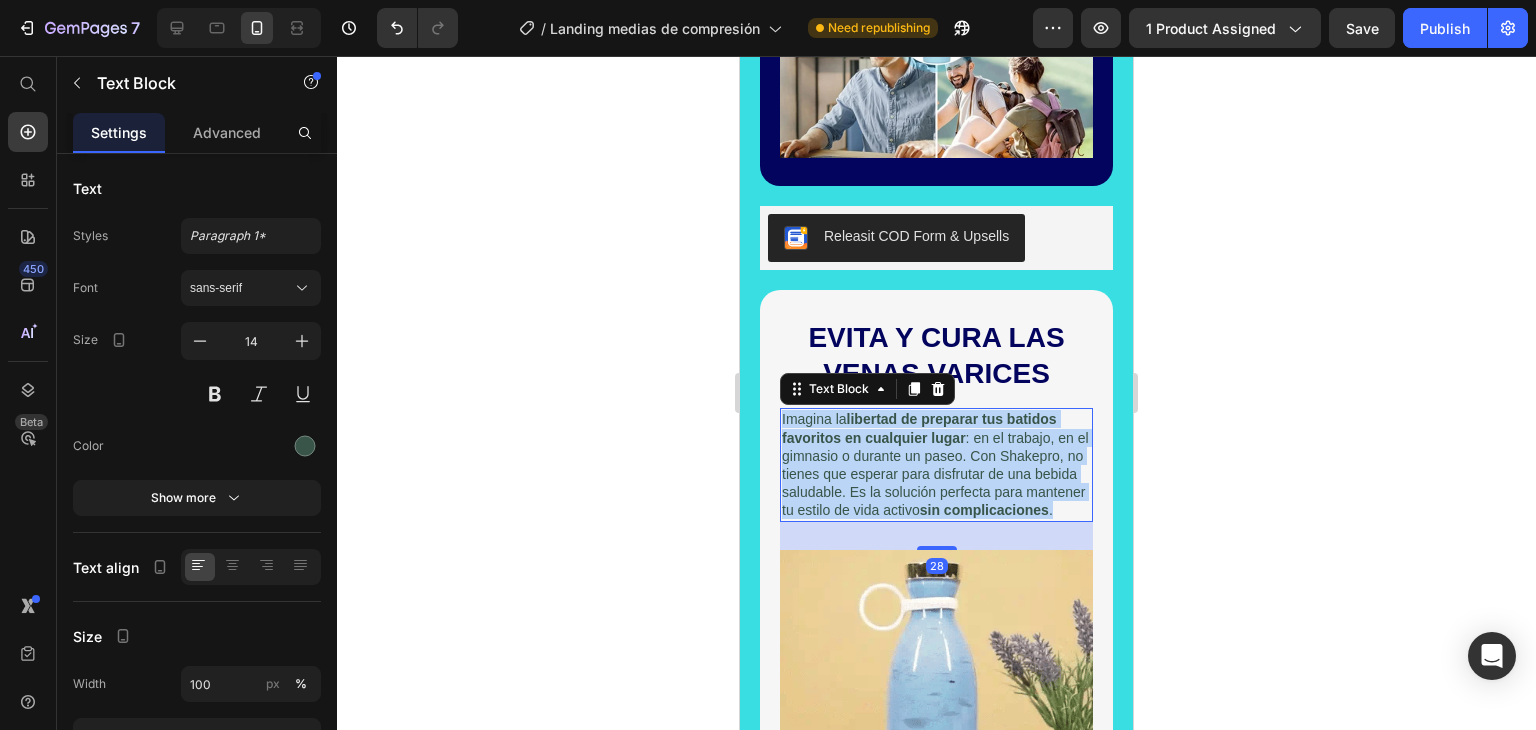 click on "libertad de preparar tus batidos favoritos en cualquier lugar" at bounding box center (919, 428) 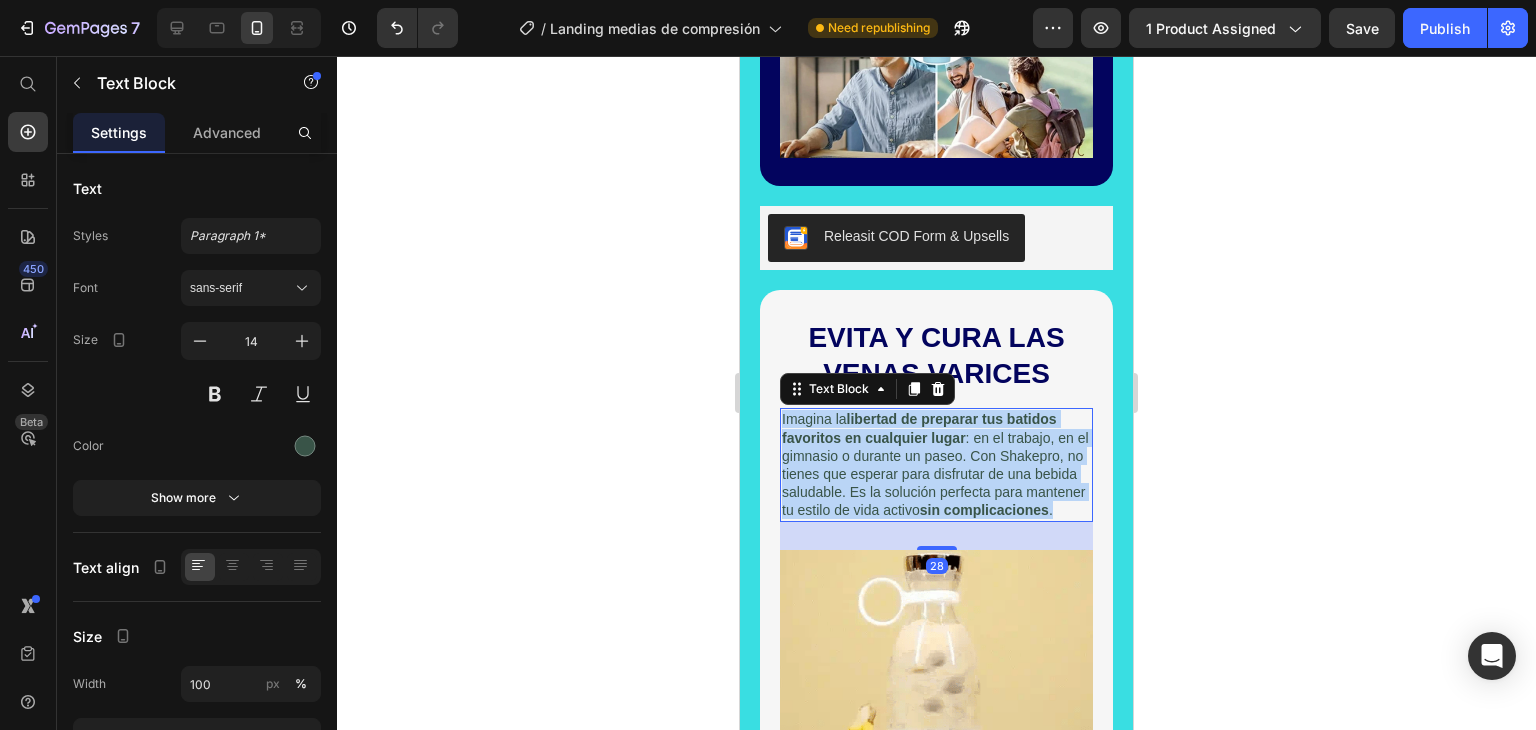 click on "libertad de preparar tus batidos favoritos en cualquier lugar" at bounding box center (919, 428) 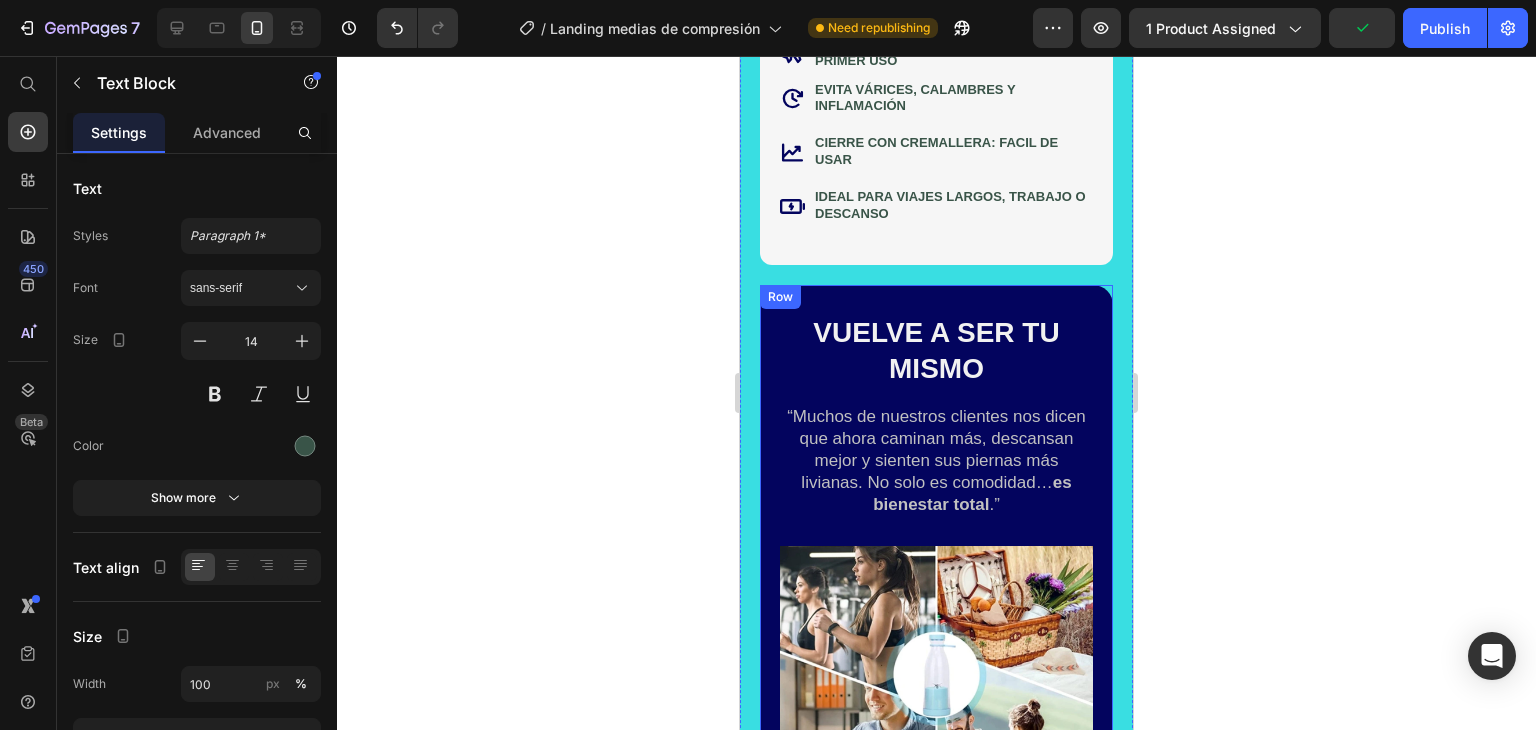 scroll, scrollTop: 1000, scrollLeft: 0, axis: vertical 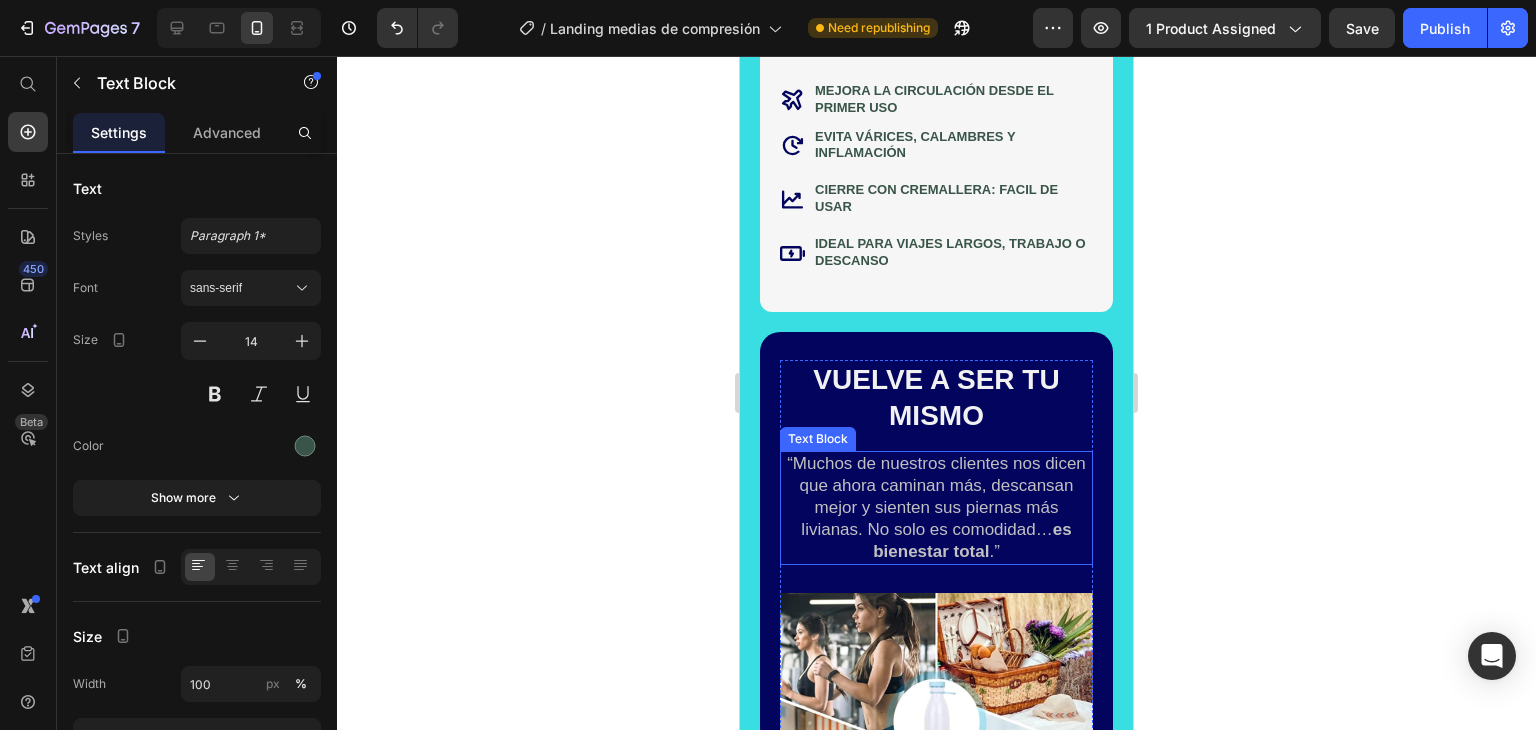 click on "“Muchos de nuestros clientes nos dicen que ahora caminan más, descansan mejor y sienten sus piernas más livianas. No solo es comodidad…  es bienestar total .”" at bounding box center (936, 508) 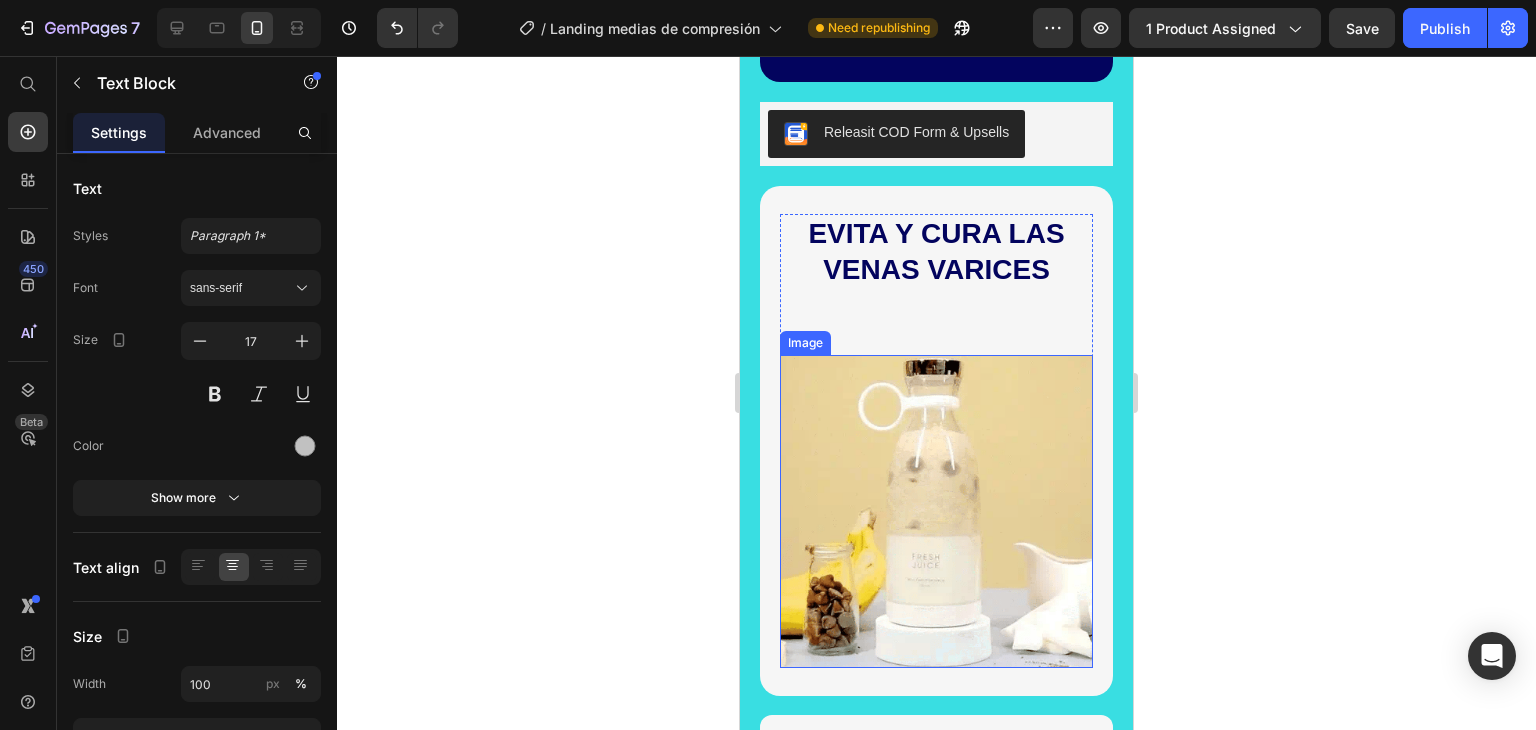 scroll, scrollTop: 1800, scrollLeft: 0, axis: vertical 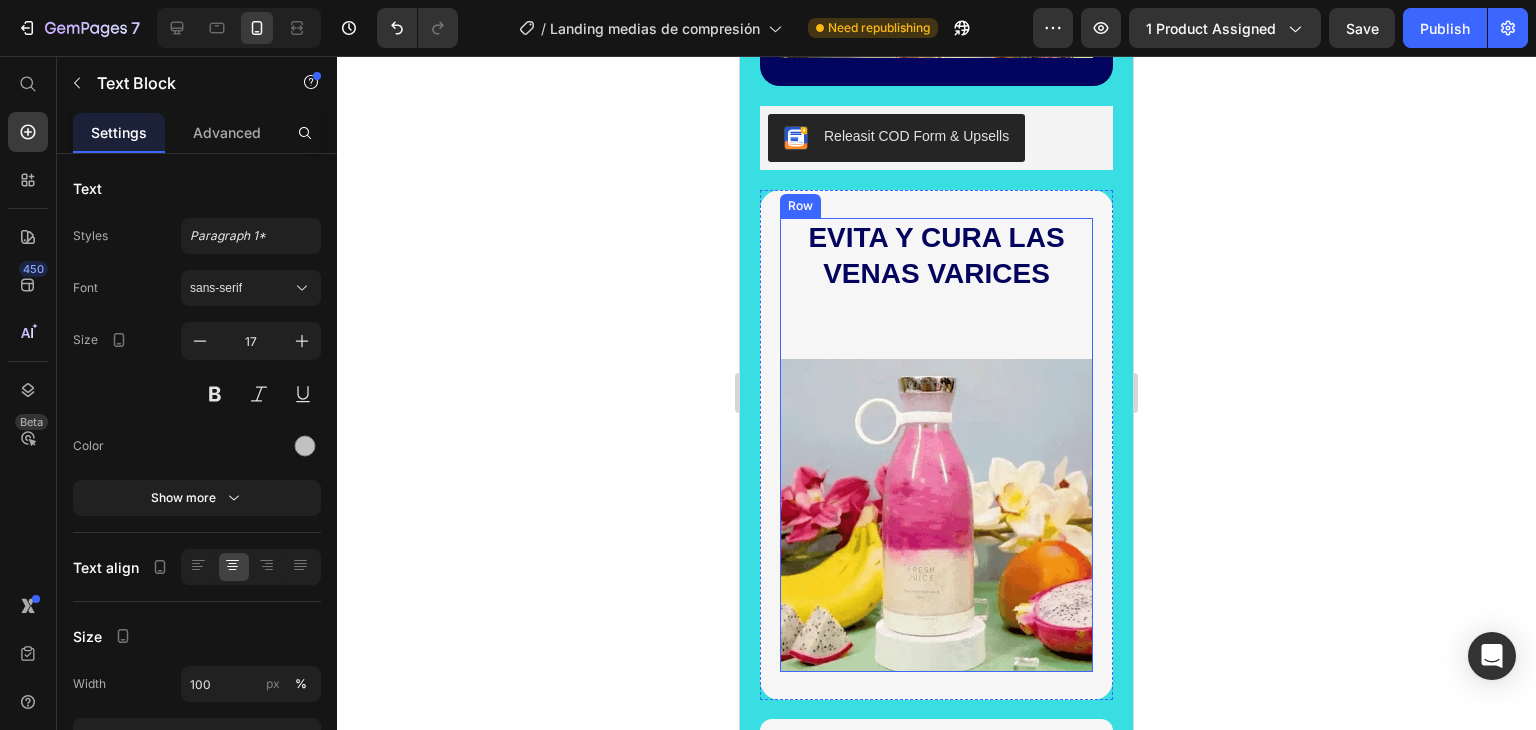 click at bounding box center (936, 319) 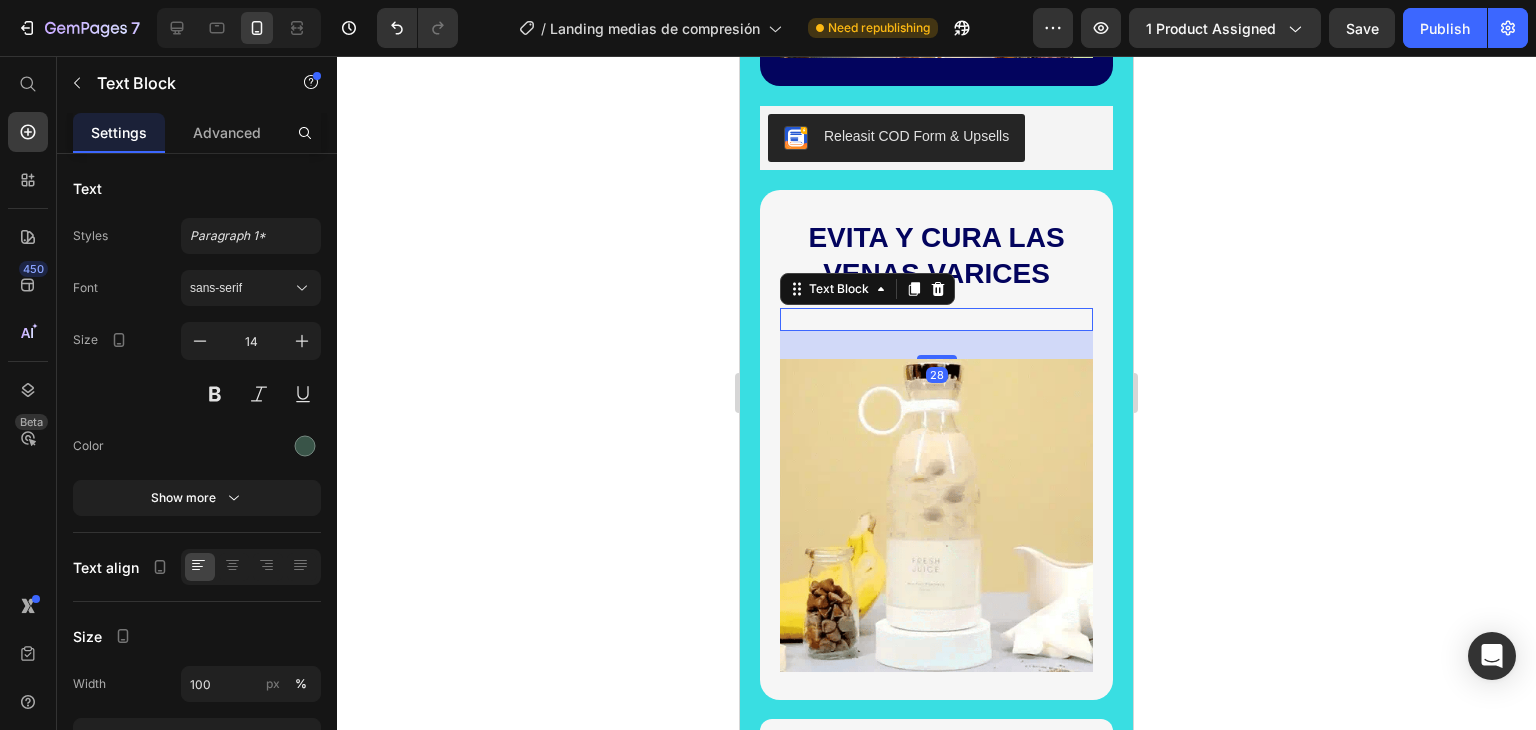 click at bounding box center (936, 319) 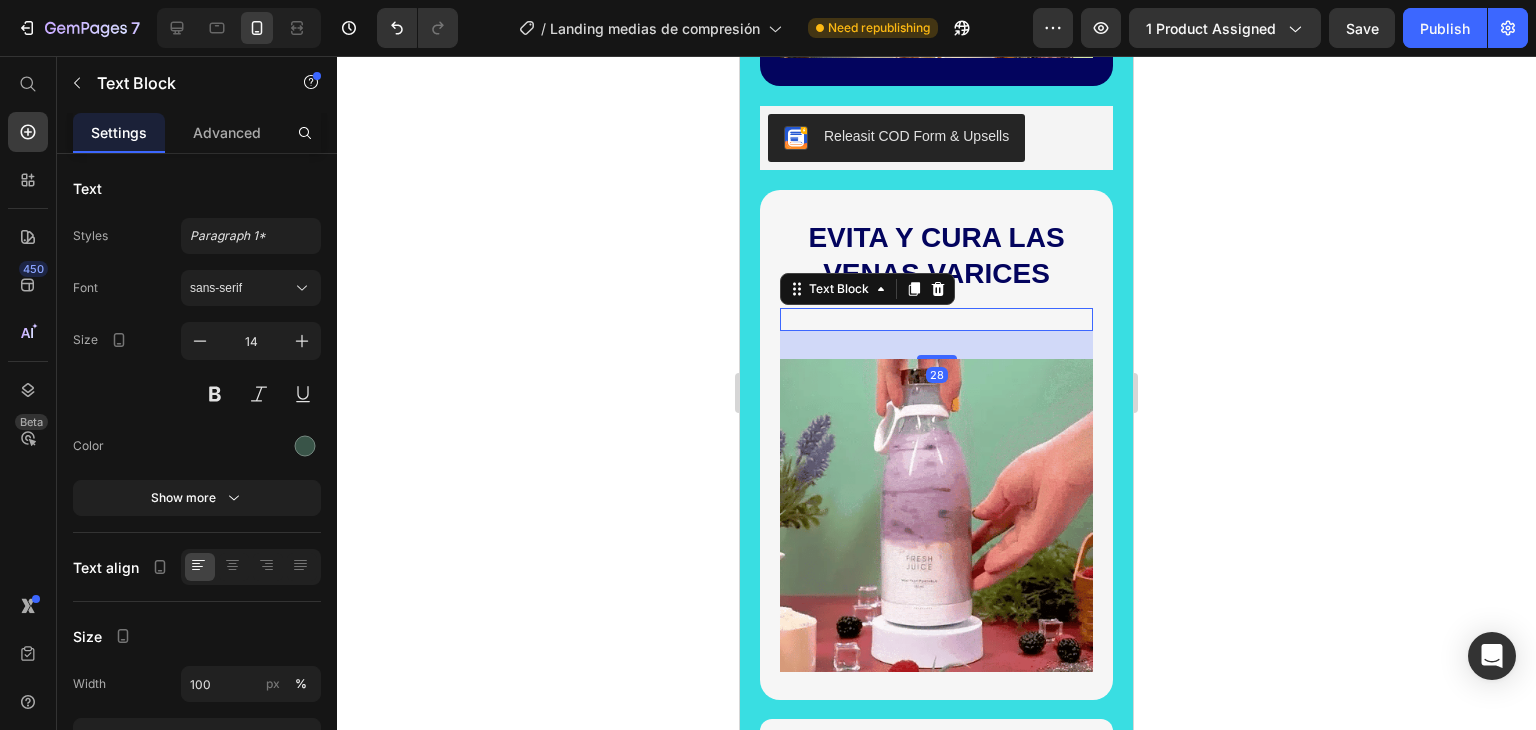 click at bounding box center (936, 319) 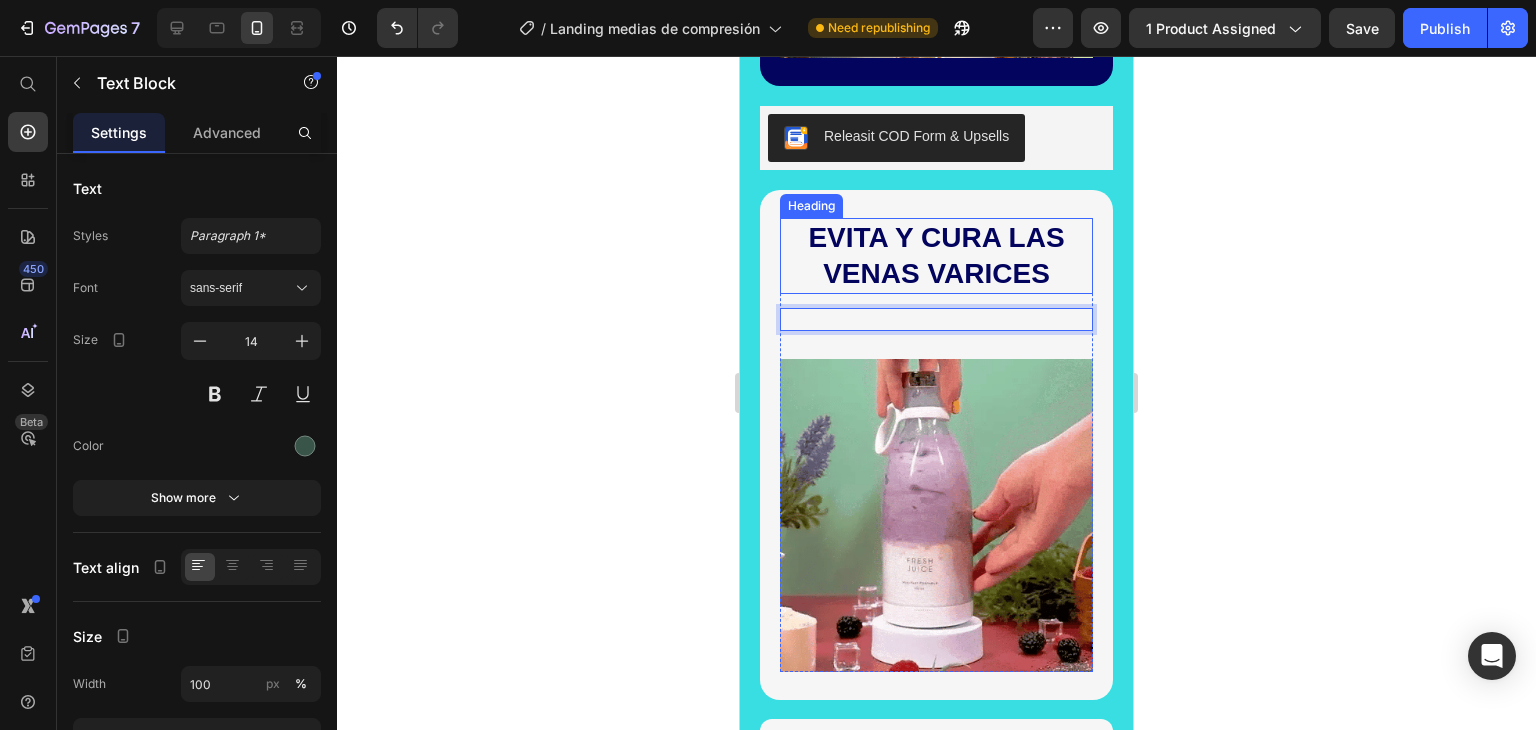 click on "EVITA Y CURA LAS VENAS VARICES" at bounding box center (936, 256) 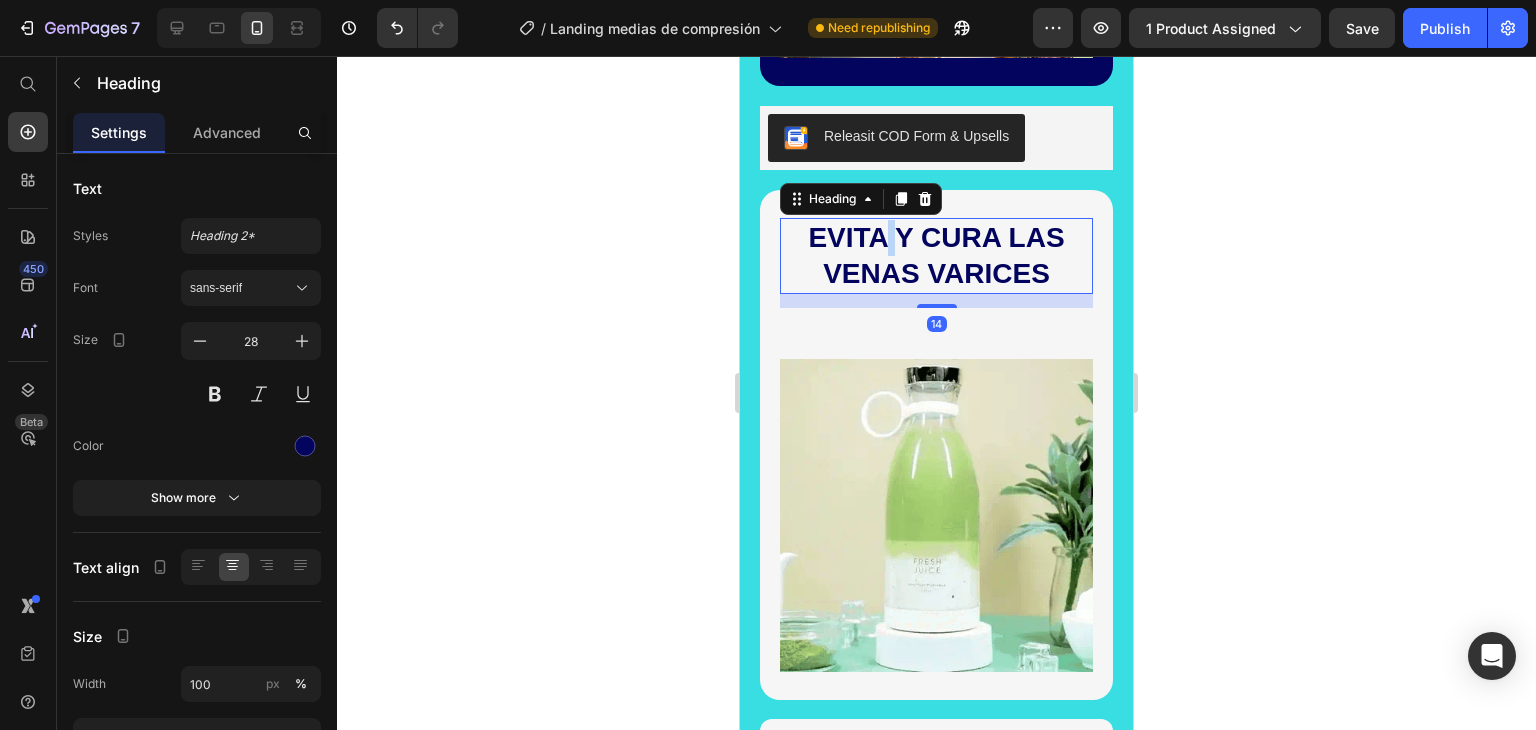 click on "EVITA Y CURA LAS VENAS VARICES" at bounding box center (936, 256) 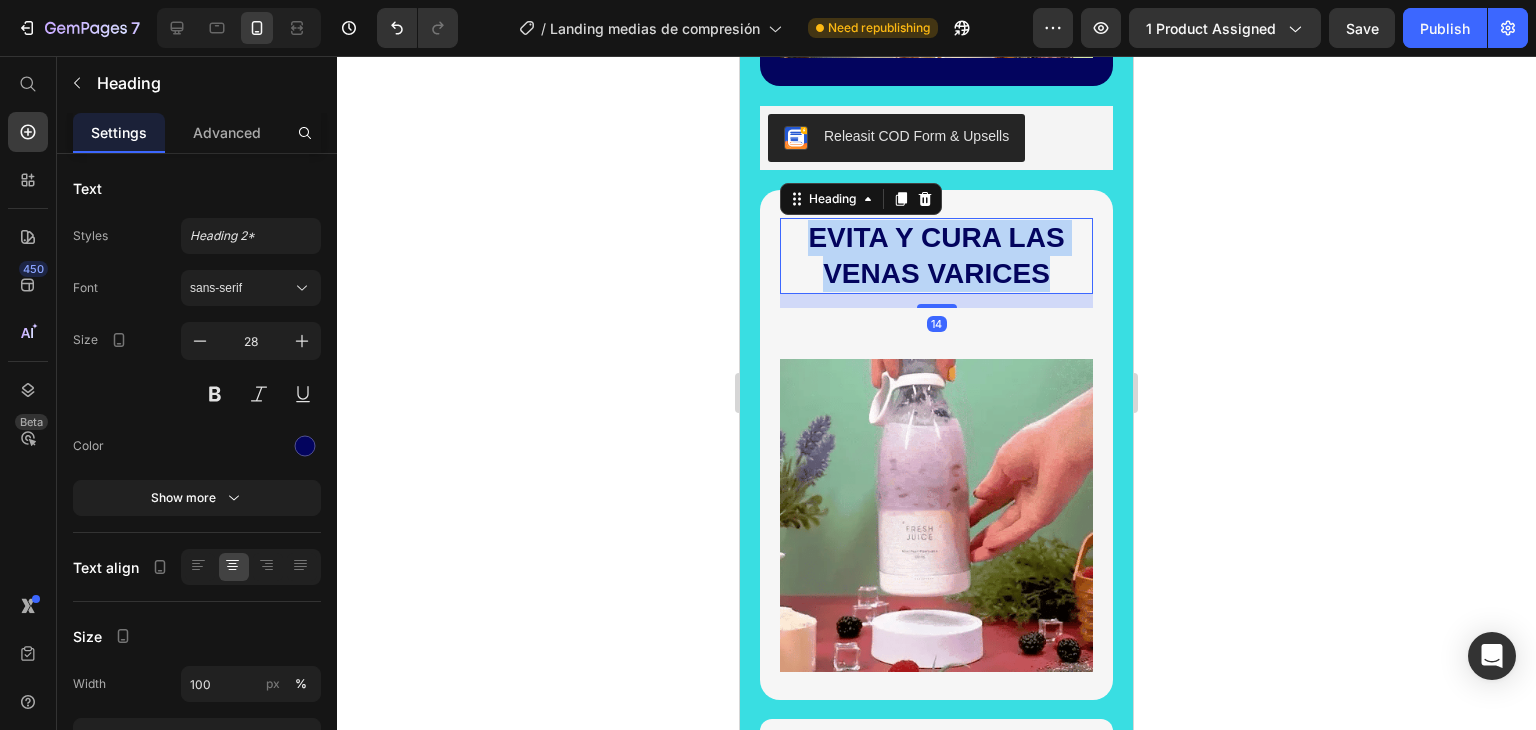 click on "EVITA Y CURA LAS VENAS VARICES" at bounding box center [936, 256] 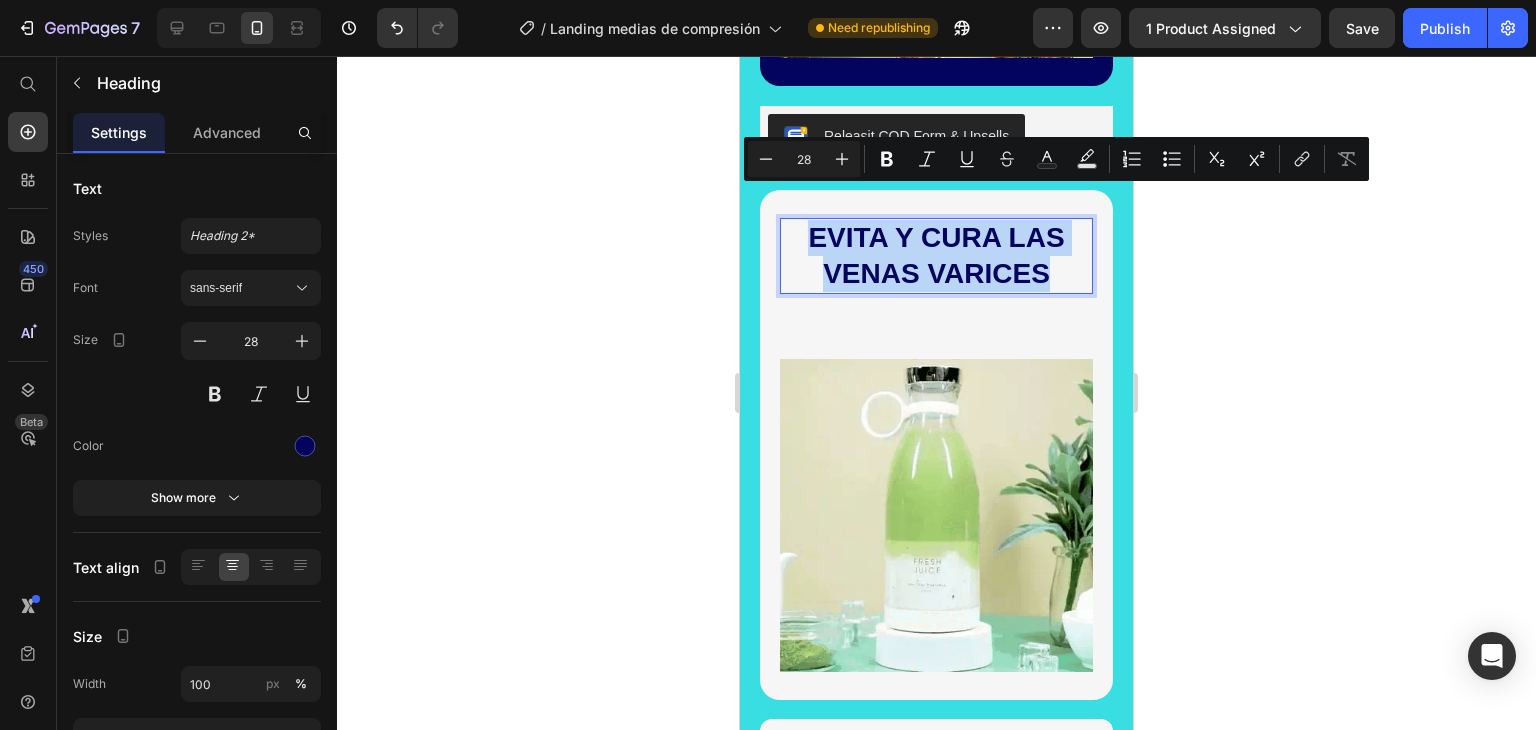 click on "EVITA Y CURA LAS VENAS VARICES" at bounding box center (936, 256) 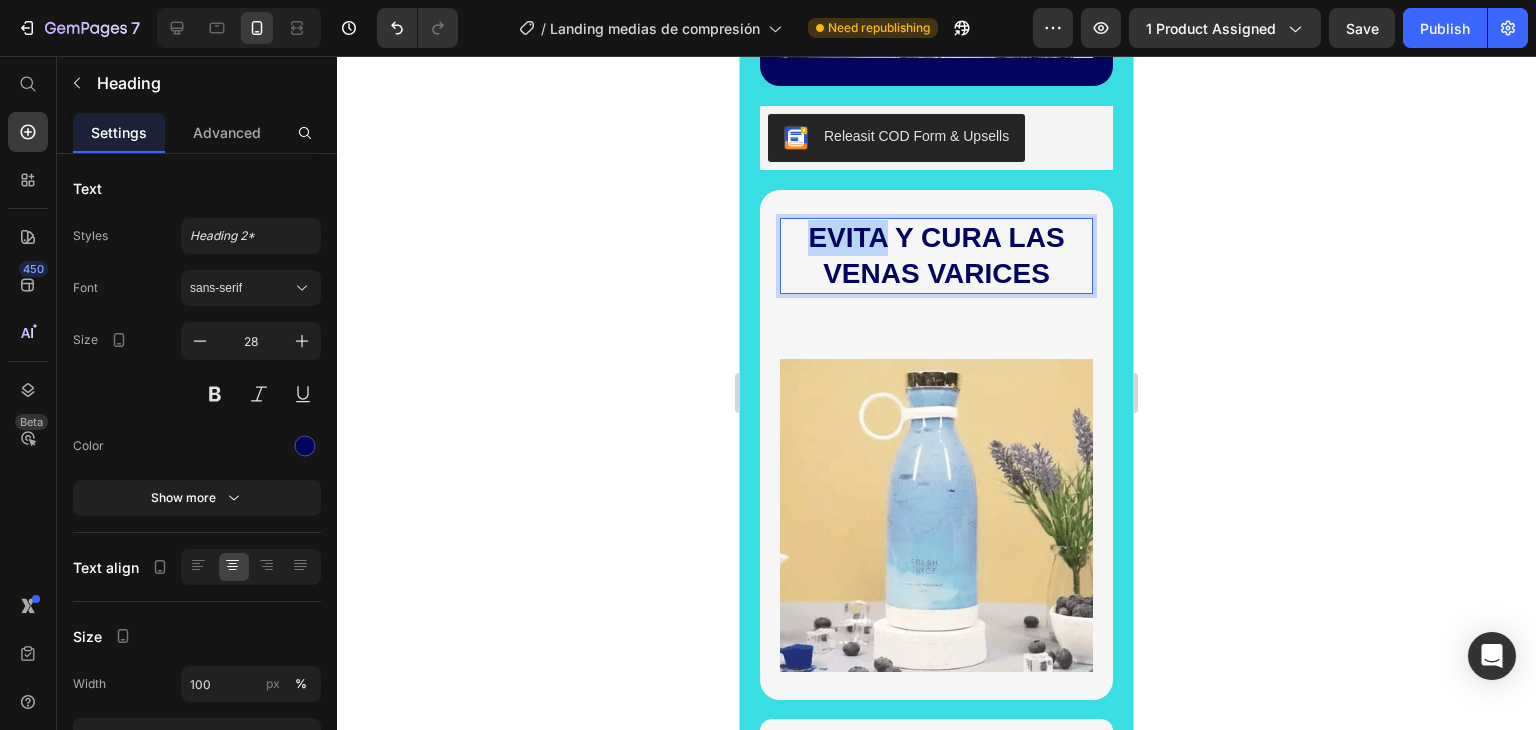 drag, startPoint x: 878, startPoint y: 203, endPoint x: 804, endPoint y: 206, distance: 74.06078 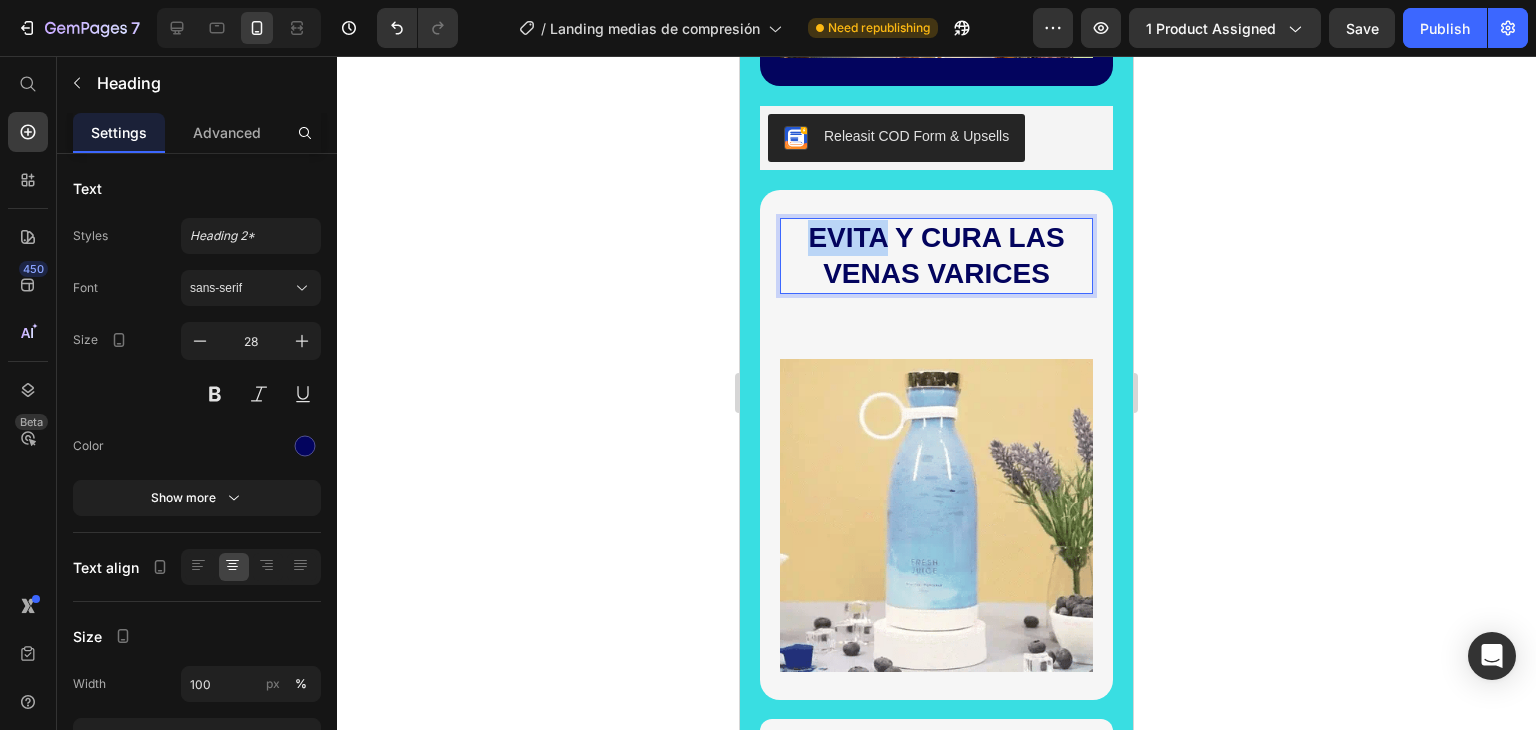 click on "EVITA Y CURA LAS VENAS VARICES" at bounding box center (936, 256) 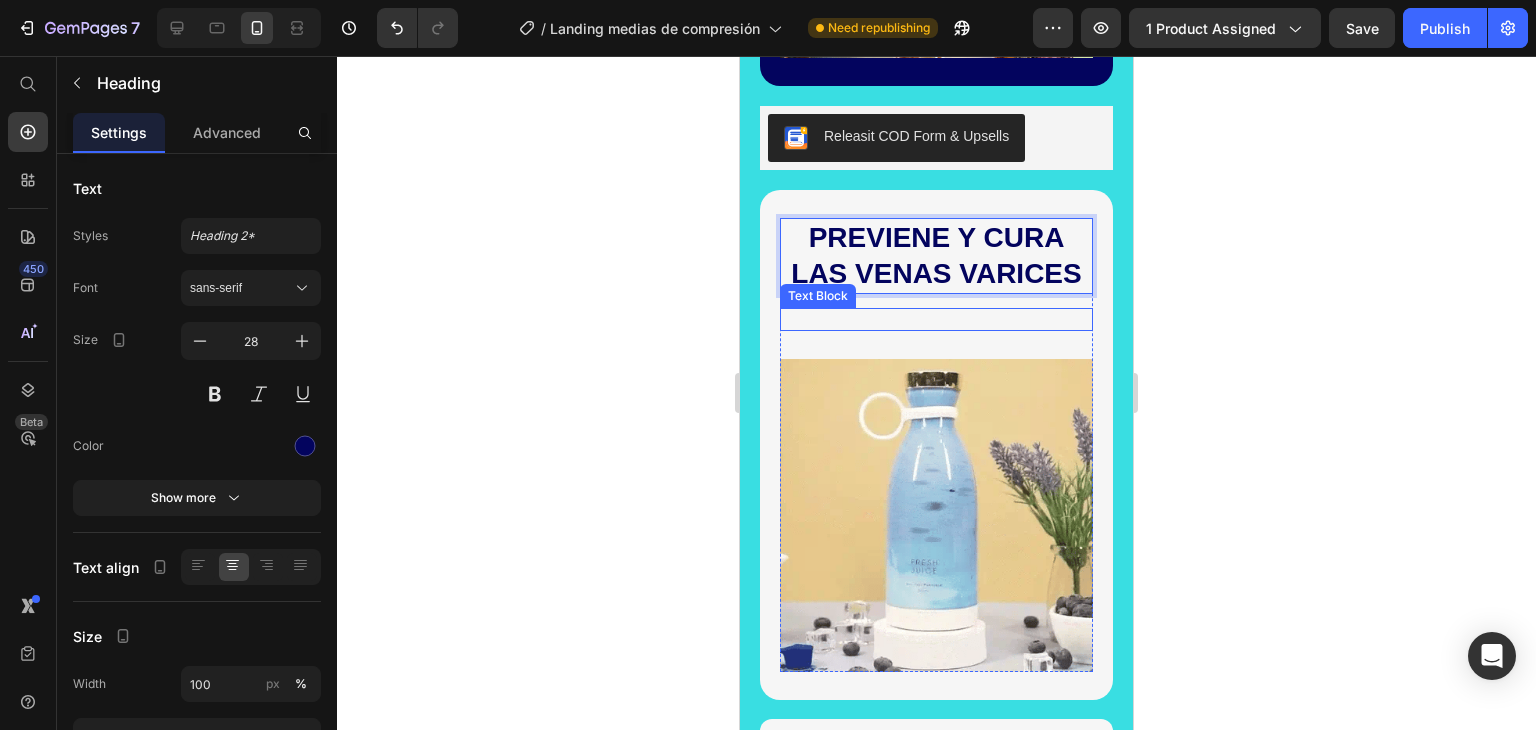 click at bounding box center (936, 319) 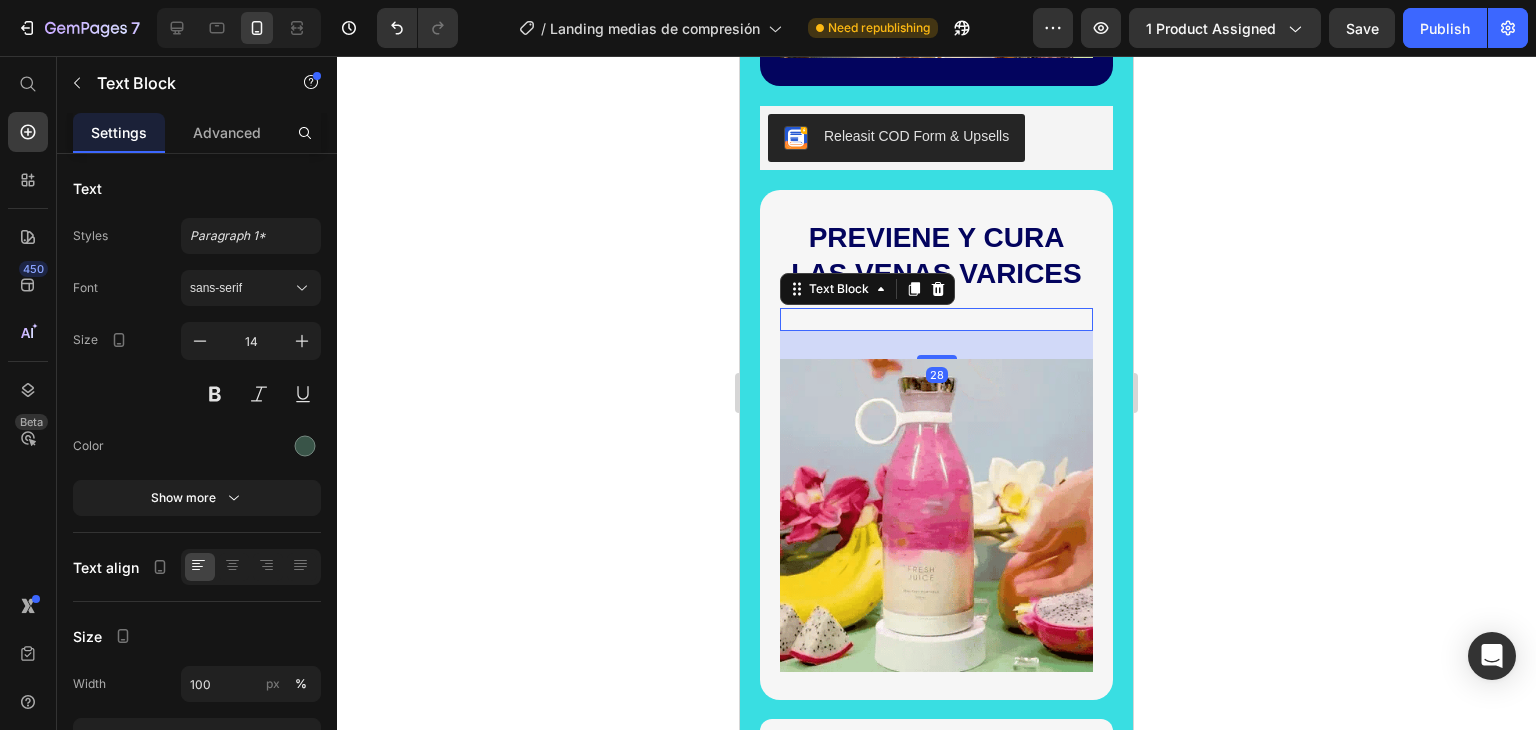 click at bounding box center [936, 319] 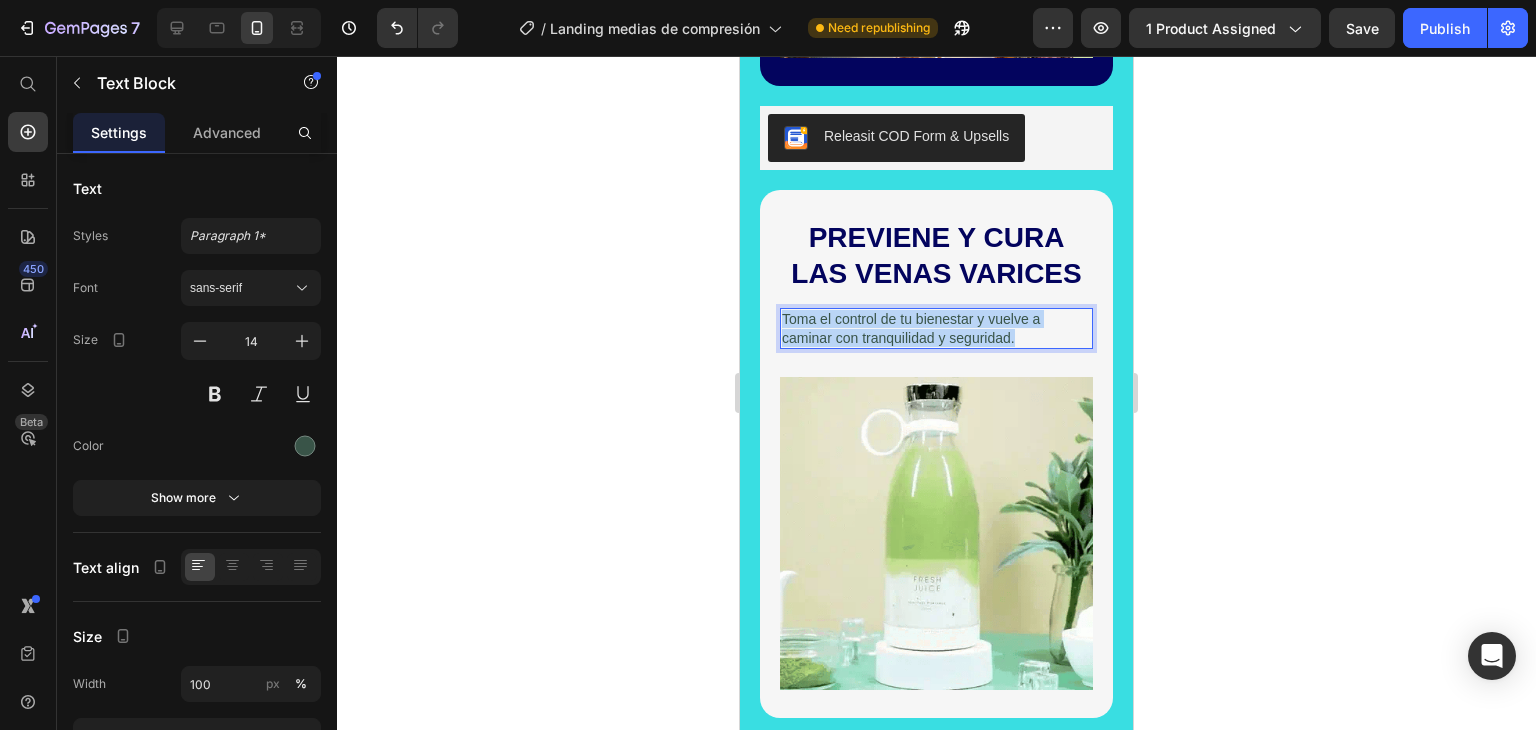 drag, startPoint x: 1016, startPoint y: 302, endPoint x: 771, endPoint y: 276, distance: 246.37573 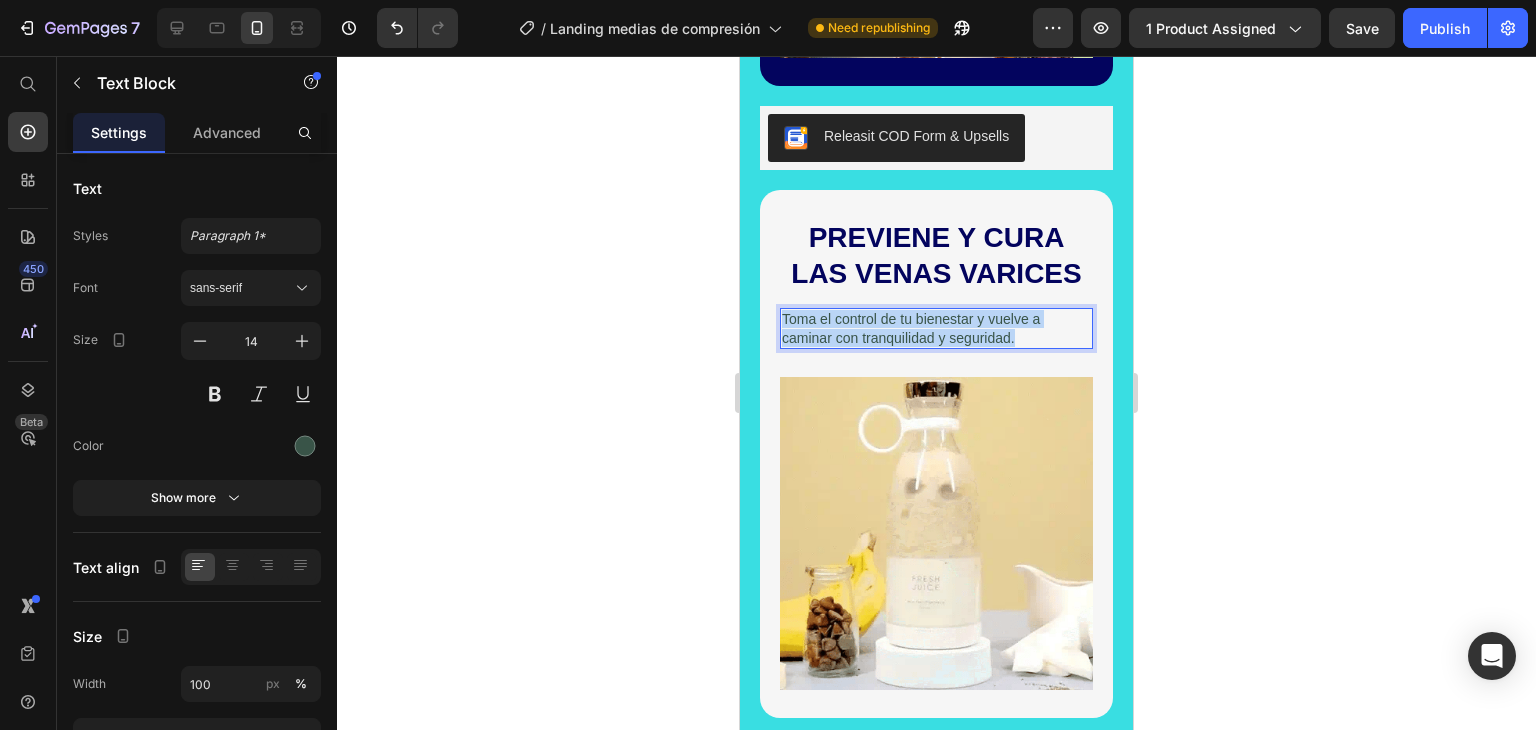 click on "PREVIENE Y CURA LAS VENAS VARICES Heading Toma el control de tu bienestar y vuelve a caminar con tranquilidad y seguridad. Text Block   28 Image Row Image Comparison Row" at bounding box center (936, 454) 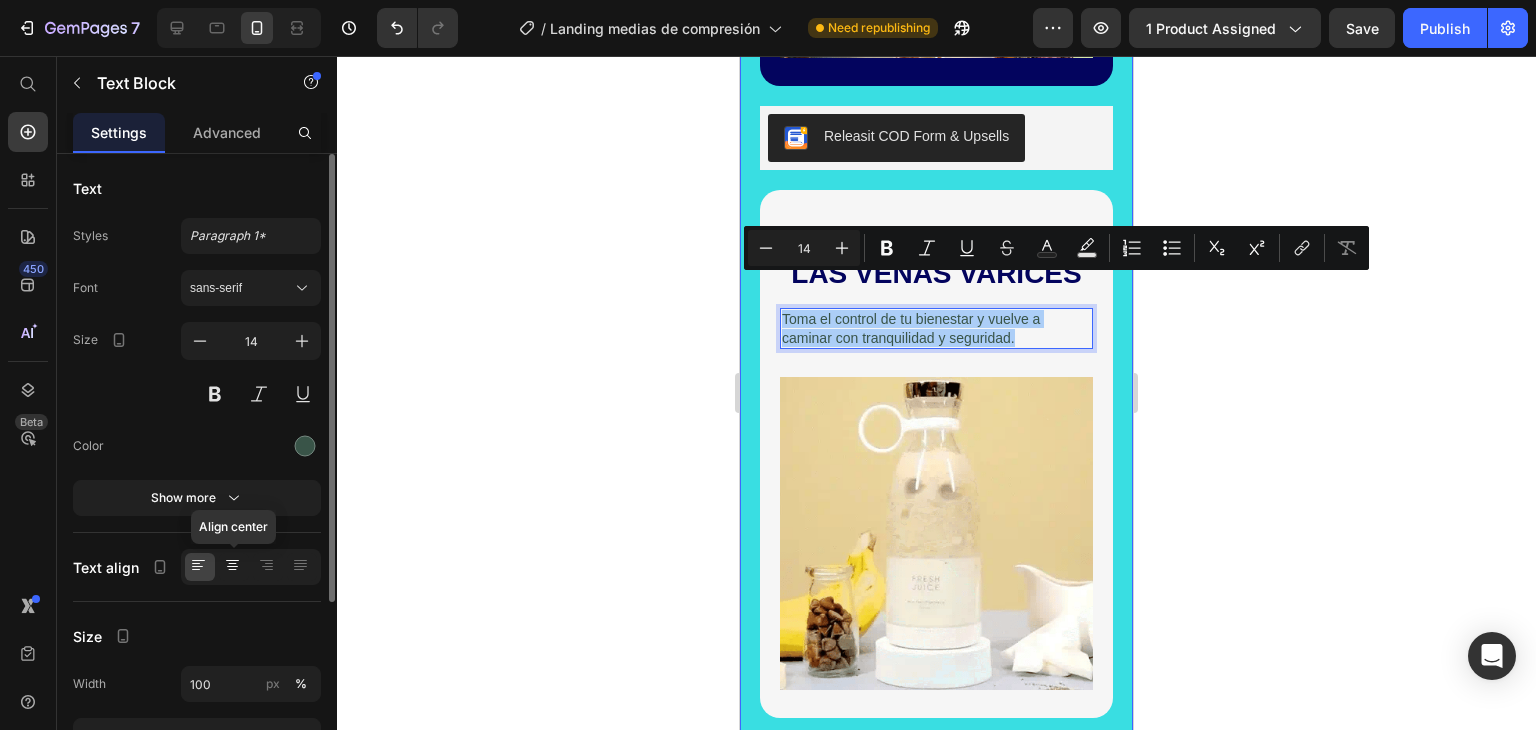 click 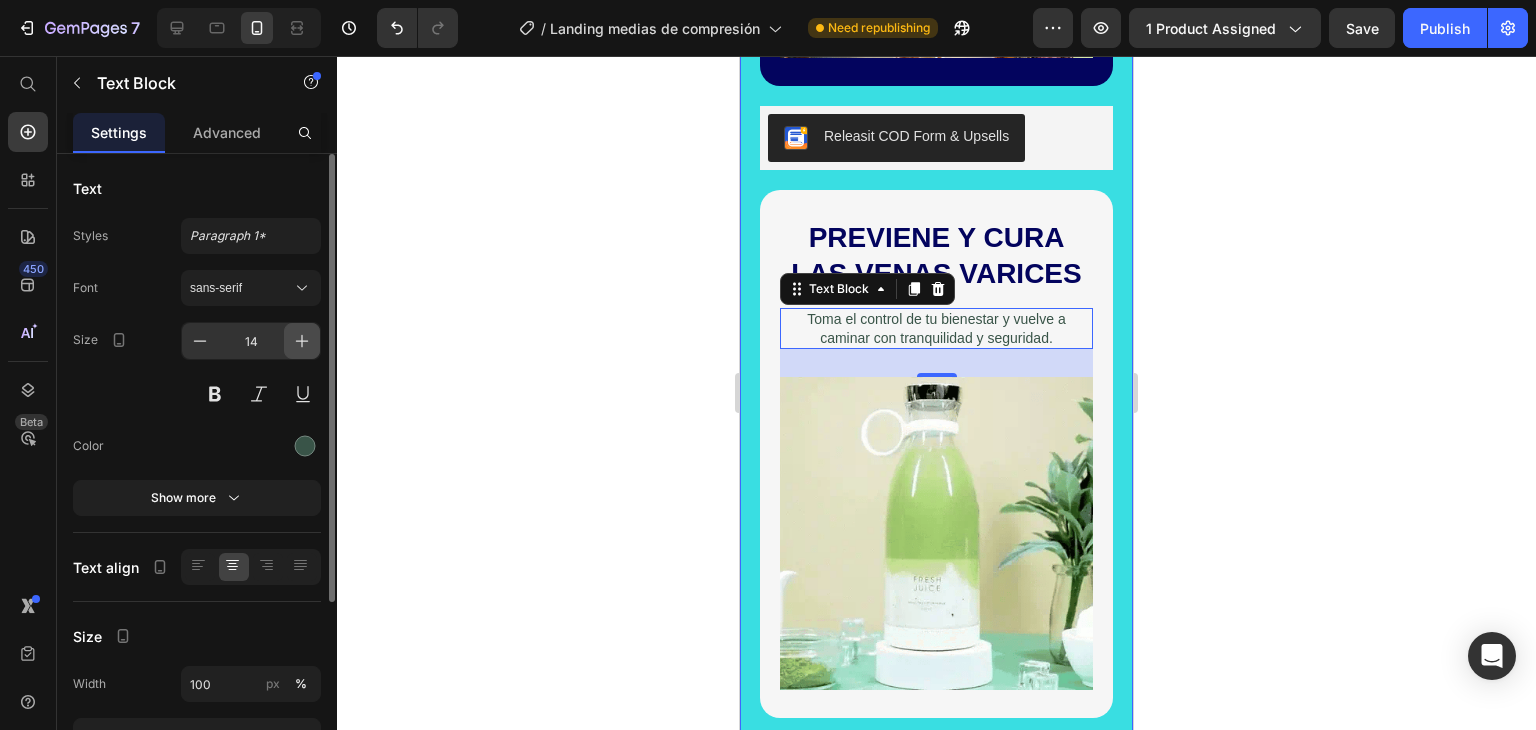 click 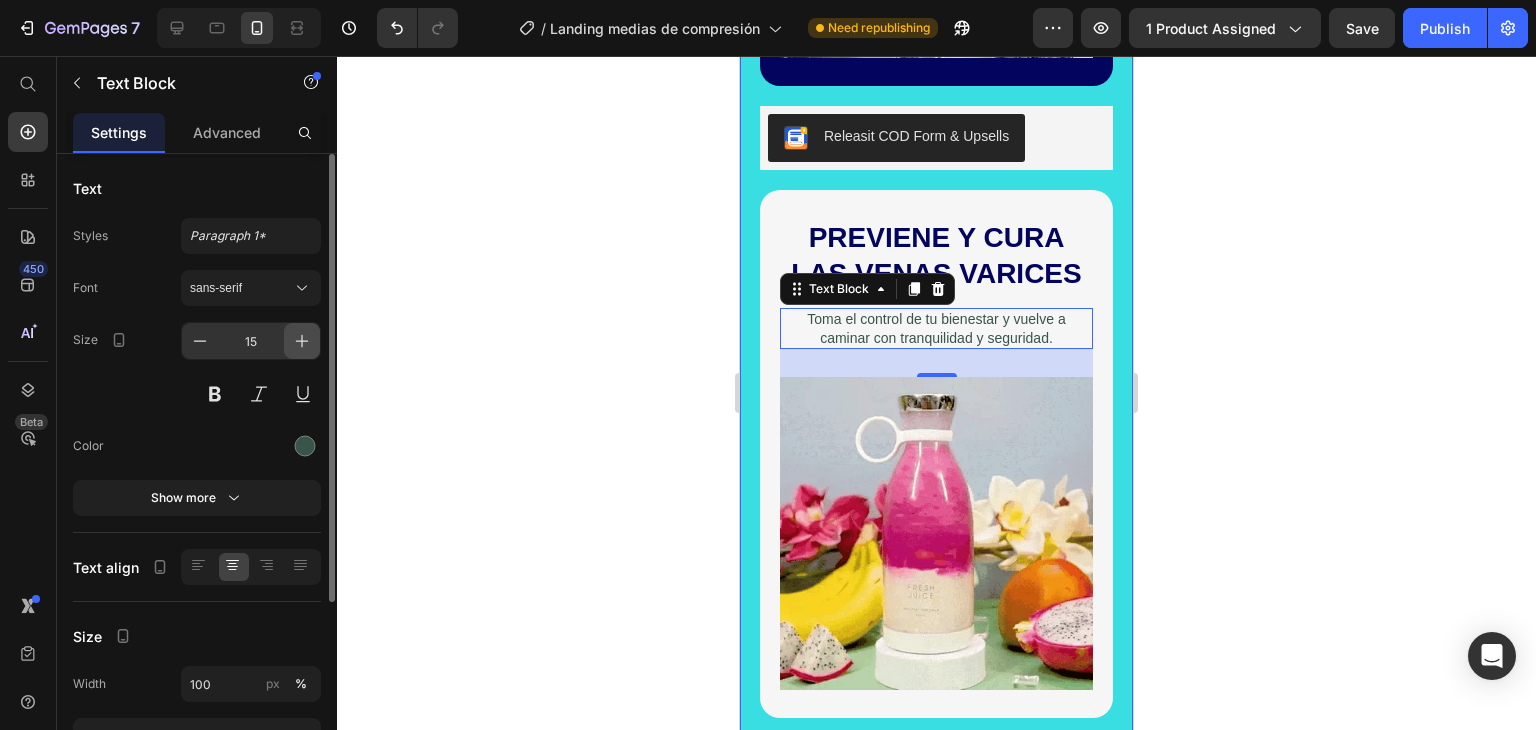 click 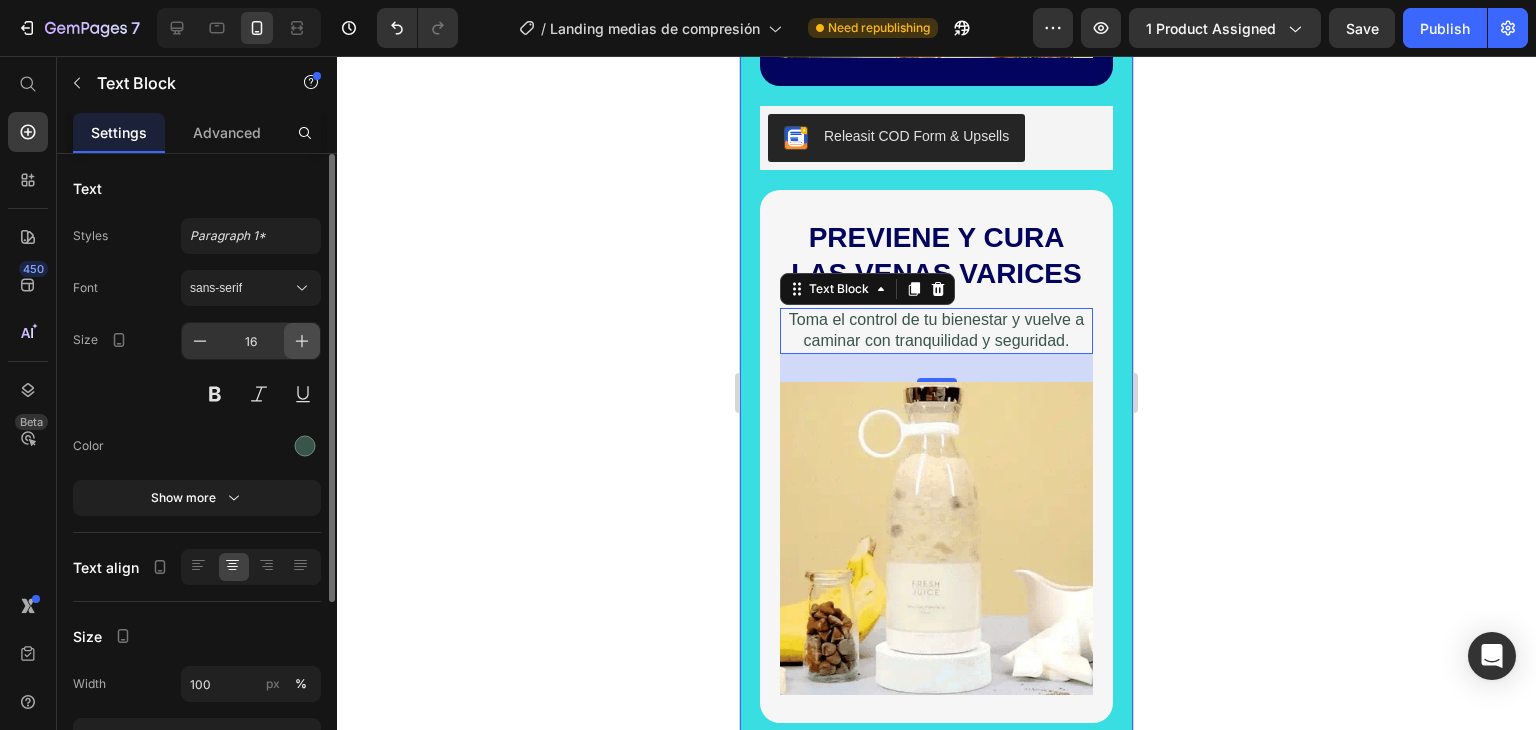 click 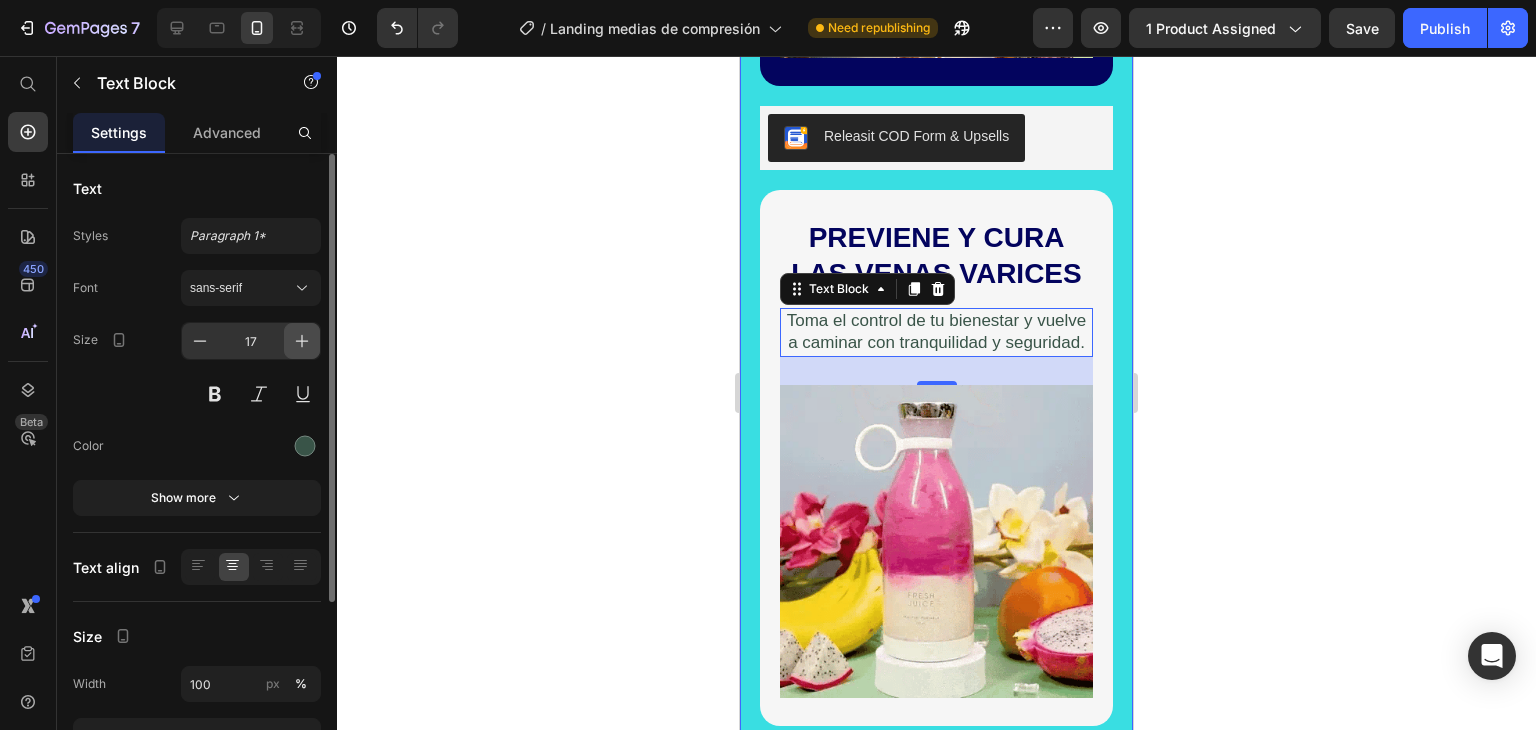 click 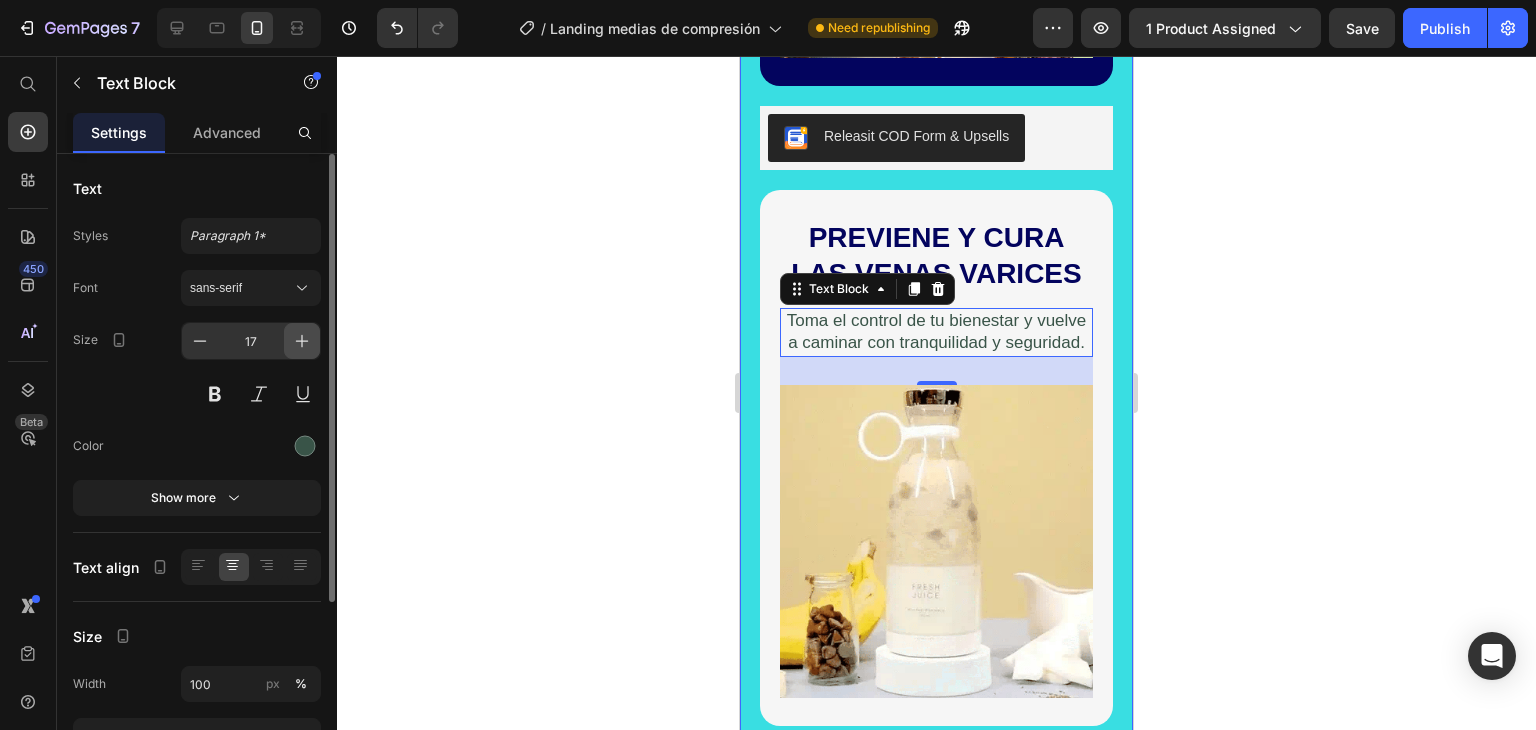 type on "18" 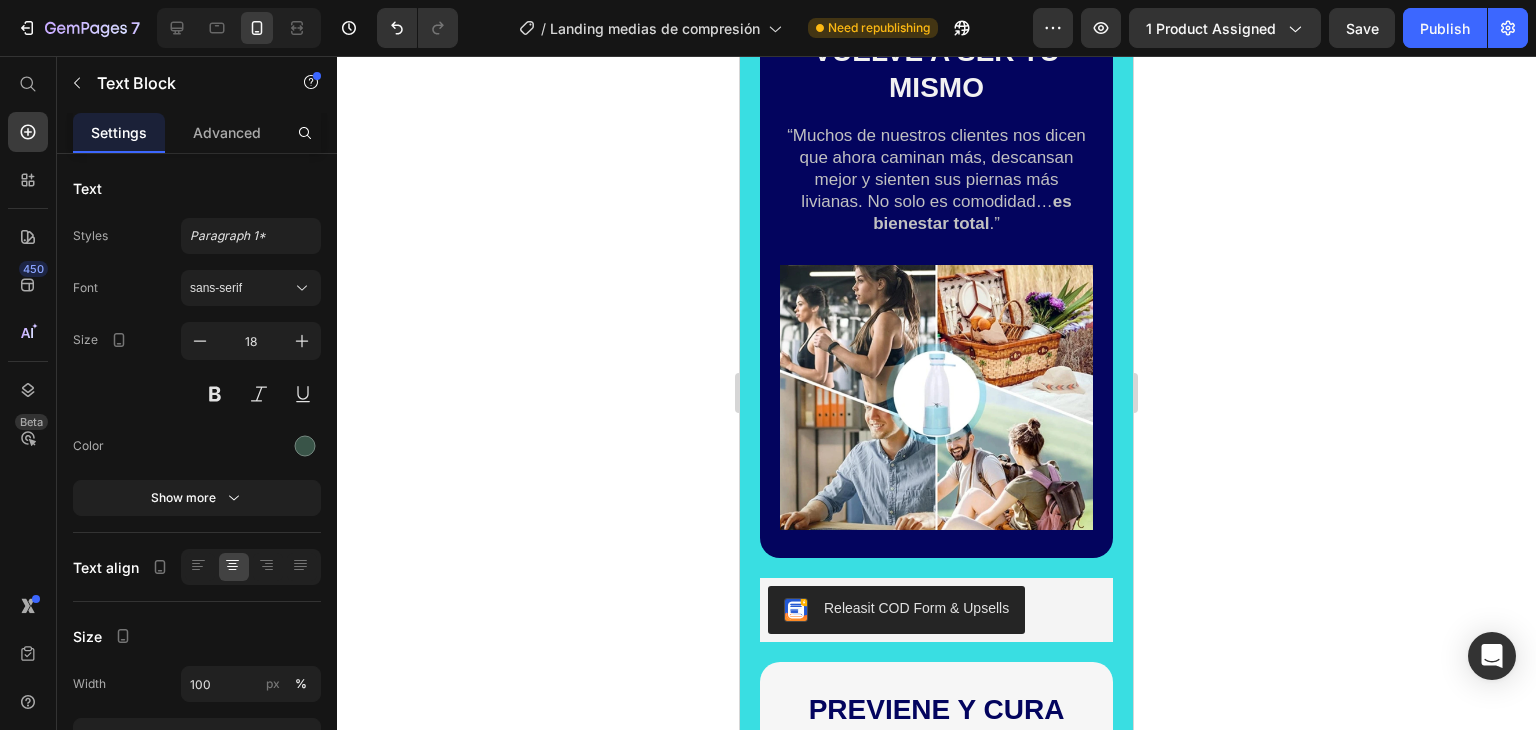 scroll, scrollTop: 1300, scrollLeft: 0, axis: vertical 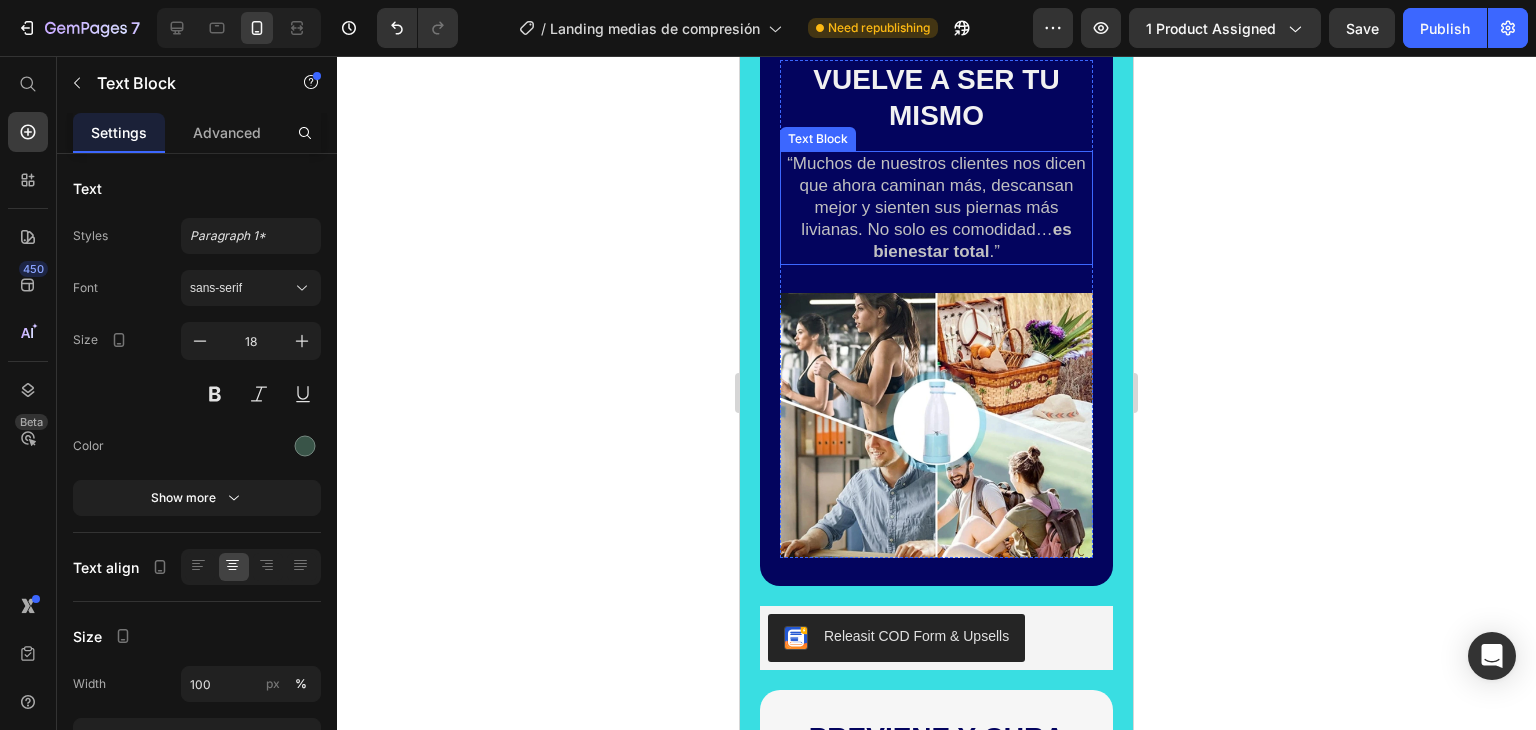 click on "“Muchos de nuestros clientes nos dicen que ahora caminan más, descansan mejor y sienten sus piernas más livianas. No solo es comodidad…  es bienestar total .”" at bounding box center (936, 208) 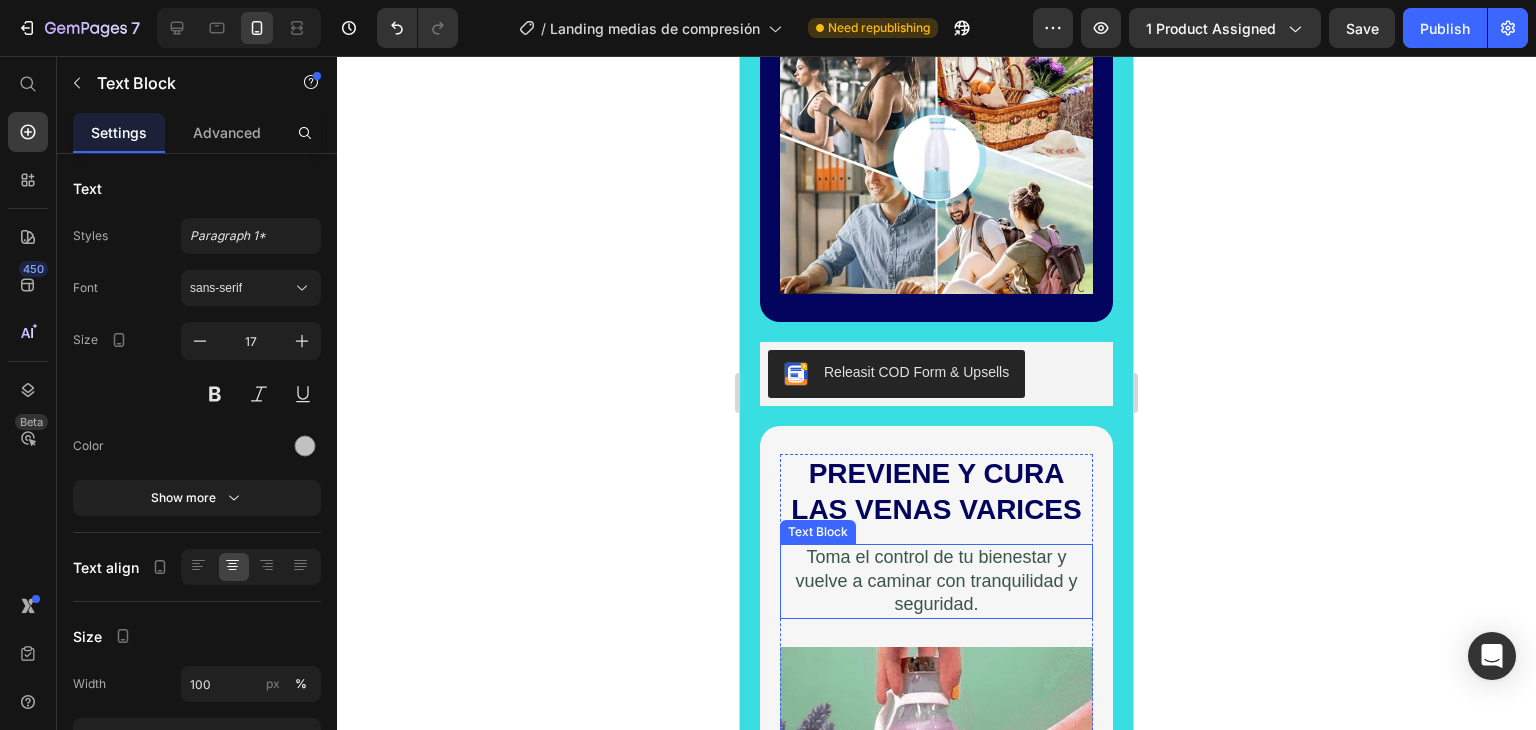 scroll, scrollTop: 1700, scrollLeft: 0, axis: vertical 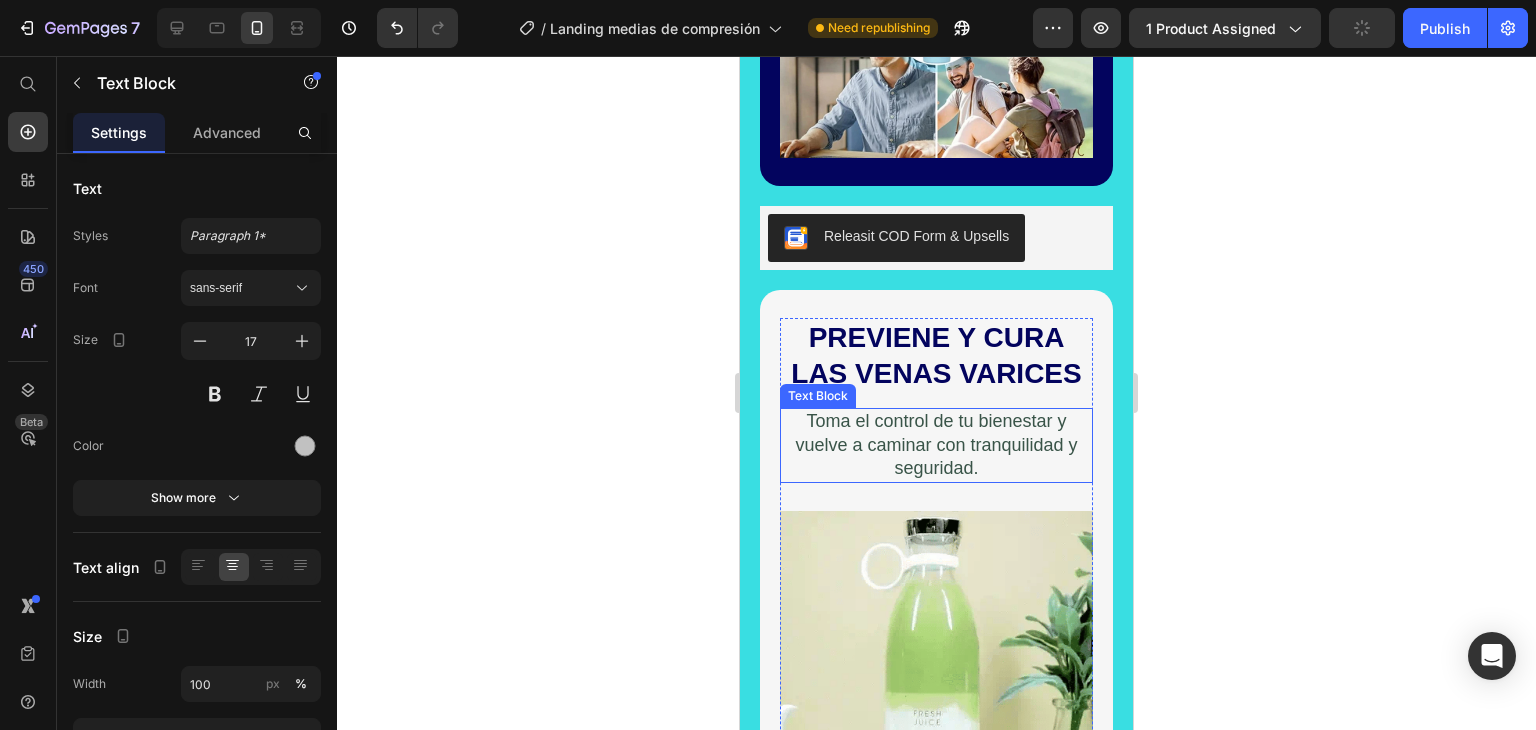 click on "Toma el control de tu bienestar y vuelve a caminar con tranquilidad y seguridad." at bounding box center [936, 445] 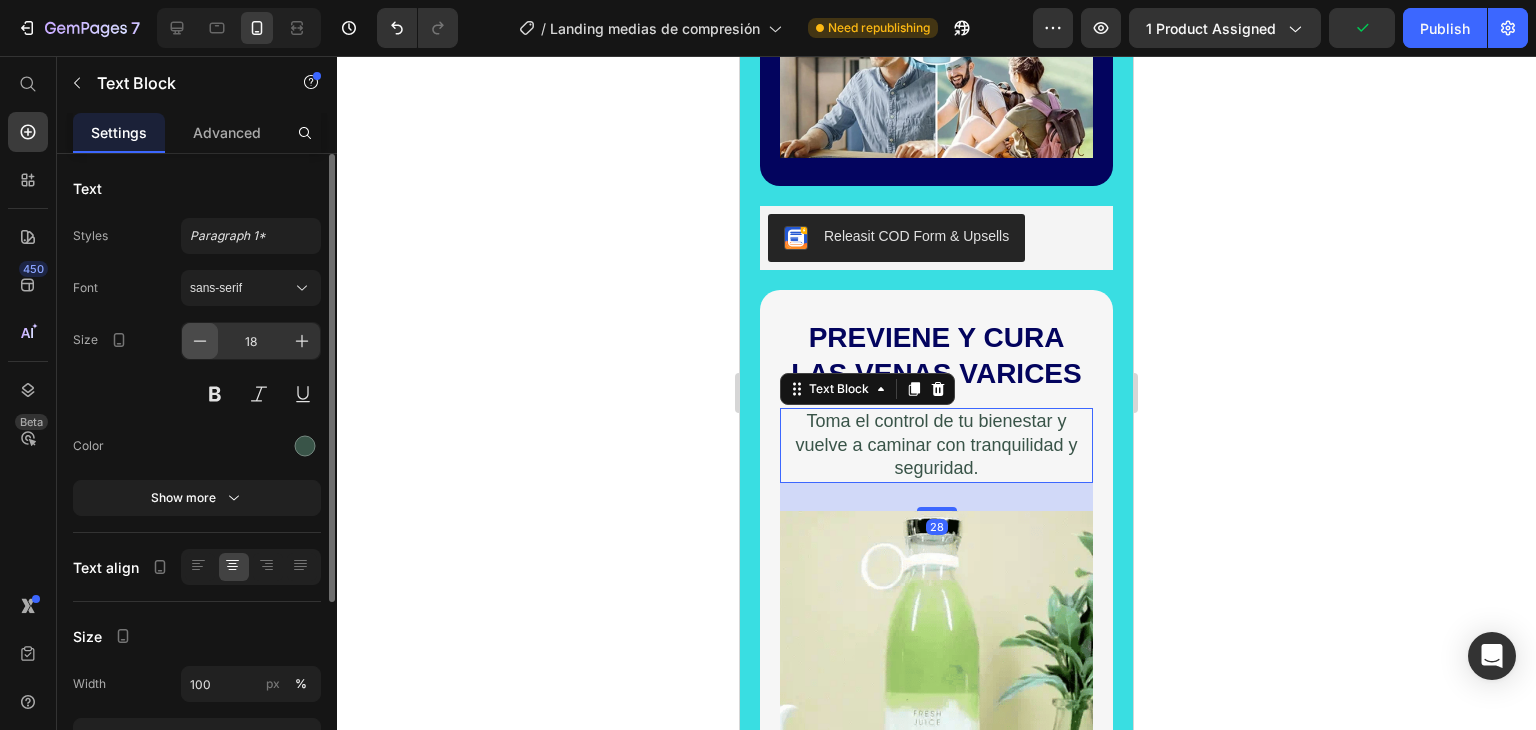 click 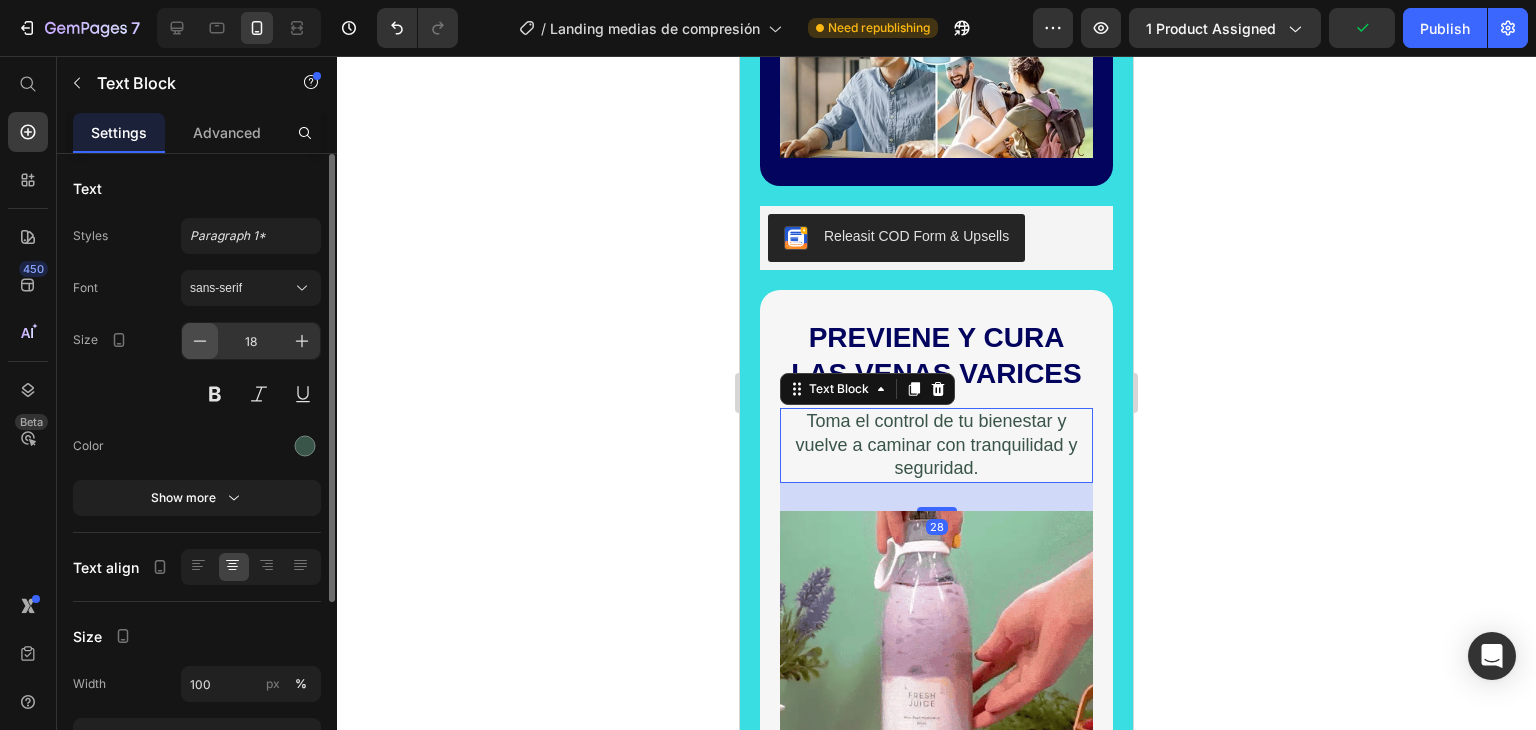 type on "17" 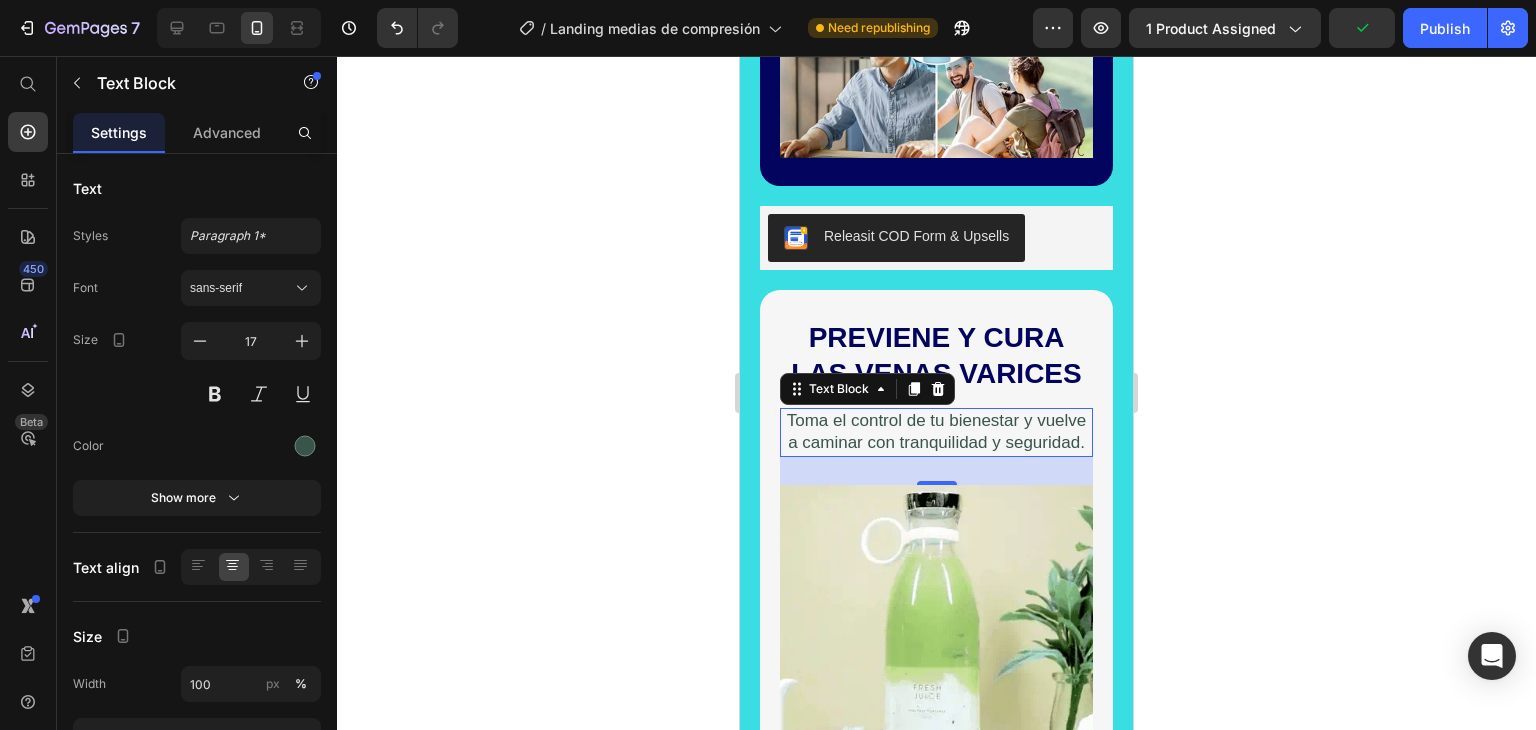 click 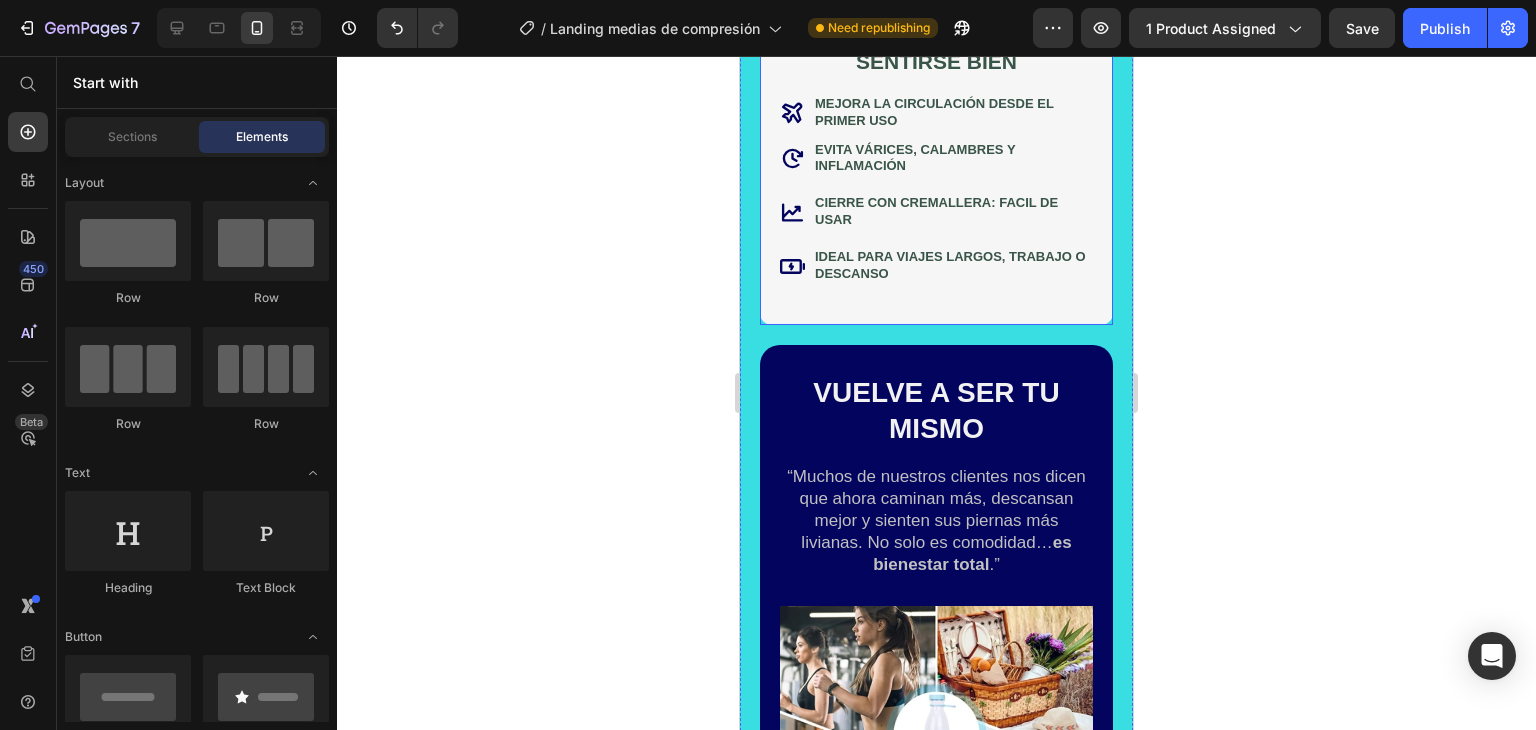 scroll, scrollTop: 1200, scrollLeft: 0, axis: vertical 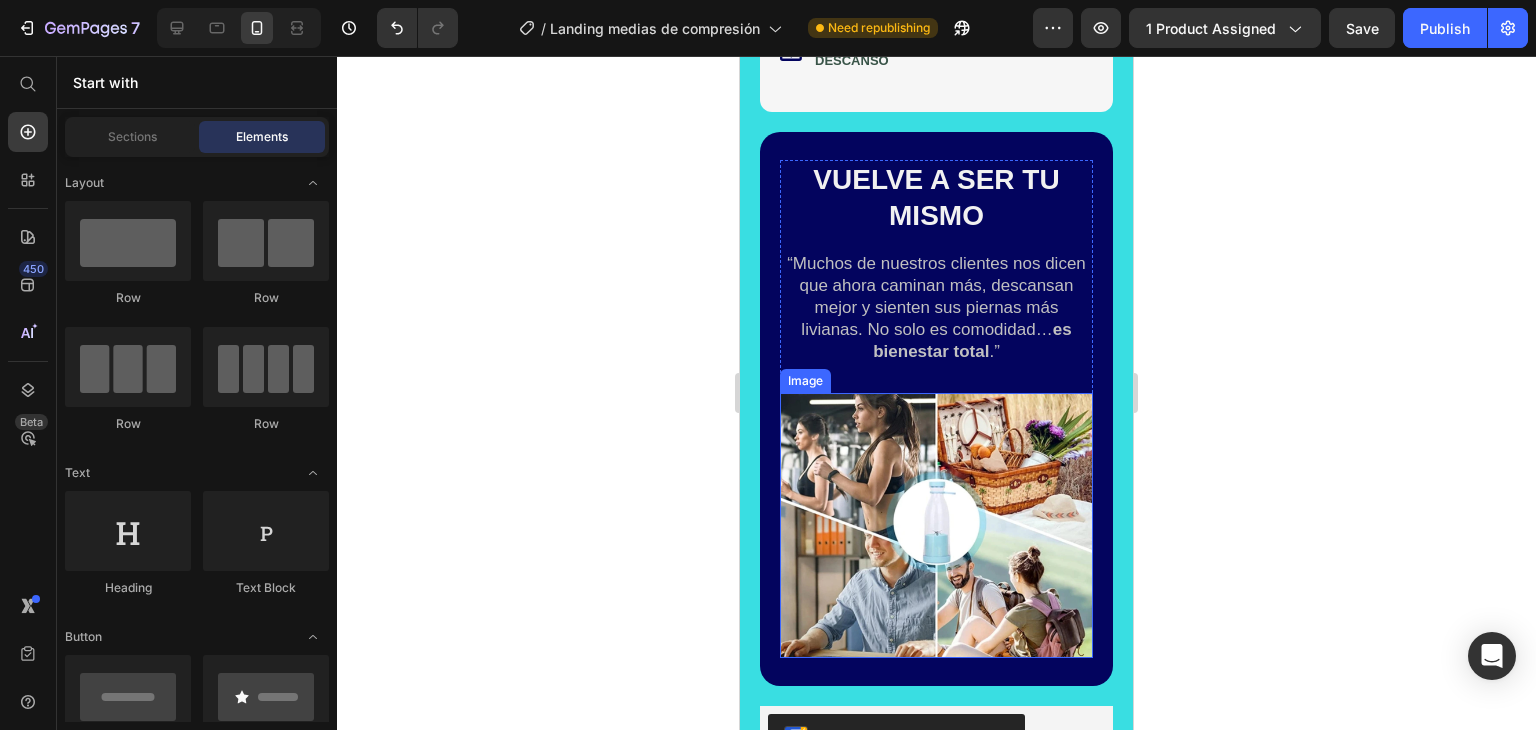 click at bounding box center (936, 525) 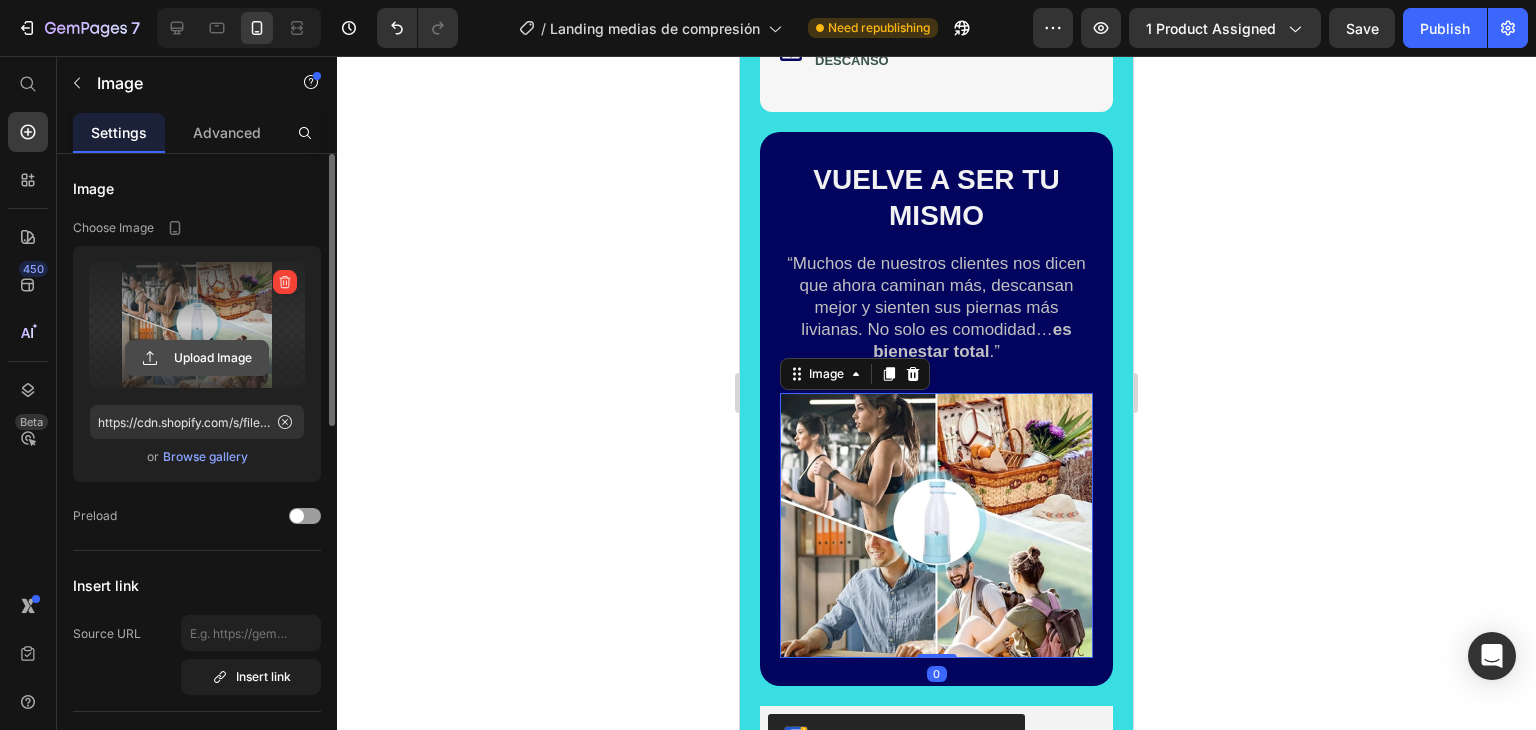 click 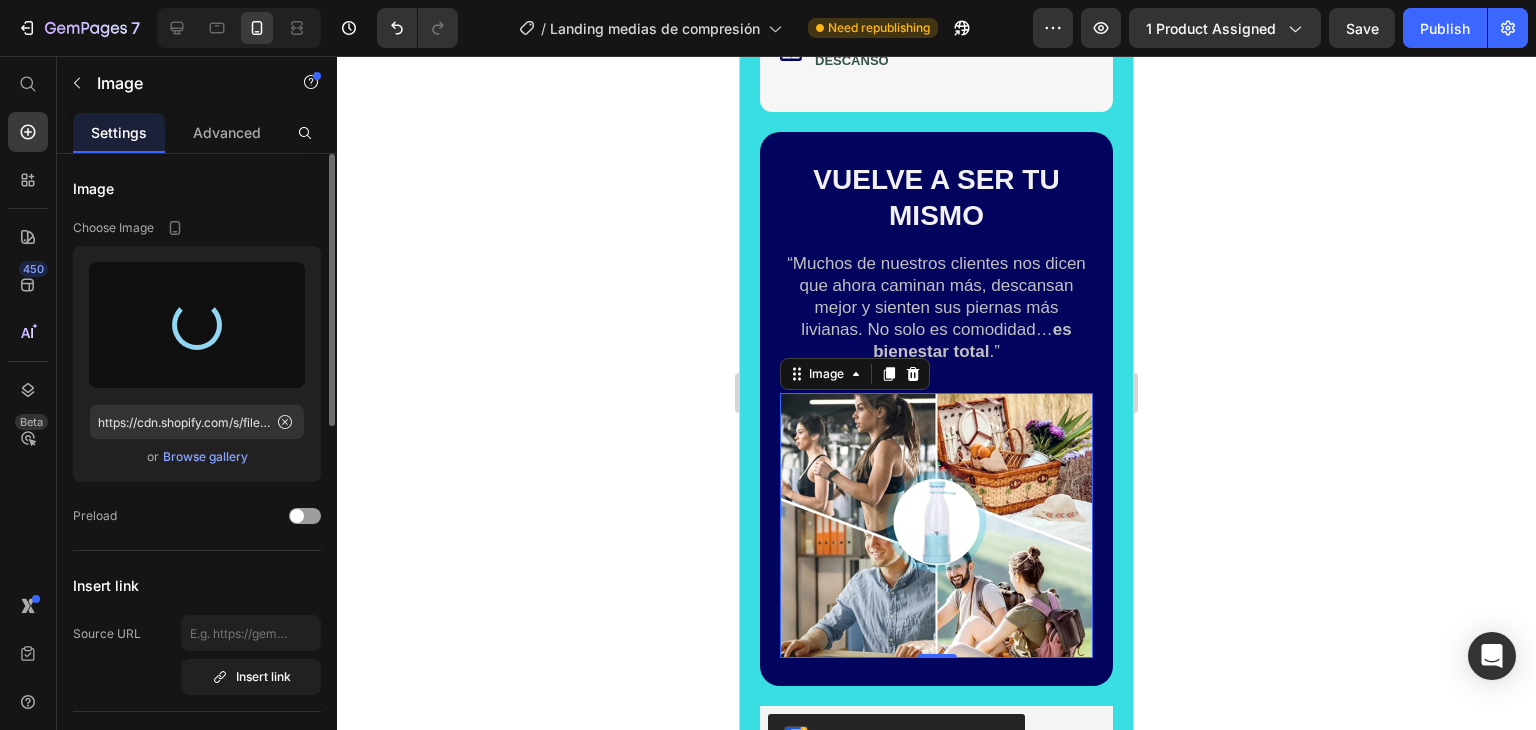 type on "https://cdn.shopify.com/s/files/1/0890/2757/6123/files/gempages_529816212159333505-78d4a664-f509-47db-9c9b-40c3ef417fa9.gif" 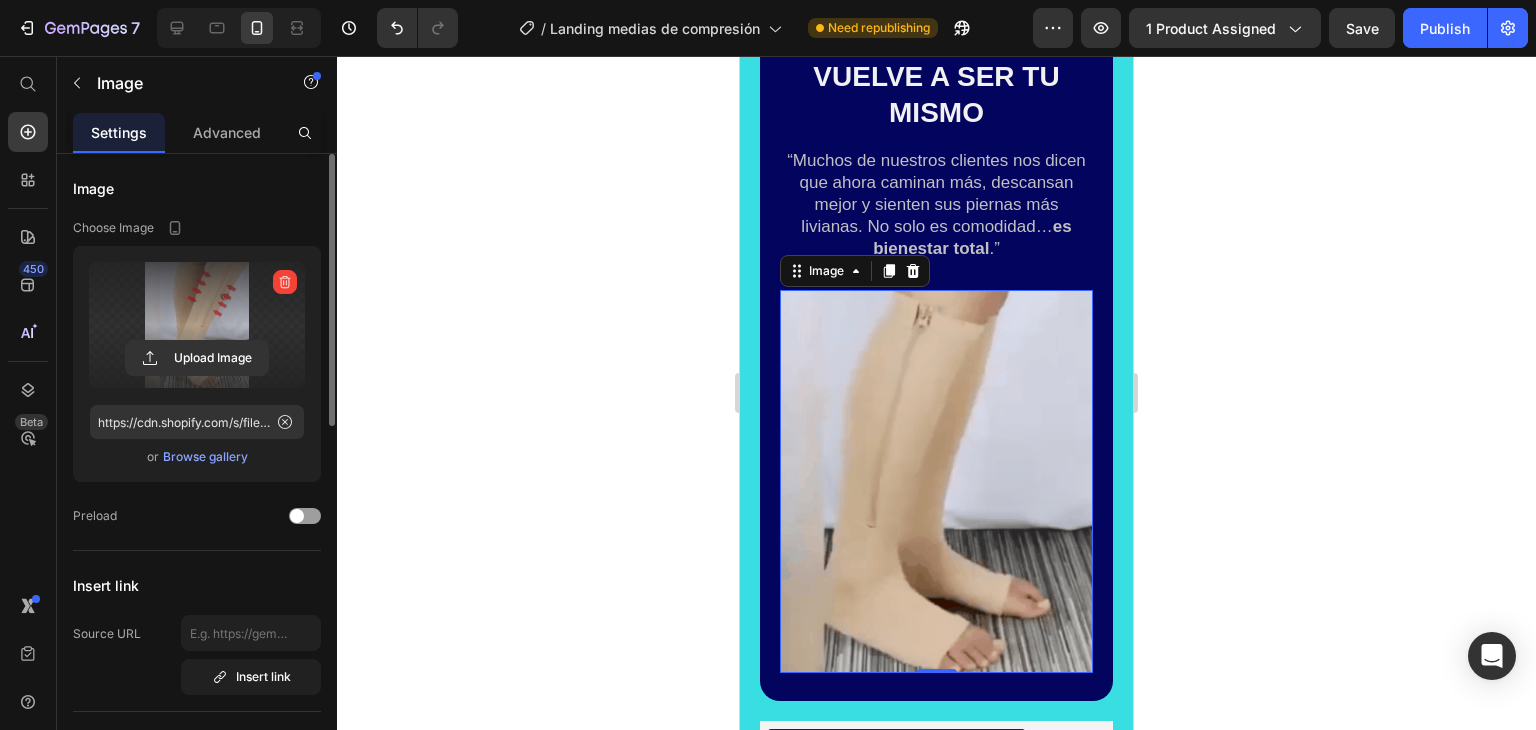 scroll, scrollTop: 1300, scrollLeft: 0, axis: vertical 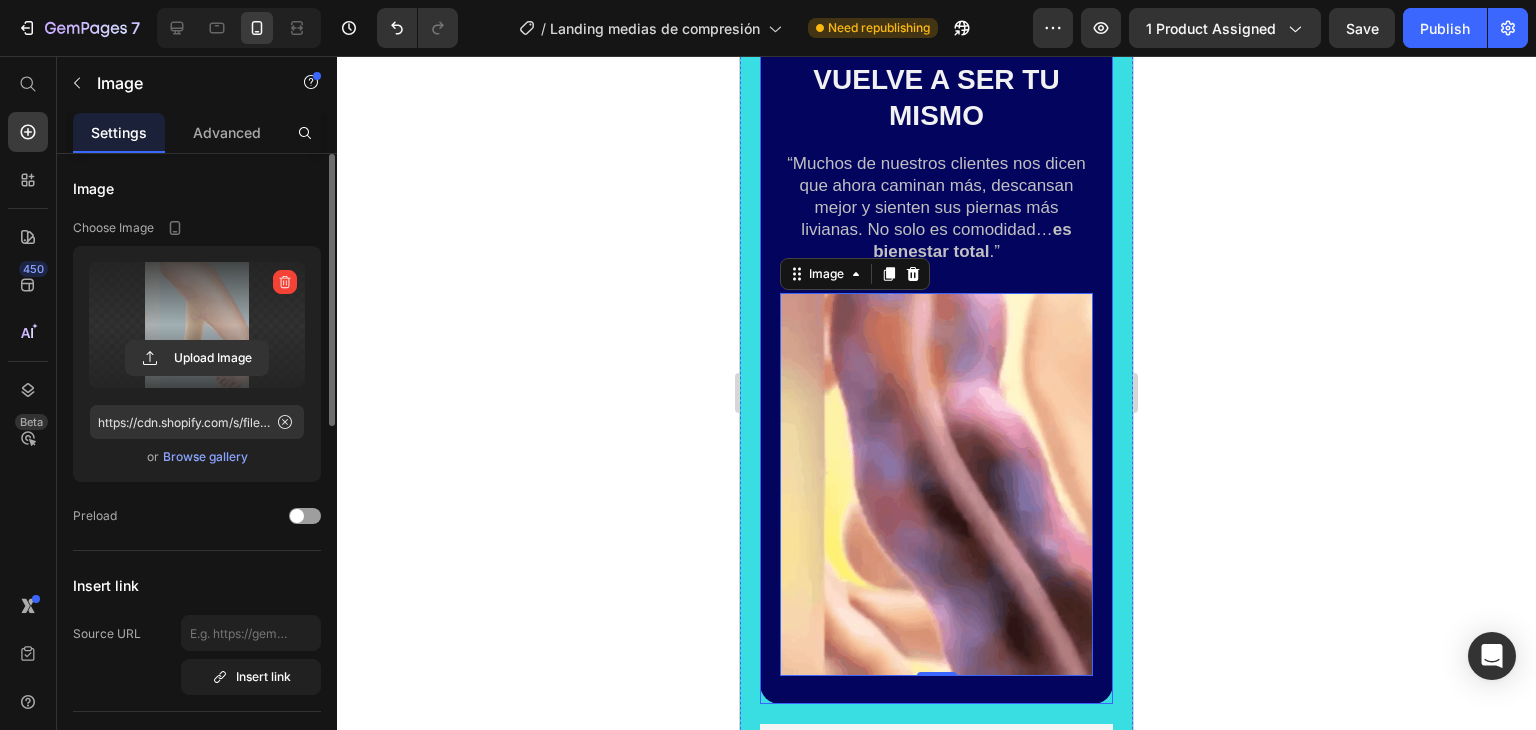 click 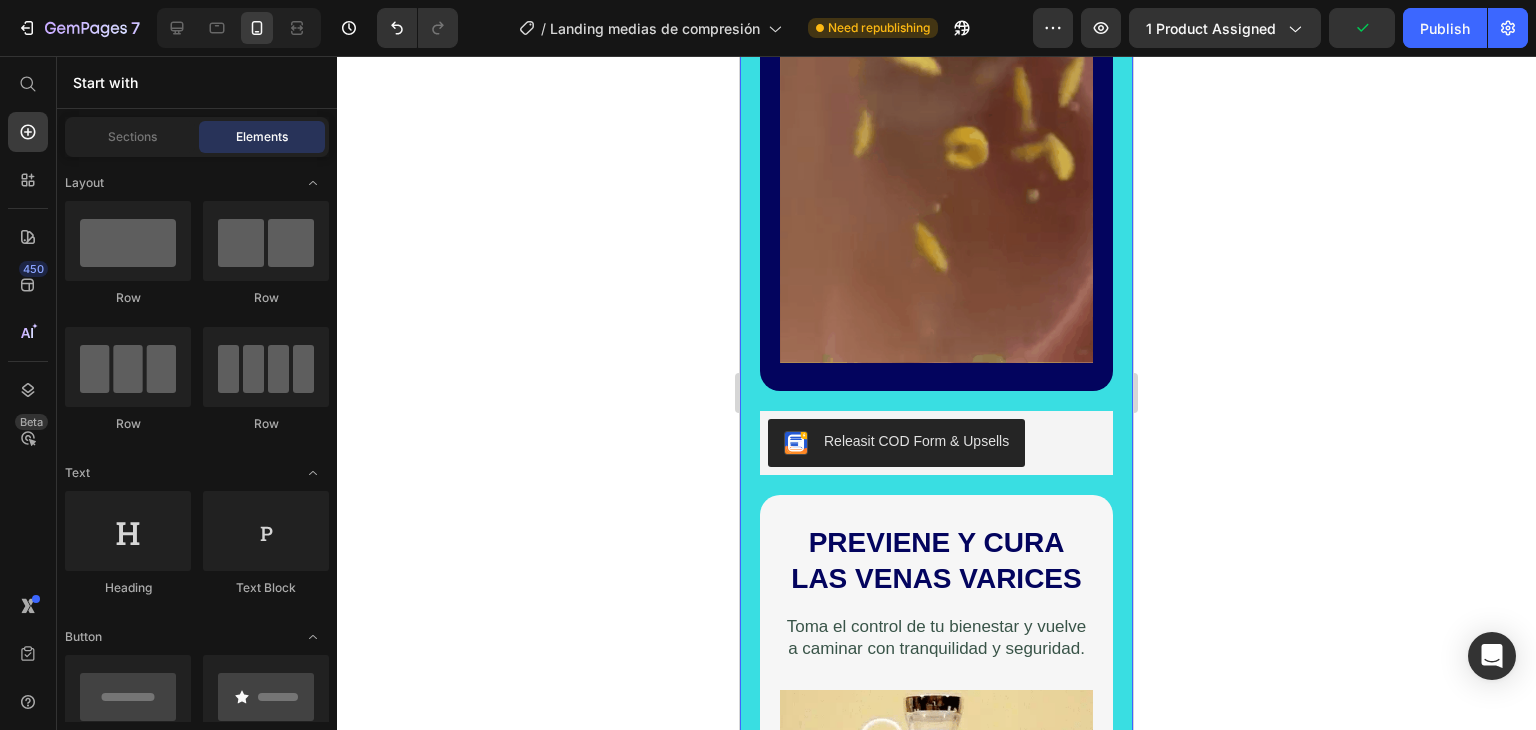 scroll, scrollTop: 1600, scrollLeft: 0, axis: vertical 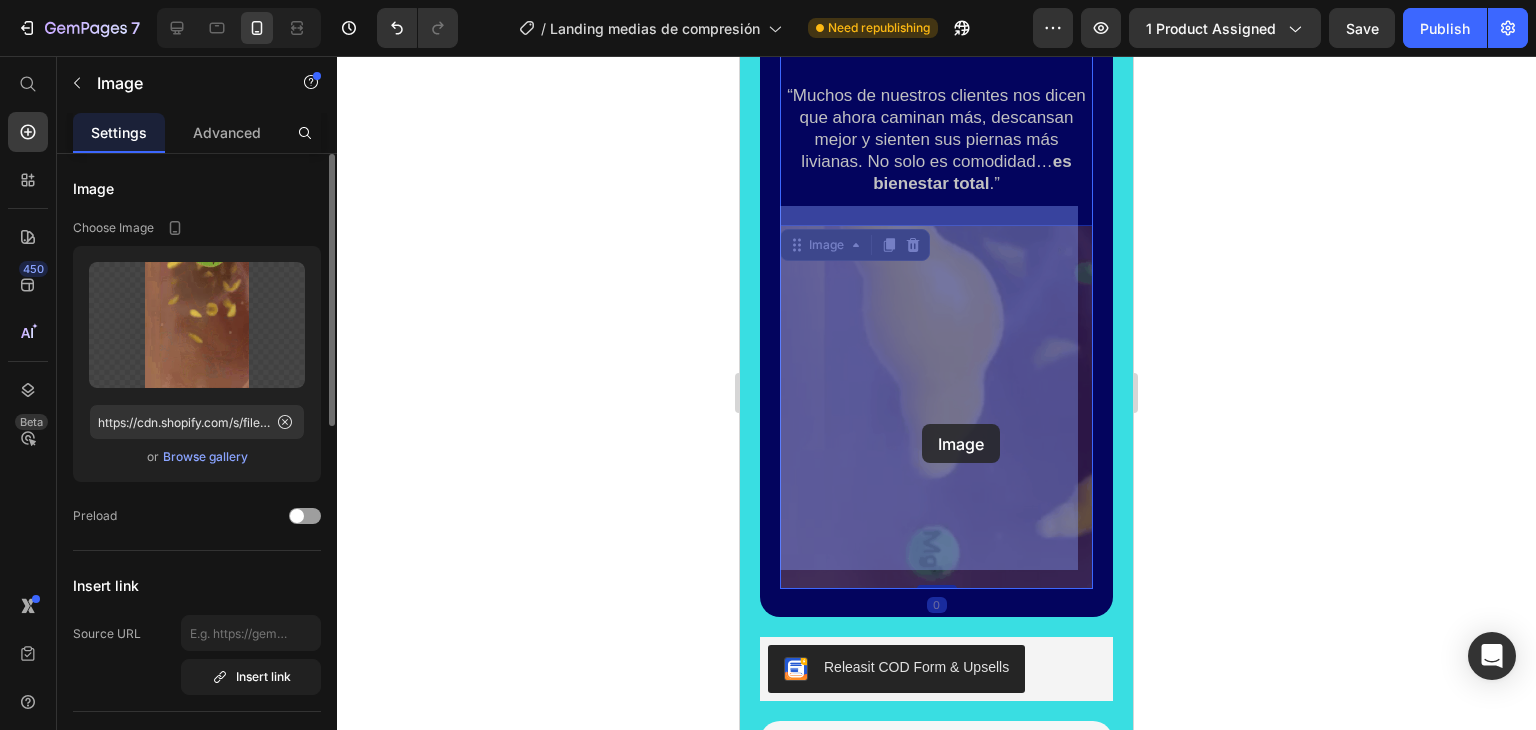 drag, startPoint x: 911, startPoint y: 158, endPoint x: 922, endPoint y: 424, distance: 266.22736 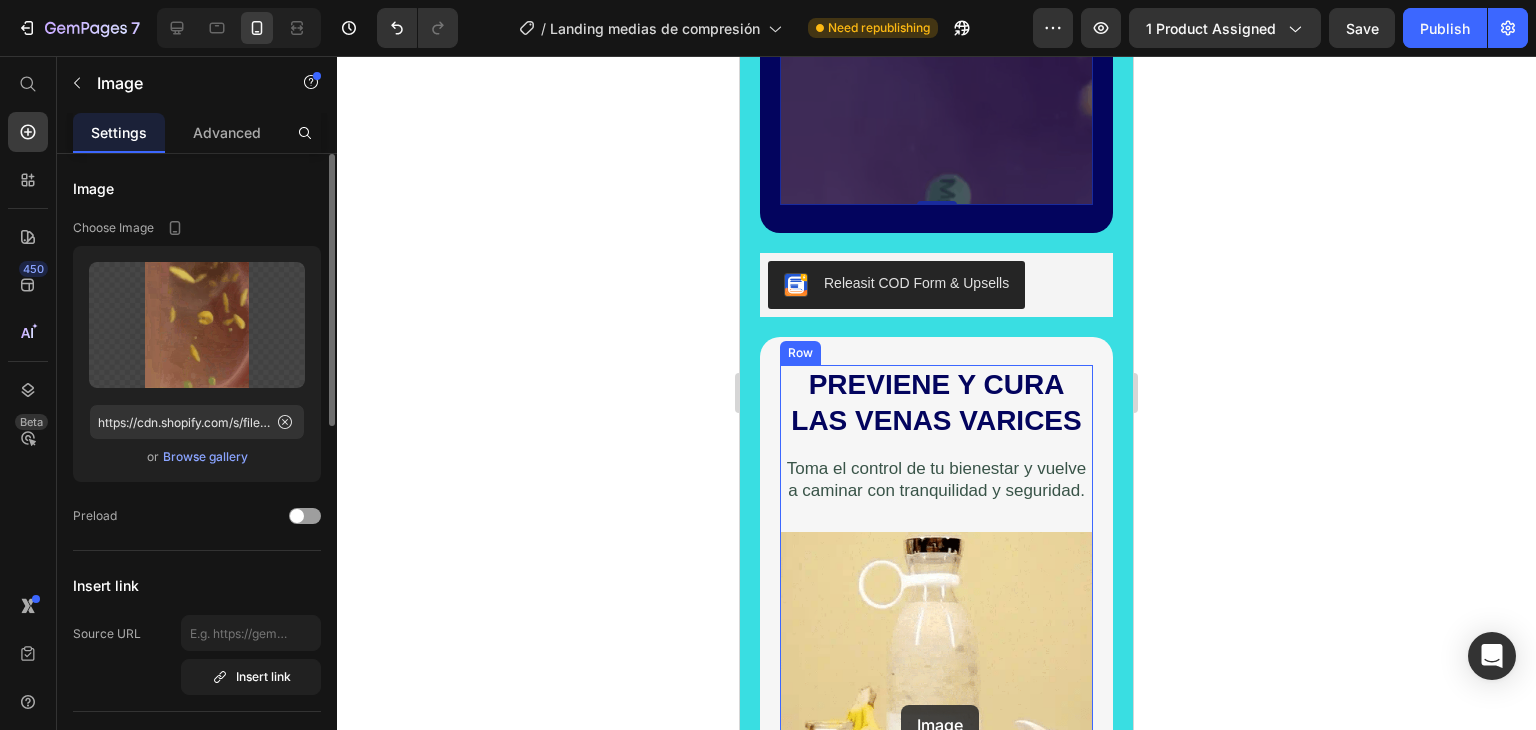 scroll, scrollTop: 1776, scrollLeft: 0, axis: vertical 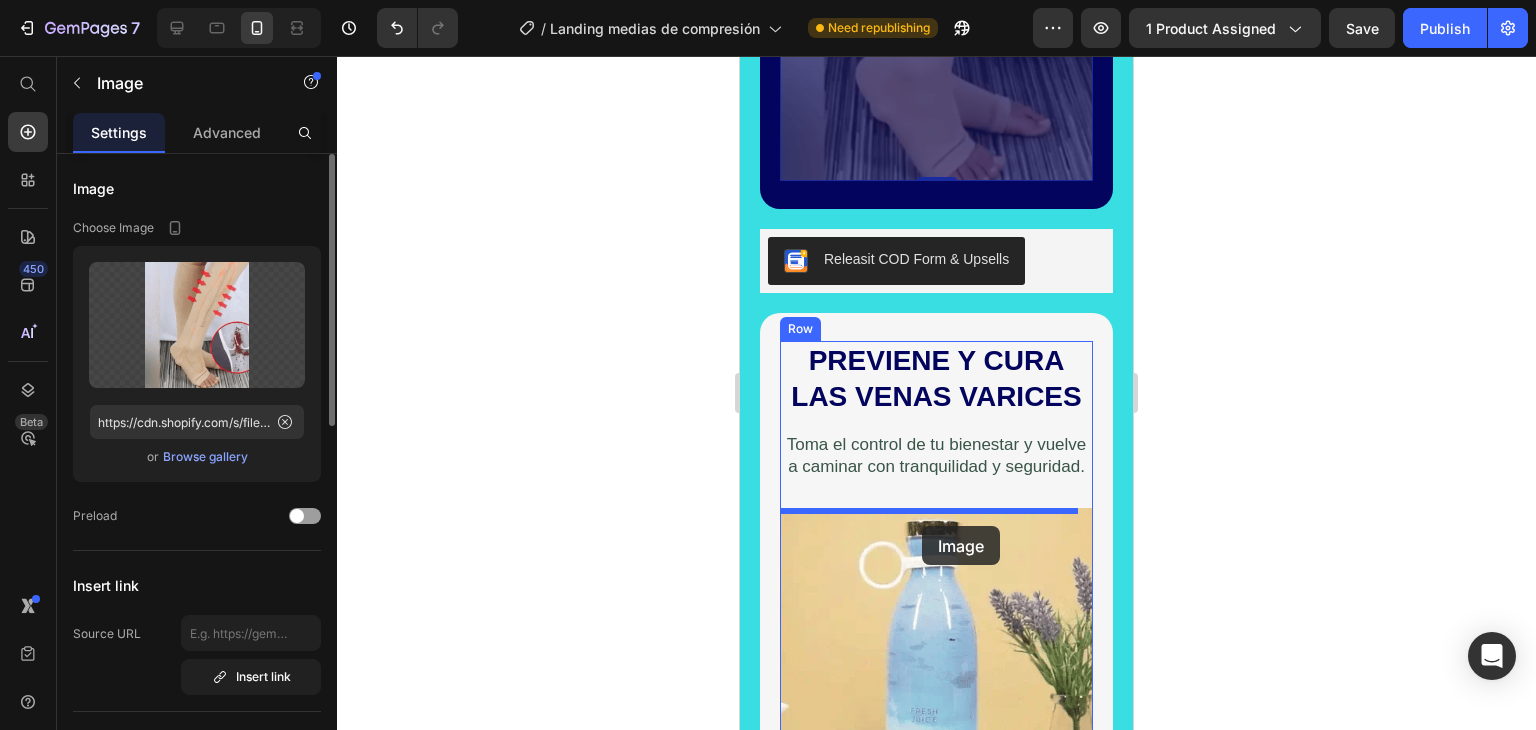 drag, startPoint x: 899, startPoint y: 357, endPoint x: 920, endPoint y: 526, distance: 170.29973 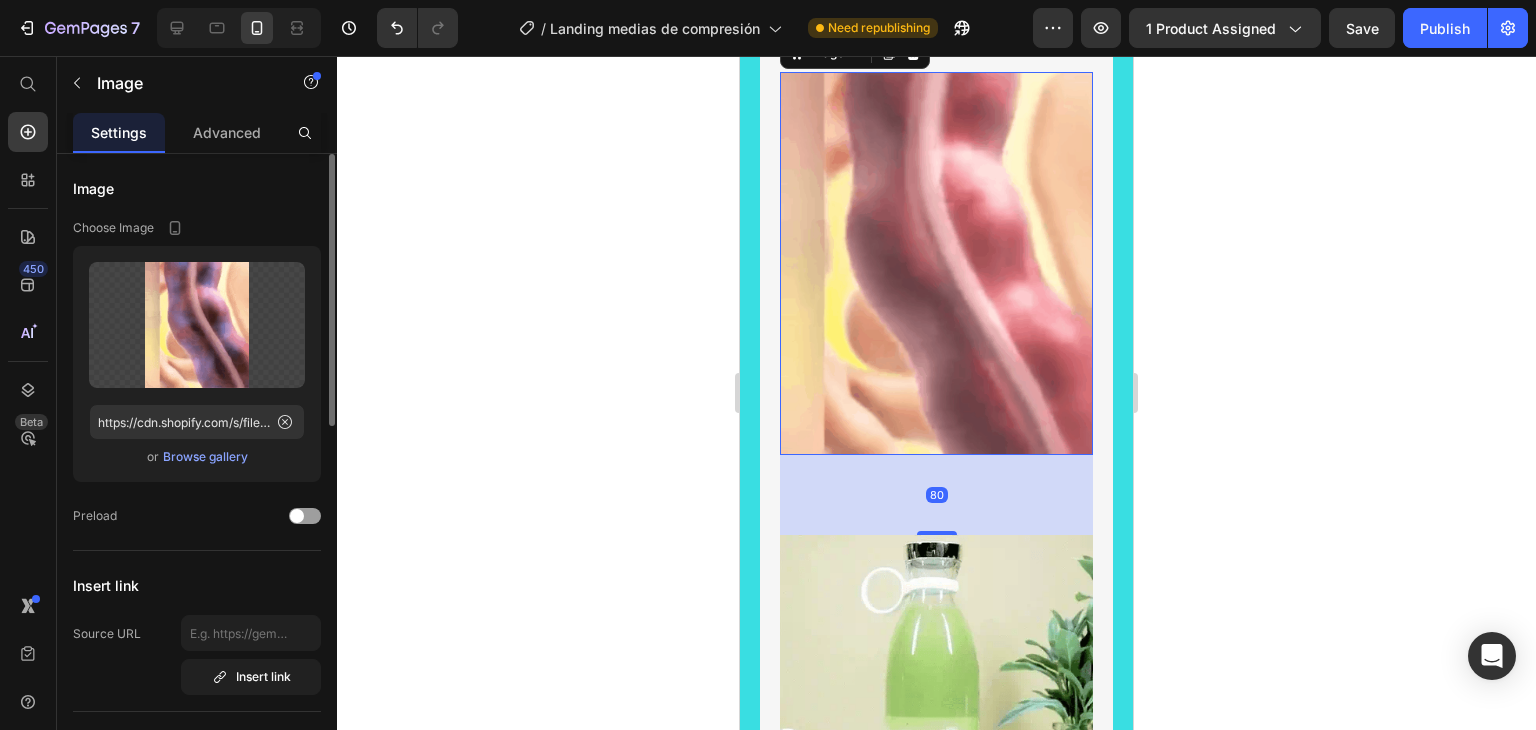 scroll, scrollTop: 1876, scrollLeft: 0, axis: vertical 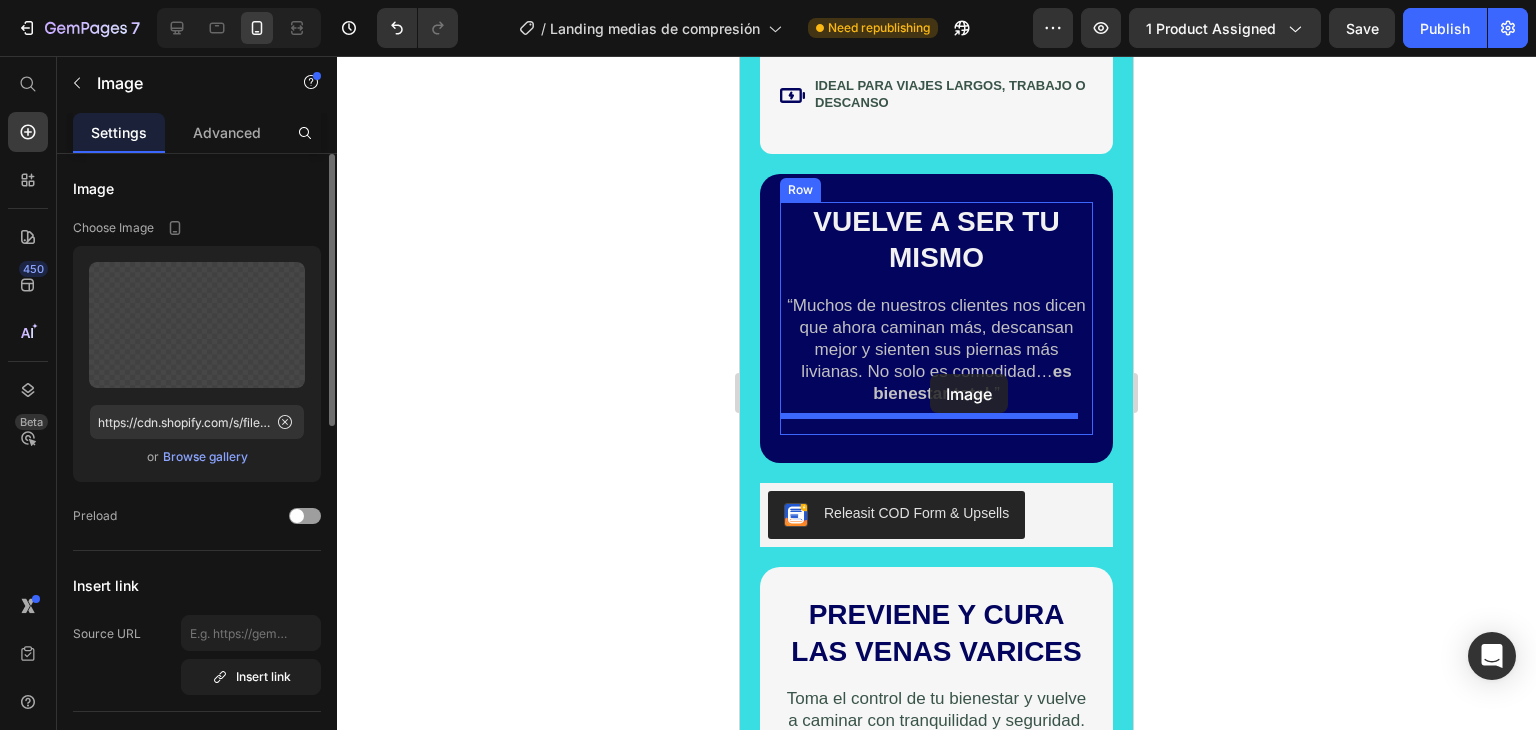 drag, startPoint x: 922, startPoint y: 581, endPoint x: 930, endPoint y: 374, distance: 207.15453 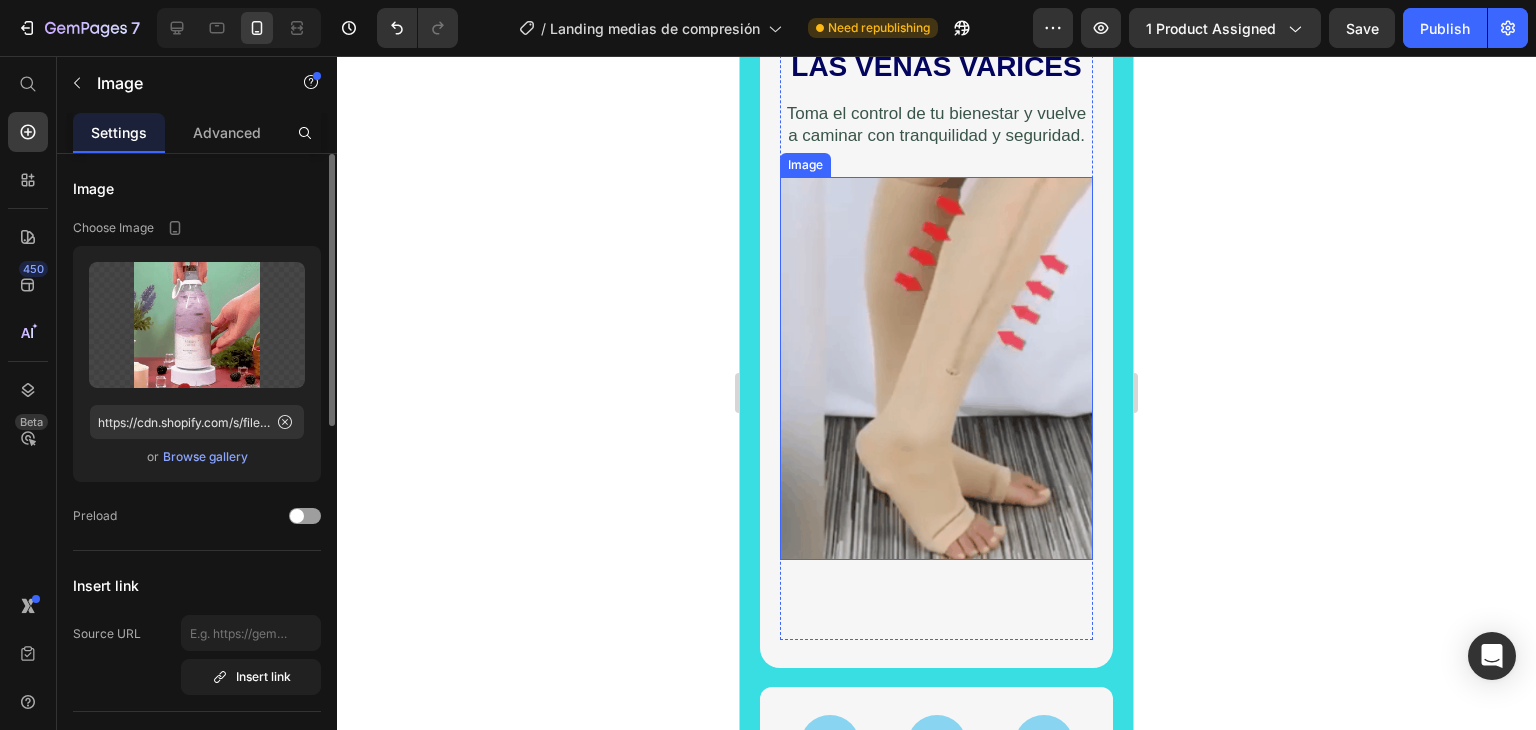 scroll, scrollTop: 2058, scrollLeft: 0, axis: vertical 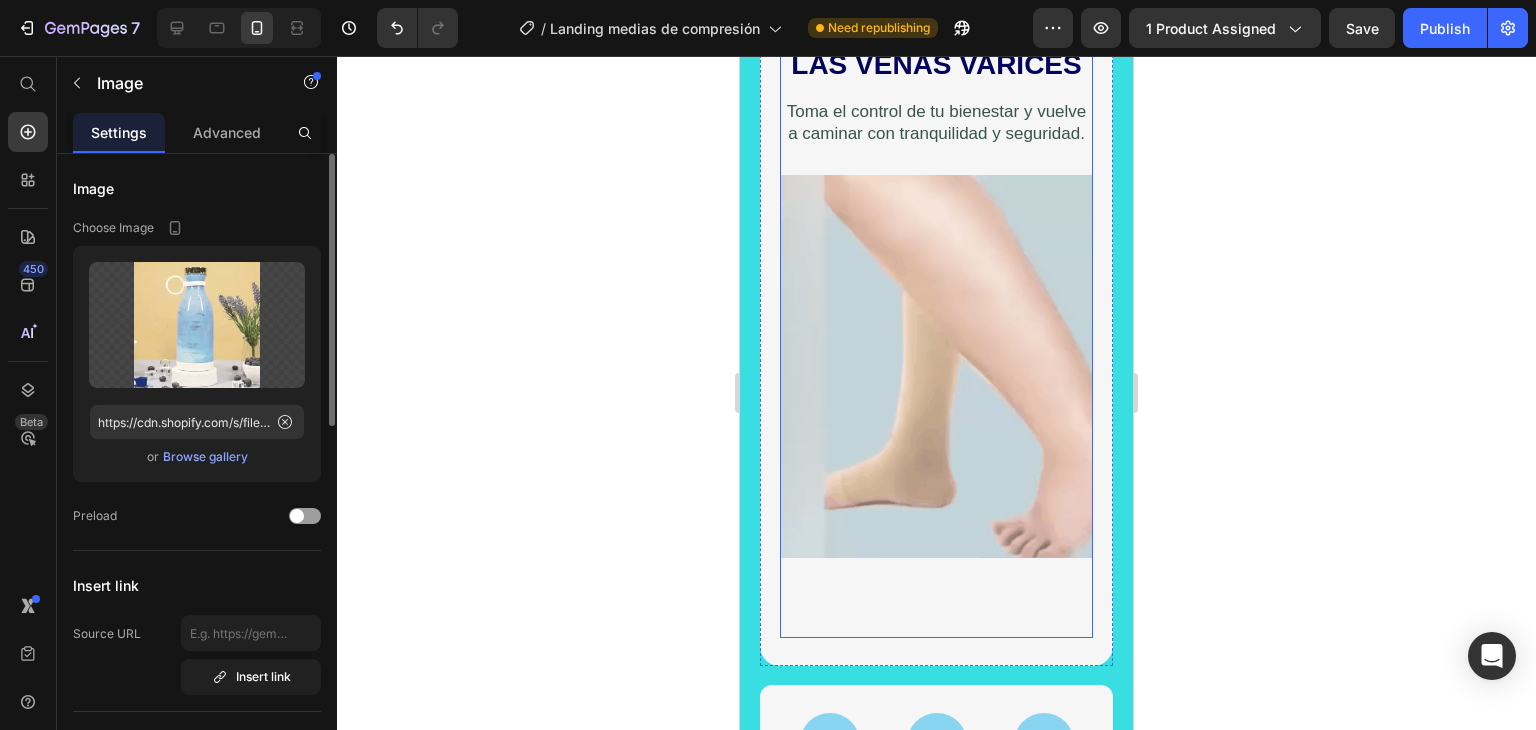 click on "PREVIENE Y CURA LAS VENAS VARICES Heading Toma el control de tu bienestar y vuelve a caminar con tranquilidad y seguridad. Text Block Image" at bounding box center [936, 323] 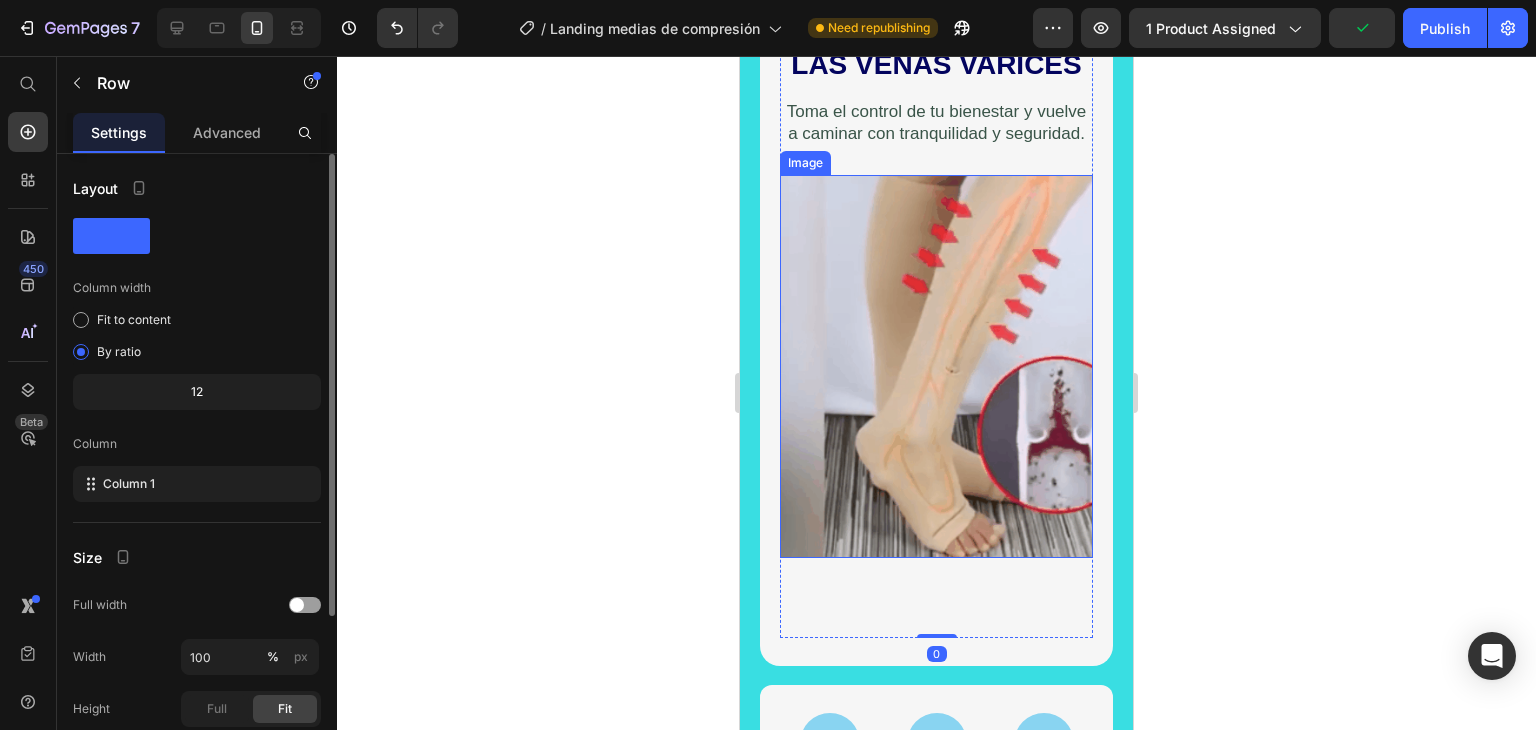 click at bounding box center [936, 366] 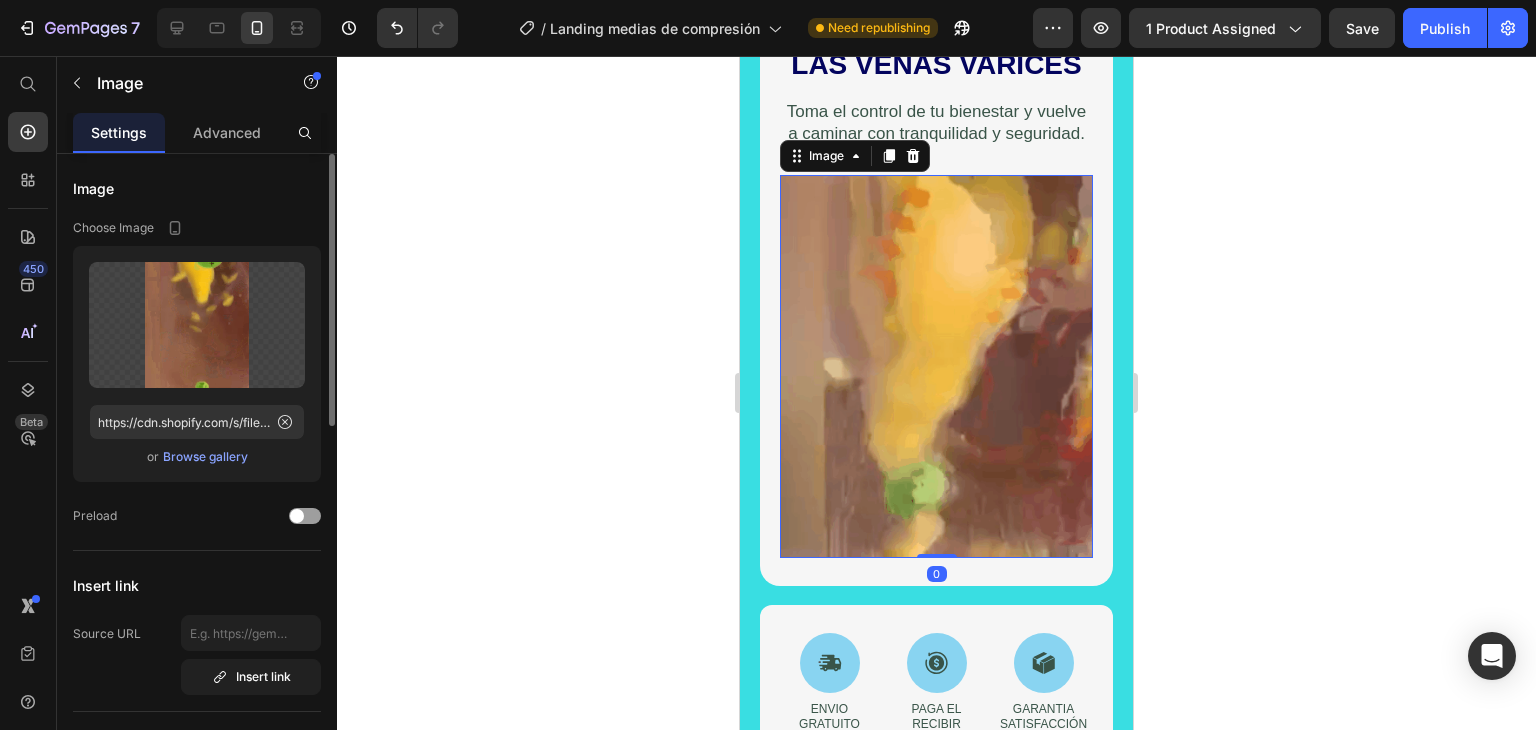 drag, startPoint x: 929, startPoint y: 601, endPoint x: 929, endPoint y: 487, distance: 114 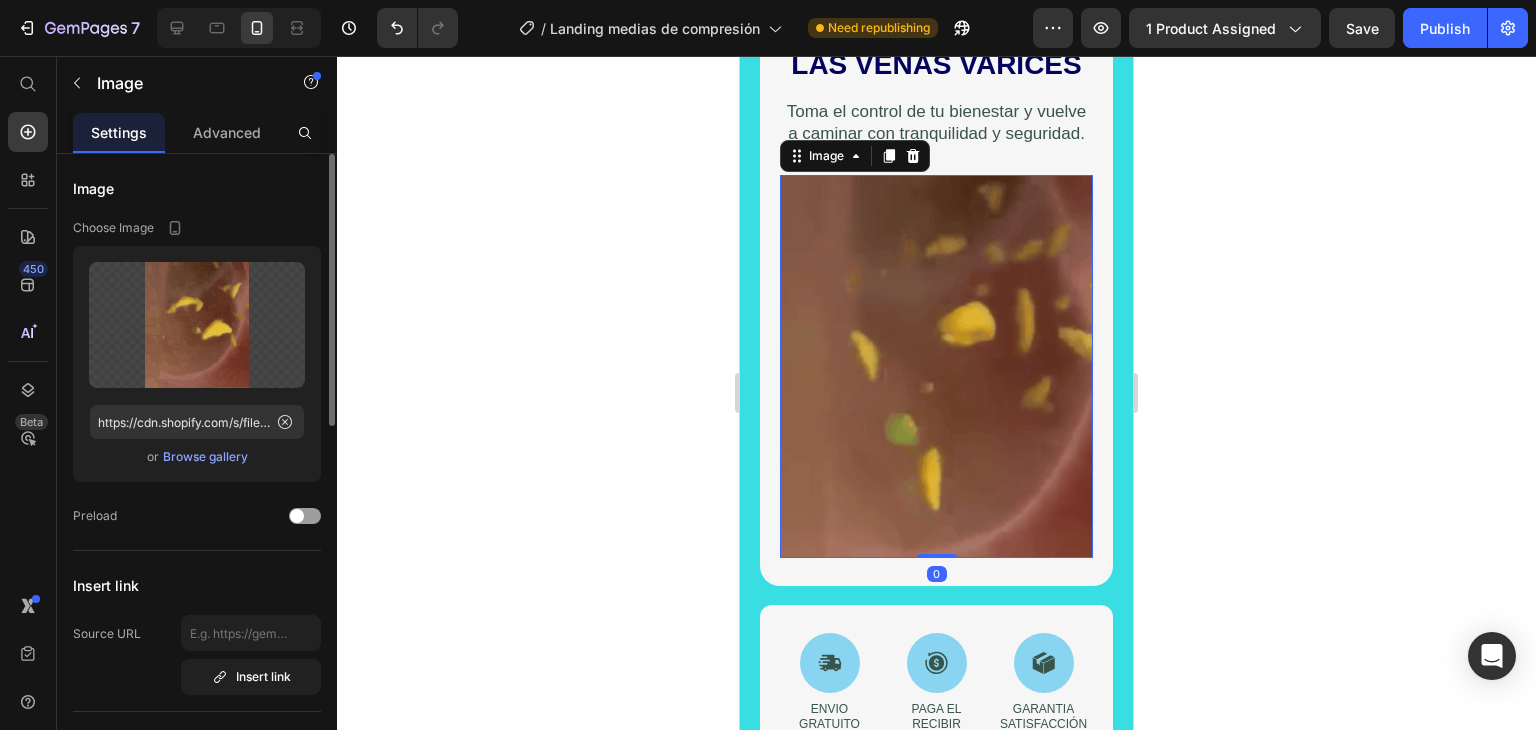 click on "Image   0" at bounding box center [936, 366] 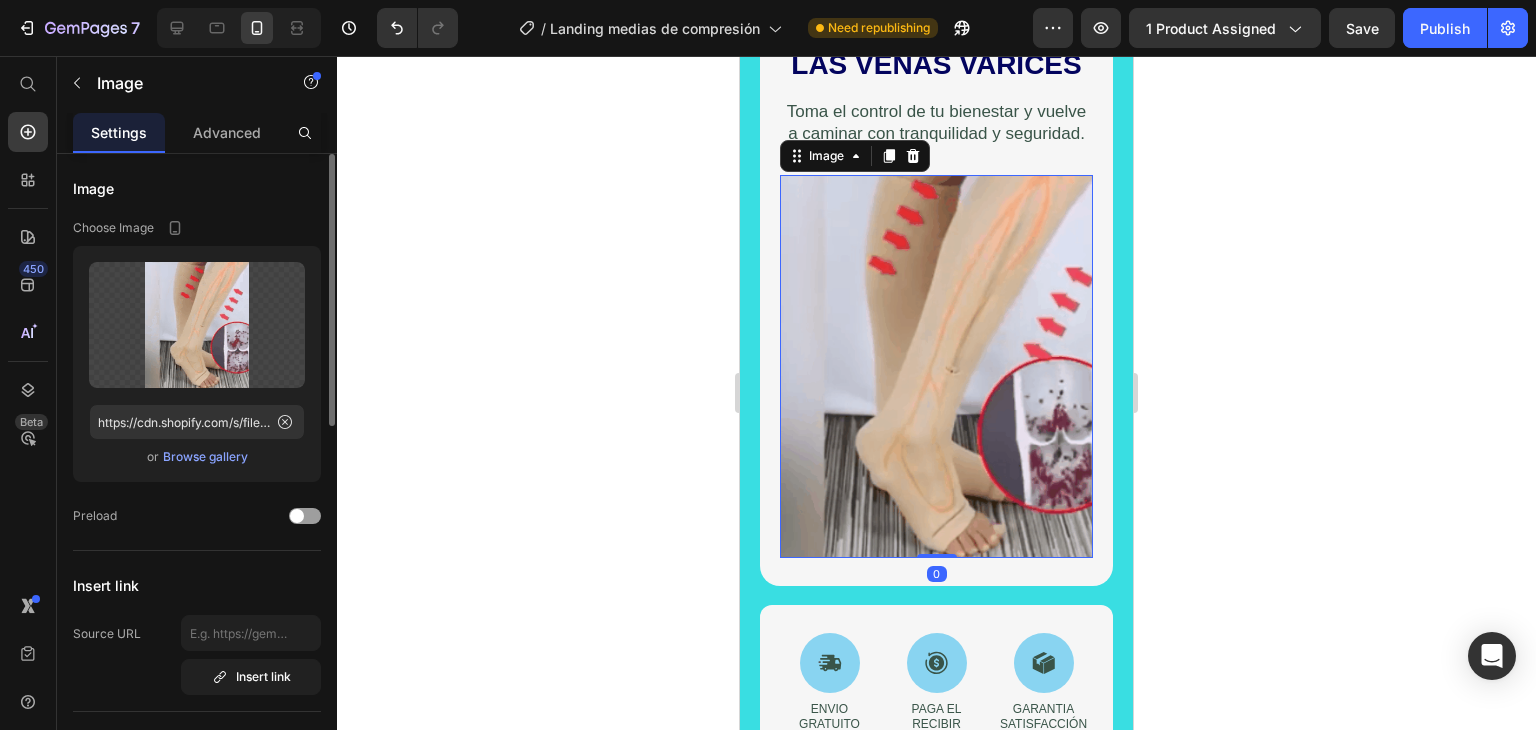click 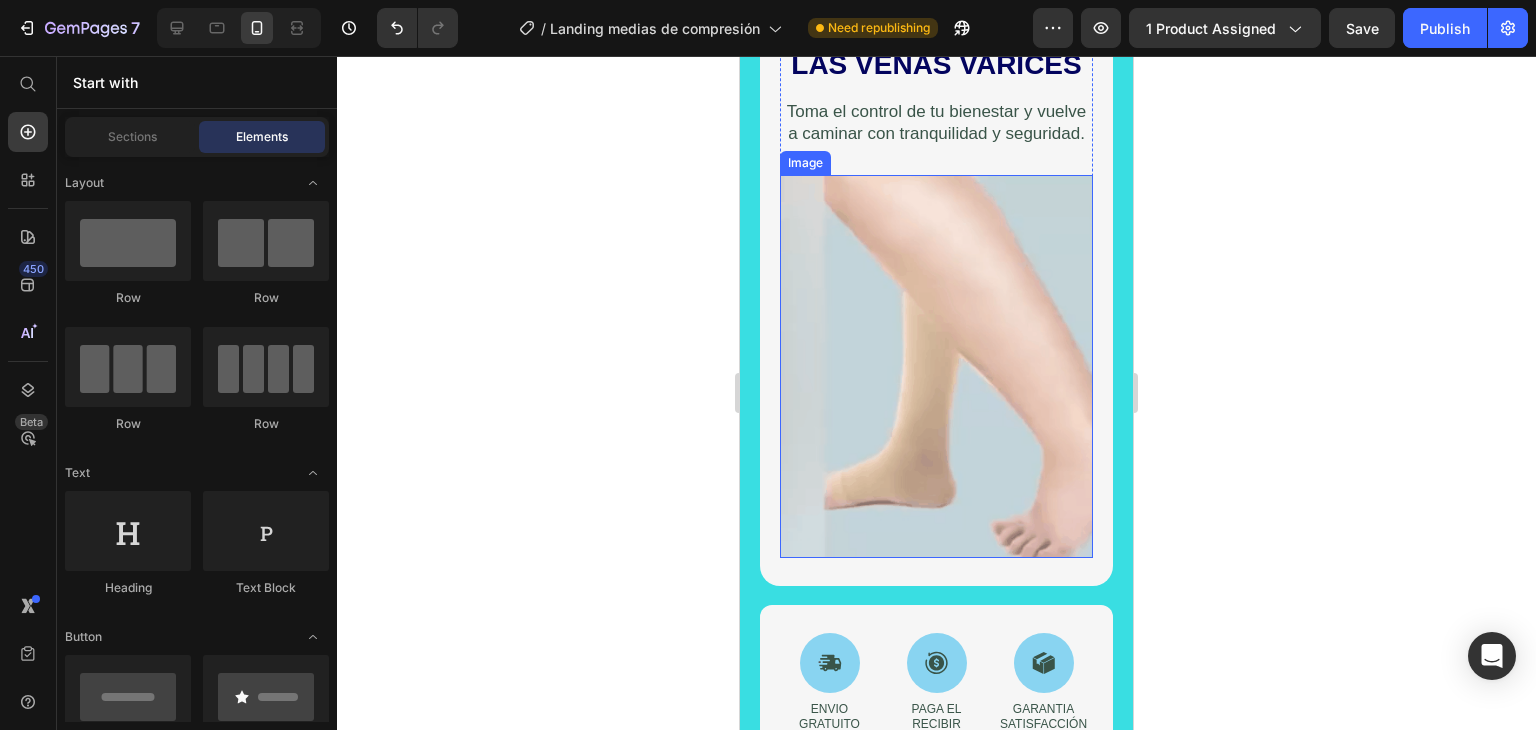 scroll, scrollTop: 1958, scrollLeft: 0, axis: vertical 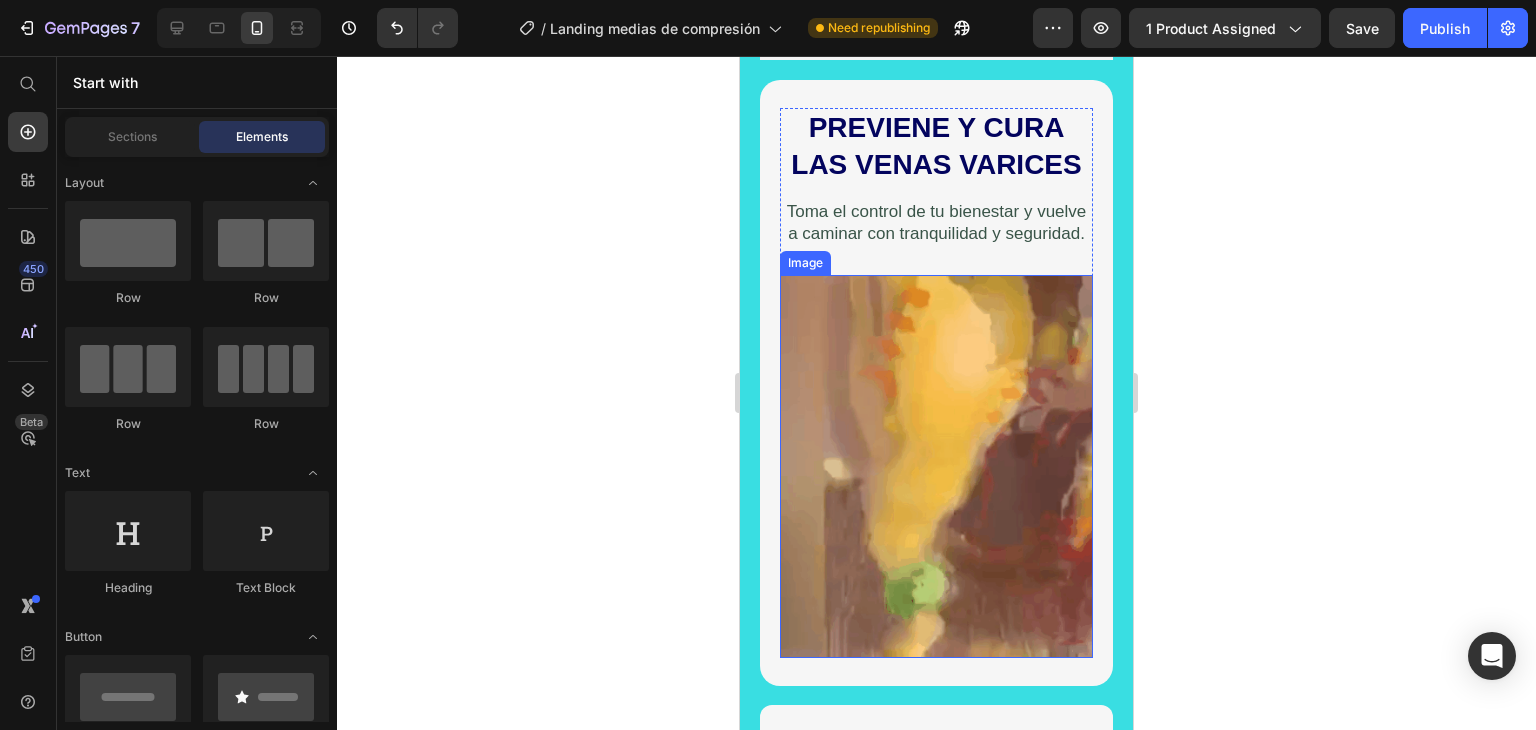 click at bounding box center (936, 466) 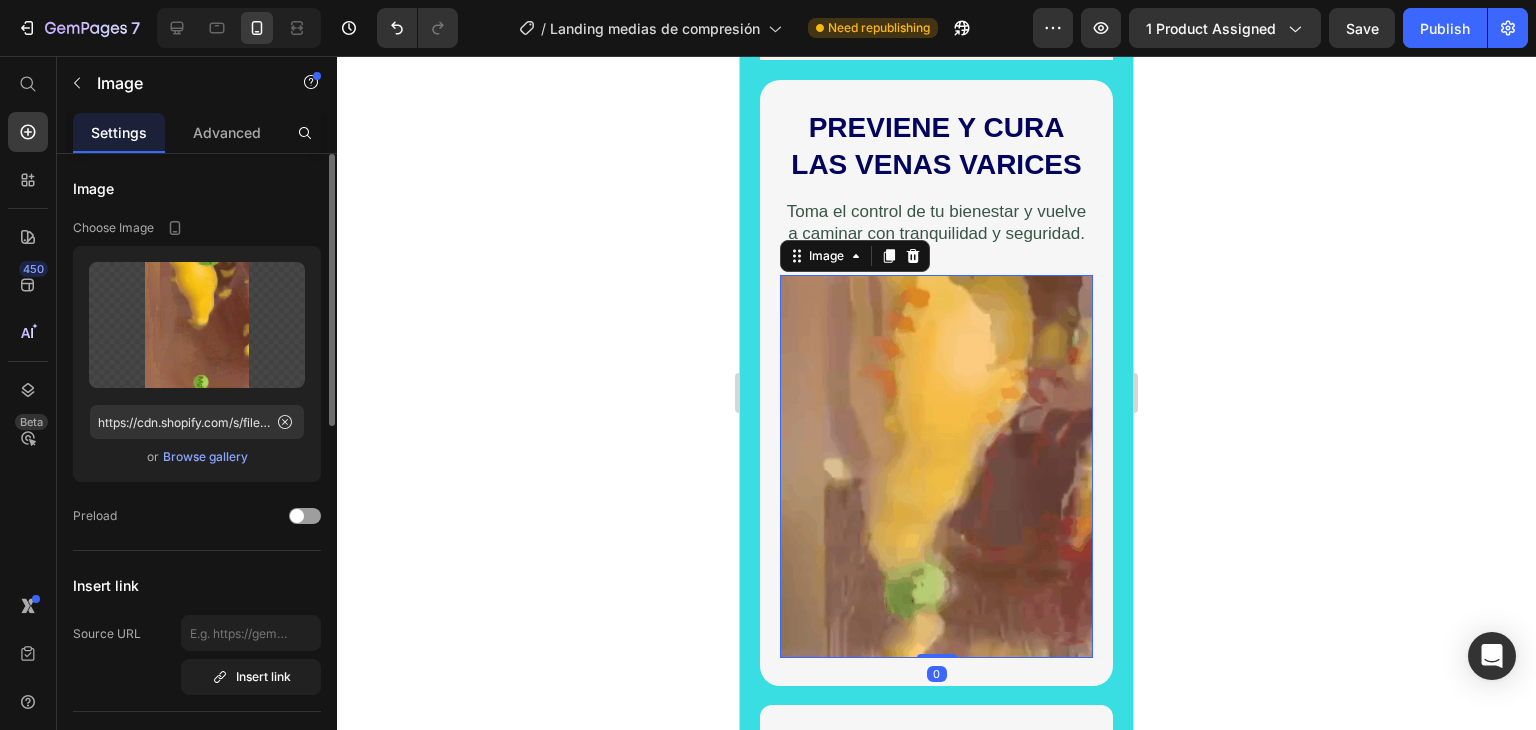 click 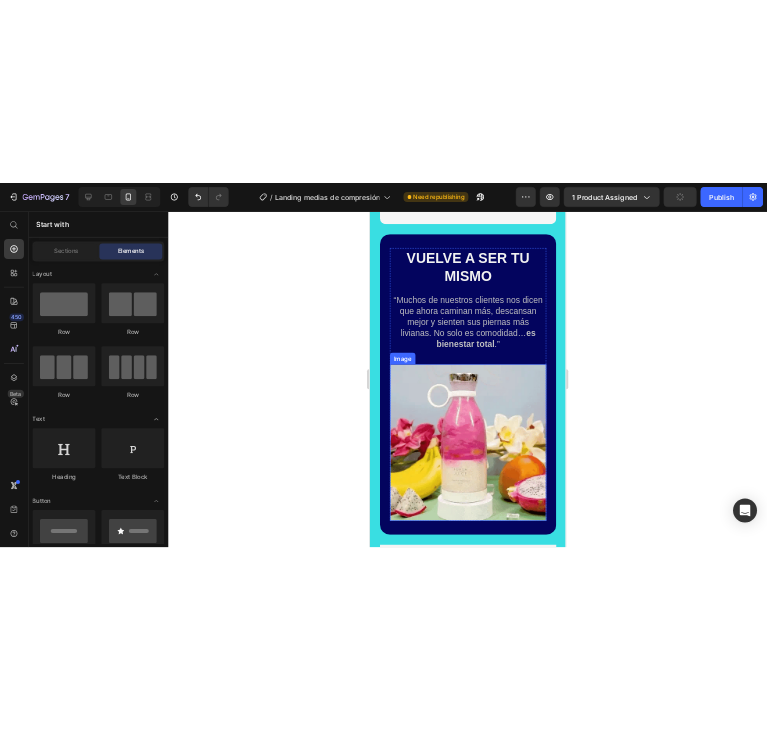 scroll, scrollTop: 1258, scrollLeft: 0, axis: vertical 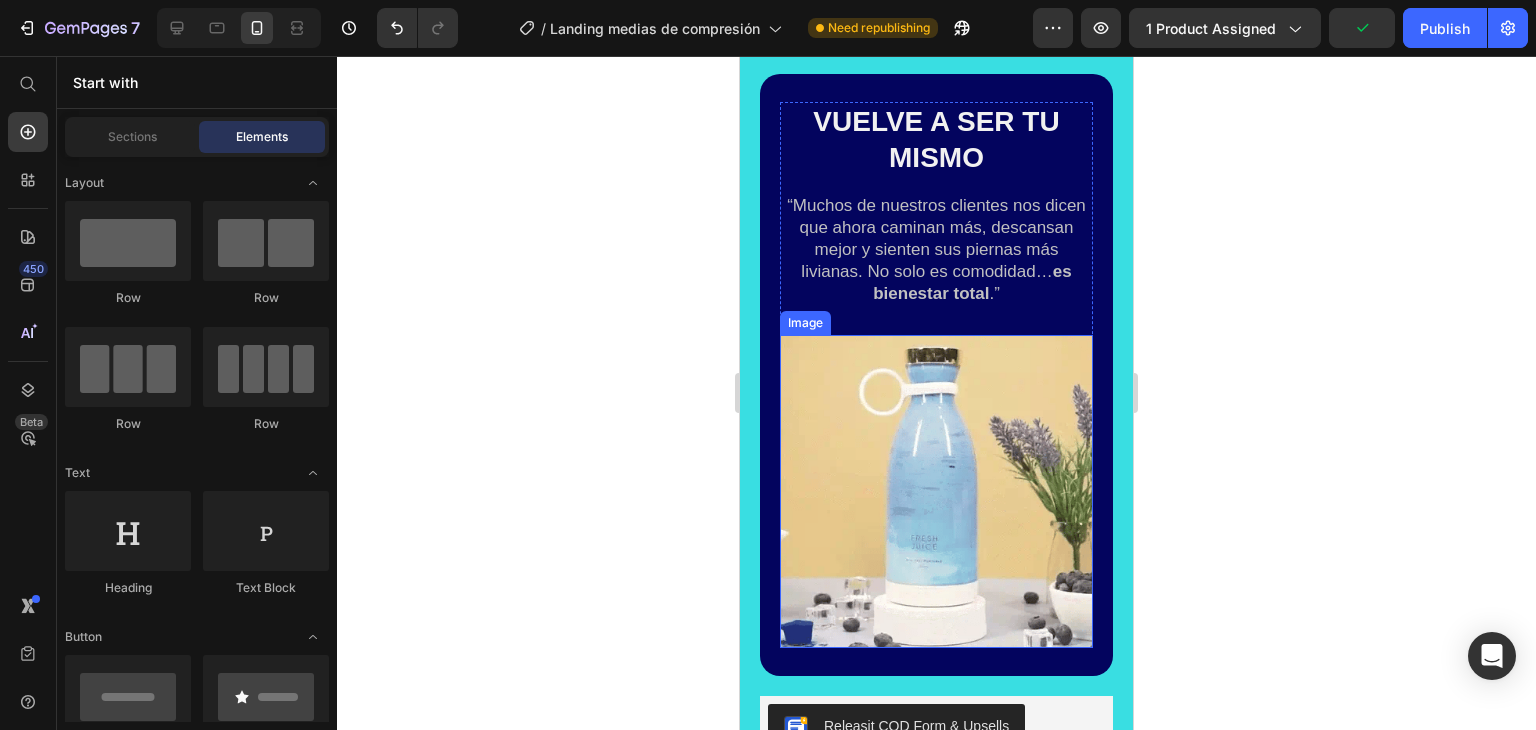 click at bounding box center [936, 491] 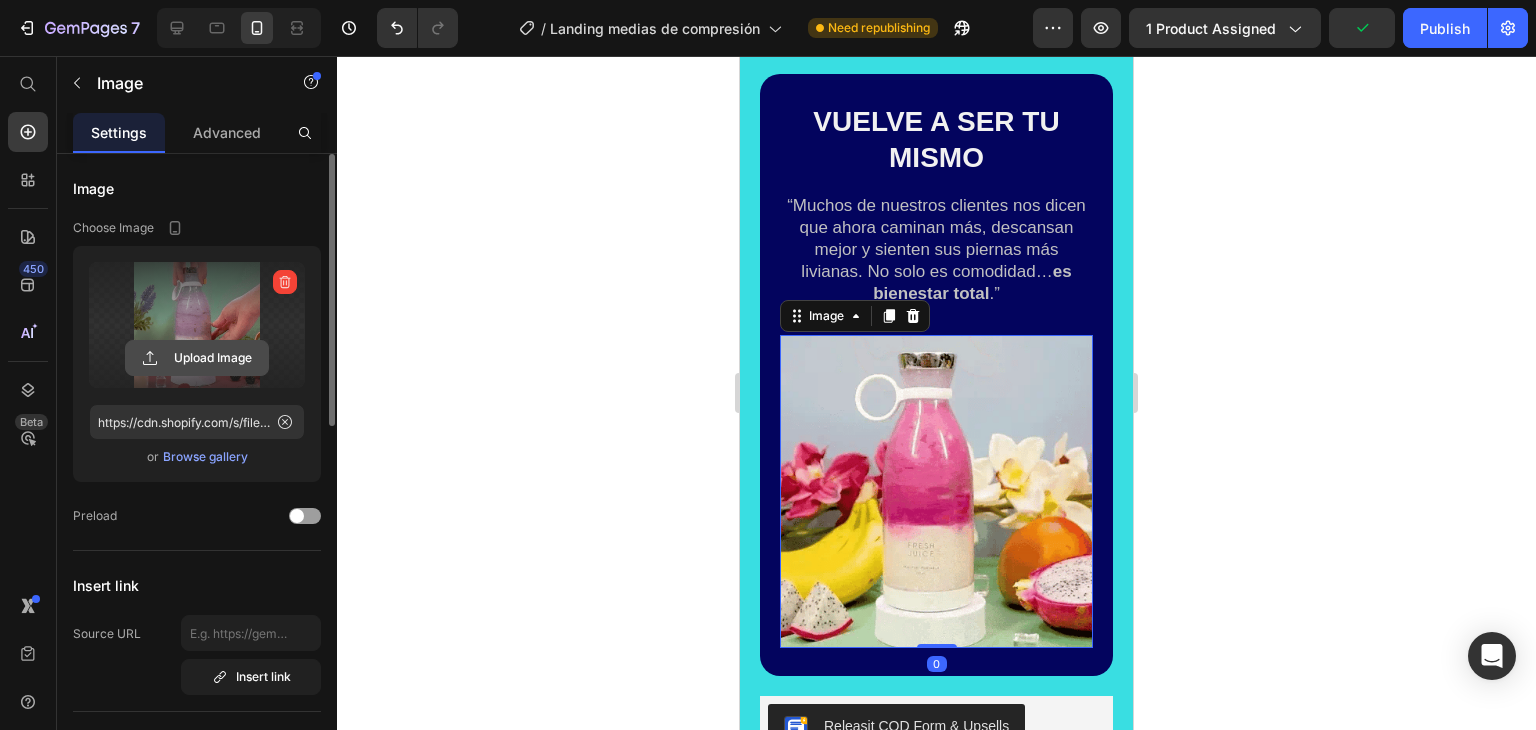 click 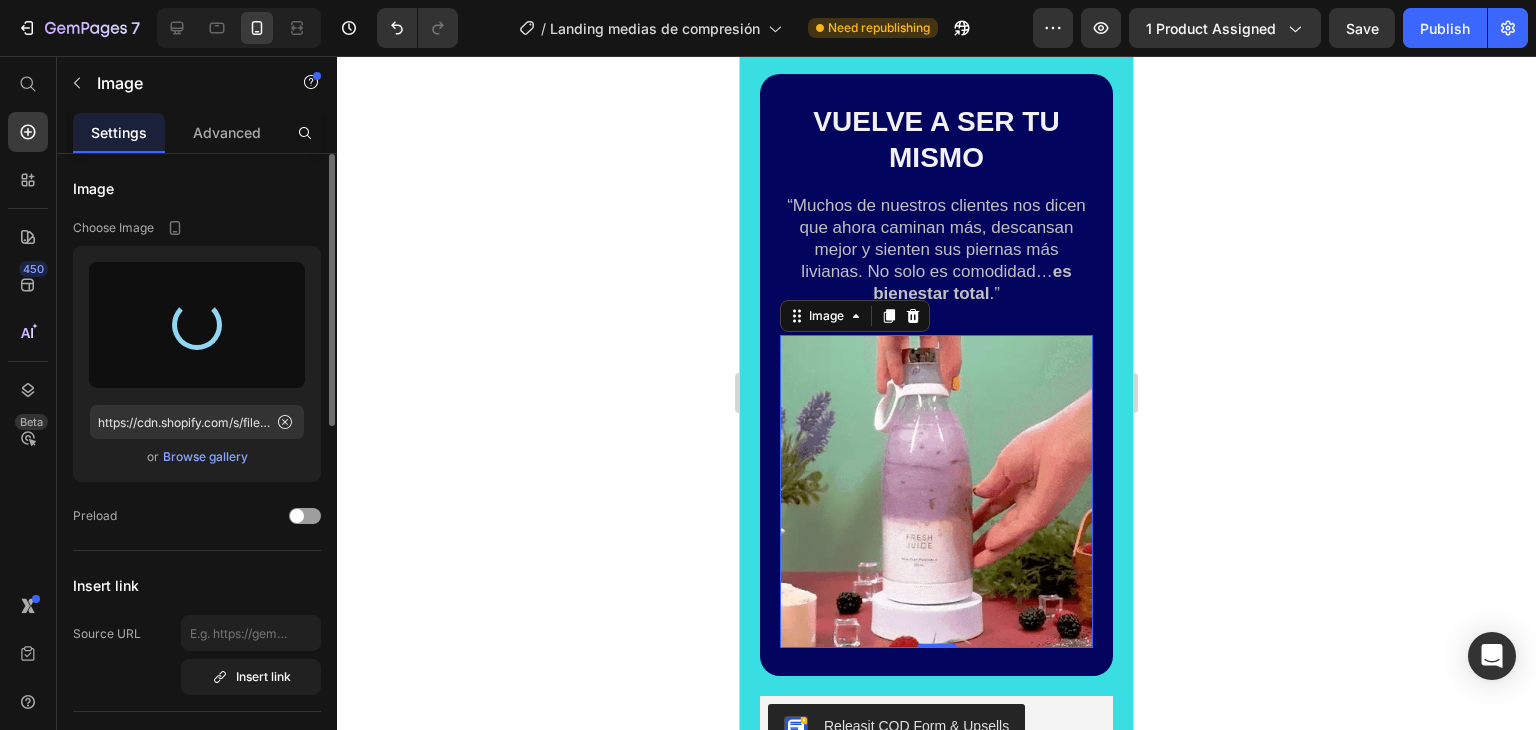 type on "https://cdn.shopify.com/s/files/1/0890/2757/6123/files/gempages_529816212159333505-301f4477-3738-419f-a315-c3ffab9c82af.jpg" 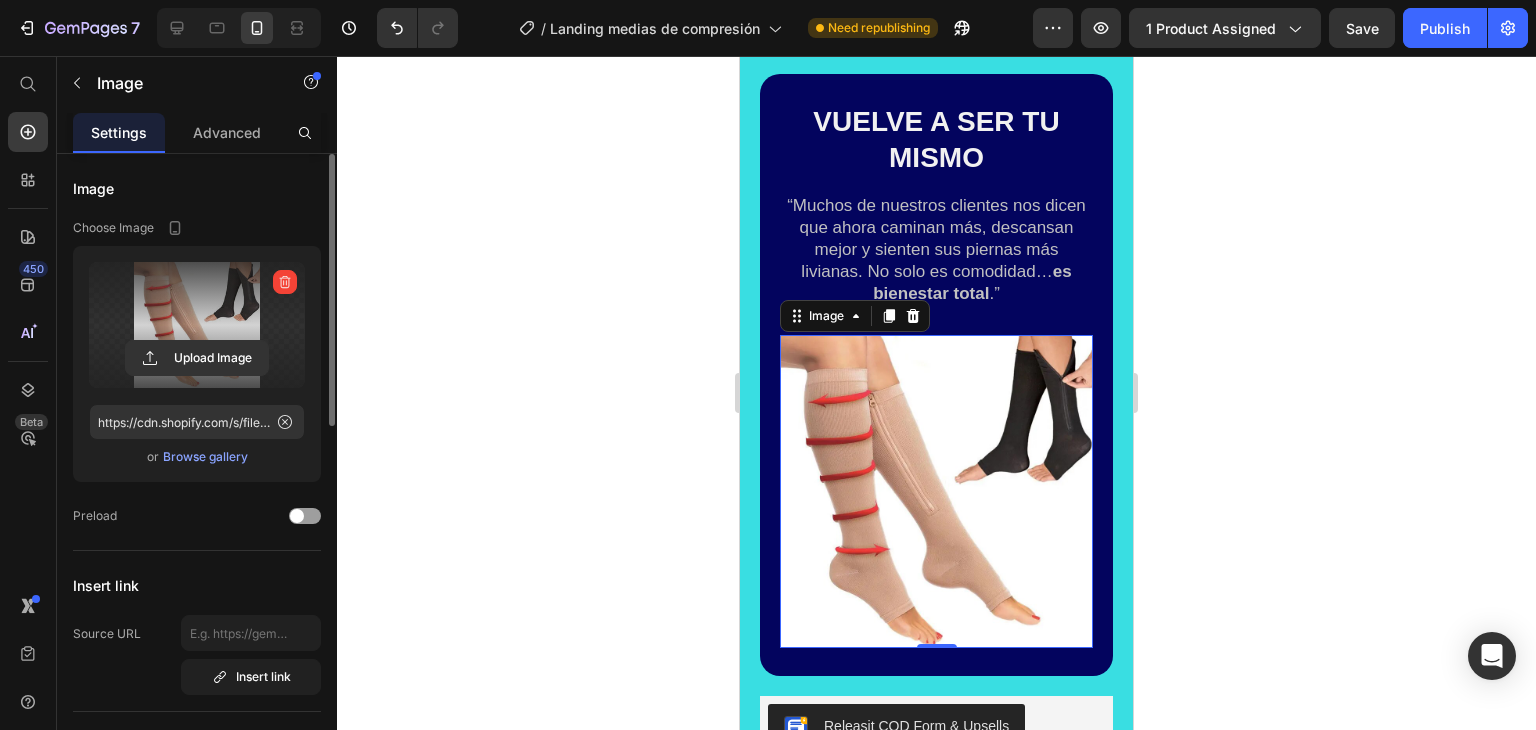 click 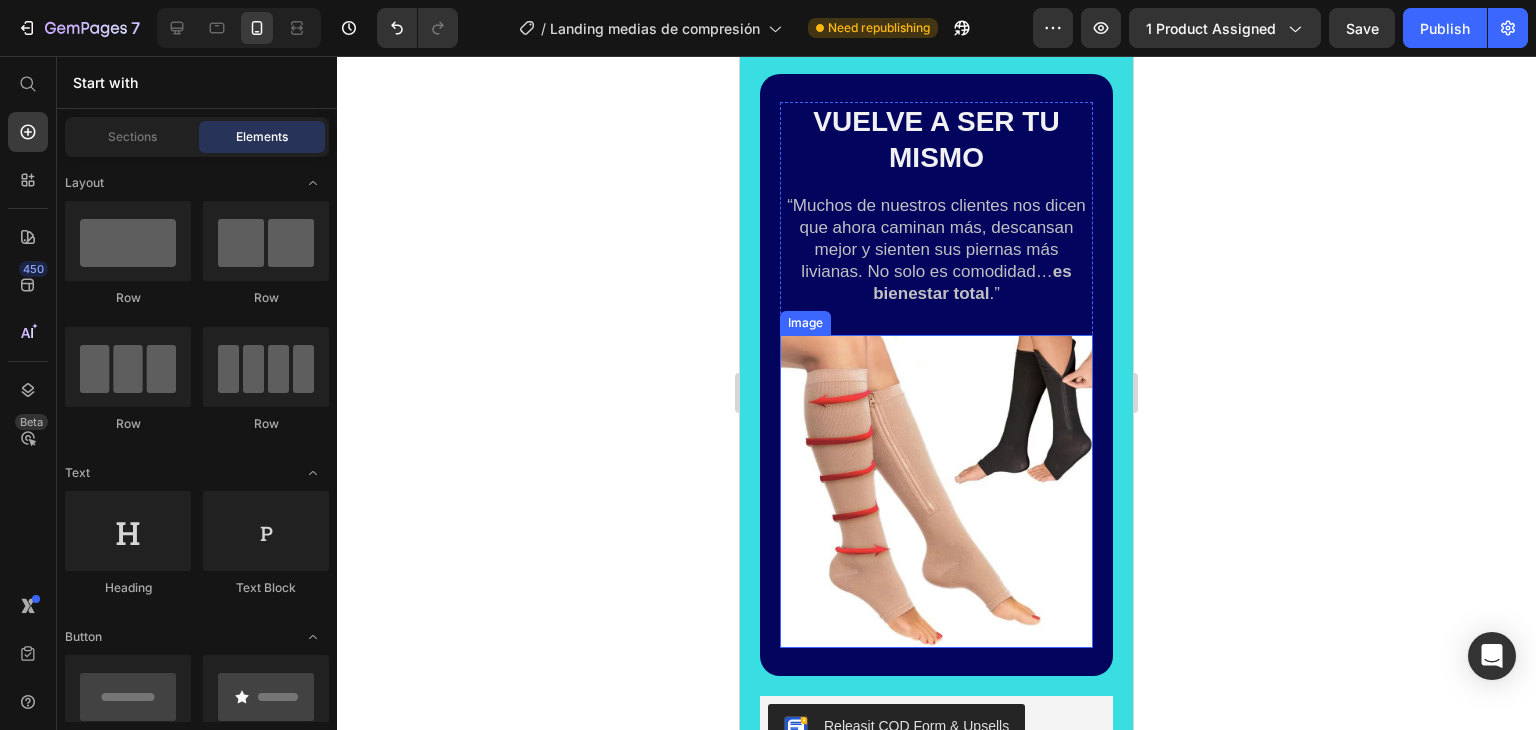 click at bounding box center (936, 491) 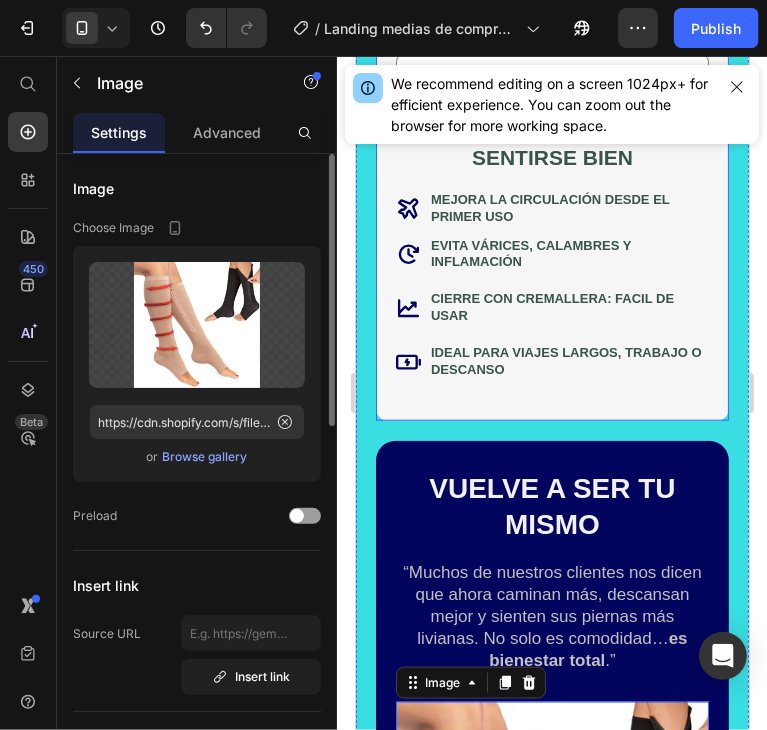 scroll, scrollTop: 1158, scrollLeft: 0, axis: vertical 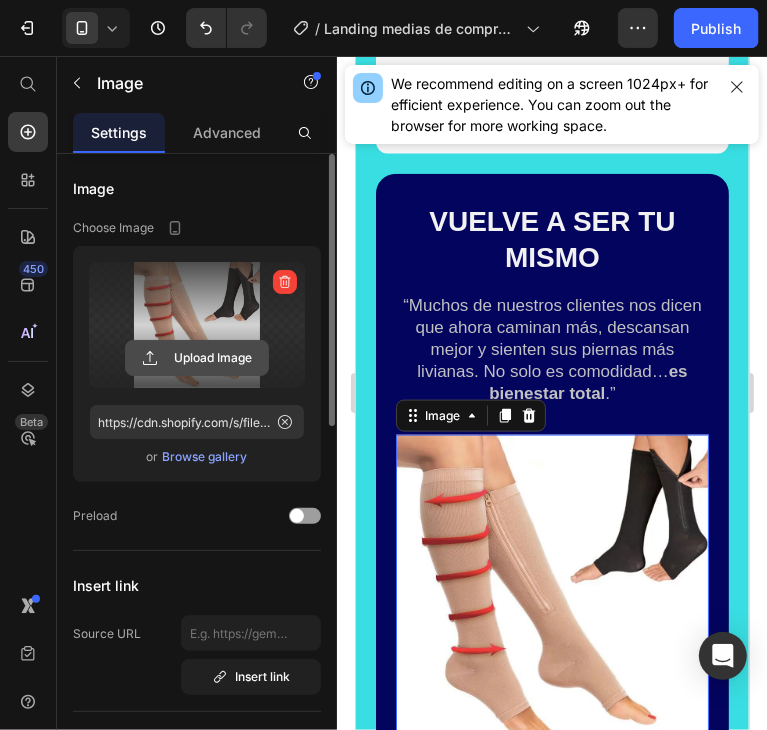 click 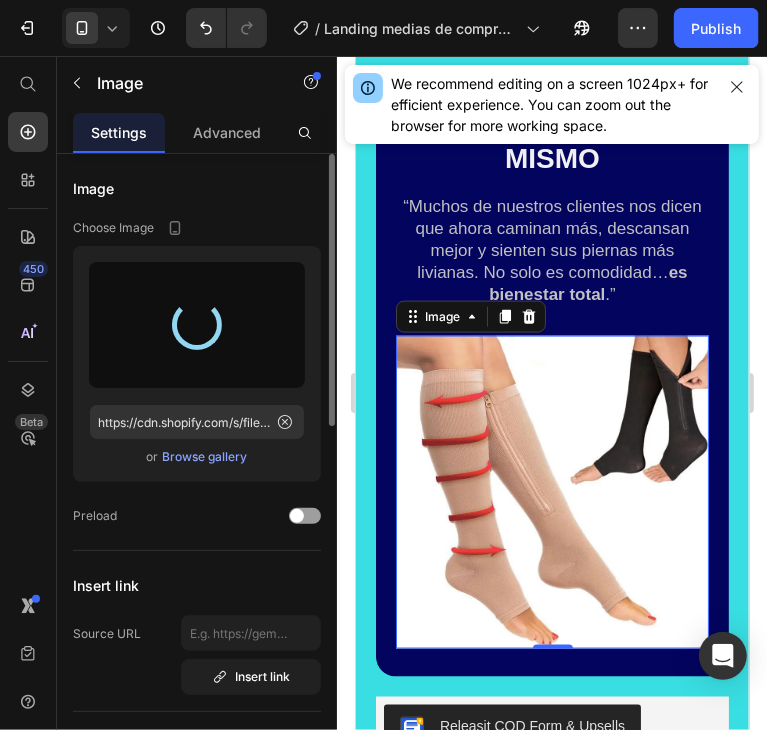 scroll, scrollTop: 1358, scrollLeft: 0, axis: vertical 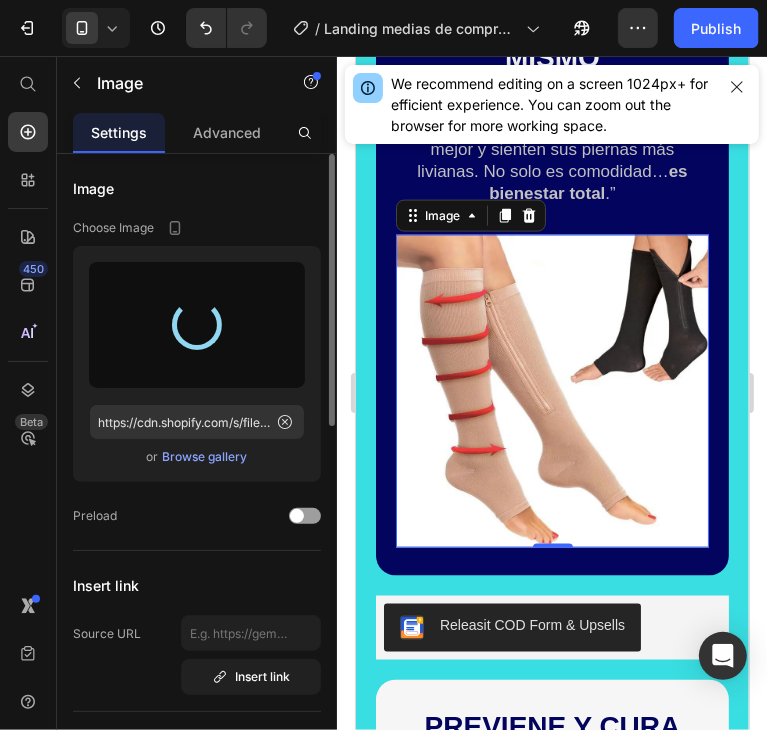 type on "https://cdn.shopify.com/s/files/1/0890/2757/6123/files/gempages_529816212159333505-d4de0293-a5a1-4c86-b4b5-b240062128c6.webp" 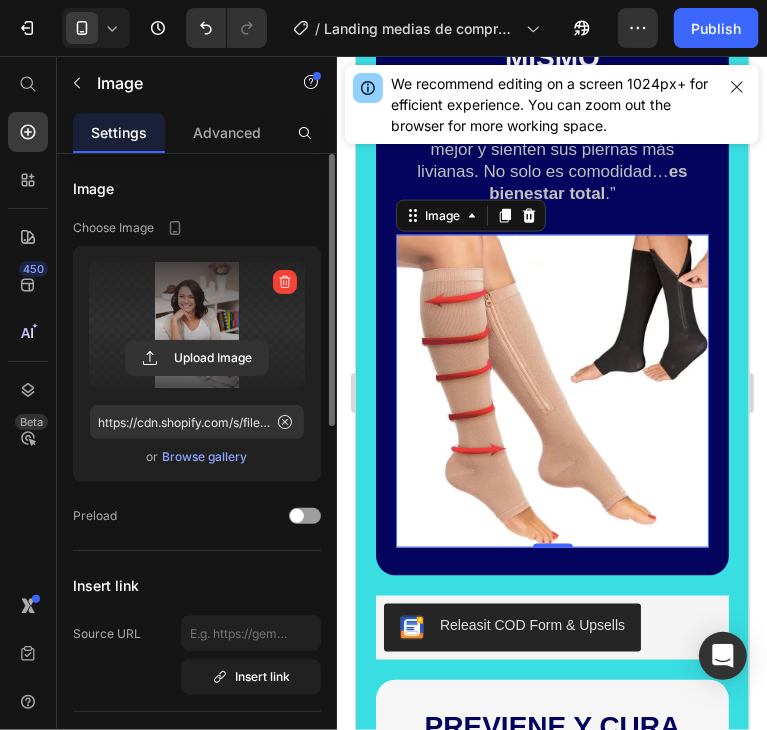 scroll, scrollTop: 1258, scrollLeft: 0, axis: vertical 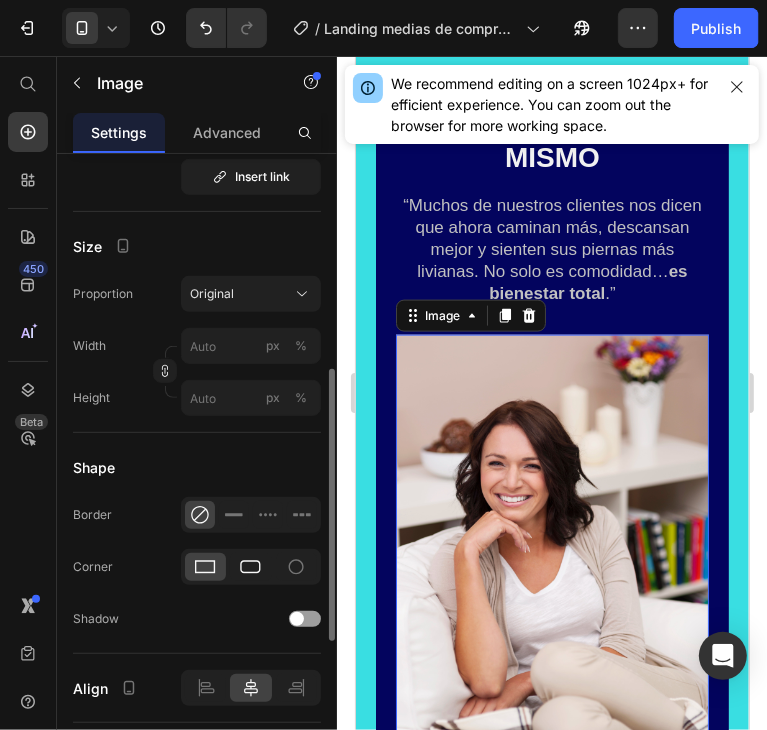 click 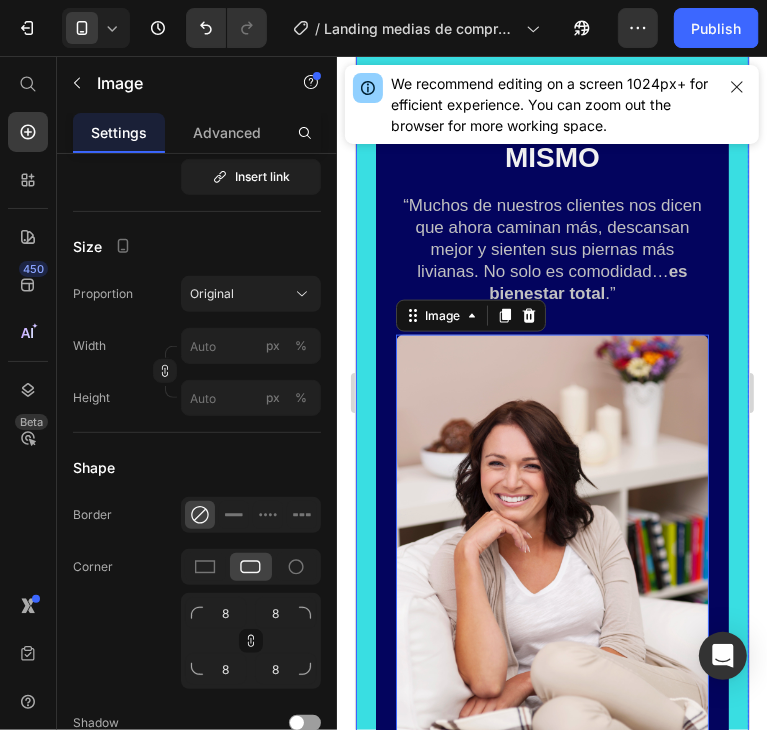 click on "Medias de comprensión Product Title i OFERTA DE  TIEMPO LIMITADO ! Text Block 2x1:   [PRICE] Heading 1 unidad:   [PRICE] Heading Releasit COD Form & Upsells Releasit COD Form & Upsells [COLOR] [SIZE]  [COLOR] [SIZE]  [COLOR] [SIZE]  [COLOR] [SIZE]  Product Variants & Swatches Row Tus piernas merecen sentirse bien Text Block
Icon Mejora la circulación desde el primer uso Text Block Row
Icon Evita várices, calambres y inflamación Text Block Row
Icon Cierre con cremallera: facil de usar Text Block Row
Icon Ideal para viajes largos, trabajo o descanso Text Block Row Row Vuelve a ser tu mismo Heading “Muchos de nuestros clientes nos dicen que ahora caminan más, descansan mejor y sienten sus piernas más livianas. No solo es comodidad…  es bienestar total .” Text Block Image   0 Row Image Comparison Row Releasit COD Form & Upsells Releasit COD Form & Upsells Previene y cura las venas varices Heading Text Block Image Row Image Comparison Row
Icon Text Block" at bounding box center [551, 575] 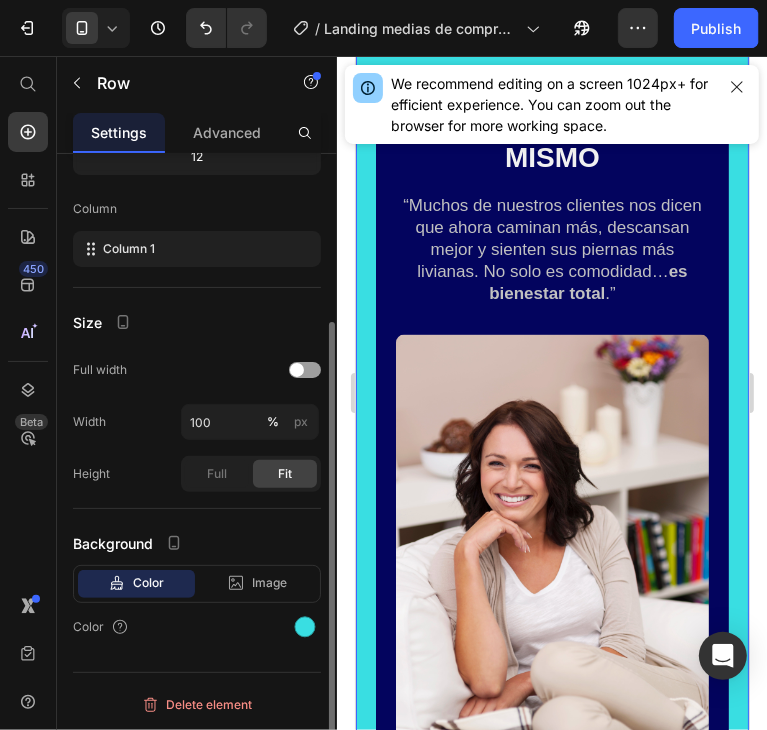 scroll, scrollTop: 0, scrollLeft: 0, axis: both 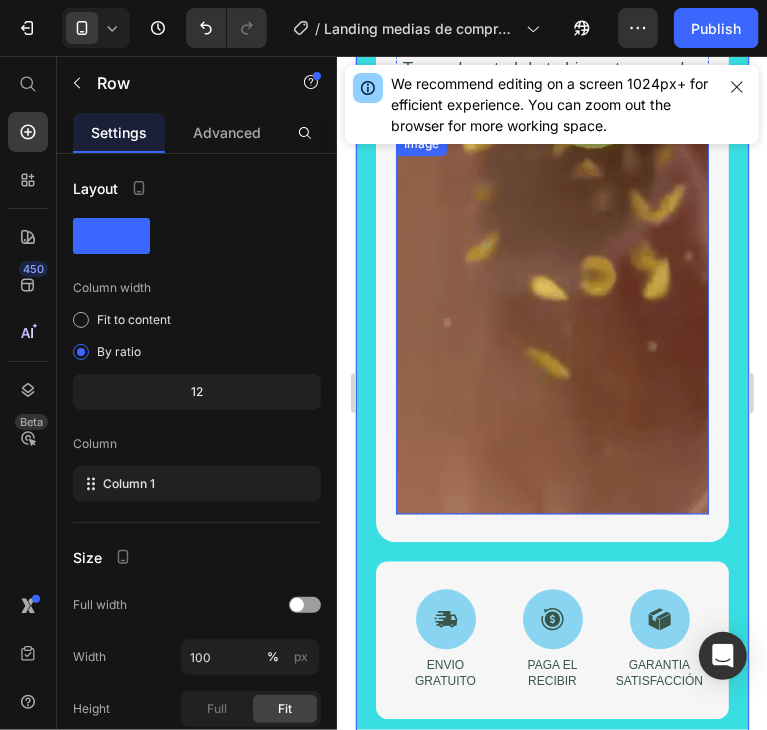 click at bounding box center (551, 322) 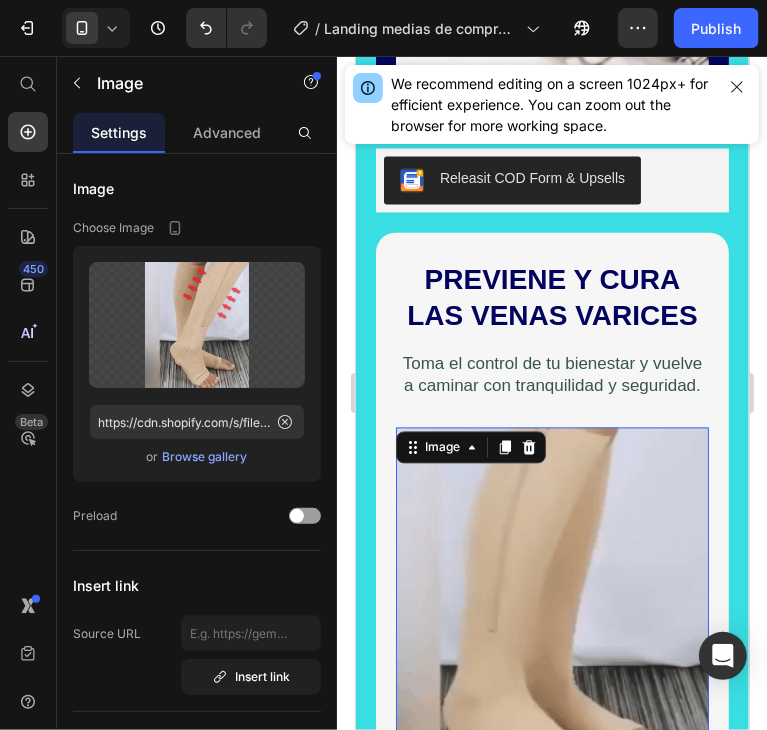 scroll, scrollTop: 1958, scrollLeft: 0, axis: vertical 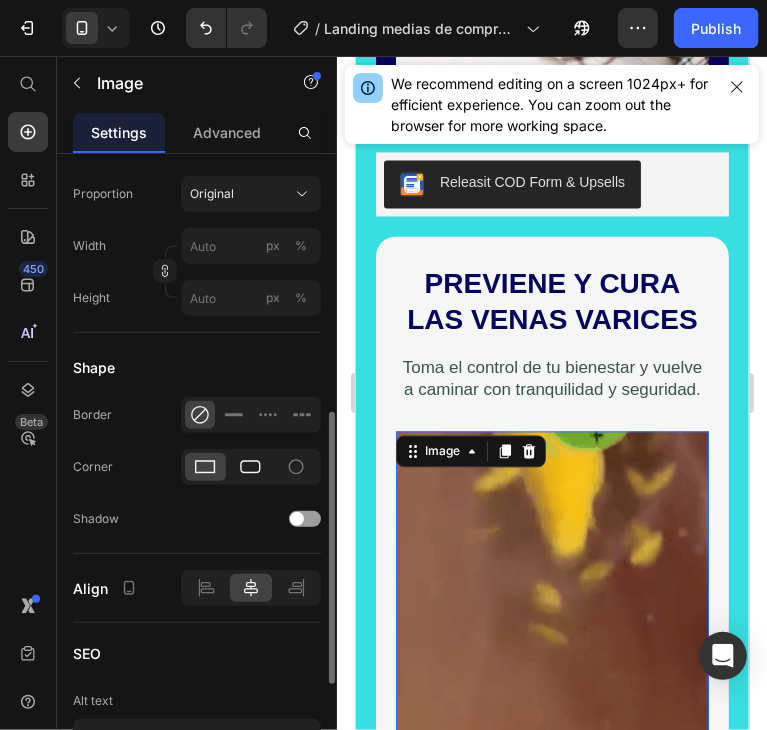 click 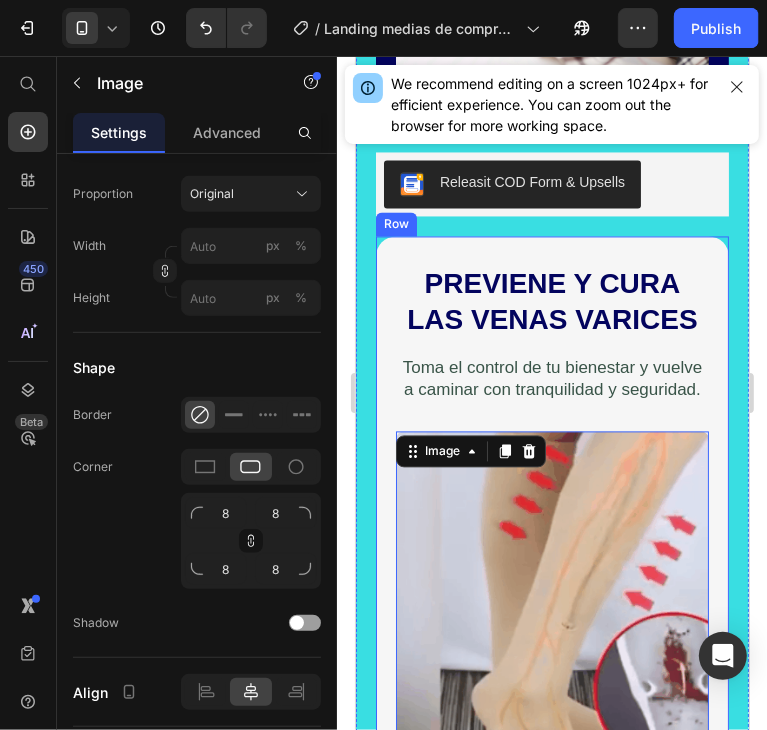 click on "PREVIENE Y CURA LAS VENAS VARICES Heading Toma el control de tu bienestar y vuelve a caminar con tranquilidad y seguridad. Text Block Image   0 Row Image Comparison Row" at bounding box center (551, 539) 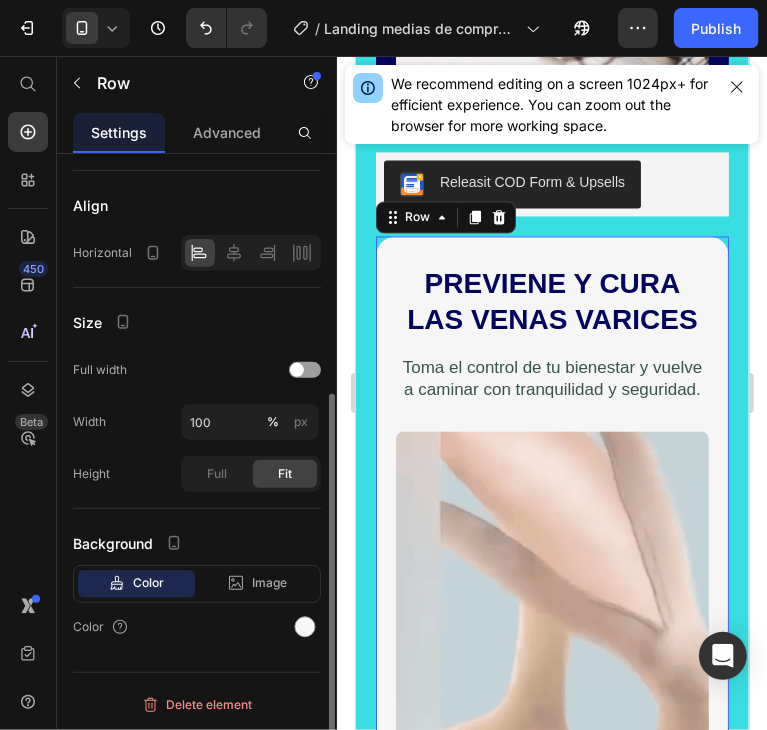 scroll, scrollTop: 0, scrollLeft: 0, axis: both 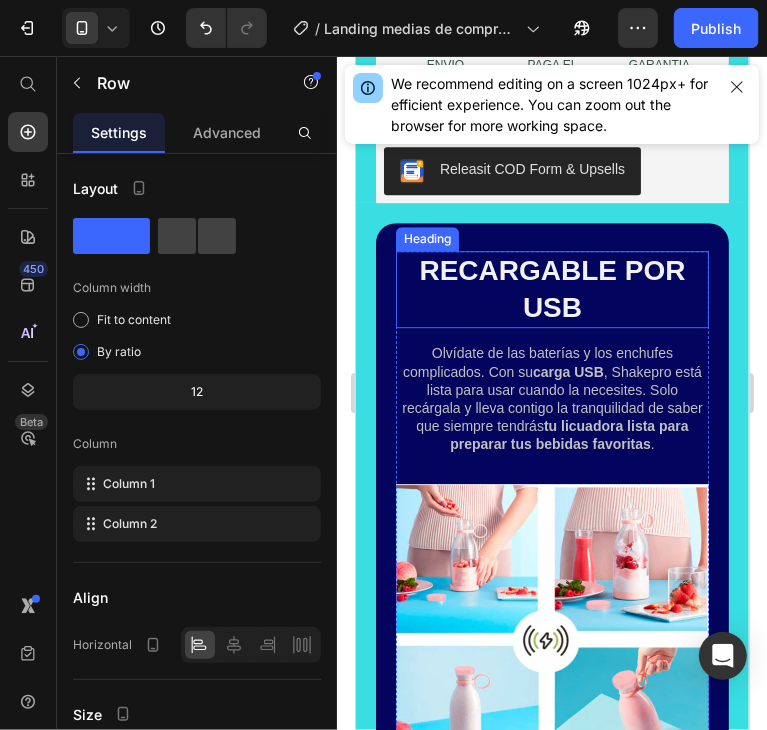click on "RECARGABLE POR USB" at bounding box center (551, 288) 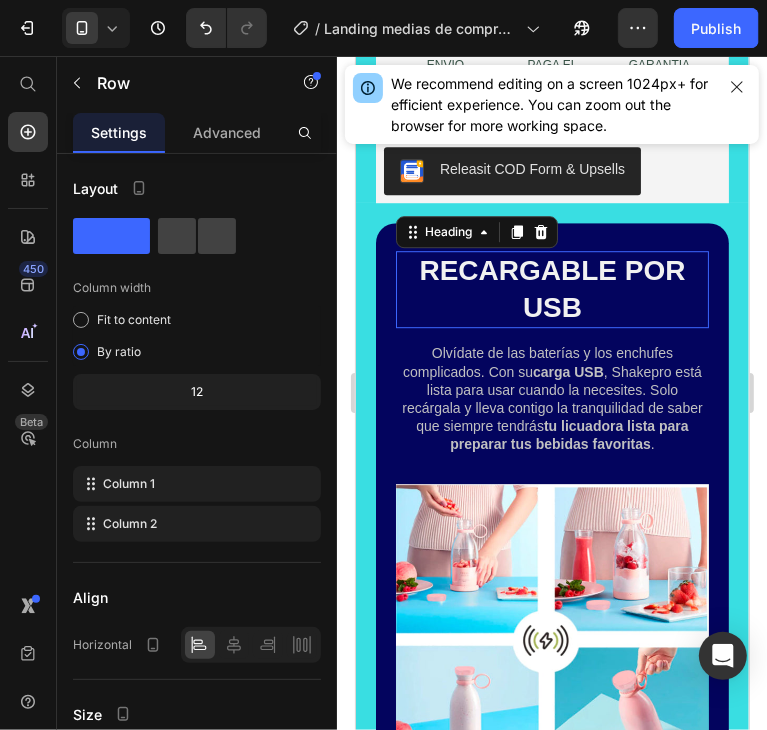 click on "RECARGABLE POR USB" at bounding box center [551, 288] 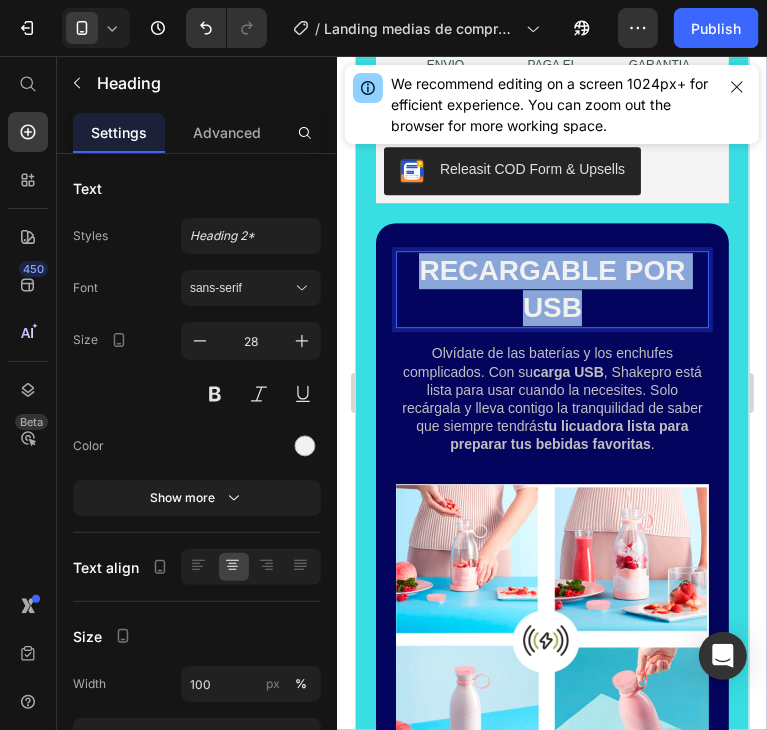 click on "RECARGABLE POR USB" at bounding box center (551, 288) 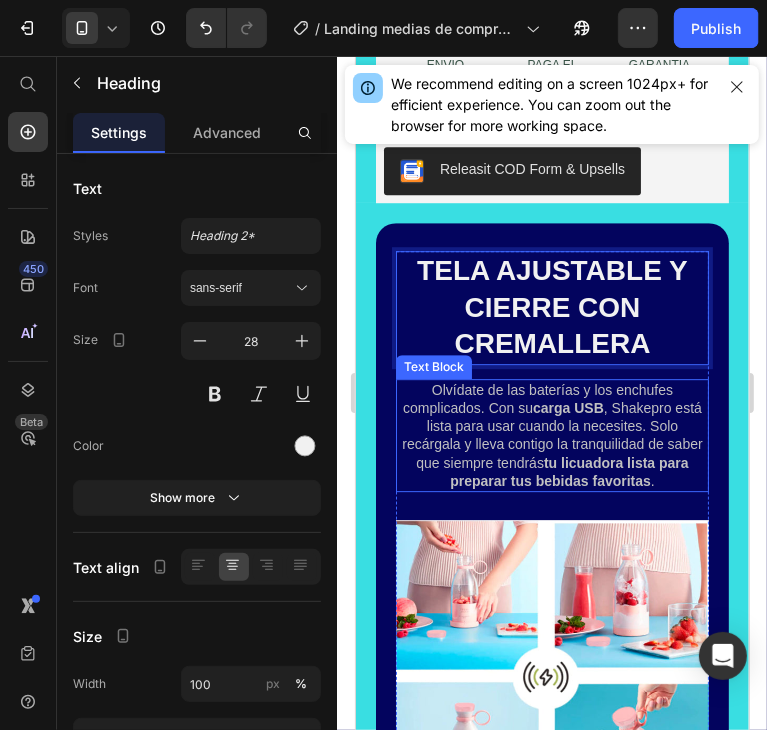 click on "Olvídate de las baterías y los enchufes complicados. Con su  carga USB , Shakepro está lista para usar cuando la necesites. Solo recárgala y lleva contigo la tranquilidad de saber que siempre tendrás  tu licuadora lista para preparar tus bebidas favoritas ." at bounding box center (551, 434) 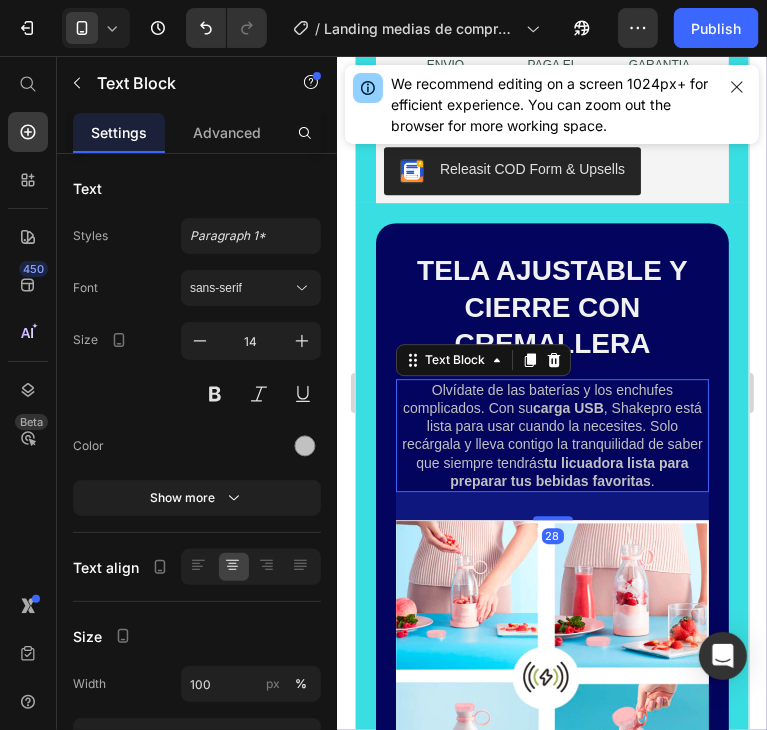 click on "Olvídate de las baterías y los enchufes complicados. Con su  carga USB , Shakepro está lista para usar cuando la necesites. Solo recárgala y lleva contigo la tranquilidad de saber que siempre tendrás  tu licuadora lista para preparar tus bebidas favoritas ." at bounding box center [551, 434] 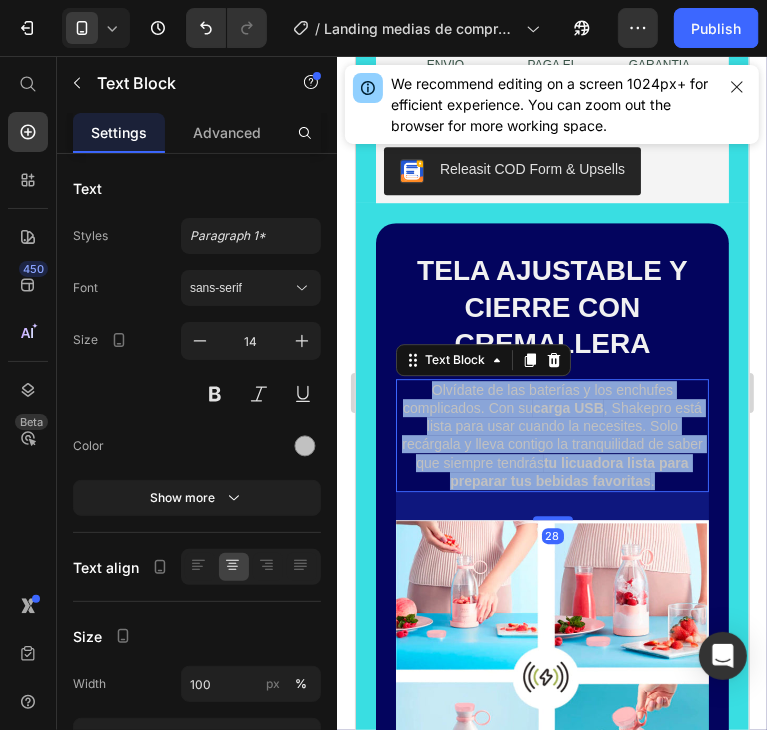 click on "Olvídate de las baterías y los enchufes complicados. Con su  carga USB , Shakepro está lista para usar cuando la necesites. Solo recárgala y lleva contigo la tranquilidad de saber que siempre tendrás  tu licuadora lista para preparar tus bebidas favoritas ." at bounding box center (551, 434) 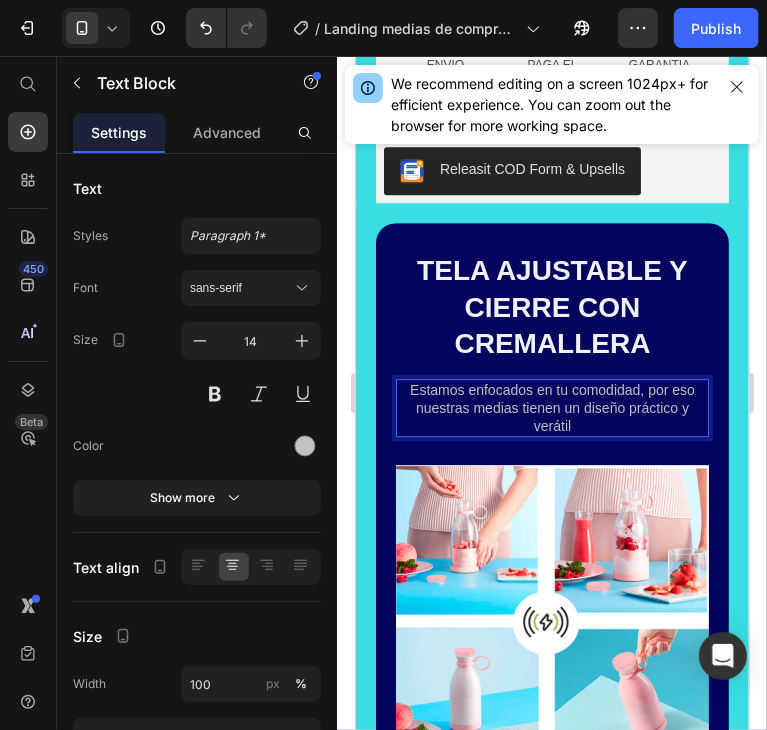 click on "Estamos enfocados en tu comodidad, por eso nuestras medias tienen un diseño práctico y verátil" at bounding box center [551, 407] 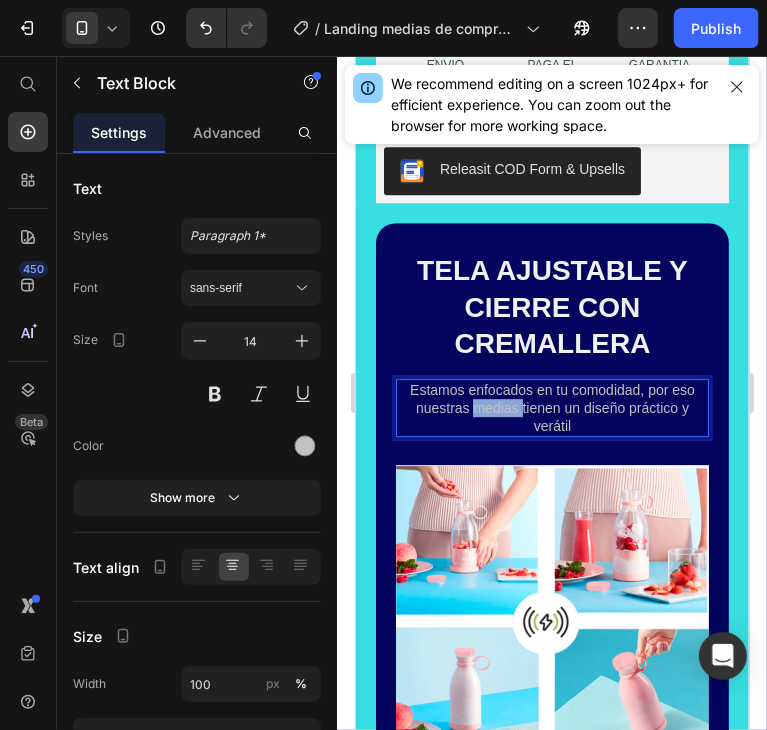 click on "Estamos enfocados en tu comodidad, por eso nuestras medias tienen un diseño práctico y verátil" at bounding box center [551, 407] 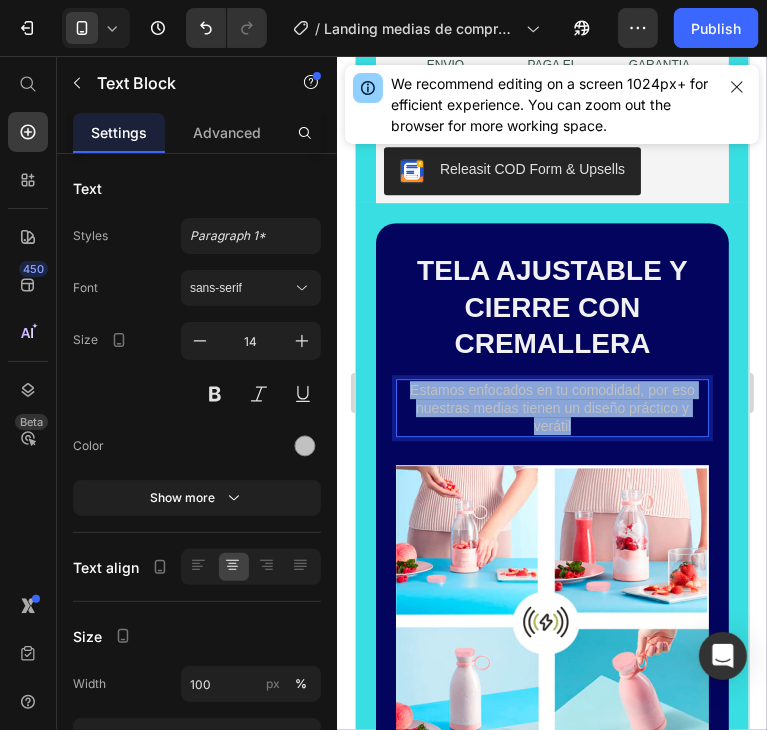 drag, startPoint x: 497, startPoint y: 374, endPoint x: 425, endPoint y: 374, distance: 72 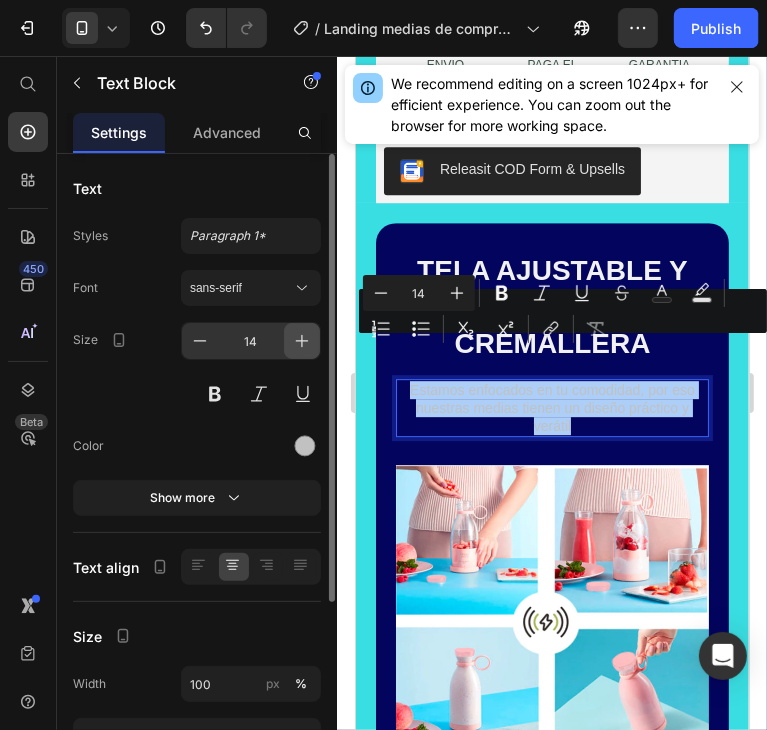 click 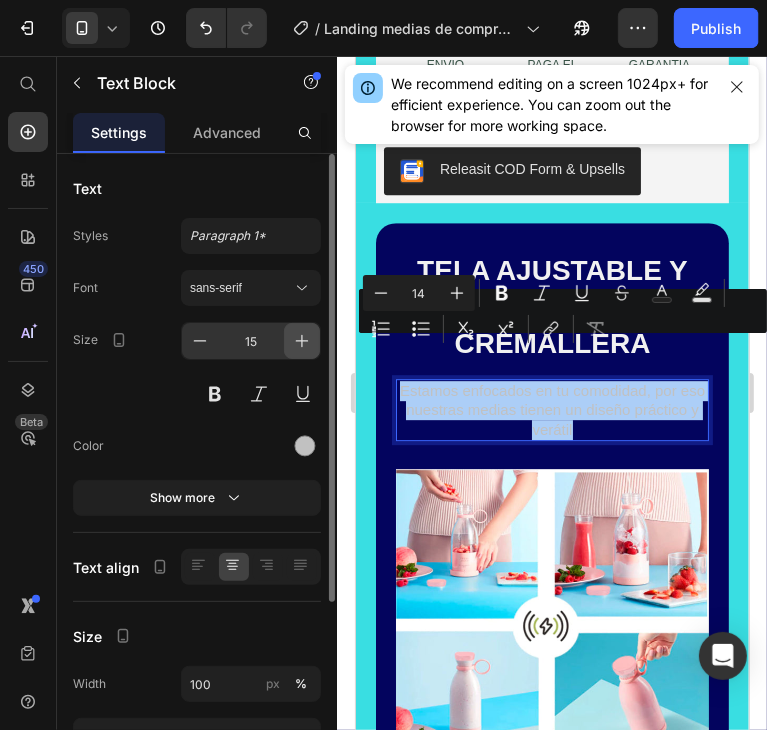 click 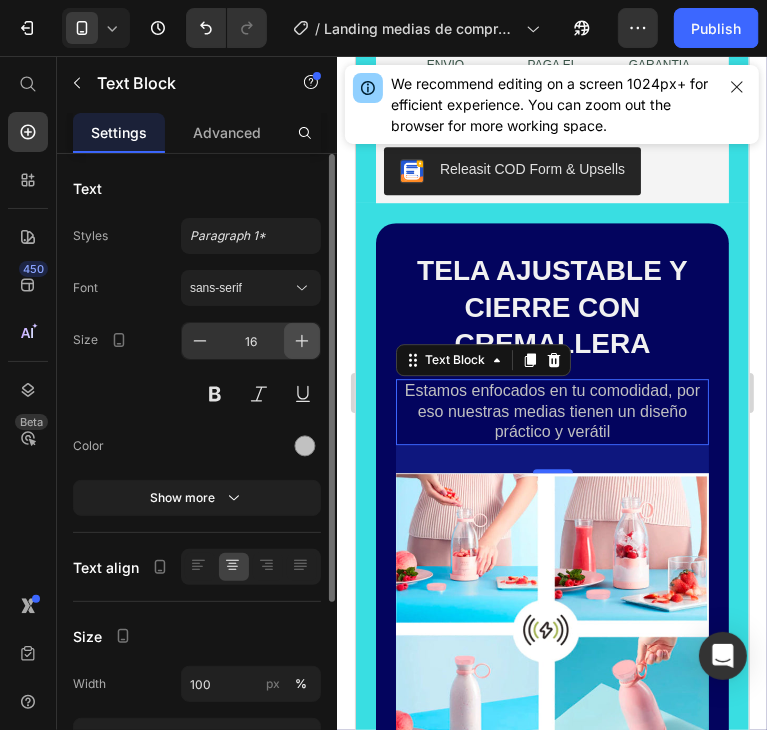 click 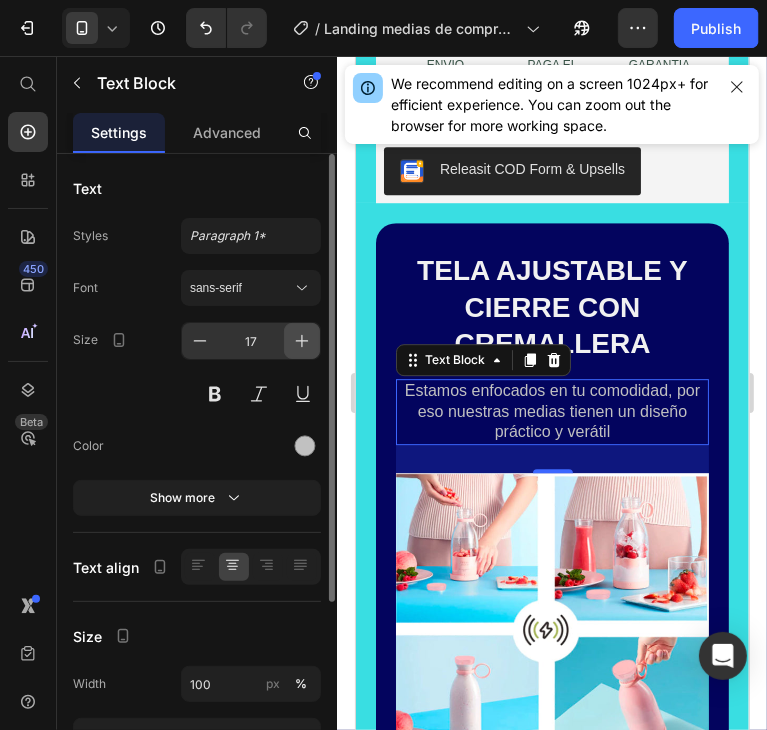 click 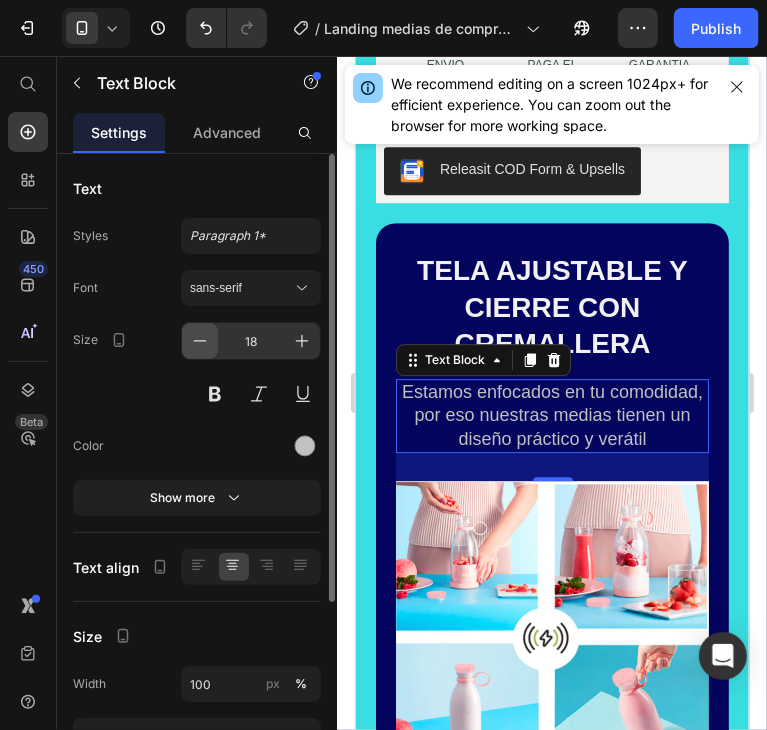 click 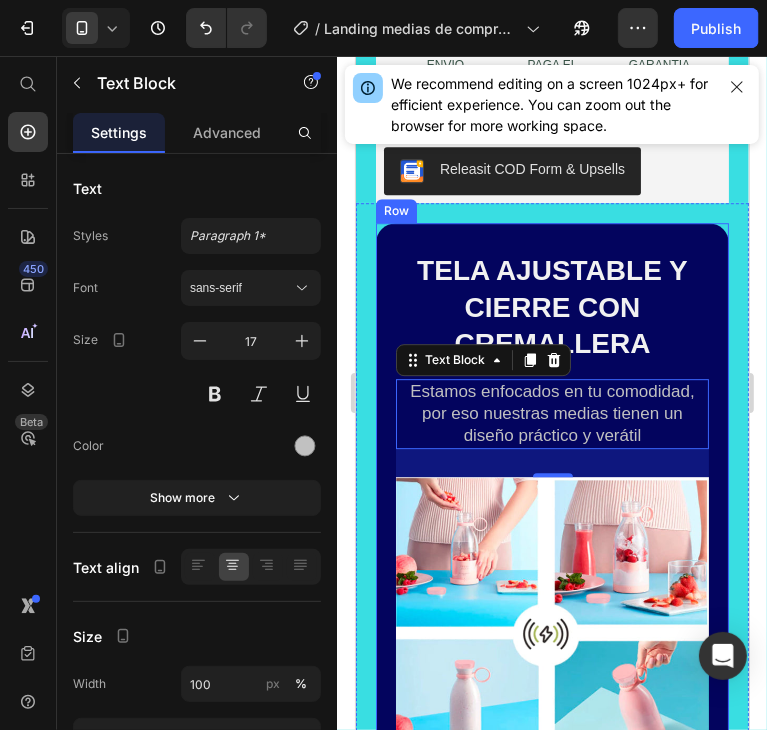 click on "TELA AJUSTABLE Y CIERRE CON CREMALLERA Heading Estamos enfocados en tu comodidad, por eso nuestras medias tienen un diseño práctico y verátil Text Block   28 Image Row Image Comparison Row" at bounding box center [551, 517] 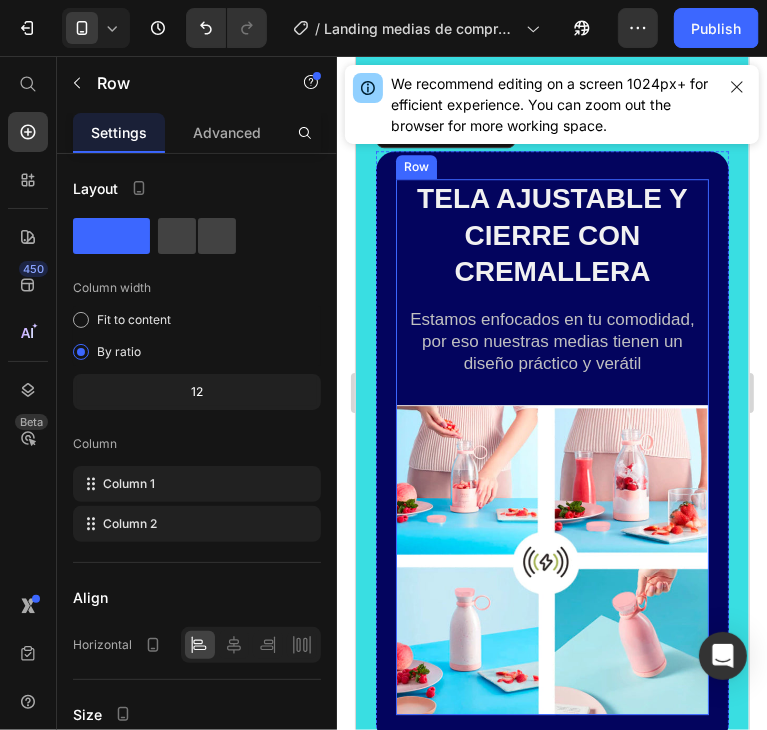 scroll, scrollTop: 2958, scrollLeft: 0, axis: vertical 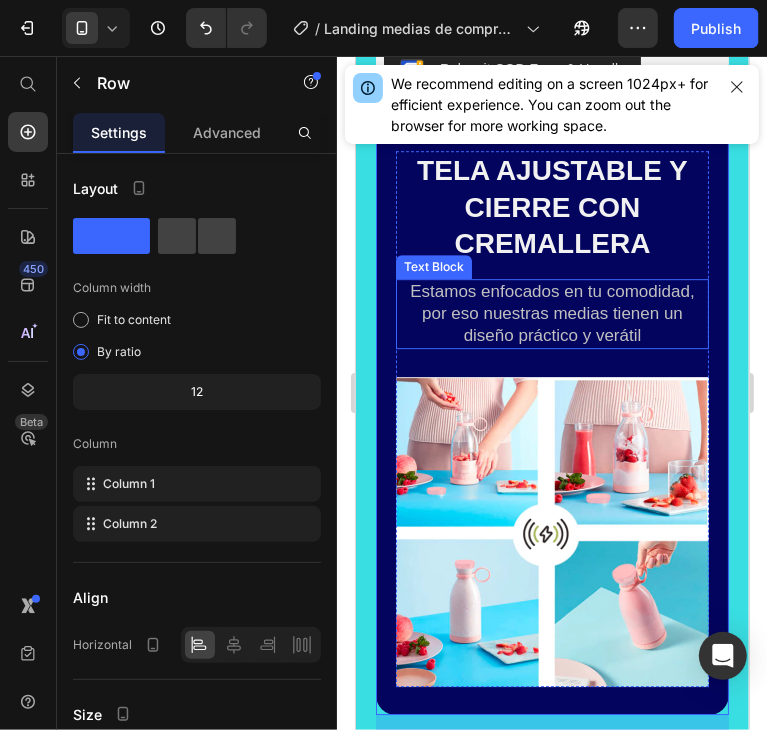 click on "Estamos enfocados en tu comodidad, por eso nuestras medias tienen un diseño práctico y verátil" at bounding box center (551, 313) 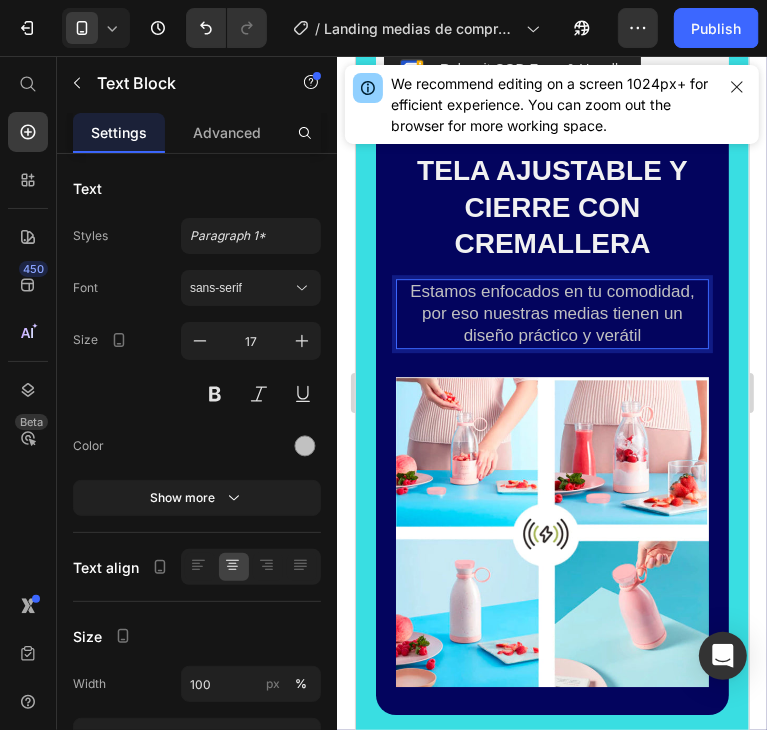 click on "Estamos enfocados en tu comodidad, por eso nuestras medias tienen un diseño práctico y verátil" at bounding box center (551, 313) 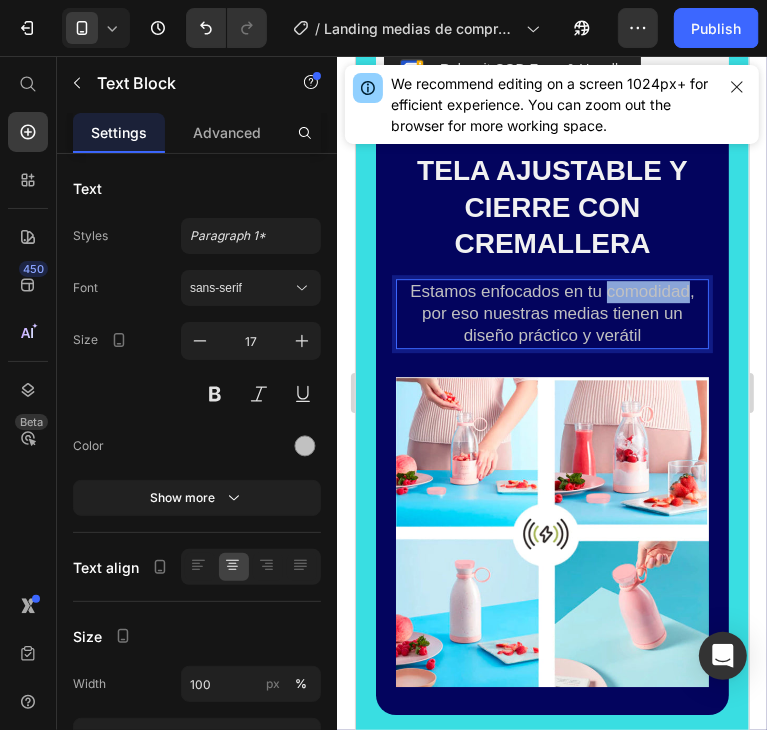 click on "Estamos enfocados en tu comodidad, por eso nuestras medias tienen un diseño práctico y verátil" at bounding box center (551, 313) 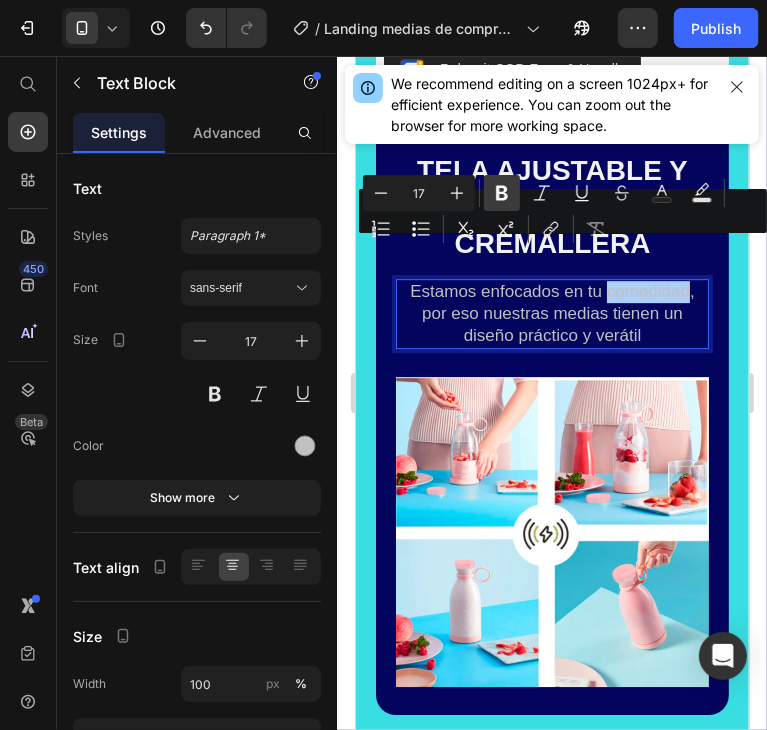 click 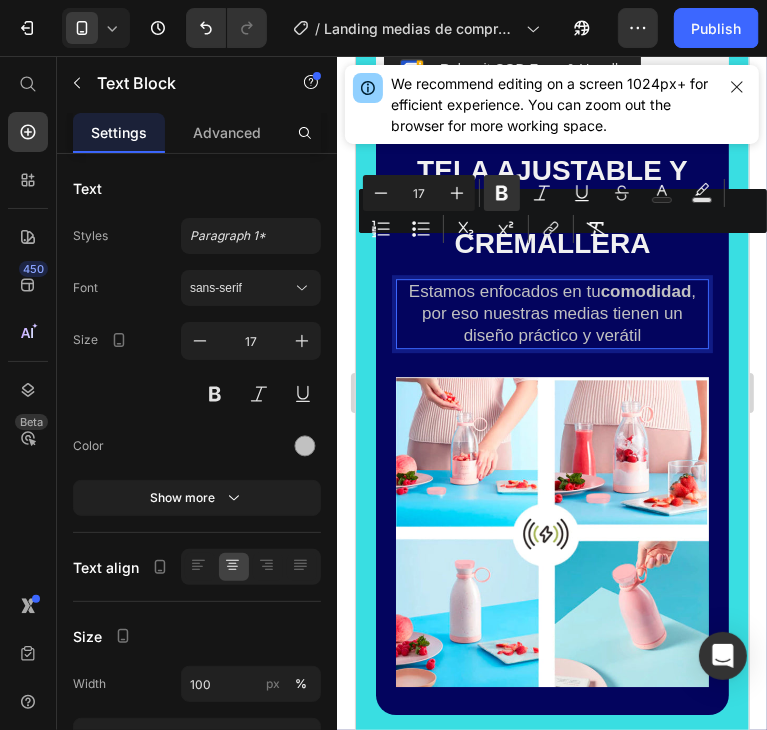 click on "Estamos enfocados en tu  comodidad , por eso nuestras medias tienen un diseño práctico y verátil" at bounding box center [551, 313] 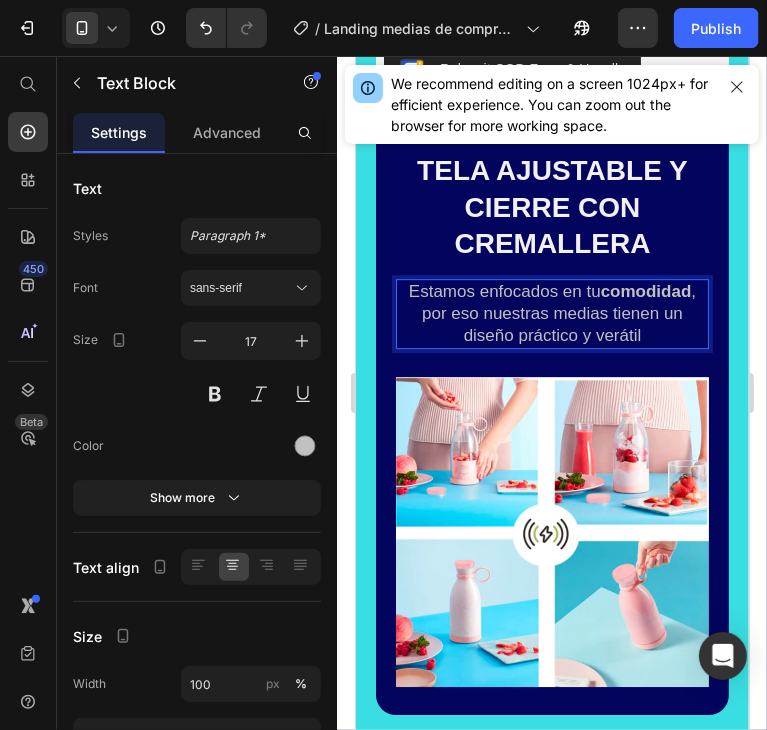 drag, startPoint x: 468, startPoint y: 250, endPoint x: 596, endPoint y: 244, distance: 128.14055 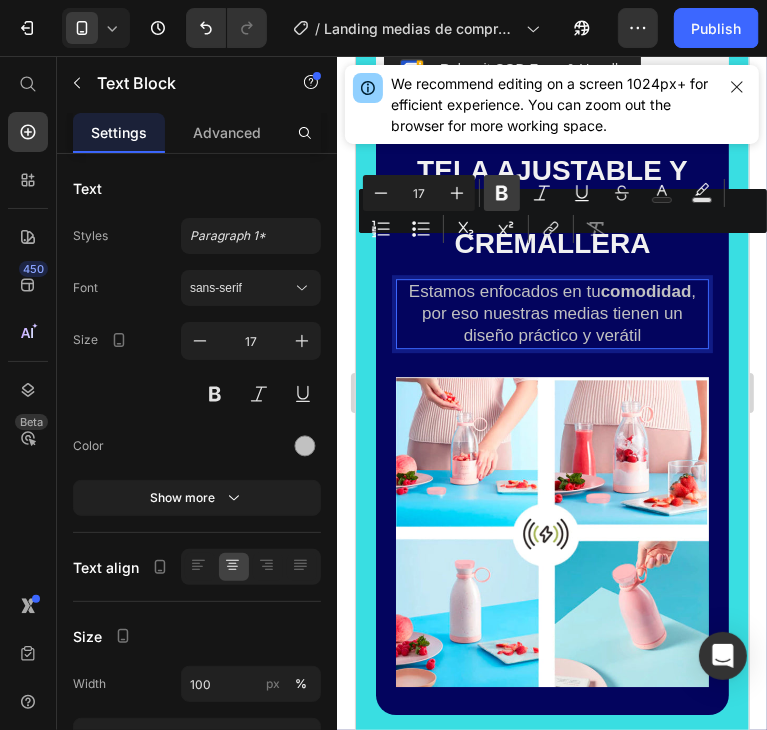 click 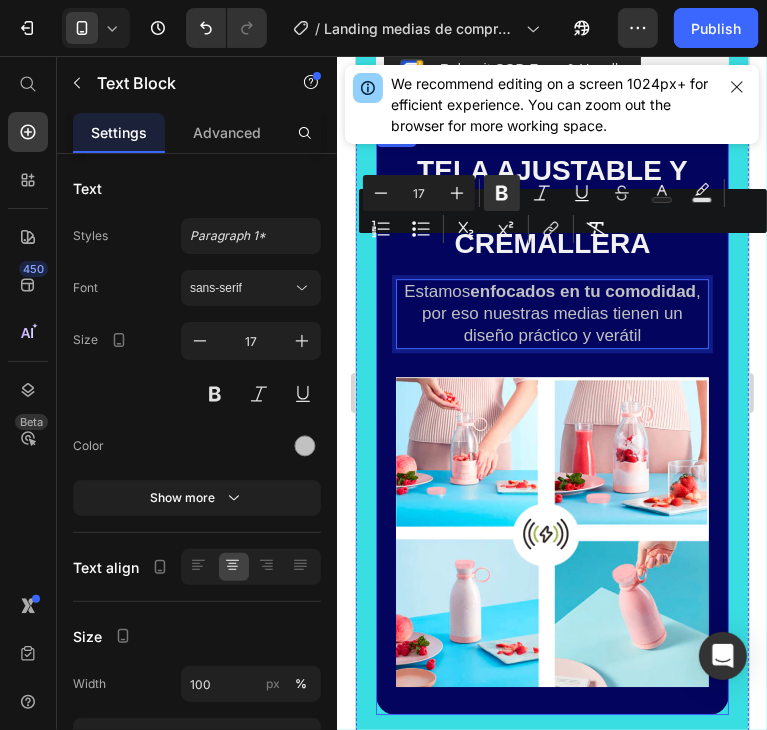 click on "TELA AJUSTABLE Y CIERRE CON CREMALLERA Heading Estamos  enfocados en tu comodidad , por eso nuestras medias tienen un diseño práctico y verátil Text Block   28 Image Row Image Comparison Row" at bounding box center (551, 417) 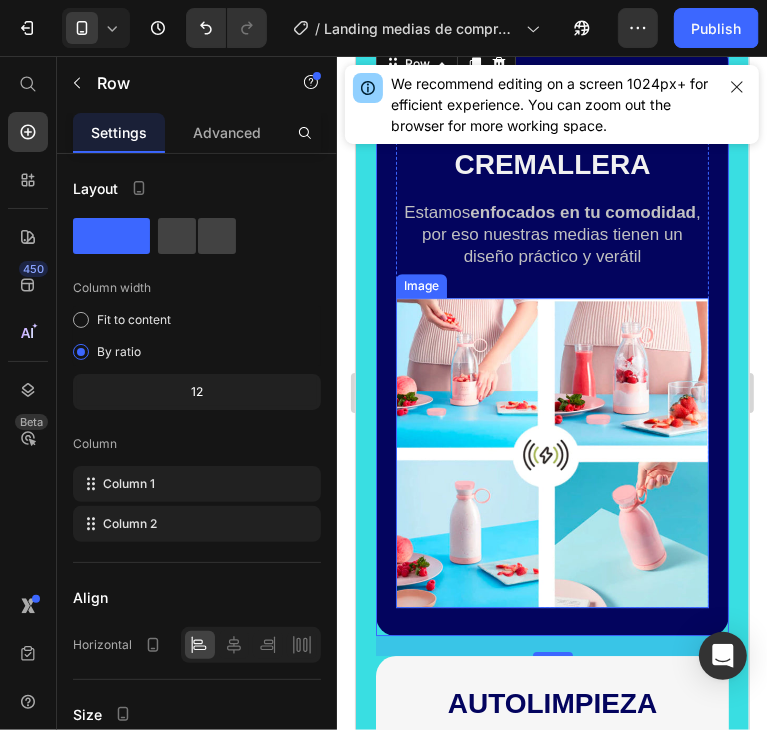 scroll, scrollTop: 2958, scrollLeft: 0, axis: vertical 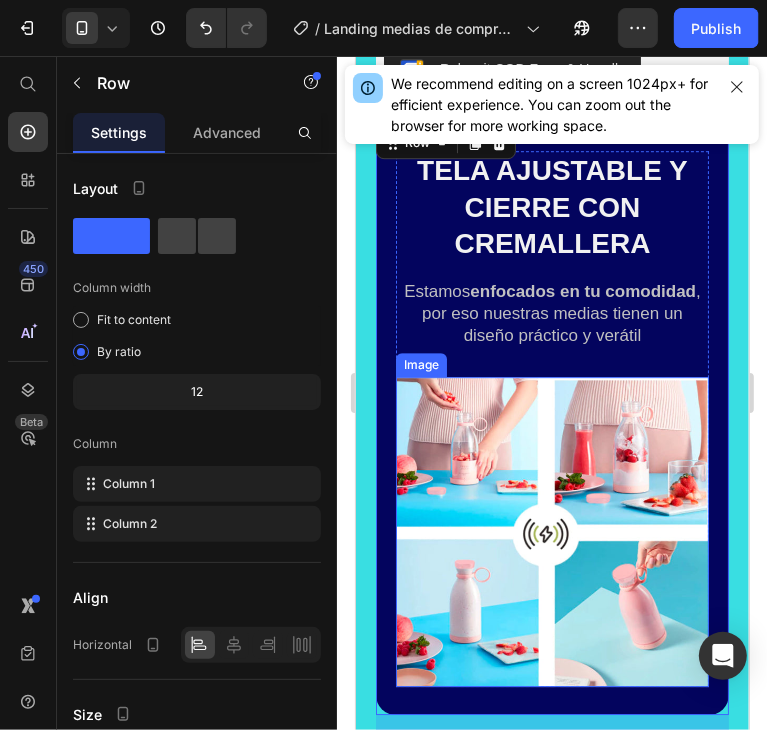 click at bounding box center (551, 531) 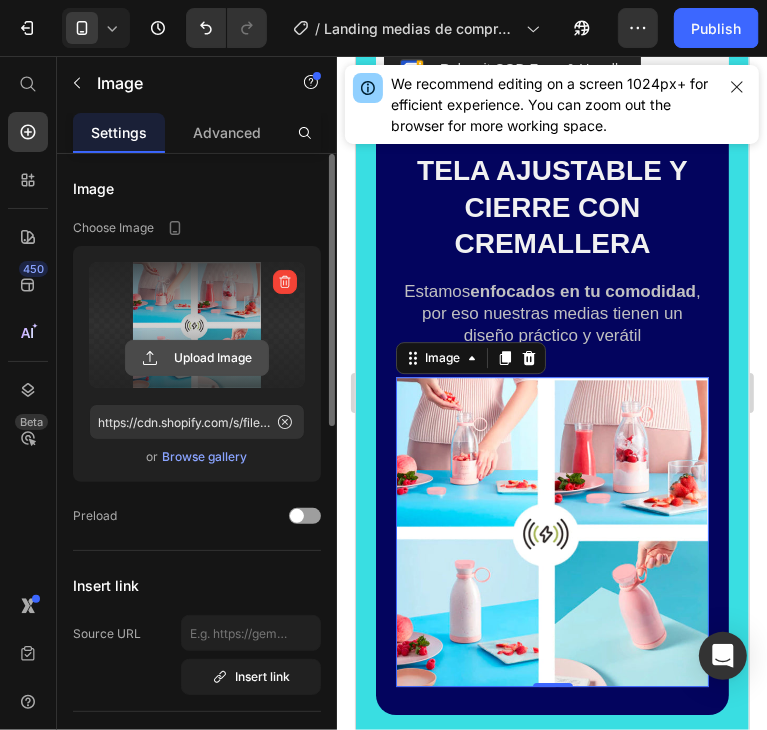 click 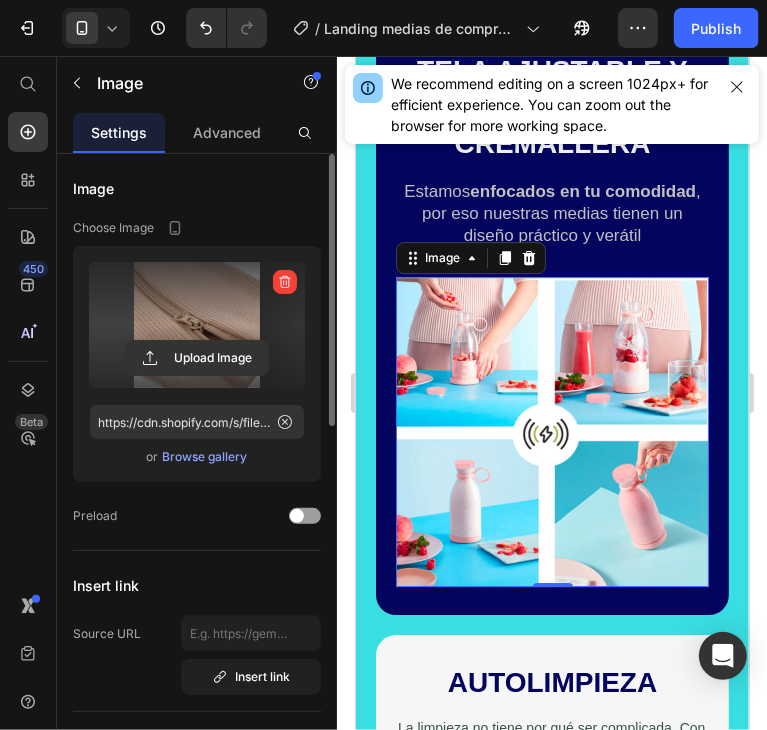 type on "https://cdn.shopify.com/s/files/1/0890/2757/6123/files/gempages_529816212159333505-[HASH].webp" 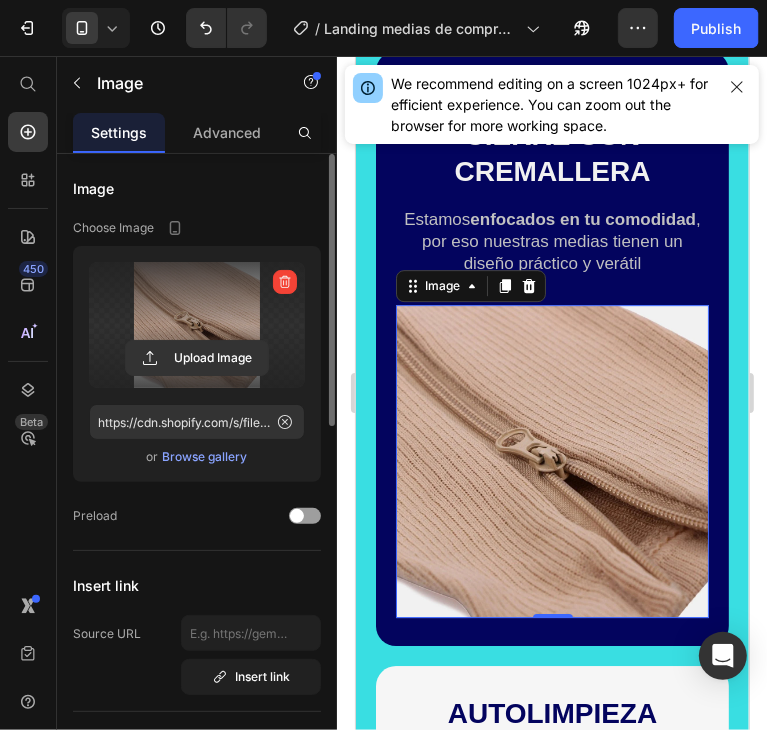 scroll, scrollTop: 3058, scrollLeft: 0, axis: vertical 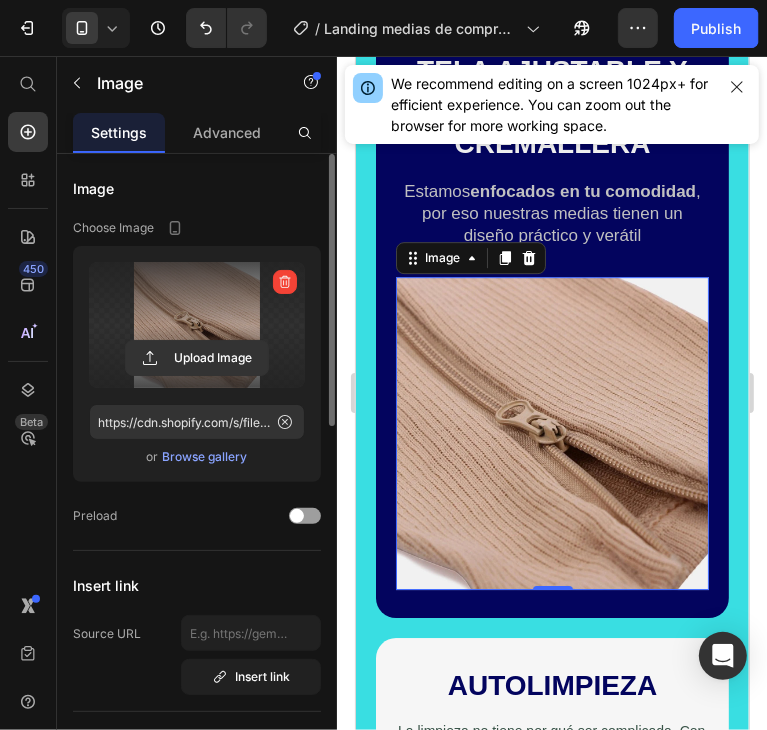 click at bounding box center (551, 432) 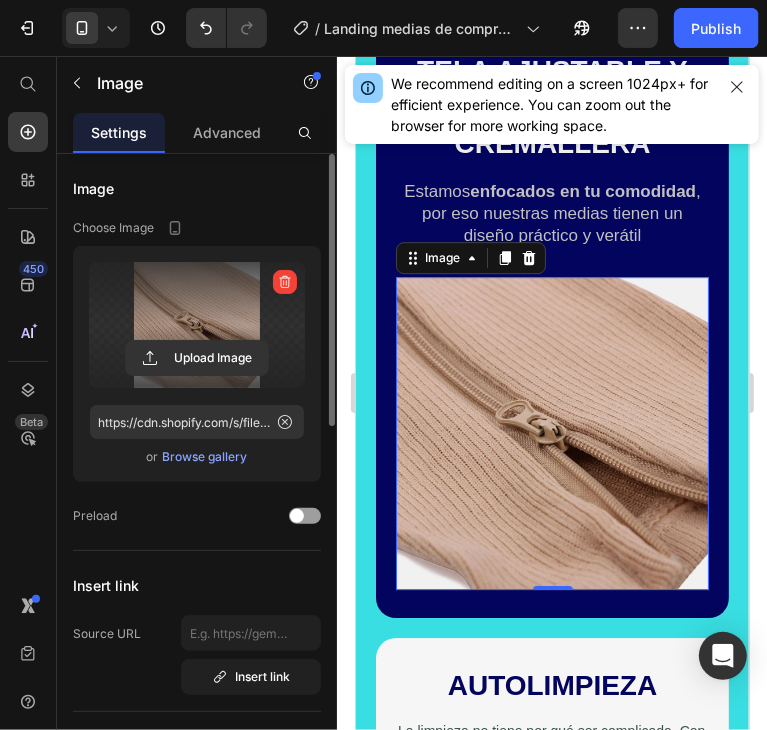 scroll, scrollTop: 400, scrollLeft: 0, axis: vertical 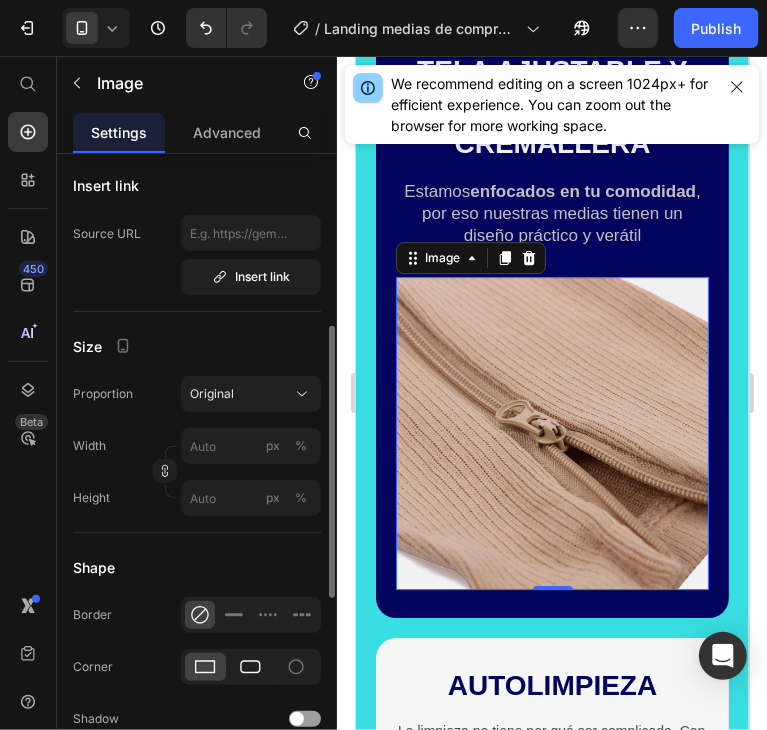 click 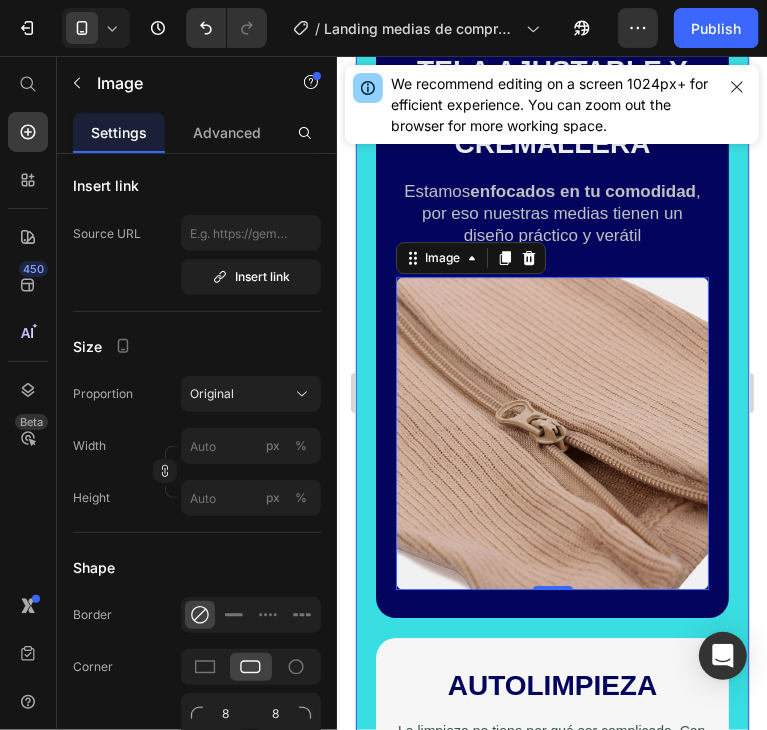 click on "Medias de comprensión Product Title i OFERTA DE  TIEMPO LIMITADO ! Text Block 2x1:   [PRICE] Heading 1 unidad:   [PRICE] Heading Releasit COD Form & Upsells Releasit COD Form & Upsells [COLOR] [SIZE]  [COLOR] [SIZE]  [COLOR] [SIZE]  [COLOR] [SIZE]  Product Variants & Swatches Row Tus piernas merecen sentirse bien Text Block
Icon Mejora la circulación desde el primer uso Text Block Row
Icon Evita várices, calambres y inflamación Text Block Row
Icon Cierre con cremallera: facil de usar Text Block Row
Icon Ideal para viajes largos, trabajo o descanso Text Block Row Row Vuelve a ser tu mismo Heading “Muchos de nuestros clientes nos dicen que ahora caminan más, descansan mejor y sienten sus piernas más livianas. No solo es comodidad…  es bienestar total .” Text Block Image   0 Row Image Comparison Row Releasit COD Form & Upsells Releasit COD Form & Upsells Previene y cura las venas varices Heading Text Block Image Row Image Comparison Row
Icon Text Block" at bounding box center (551, 1502) 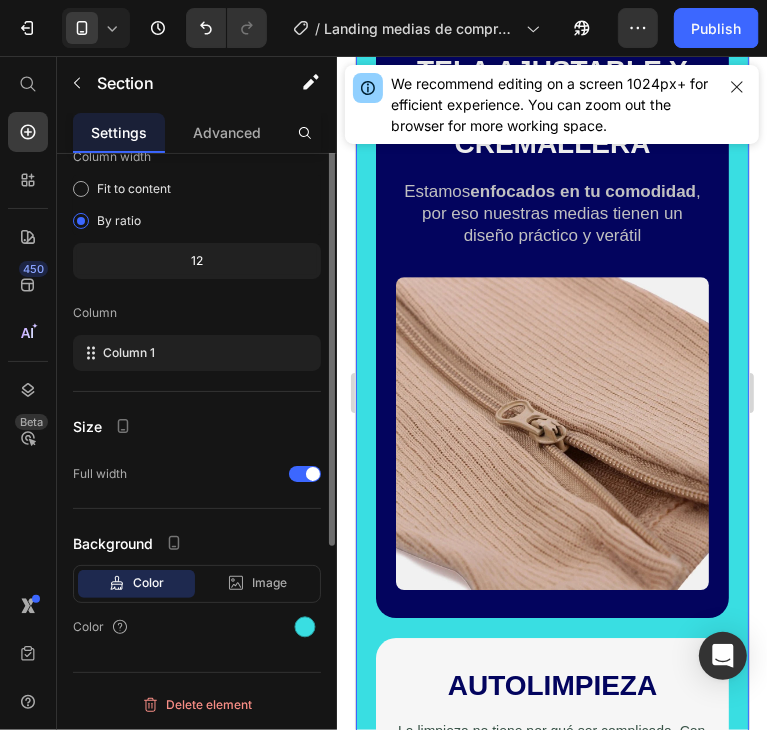 scroll, scrollTop: 0, scrollLeft: 0, axis: both 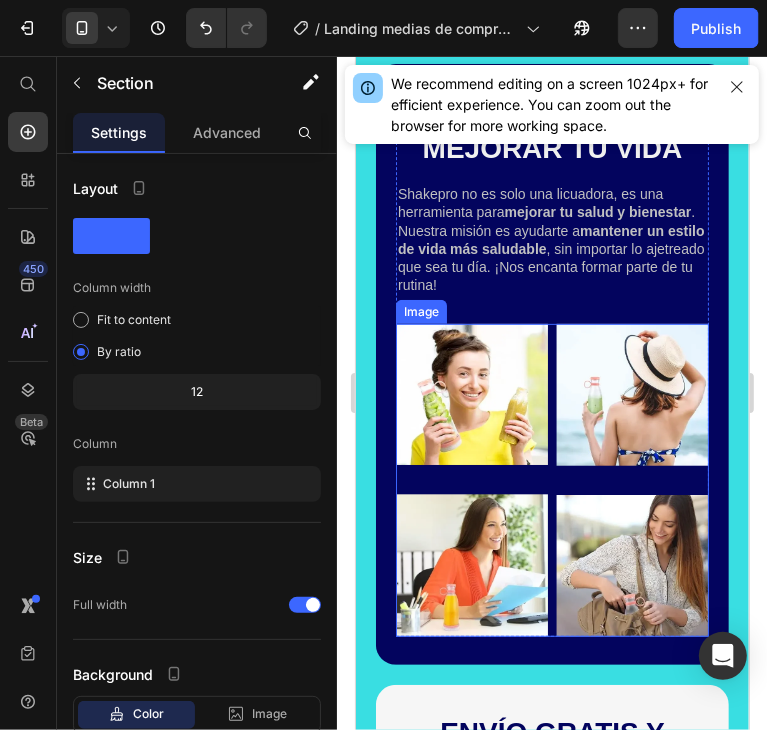click at bounding box center [551, 479] 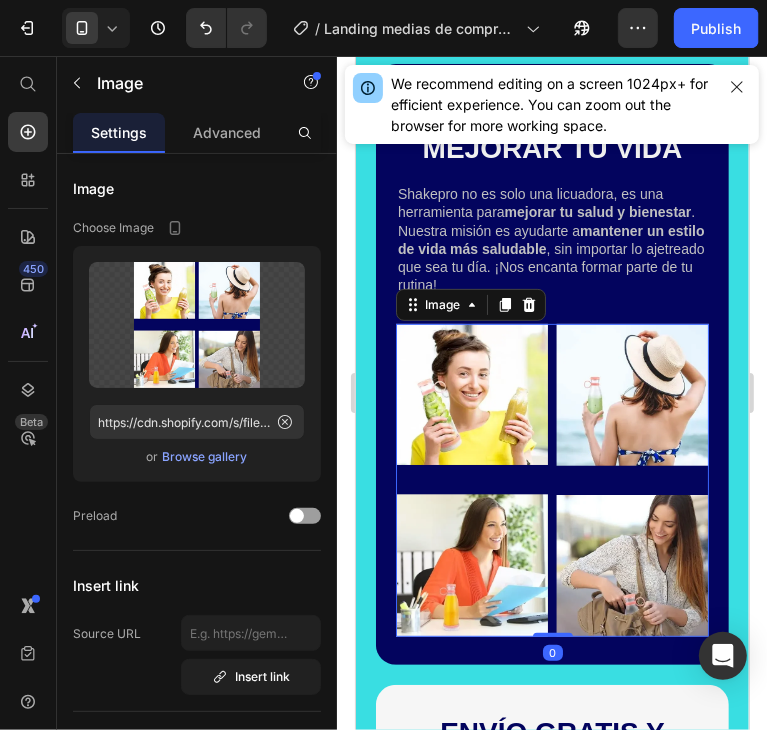 click at bounding box center (551, 479) 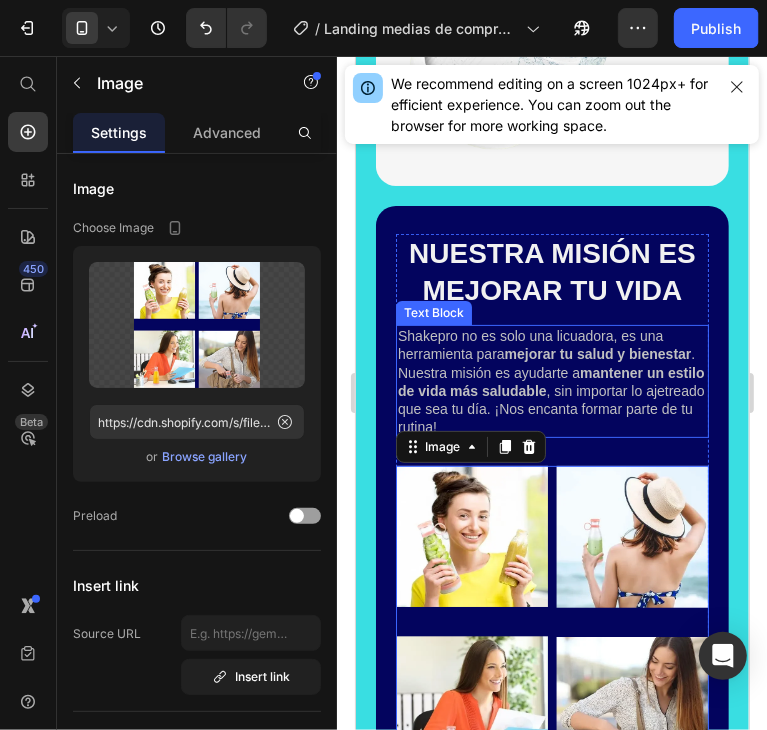 scroll, scrollTop: 3900, scrollLeft: 0, axis: vertical 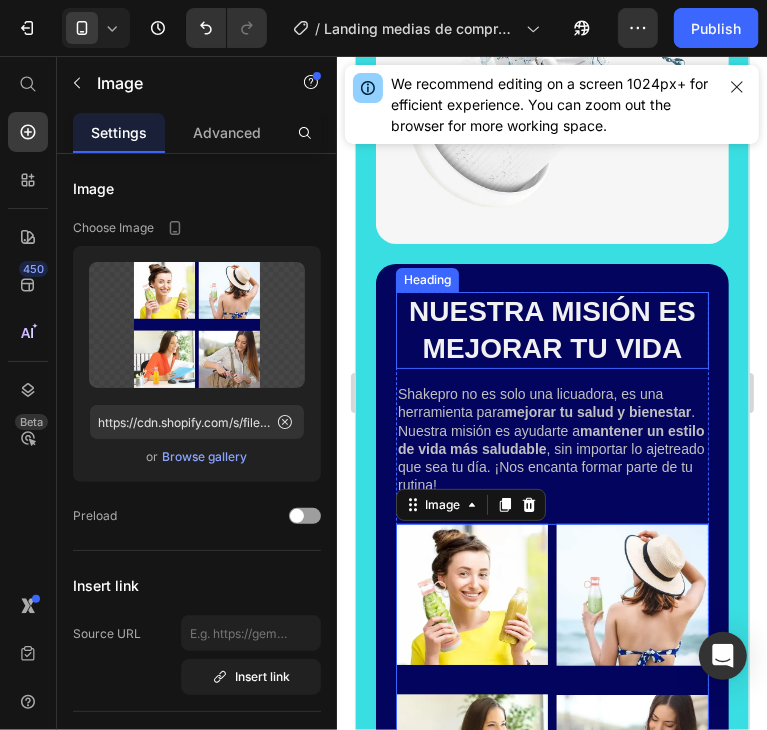 click on "NUESTRA MISIÓN ES MEJORAR TU VIDA" at bounding box center (551, 329) 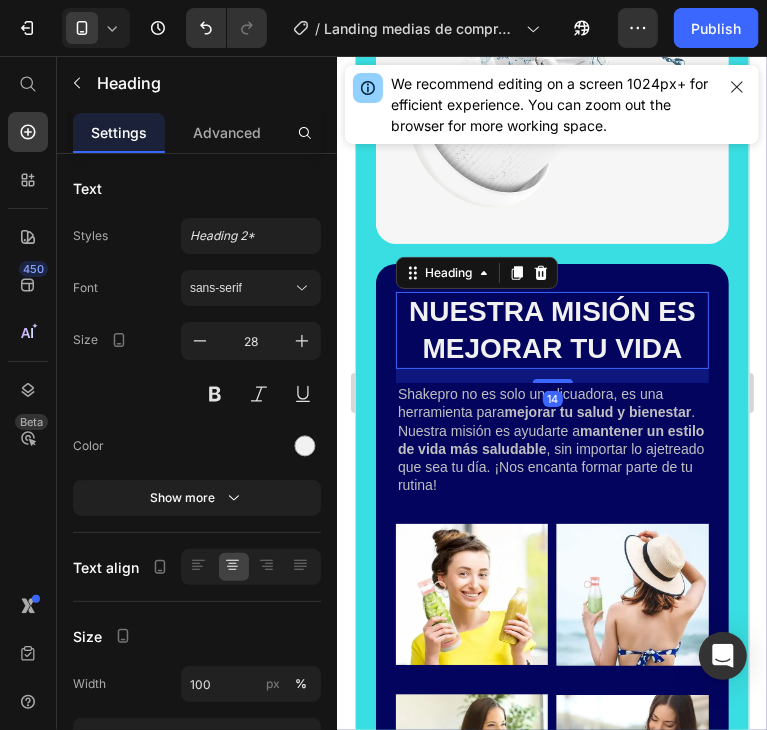 click on "NUESTRA MISIÓN ES MEJORAR TU VIDA" at bounding box center [551, 329] 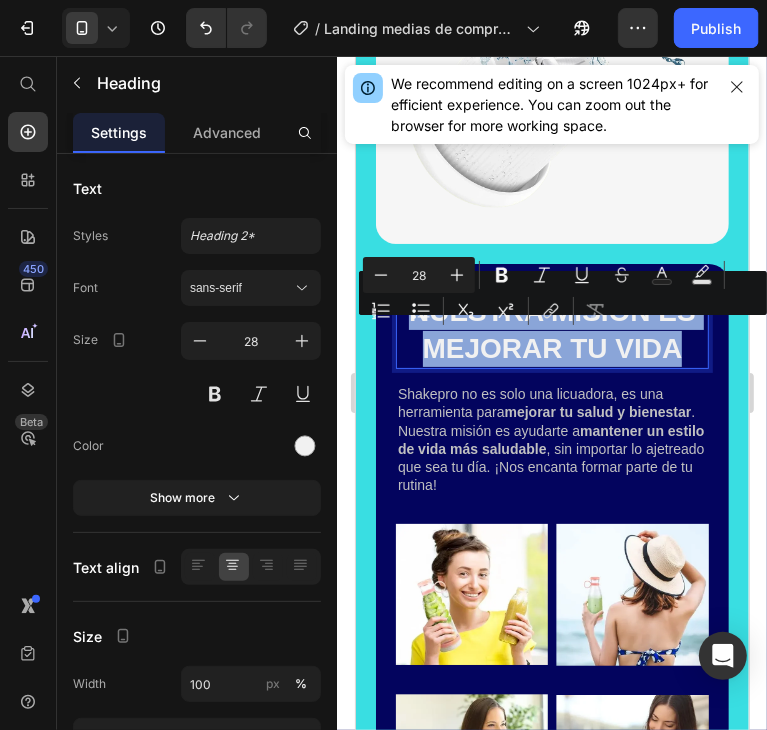 click on "NUESTRA MISIÓN ES MEJORAR TU VIDA" at bounding box center (551, 329) 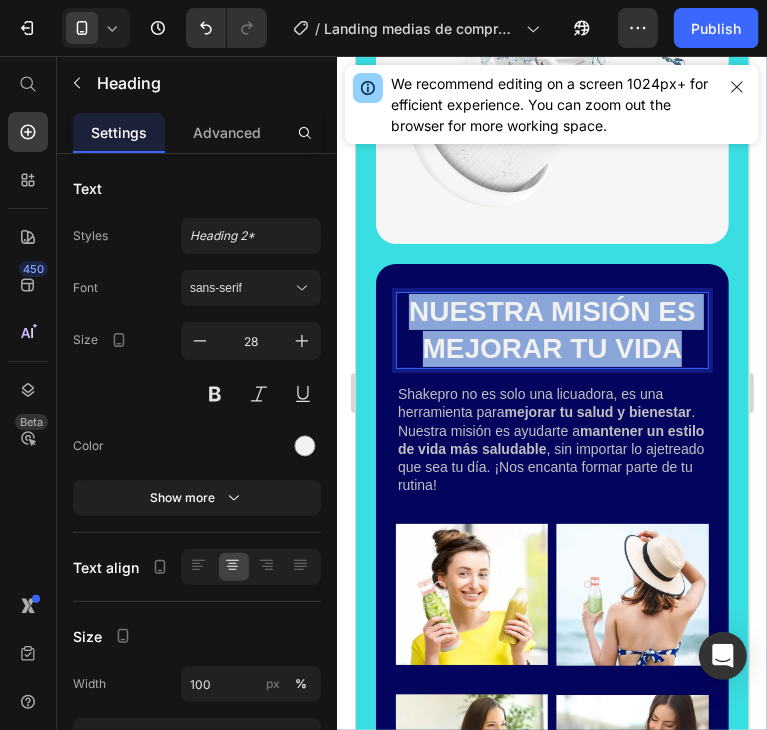 click on "NUESTRA MISIÓN ES MEJORAR TU VIDA" at bounding box center [551, 329] 